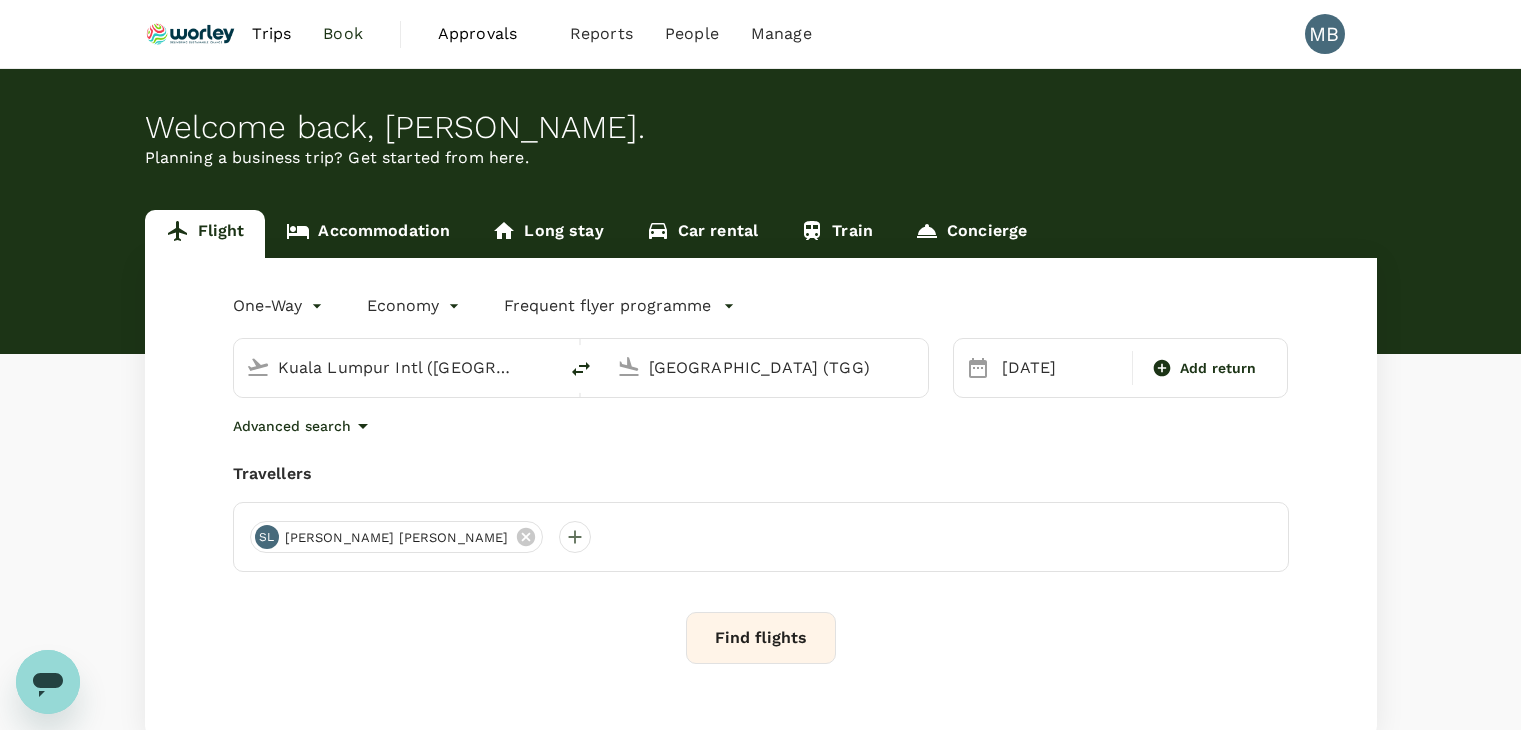 scroll, scrollTop: 0, scrollLeft: 0, axis: both 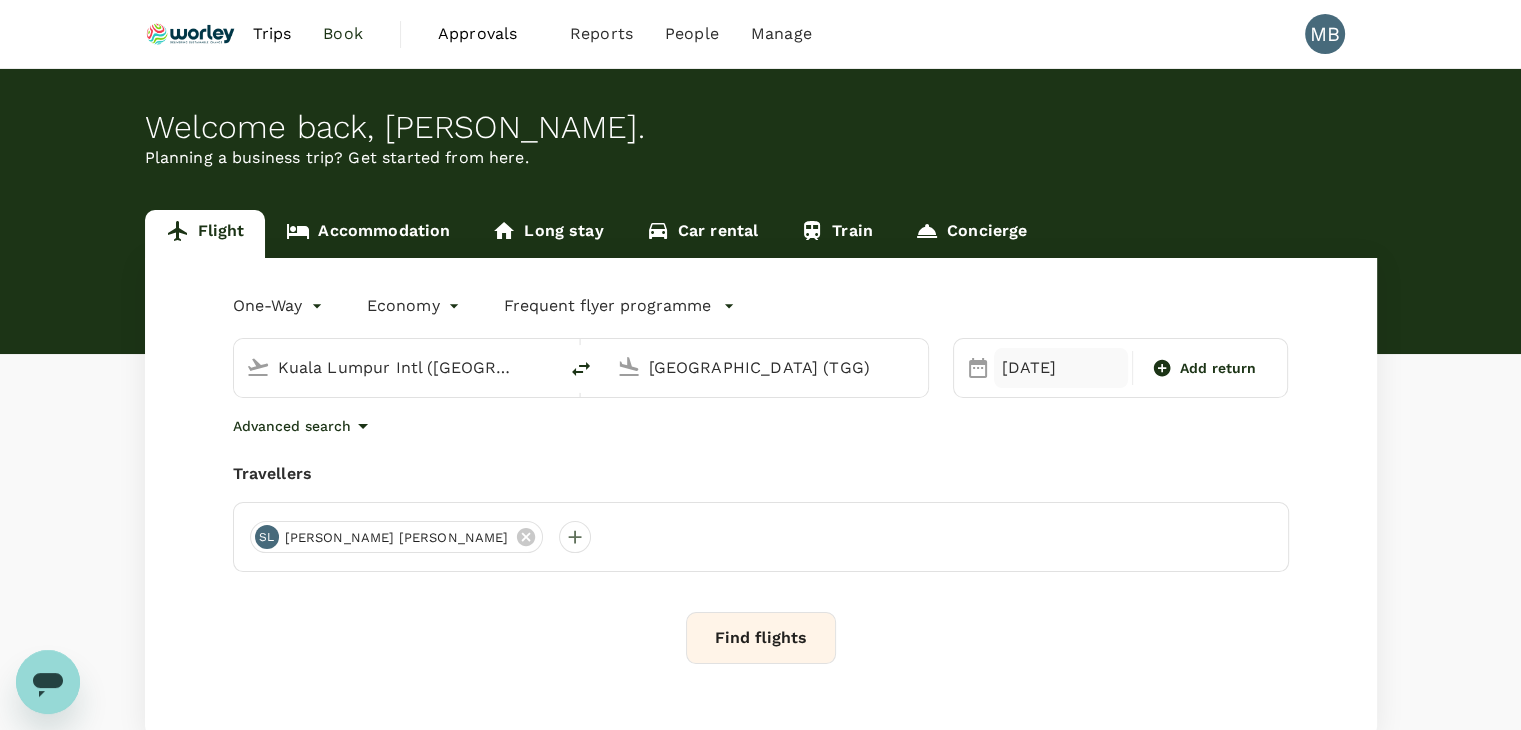 click on "[DATE]" at bounding box center [1061, 368] 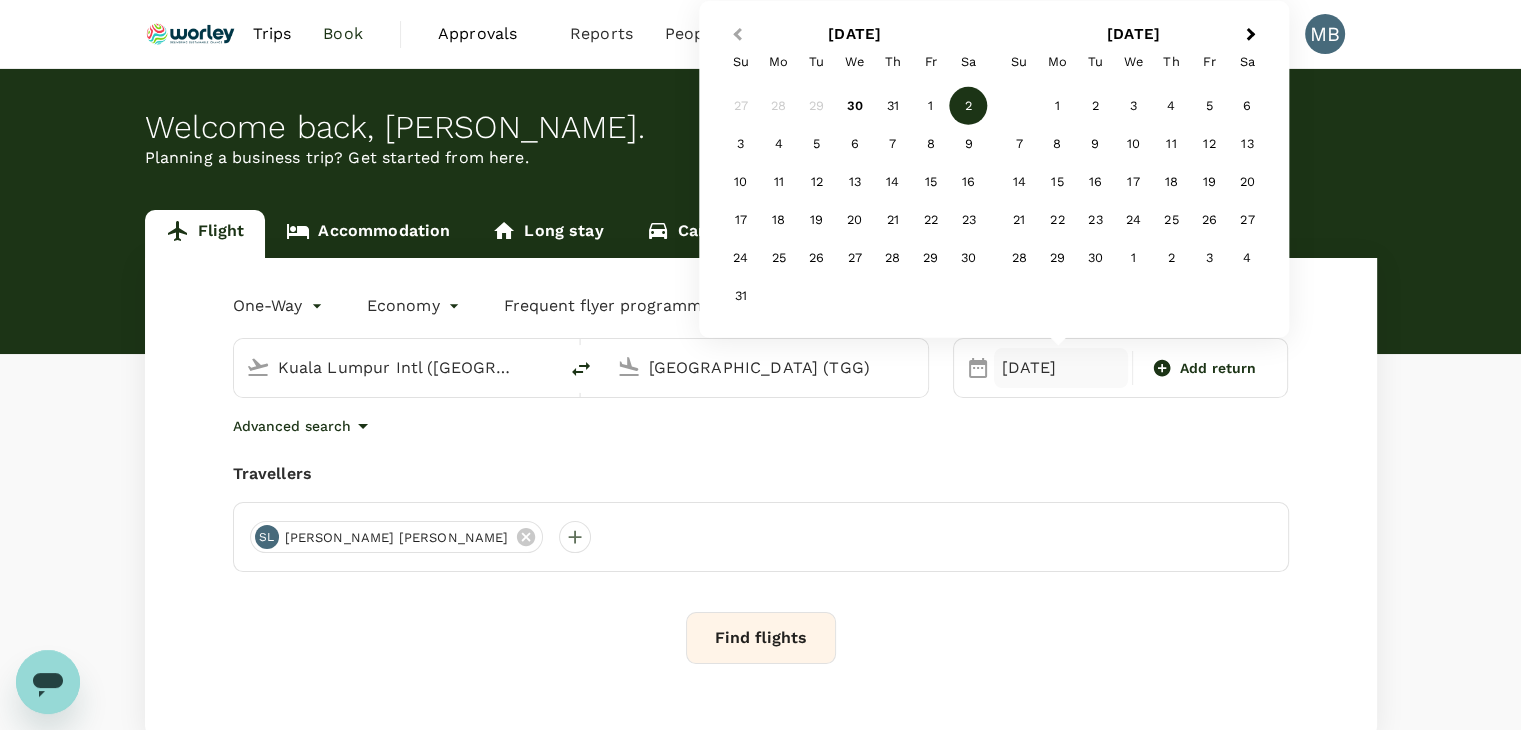 click on "Previous Month" at bounding box center [735, 36] 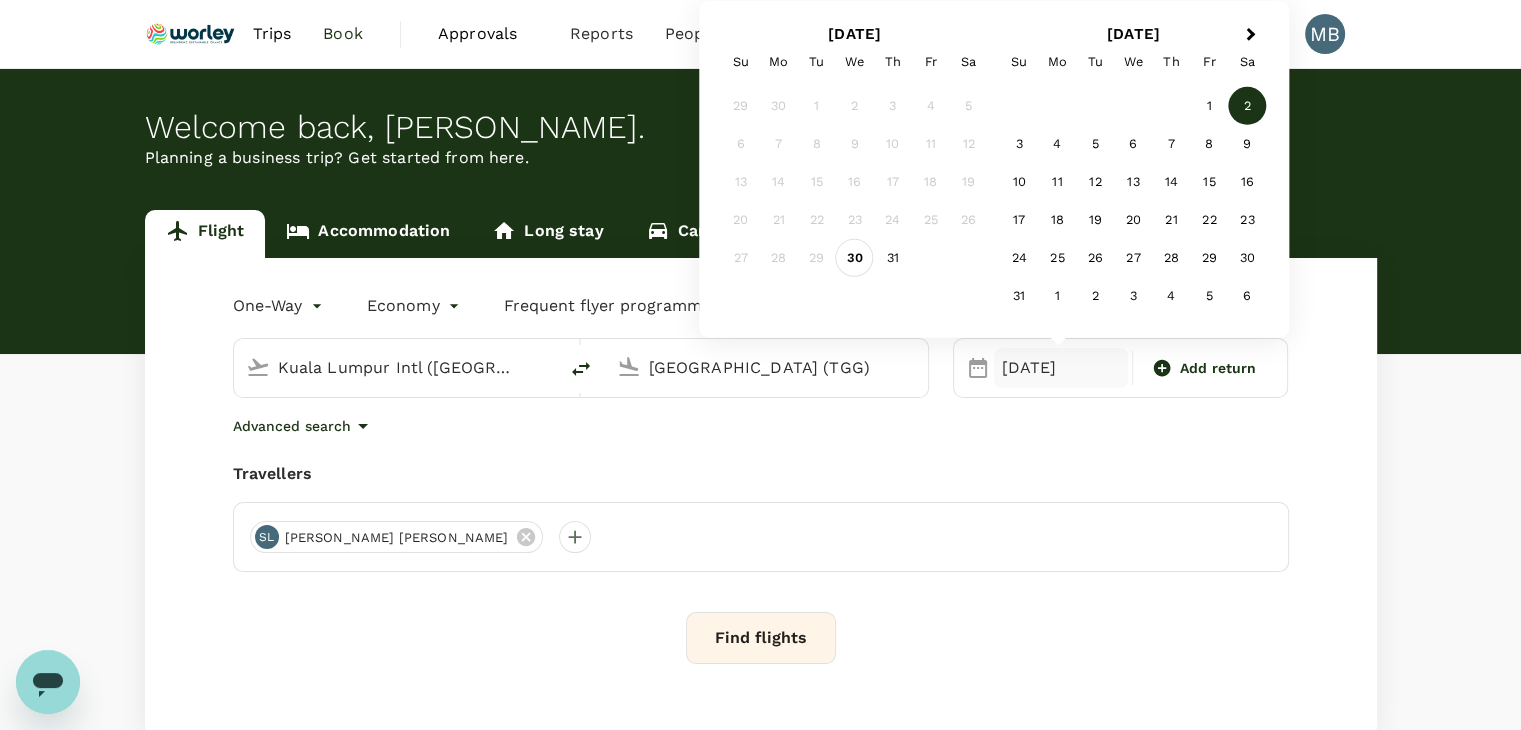 click on "30" at bounding box center (855, 258) 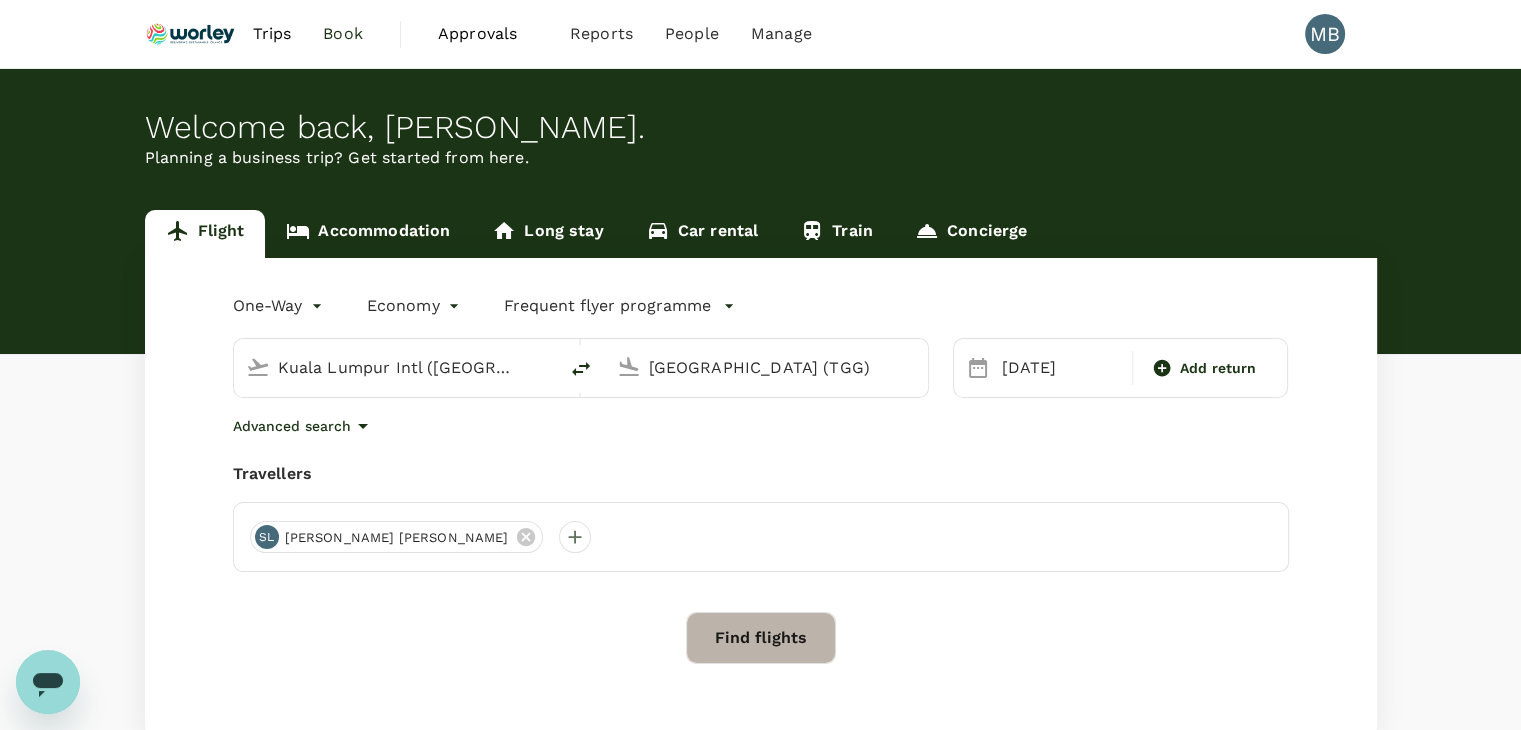 click on "Find flights" at bounding box center (761, 638) 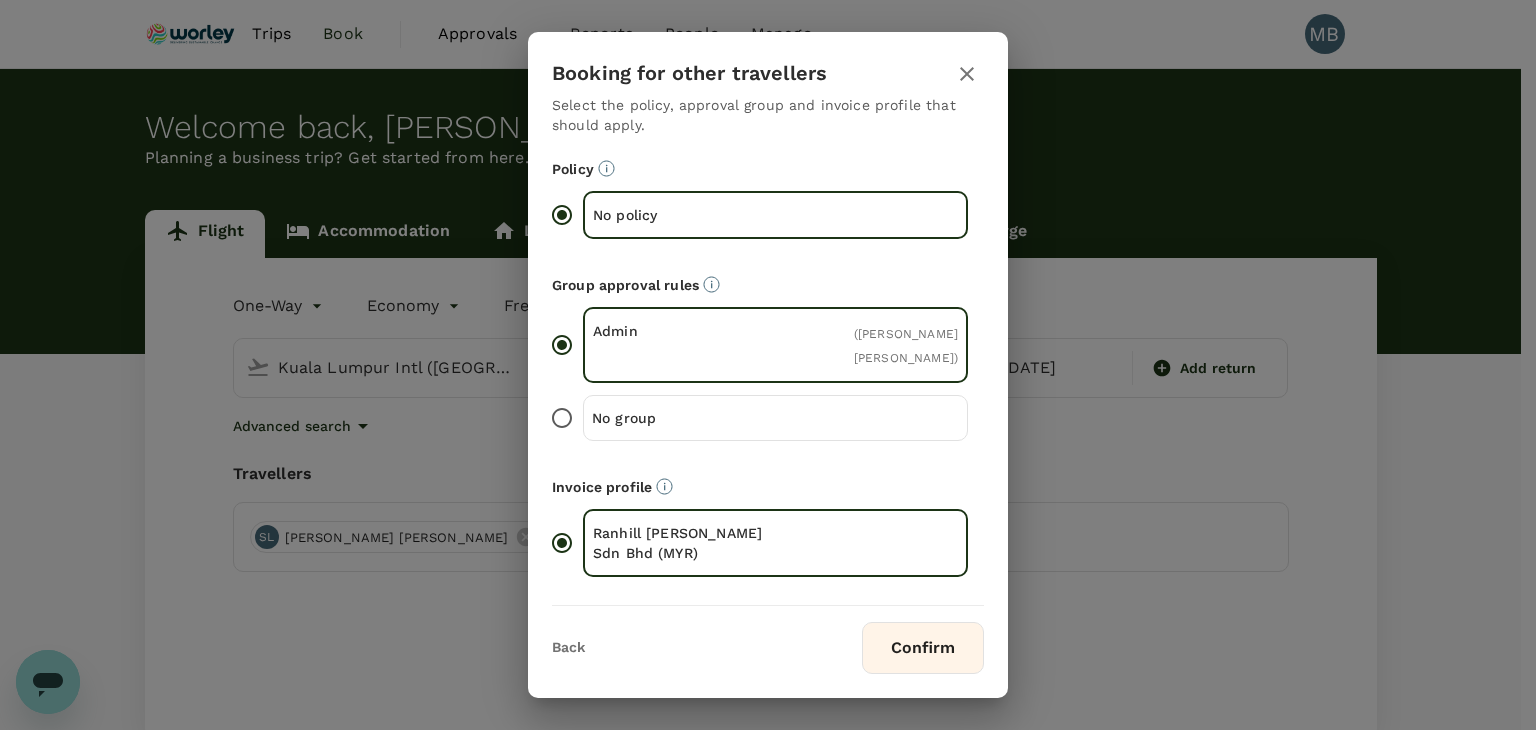 click on "No group" at bounding box center [562, 418] 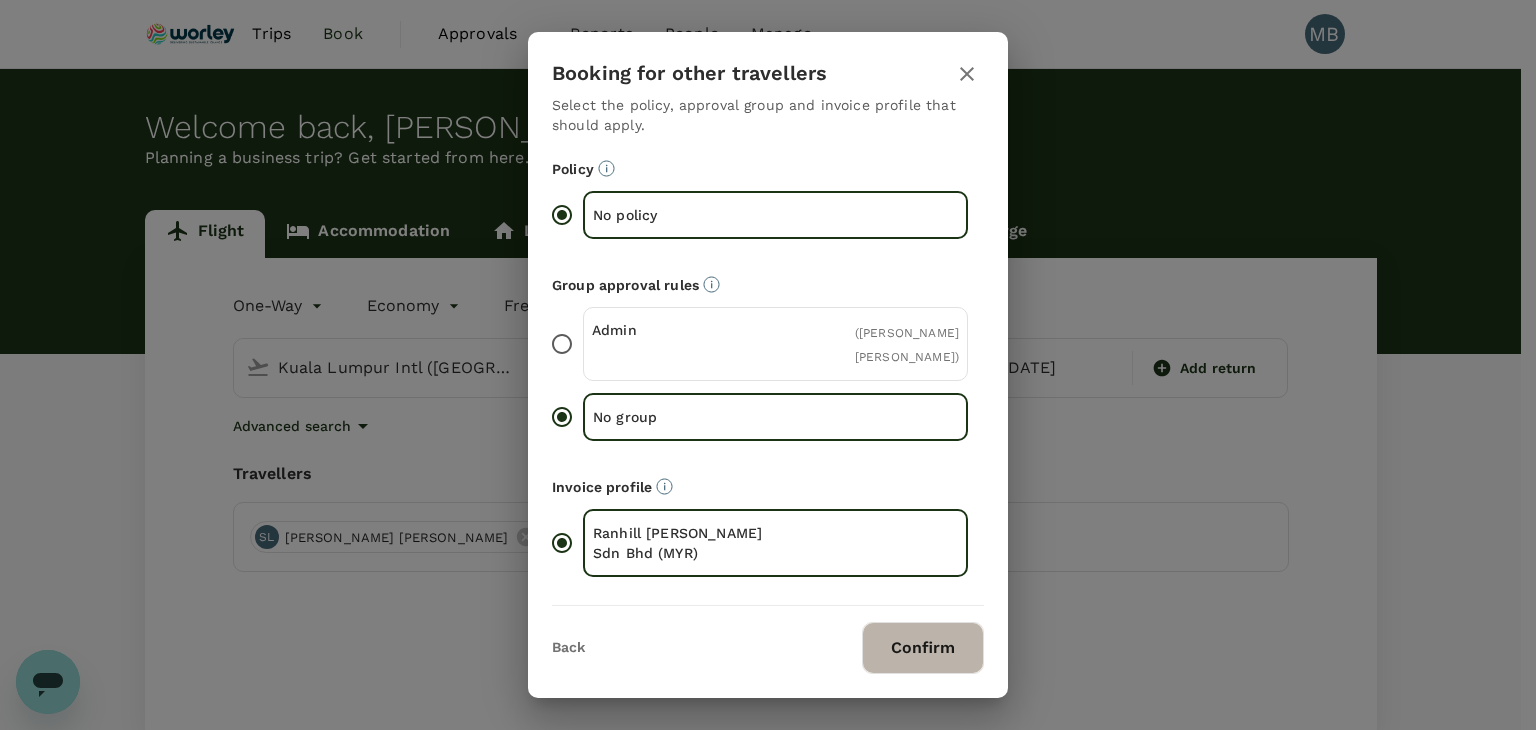 click on "Confirm" at bounding box center (923, 648) 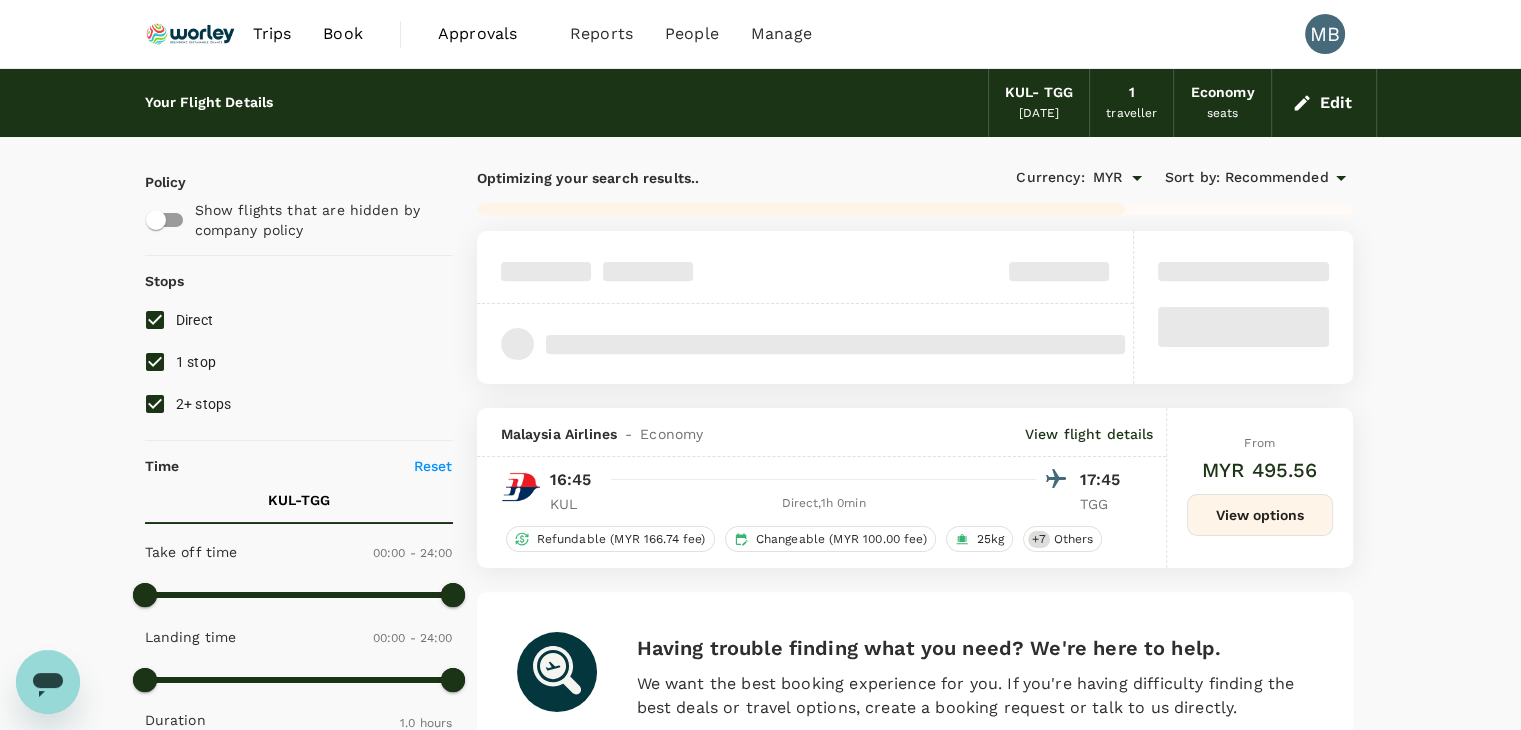 checkbox on "false" 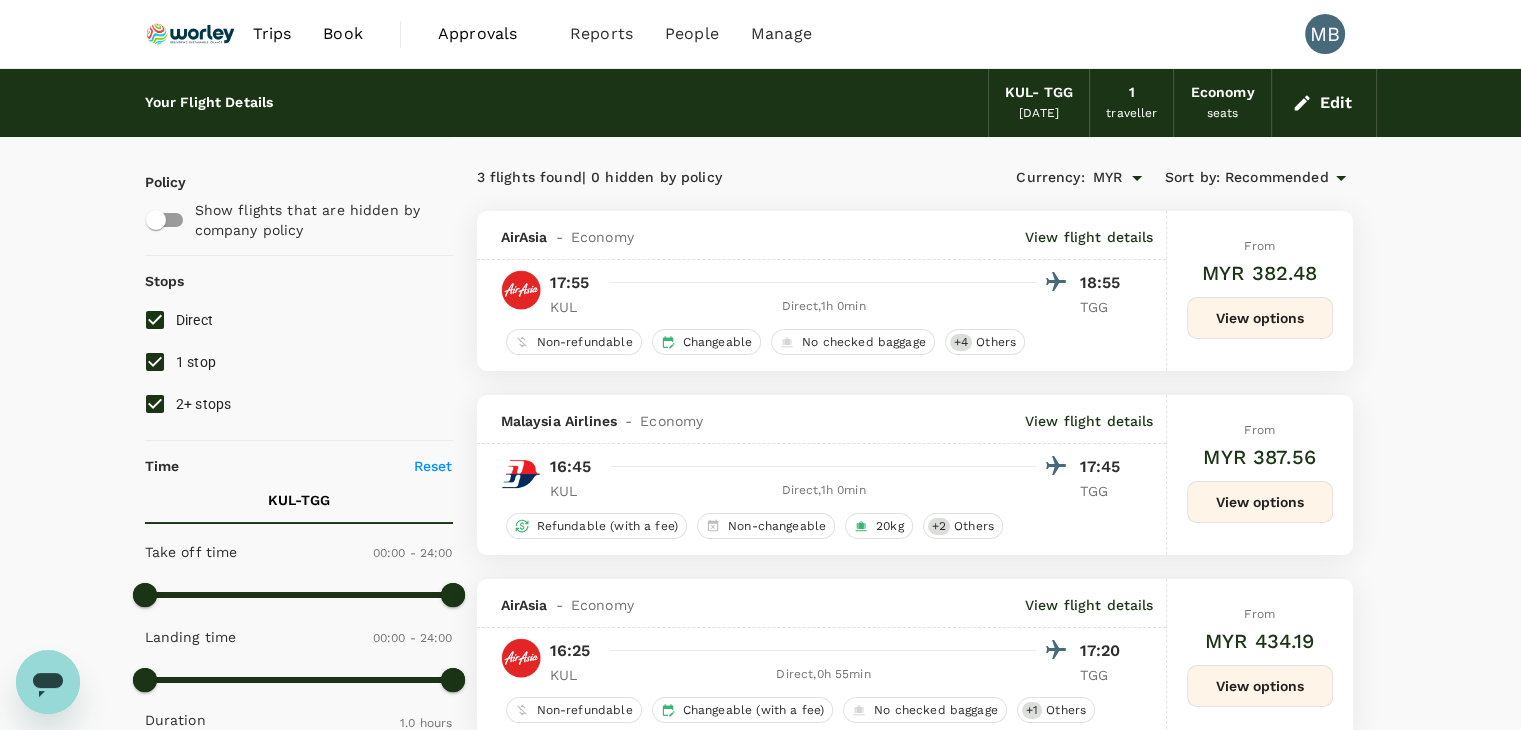 click on "1 stop" at bounding box center (155, 362) 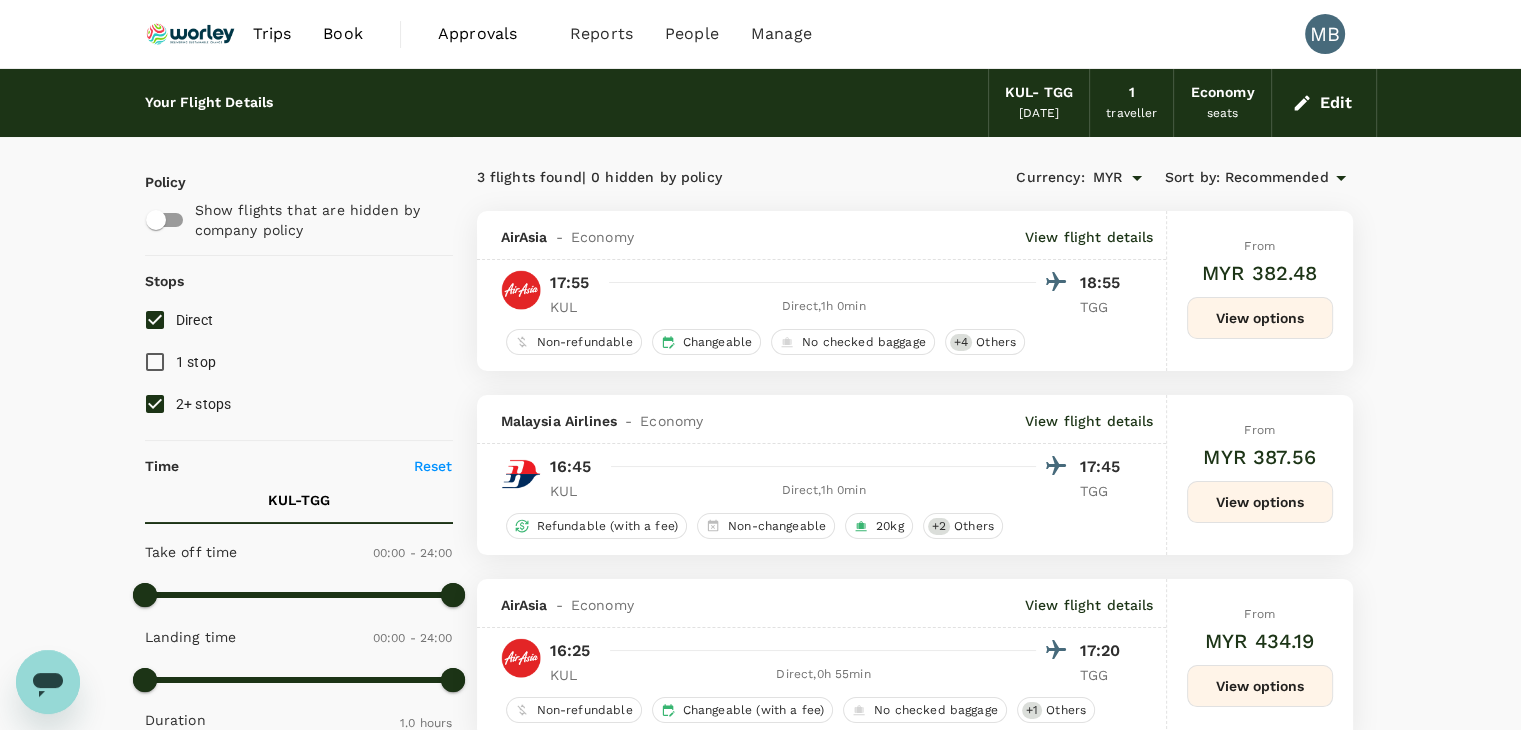 click on "2+ stops" at bounding box center [155, 404] 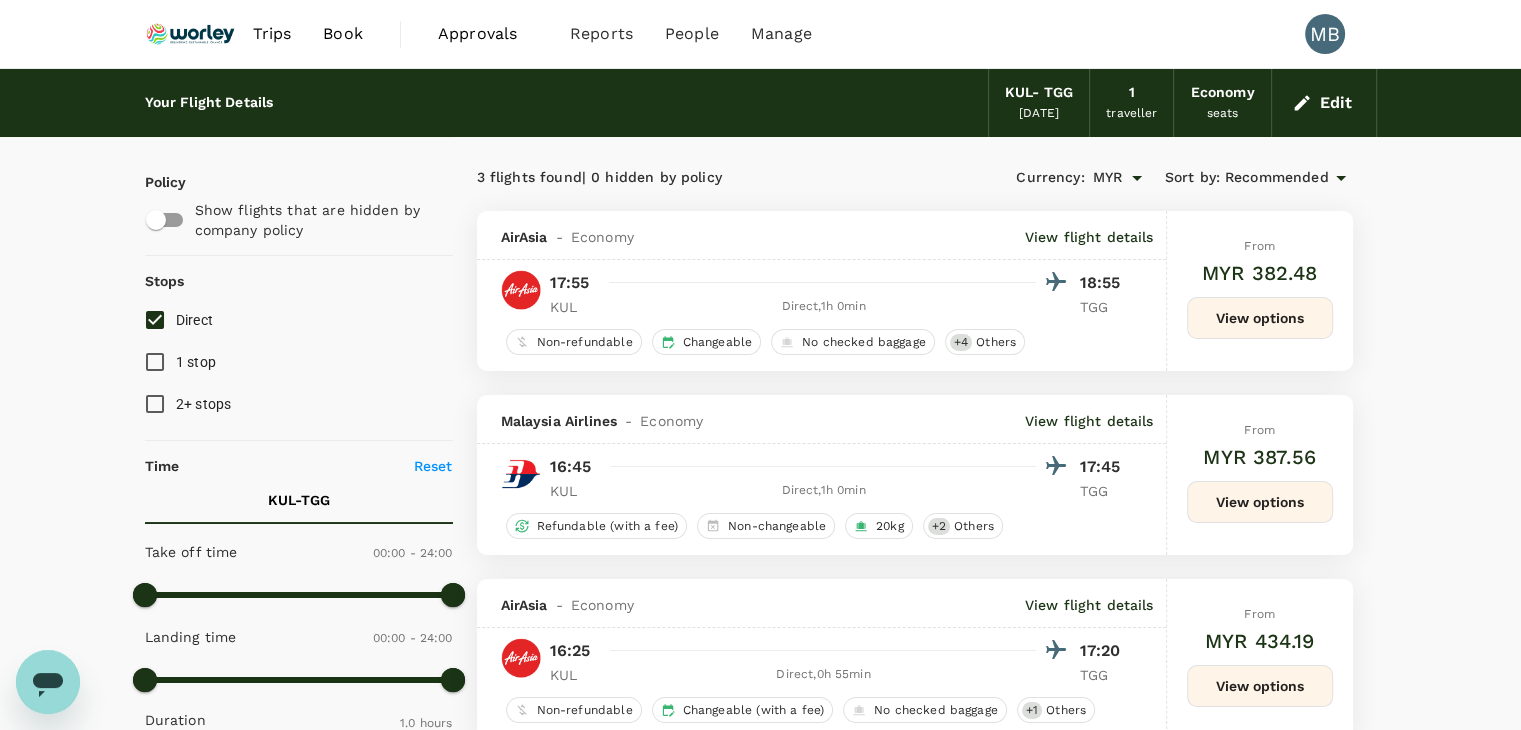 click on "Recommended" at bounding box center (1277, 178) 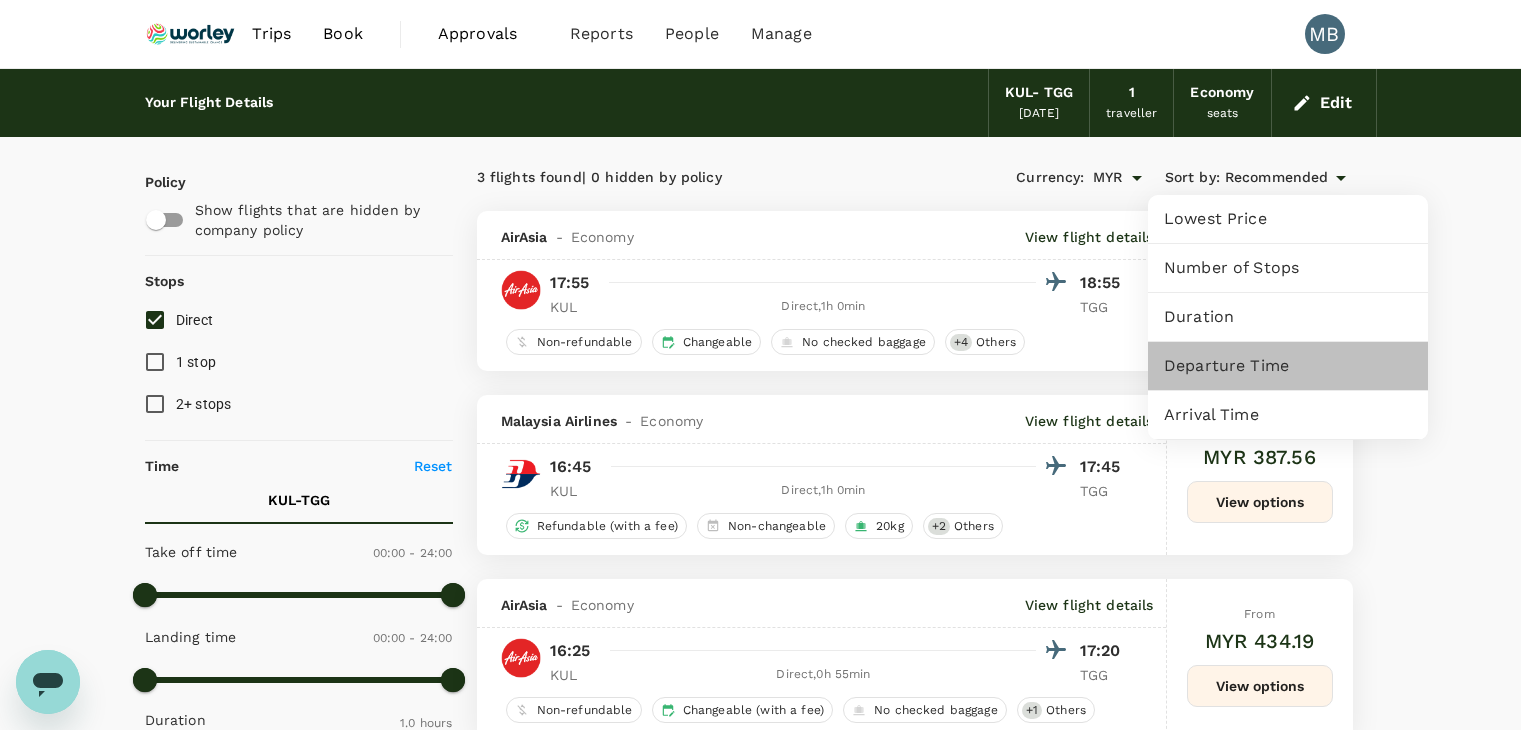 click on "Departure Time" at bounding box center [1288, 366] 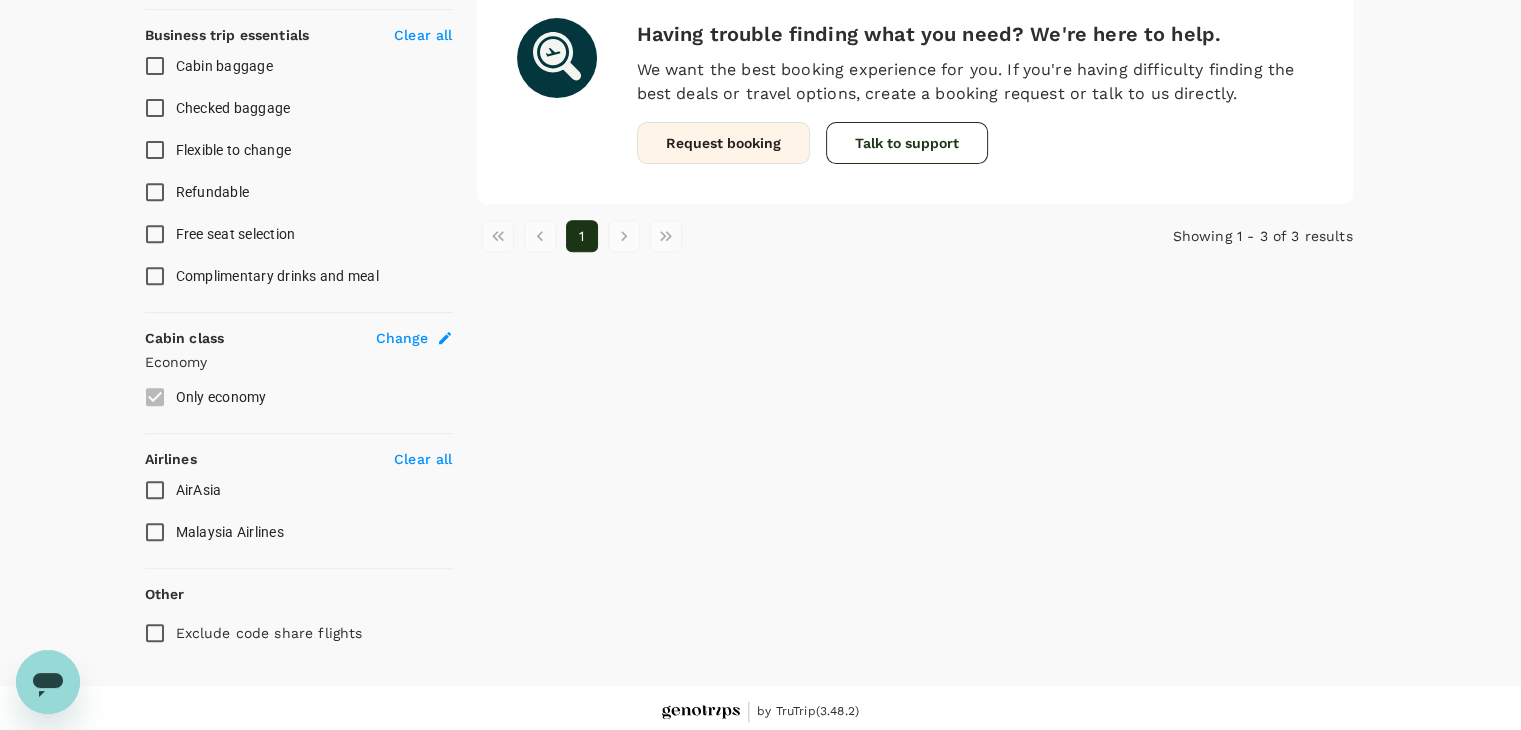scroll, scrollTop: 790, scrollLeft: 0, axis: vertical 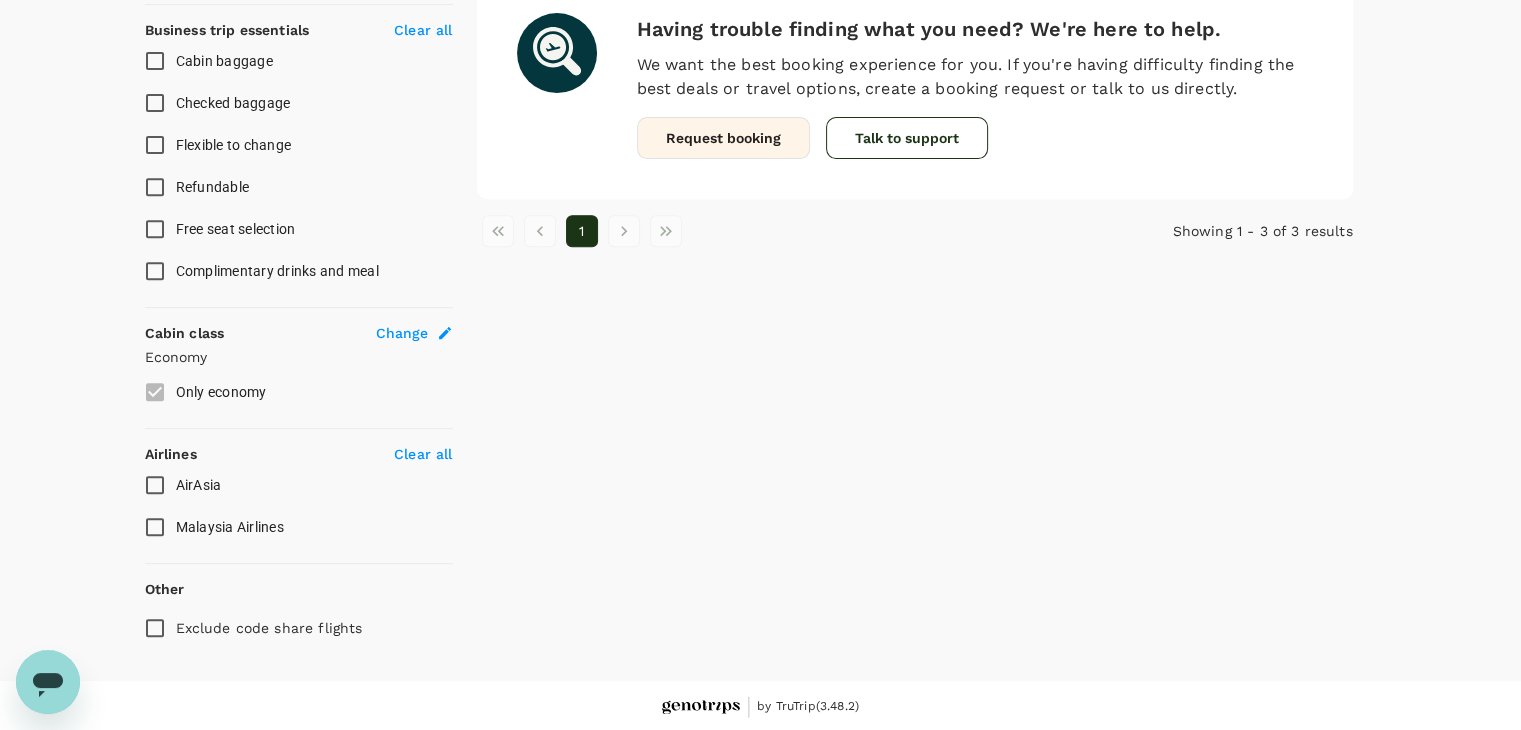 click on "AirAsia" at bounding box center (155, 485) 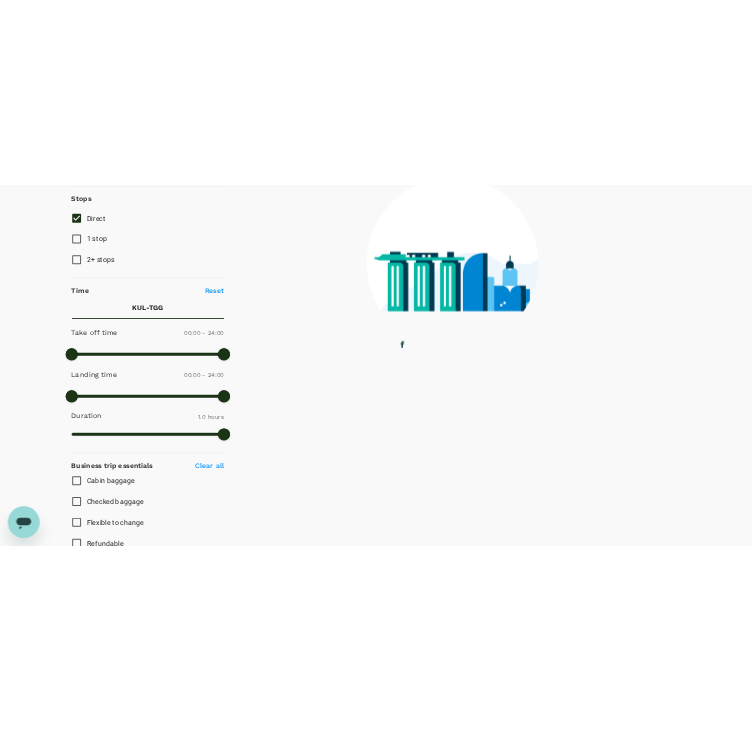 scroll, scrollTop: 90, scrollLeft: 0, axis: vertical 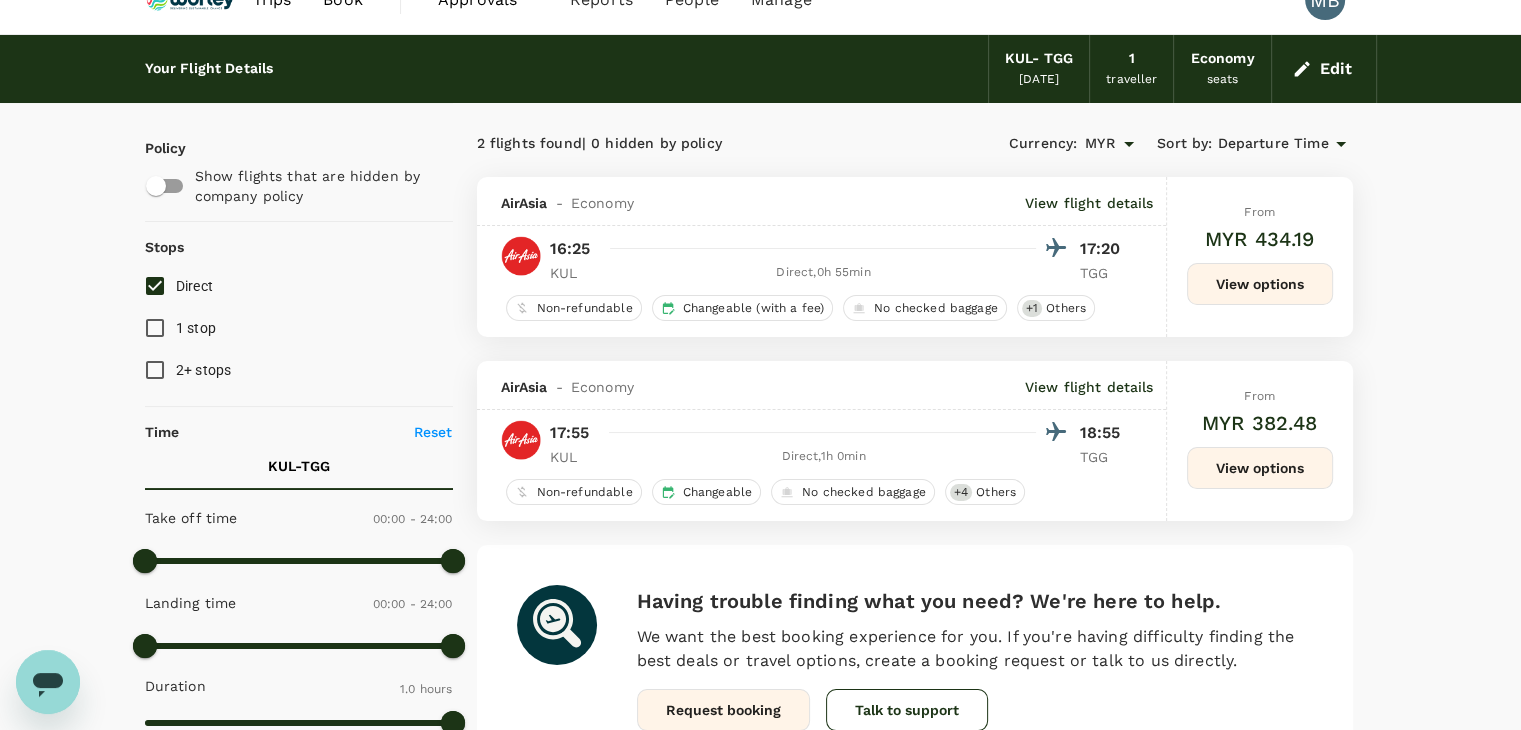 click on "View options" at bounding box center [1260, 284] 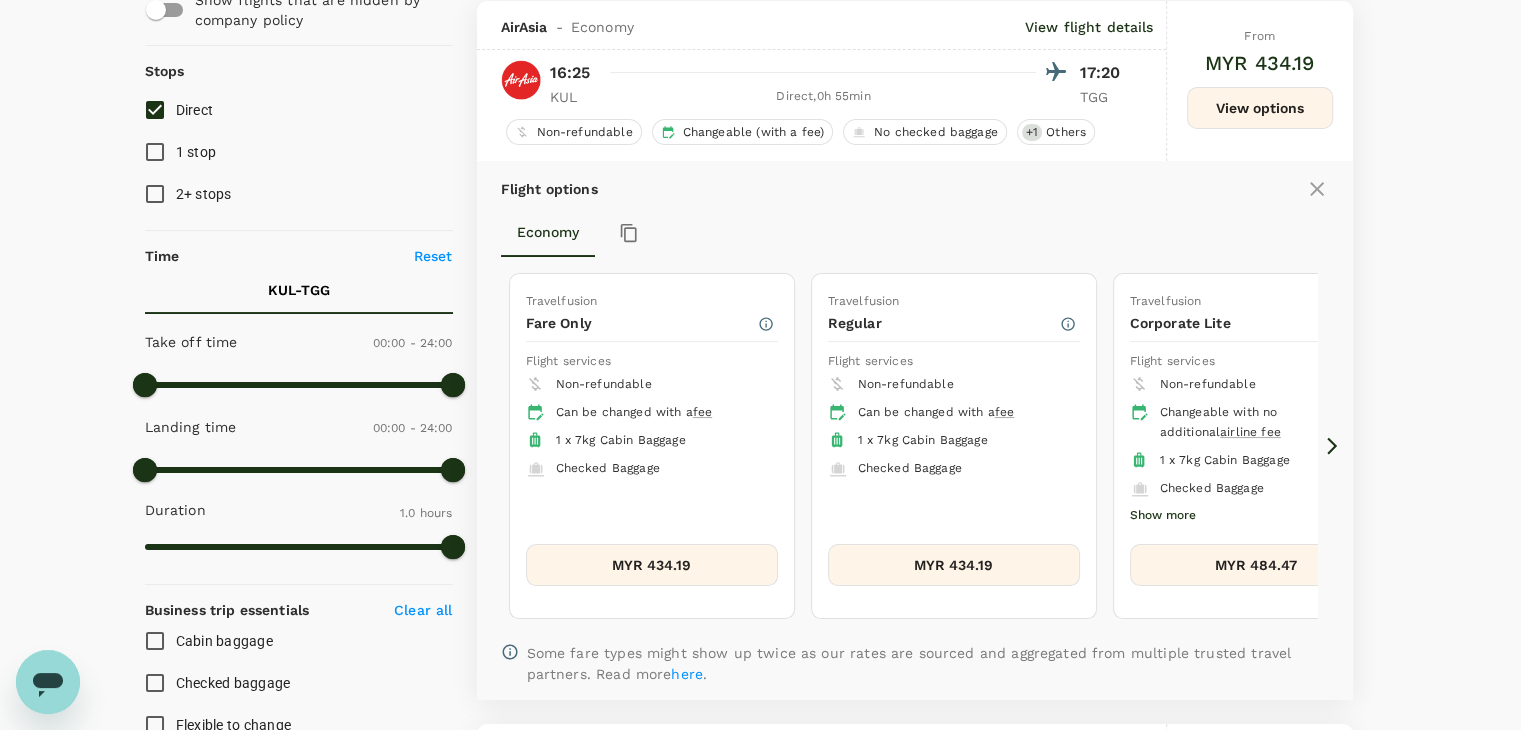 scroll, scrollTop: 211, scrollLeft: 0, axis: vertical 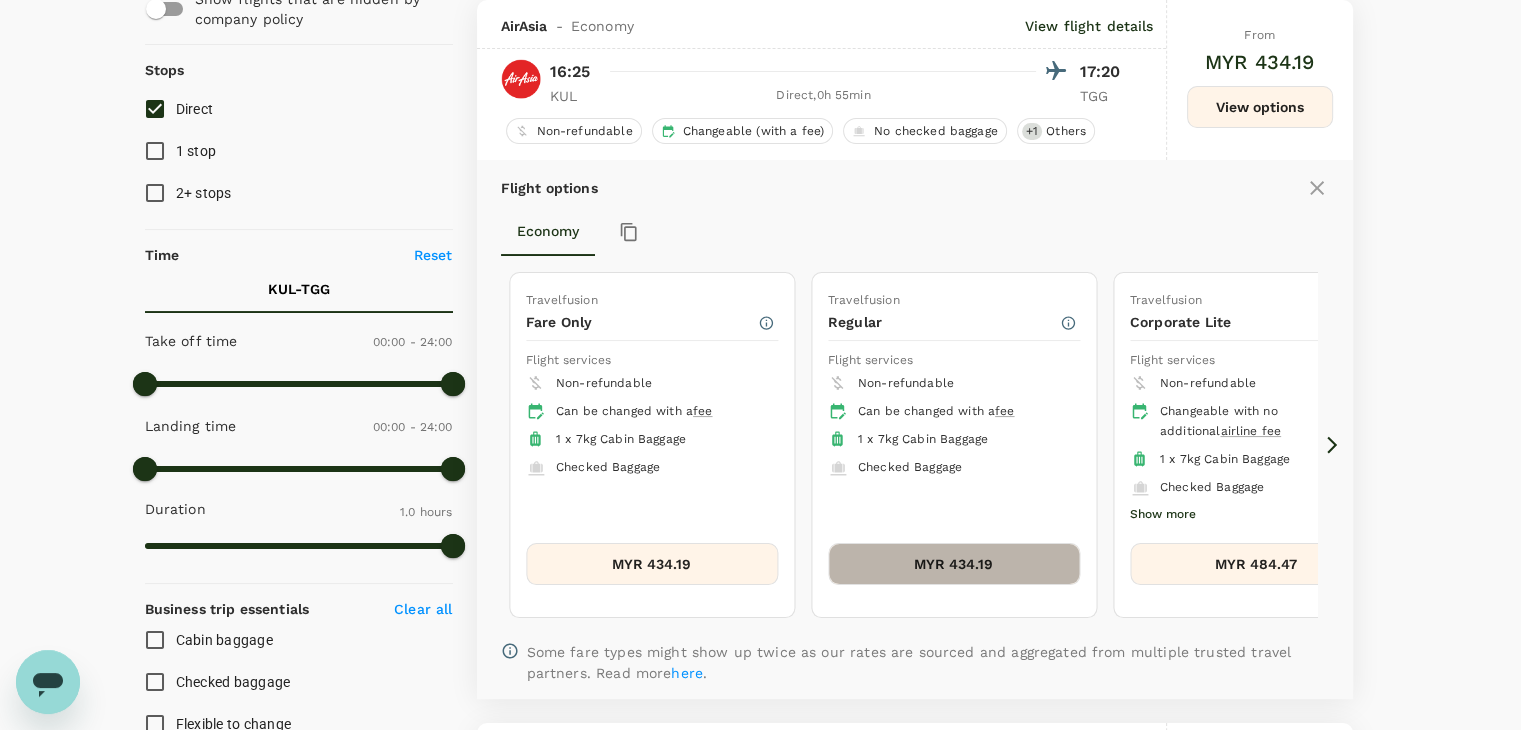 click on "MYR 434.19" at bounding box center [954, 564] 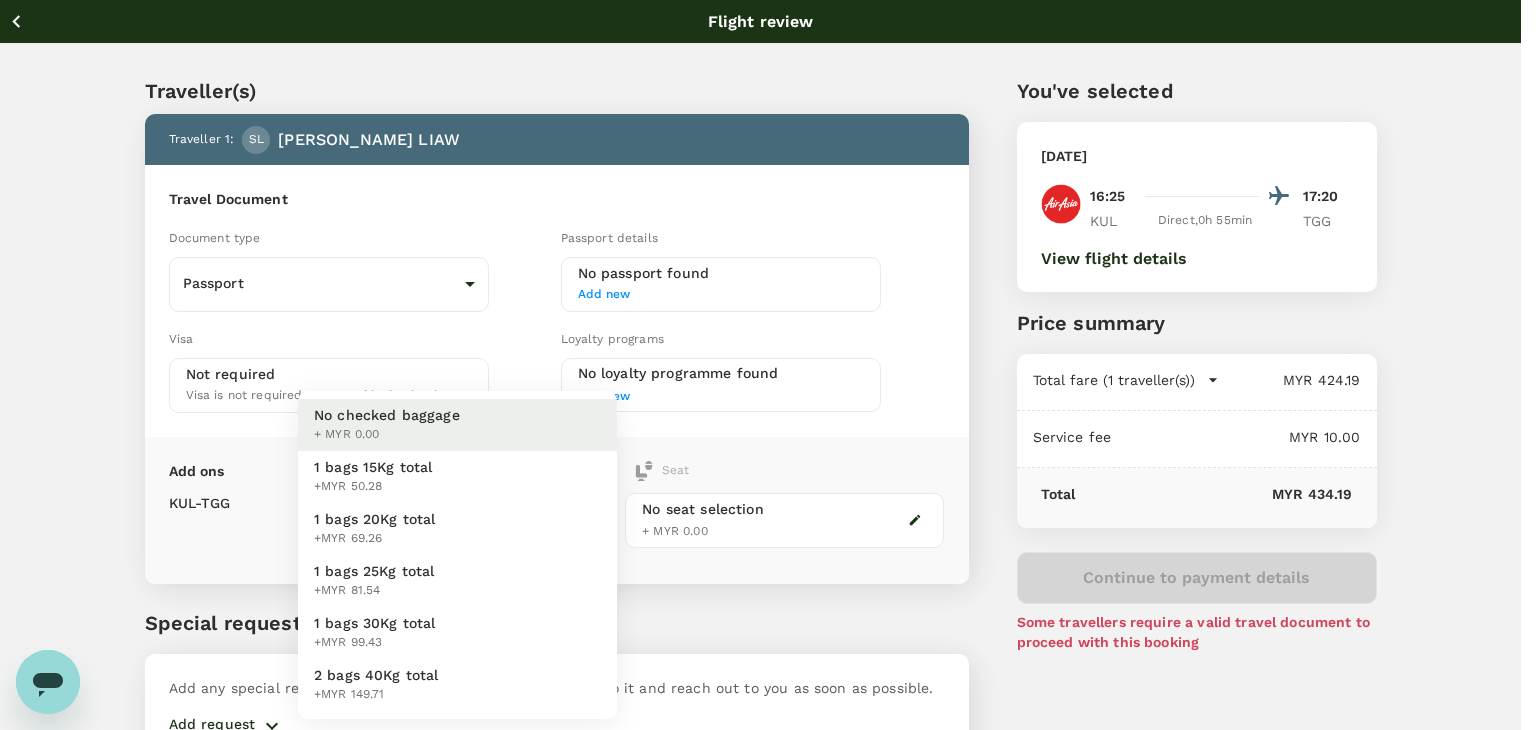 click on "Back to flight results Flight review Traveller(s) Traveller   1 : SL [PERSON_NAME]   [PERSON_NAME] Travel Document Document type Passport Passport ​ Passport details No passport found Add new Visa Not required Visa is not required to enter this destination Loyalty programs No loyalty programme found Add new Add ons Baggage Seat KUL  -  TGG No checked baggage + MYR 0.00 ​ No seat selection + MYR 0.00 Special request Add any special requests here. Our support team will attend to it and reach out to you as soon as possible. Add request You've selected [DATE] 16:25 17:20 KUL Direct ,  0h 55min TGG View flight details Price summary Total fare (1 traveller(s)) MYR 424.19 Air fare MYR 424.19 Baggage fee MYR 0.00 Seat fee MYR 0.00 Service fee MYR 10.00 Total MYR 434.19 Continue to payment details Some travellers require a valid travel document to proceed with this booking by TruTrip  ( 3.48.2   ) View details Edit Add new No checked baggage + MYR 0.00 1 bags 15Kg total +MYR 50.28 1 bags 20Kg total +MYR 69.26" at bounding box center [768, 419] 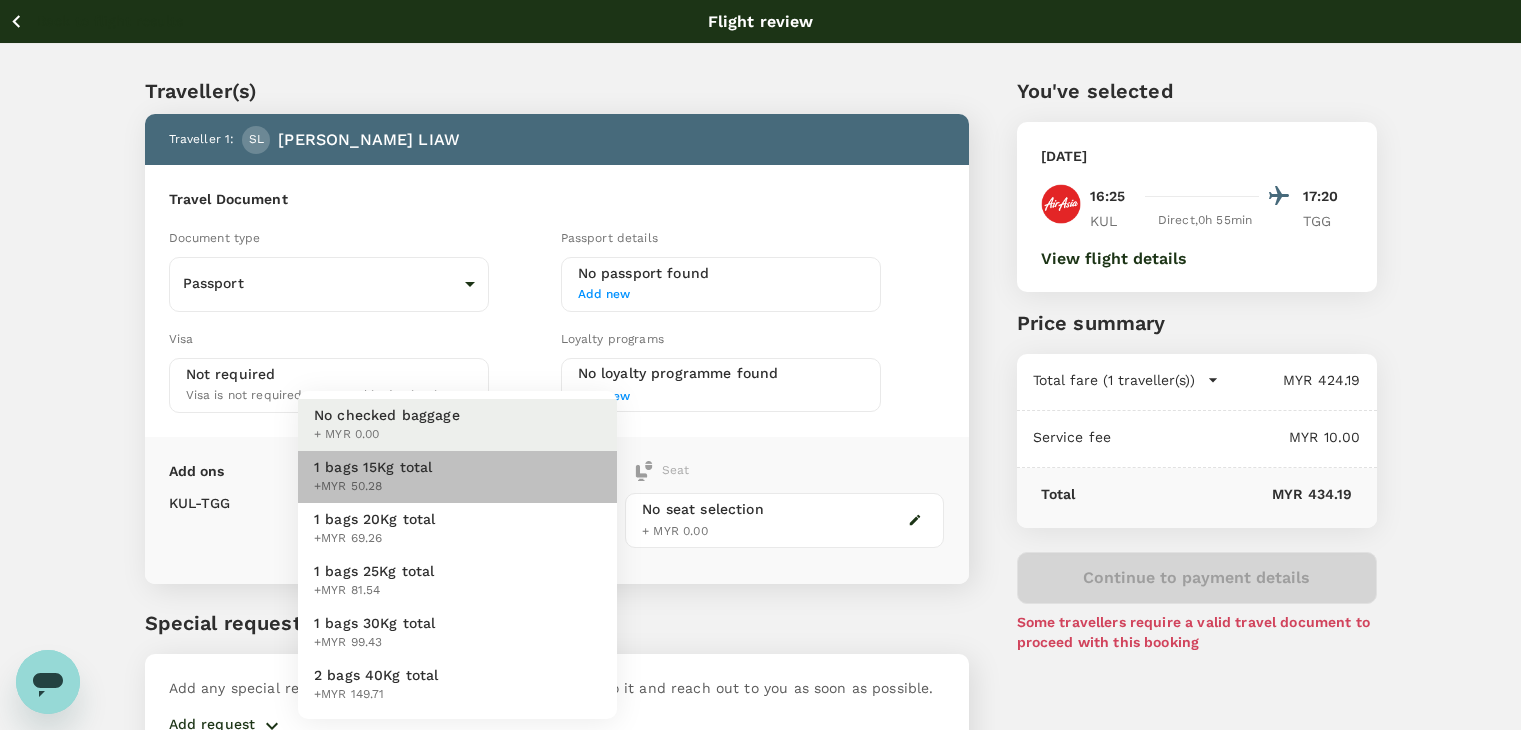 click on "1 bags 15Kg total +MYR 50.28" at bounding box center [457, 477] 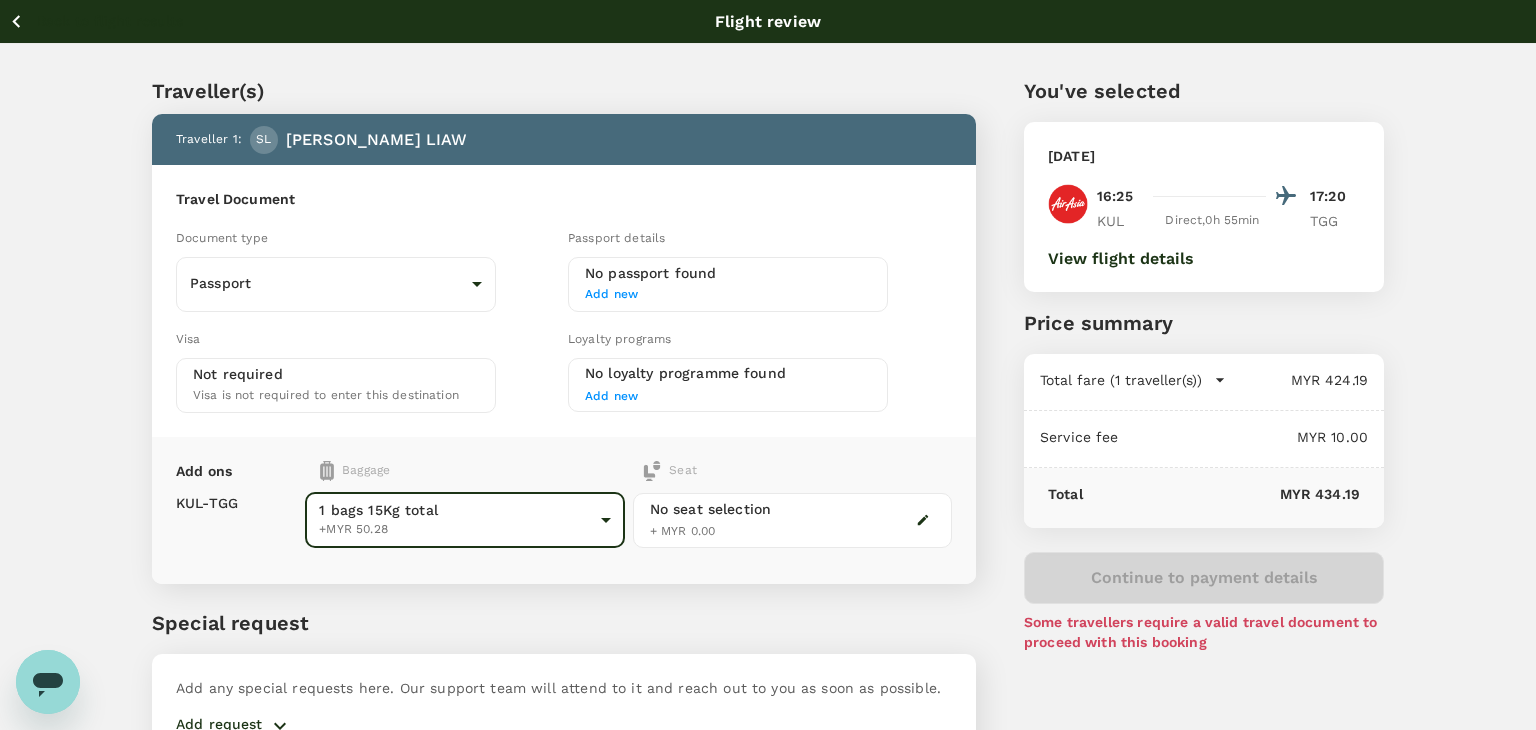 click on "Back to flight results Flight review Traveller(s) Traveller   1 : SL [PERSON_NAME]   [PERSON_NAME] Travel Document Document type Passport Passport ​ Passport details No passport found Add new Visa Not required Visa is not required to enter this destination Loyalty programs No loyalty programme found Add new Add ons Baggage Seat KUL  -  TGG 1 bags 15Kg total +MYR 50.28 1 - 50.28 ​ No seat selection + MYR 0.00 Special request Add any special requests here. Our support team will attend to it and reach out to you as soon as possible. Add request You've selected [DATE] 16:25 17:20 KUL Direct ,  0h 55min TGG View flight details Price summary Total fare (1 traveller(s)) MYR 424.19 Air fare MYR 424.19 Baggage fee MYR 0.00 Seat fee MYR 0.00 Service fee MYR 10.00 Total MYR 434.19 Continue to payment details Some travellers require a valid travel document to proceed with this booking by TruTrip  ( 3.48.2   ) View details Edit Add new" at bounding box center [768, 419] 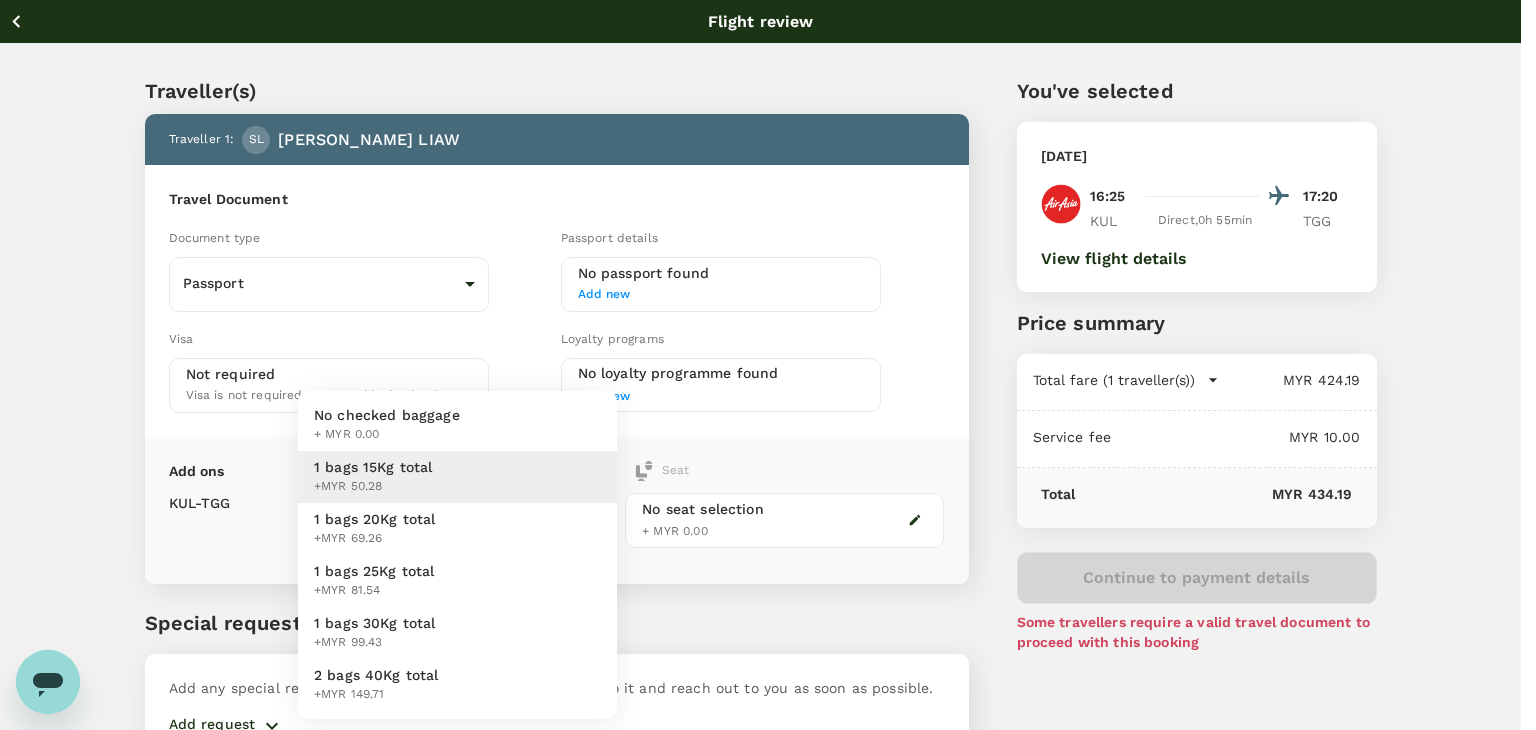 click on "No checked baggage + MYR 0.00" at bounding box center [457, 425] 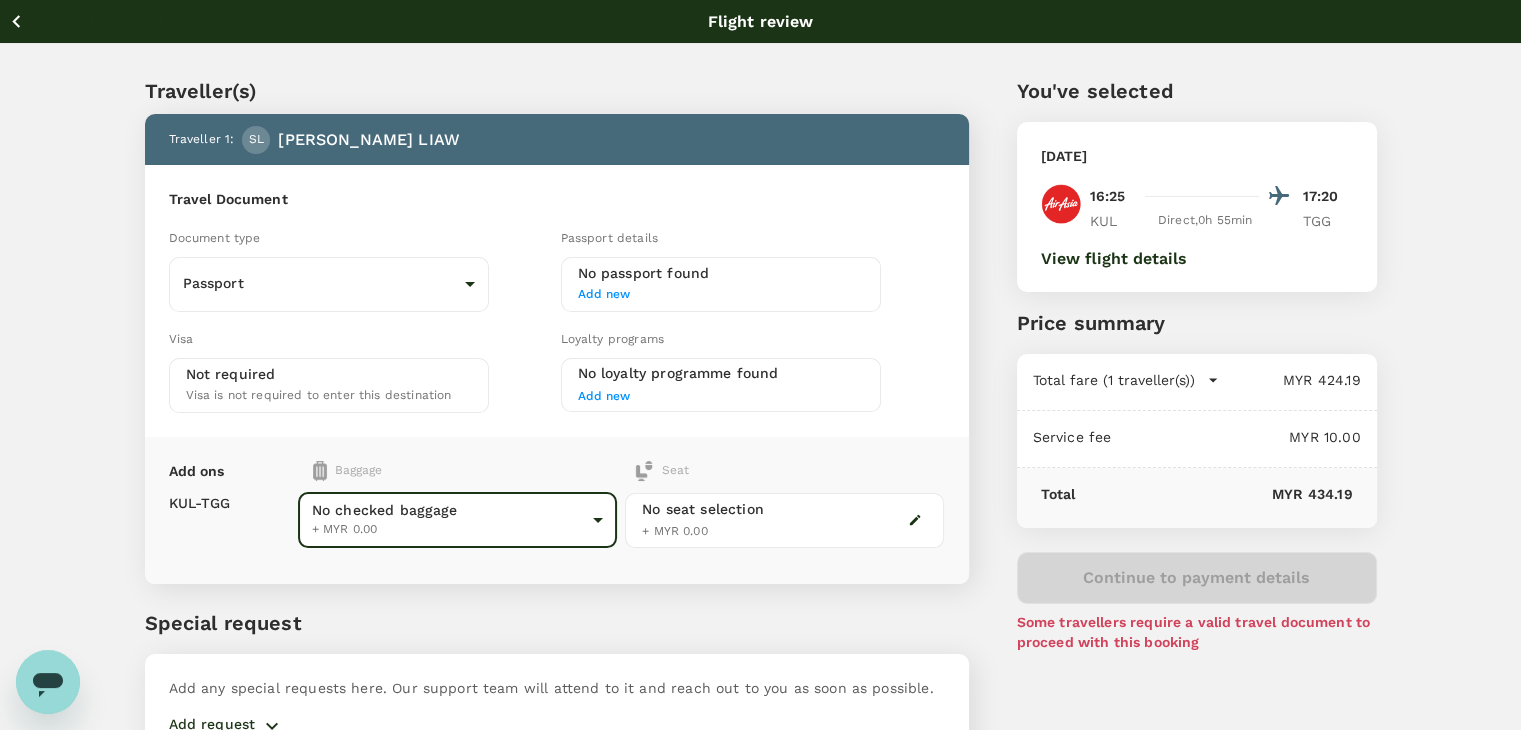 click on "Back to flight results Flight review Traveller(s) Traveller   1 : SL [PERSON_NAME]   [PERSON_NAME] Travel Document Document type Passport Passport ​ Passport details No passport found Add new Visa Not required Visa is not required to enter this destination Loyalty programs No loyalty programme found Add new Add ons Baggage Seat KUL  -  TGG No checked baggage + MYR 0.00 ​ No seat selection + MYR 0.00 Special request Add any special requests here. Our support team will attend to it and reach out to you as soon as possible. Add request You've selected [DATE] 16:25 17:20 KUL Direct ,  0h 55min TGG View flight details Price summary Total fare (1 traveller(s)) MYR 424.19 Air fare MYR 424.19 Baggage fee MYR 0.00 Seat fee MYR 0.00 Service fee MYR 10.00 Total MYR 434.19 Continue to payment details Some travellers require a valid travel document to proceed with this booking by TruTrip  ( 3.48.2   ) View details Edit Add new" at bounding box center (760, 419) 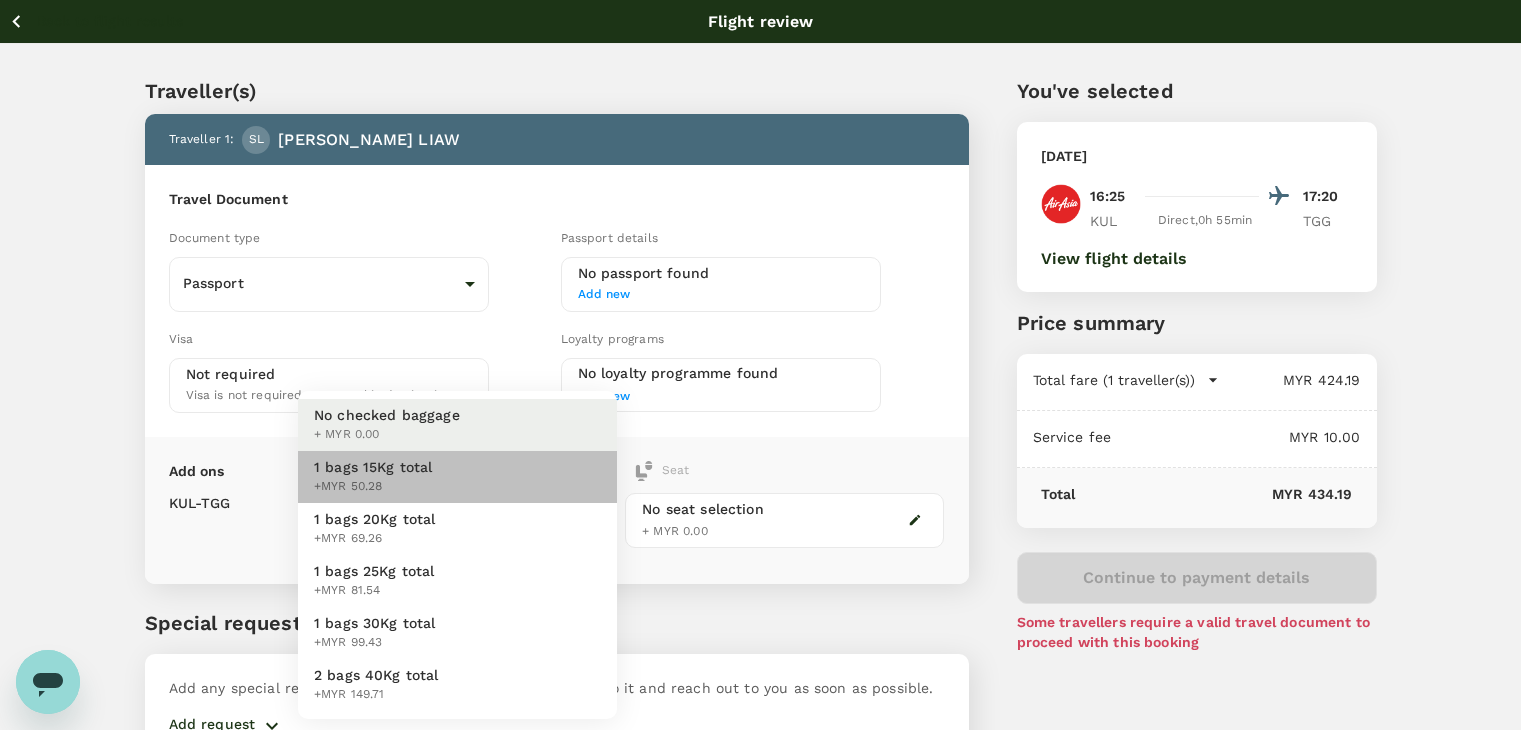 click on "1 bags 15Kg total +MYR 50.28" at bounding box center (457, 477) 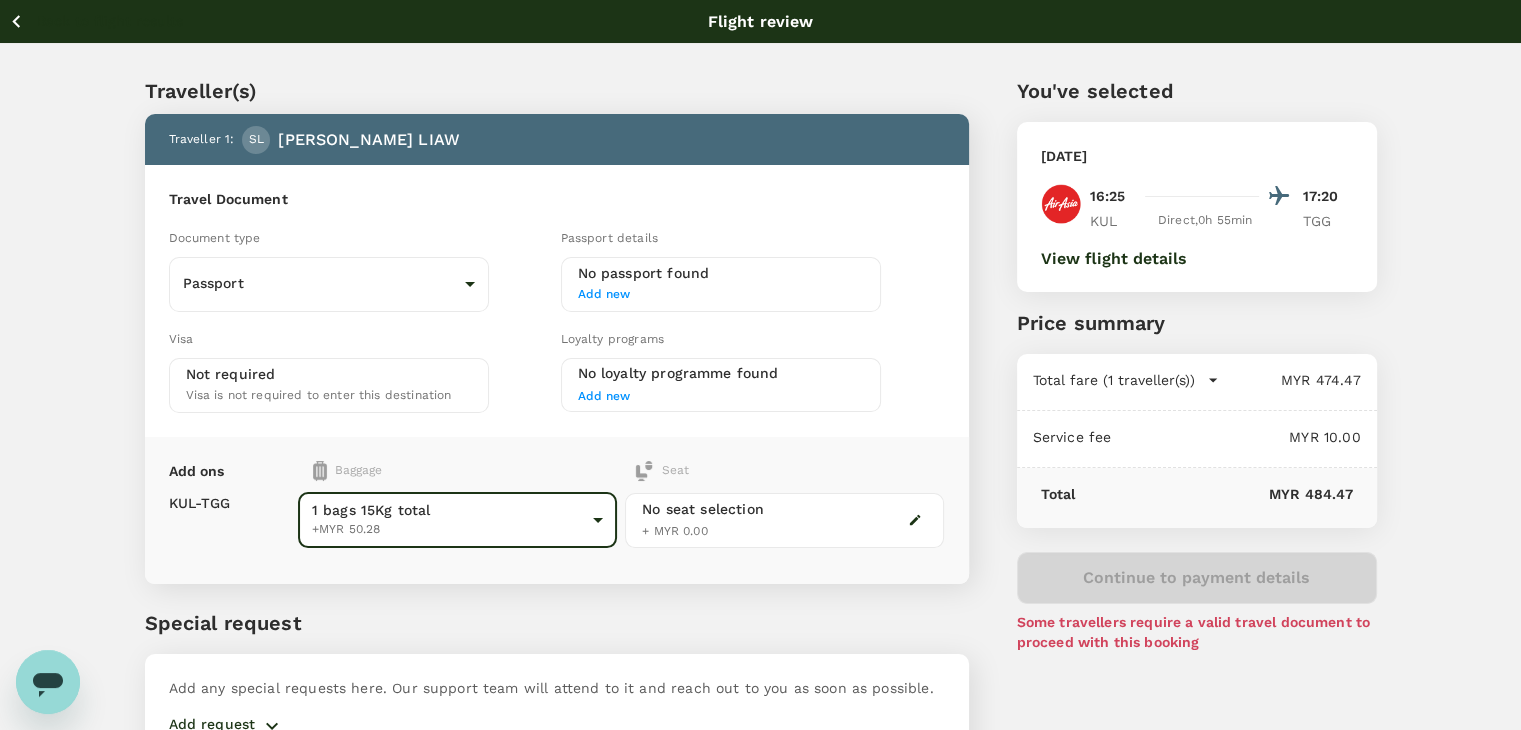 click 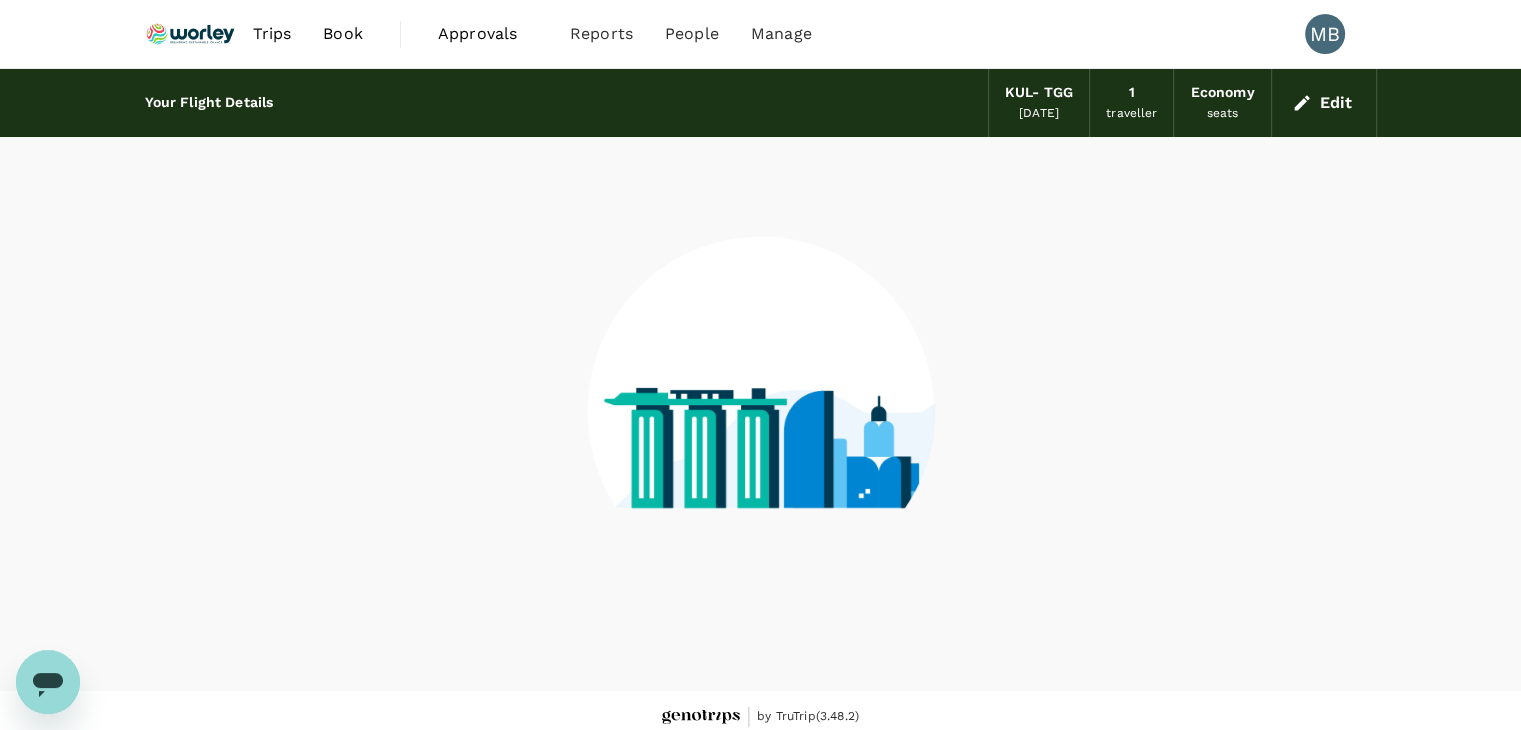 scroll, scrollTop: 13, scrollLeft: 0, axis: vertical 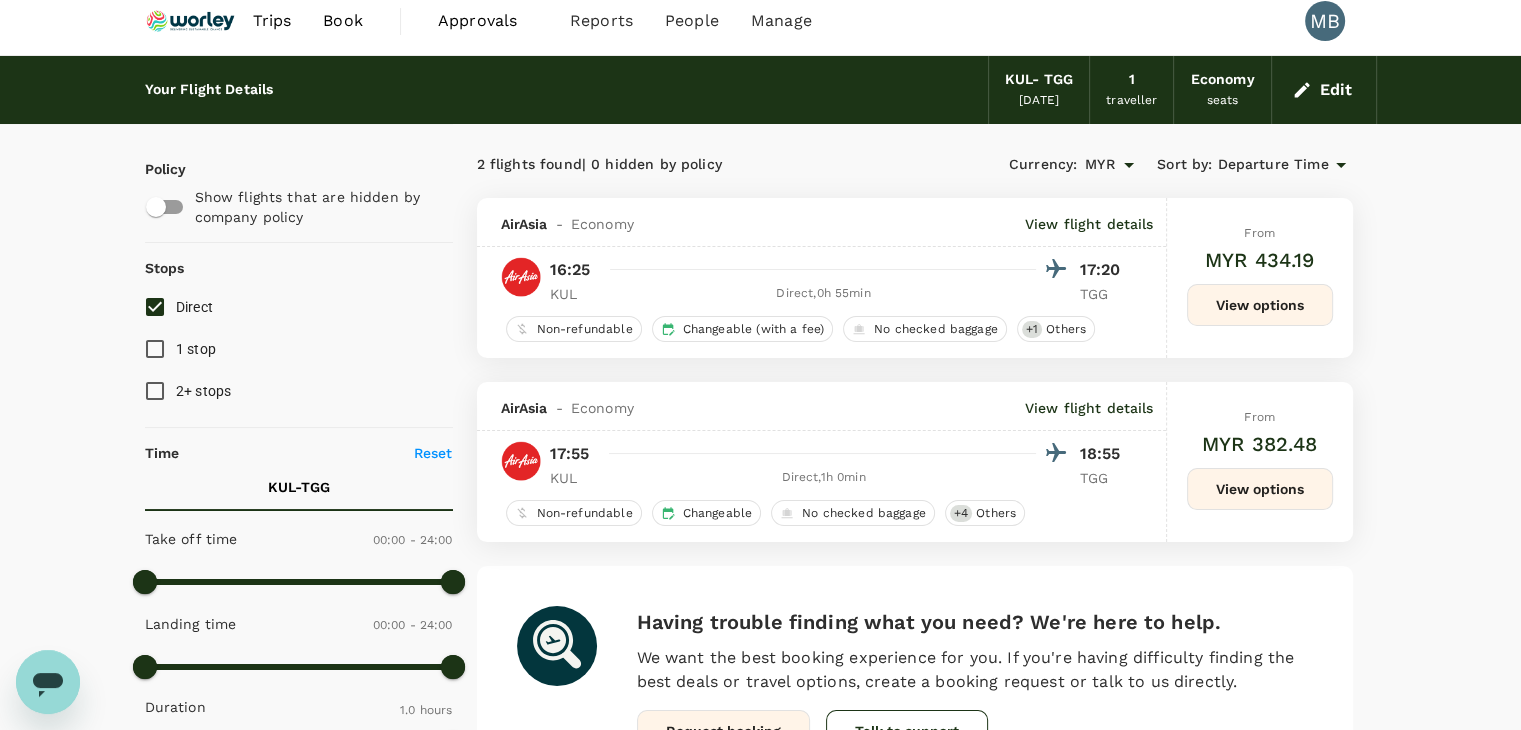click on "View options" at bounding box center [1260, 305] 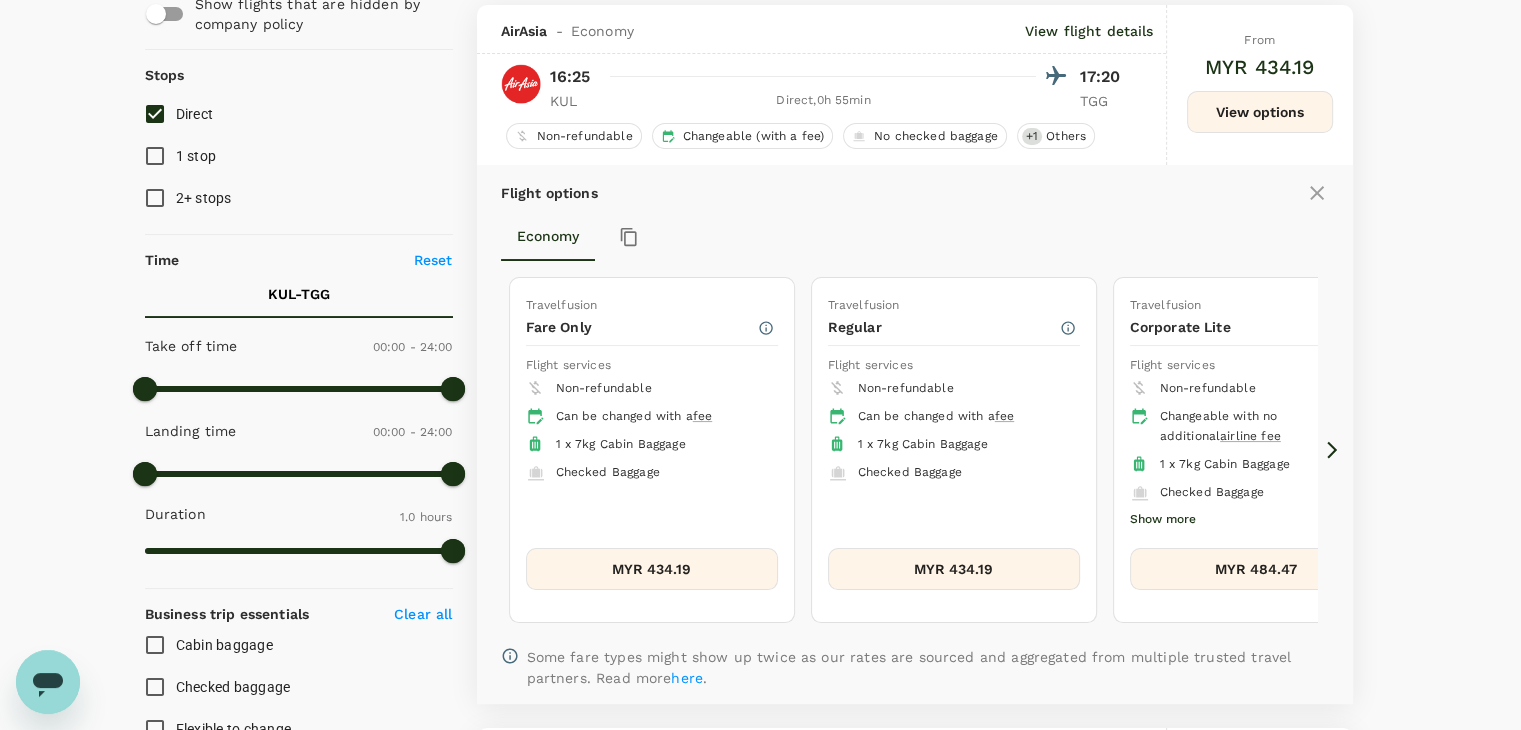 scroll, scrollTop: 211, scrollLeft: 0, axis: vertical 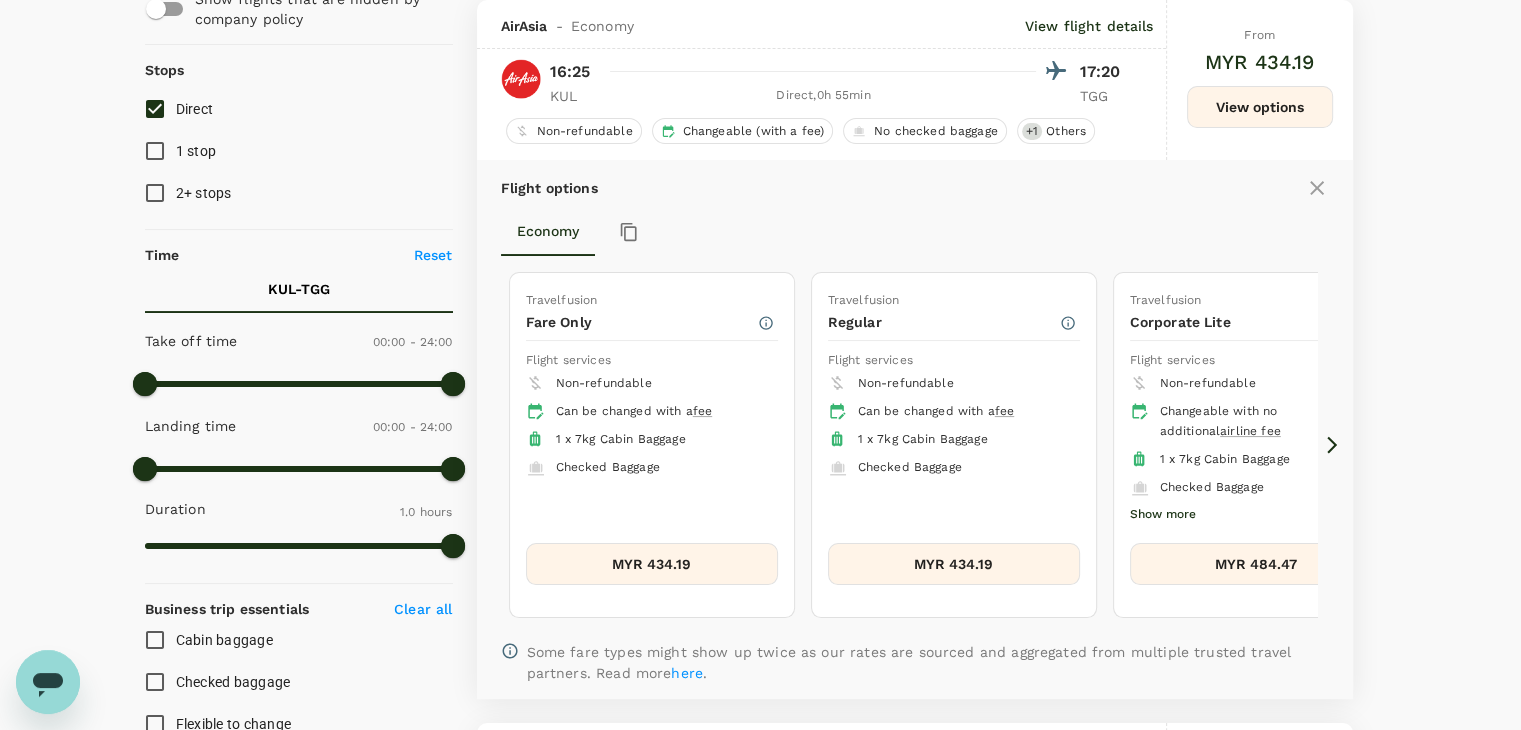 drag, startPoint x: 1328, startPoint y: 433, endPoint x: 1278, endPoint y: 444, distance: 51.1957 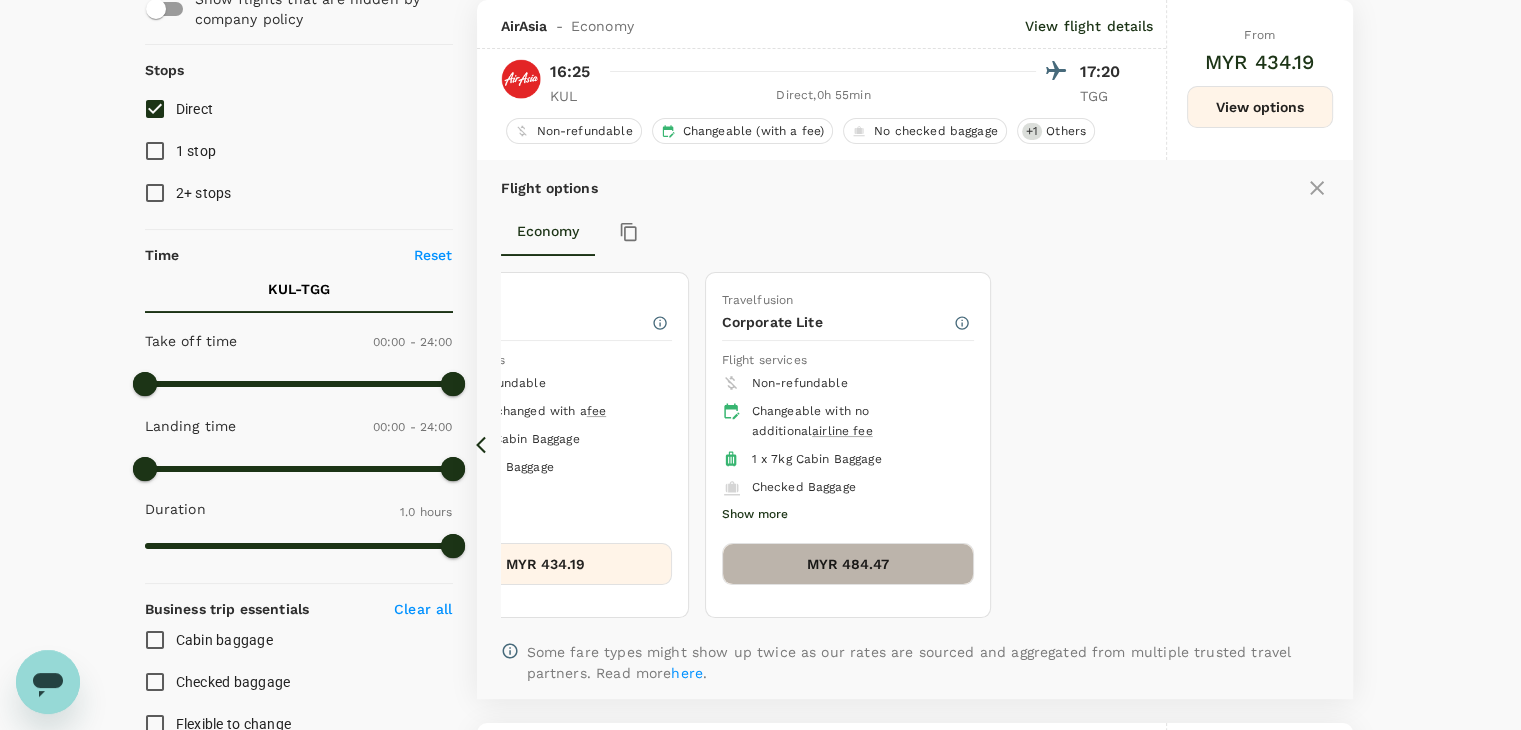 click on "MYR 484.47" at bounding box center [848, 564] 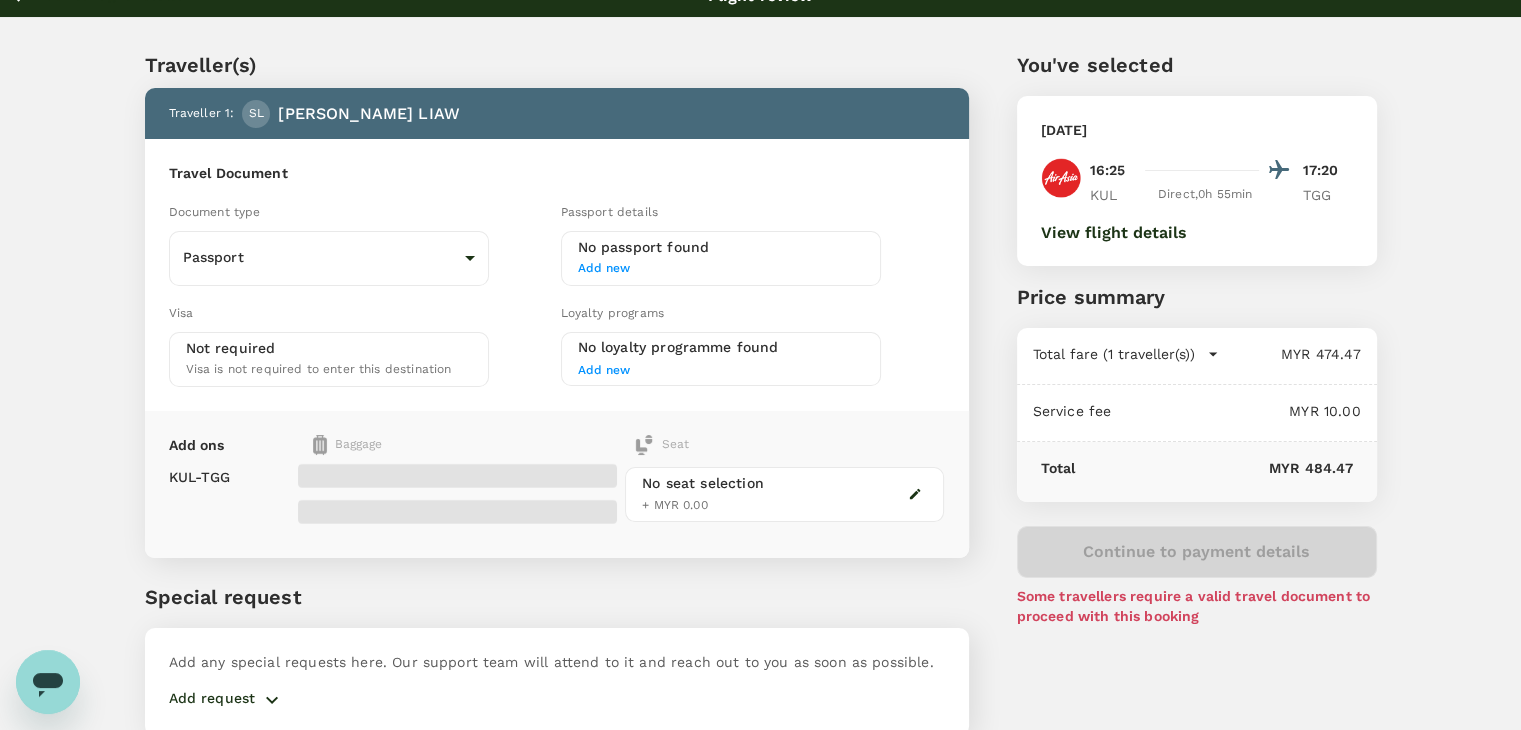 scroll, scrollTop: 0, scrollLeft: 0, axis: both 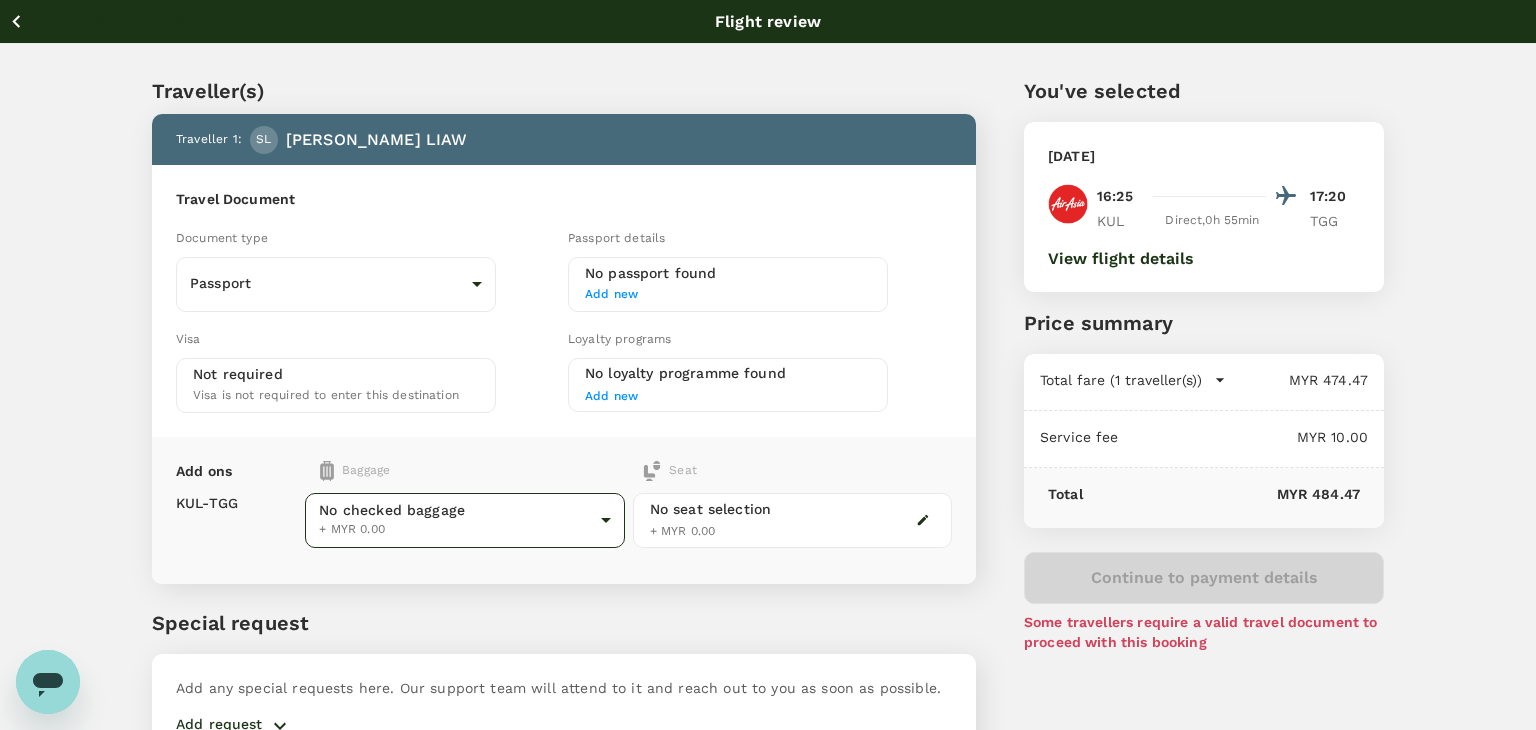 click on "Back to flight results Flight review Traveller(s) Traveller   1 : SL [PERSON_NAME]   [PERSON_NAME] Travel Document Document type Passport Passport ​ Passport details No passport found Add new Visa Not required Visa is not required to enter this destination Loyalty programs No loyalty programme found Add new Add ons Baggage Seat KUL  -  TGG No checked baggage + MYR 0.00 ​ No seat selection + MYR 0.00 Special request Add any special requests here. Our support team will attend to it and reach out to you as soon as possible. Add request You've selected [DATE] 16:25 17:20 KUL Direct ,  0h 55min TGG View flight details Price summary Total fare (1 traveller(s)) MYR 474.47 Air fare MYR 474.47 Baggage fee MYR 0.00 Seat fee MYR 0.00 Service fee MYR 10.00 Total MYR 484.47 Continue to payment details Some travellers require a valid travel document to proceed with this booking by TruTrip  ( 3.48.2   ) View details Edit Add new" at bounding box center [768, 419] 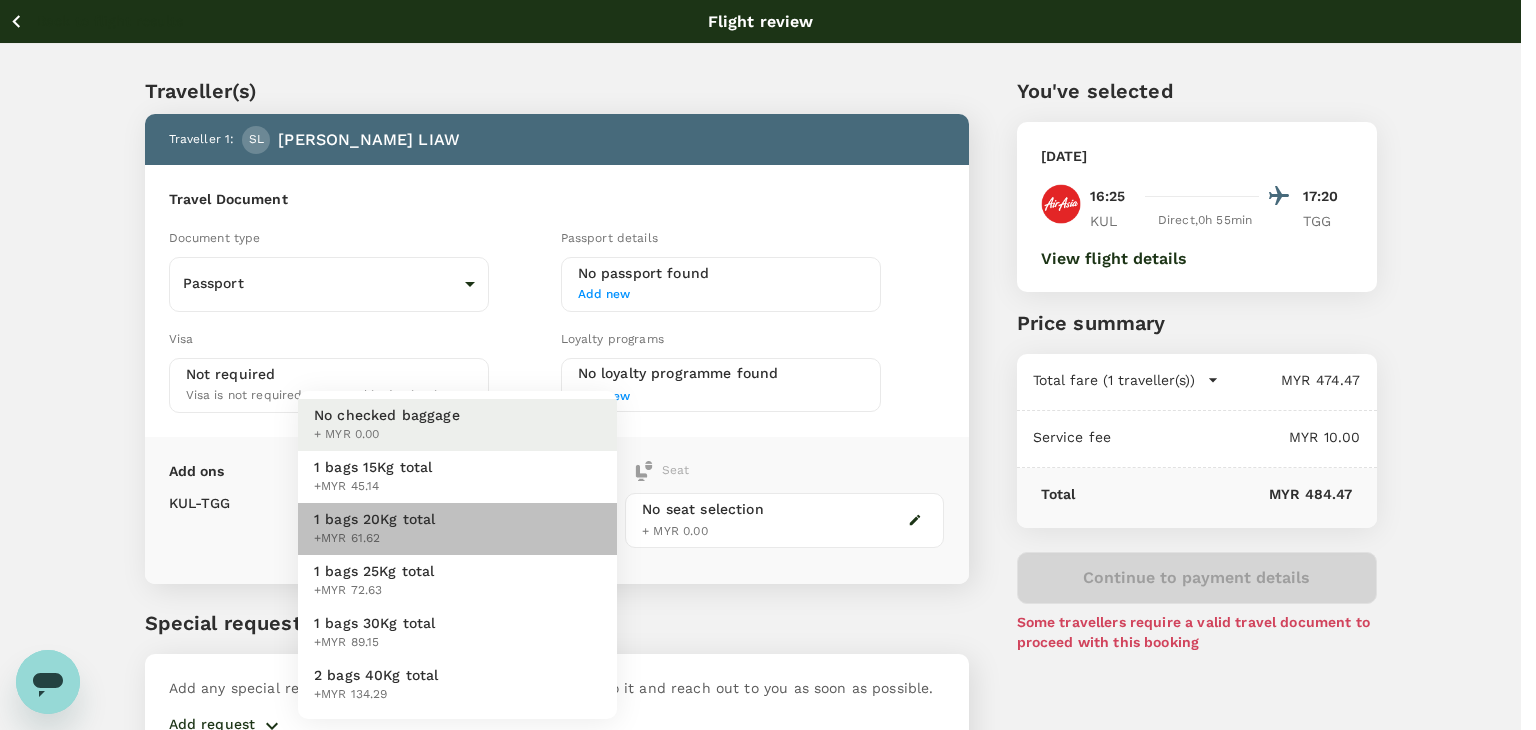 click on "1 bags 20Kg total +MYR 61.62" at bounding box center (457, 529) 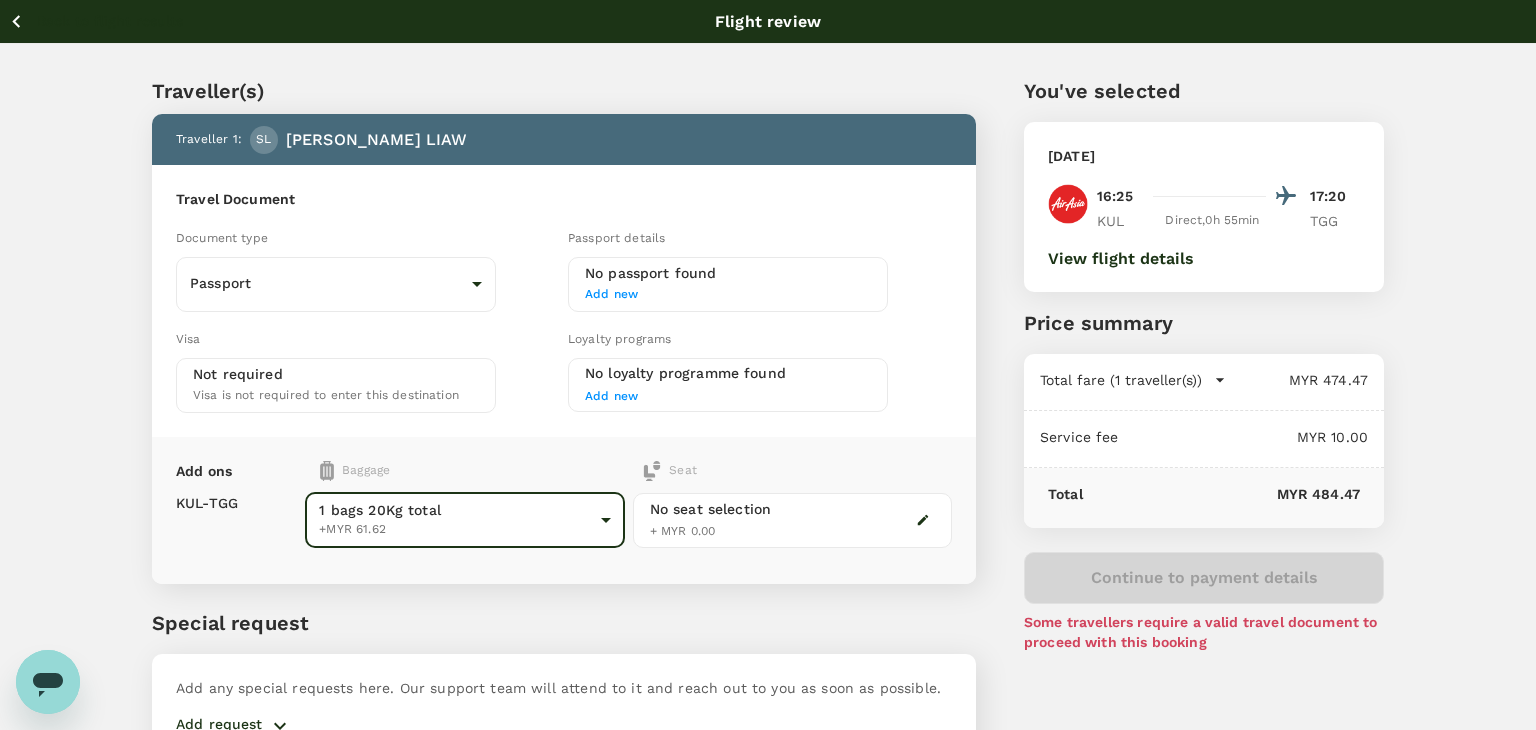 click on "Back to flight results Flight review Traveller(s) Traveller   1 : SL [PERSON_NAME]   [PERSON_NAME] Travel Document Document type Passport Passport ​ Passport details No passport found Add new Visa Not required Visa is not required to enter this destination Loyalty programs No loyalty programme found Add new Add ons Baggage Seat KUL  -  TGG 1 bags 20Kg total +MYR 61.62 2 - 61.62 ​ No seat selection + MYR 0.00 Special request Add any special requests here. Our support team will attend to it and reach out to you as soon as possible. Add request You've selected [DATE] 16:25 17:20 KUL Direct ,  0h 55min TGG View flight details Price summary Total fare (1 traveller(s)) MYR 474.47 Air fare MYR 474.47 Baggage fee MYR 0.00 Seat fee MYR 0.00 Service fee MYR 10.00 Total MYR 484.47 Continue to payment details Some travellers require a valid travel document to proceed with this booking by TruTrip  ( 3.48.2   ) View details Edit Add new" at bounding box center (768, 419) 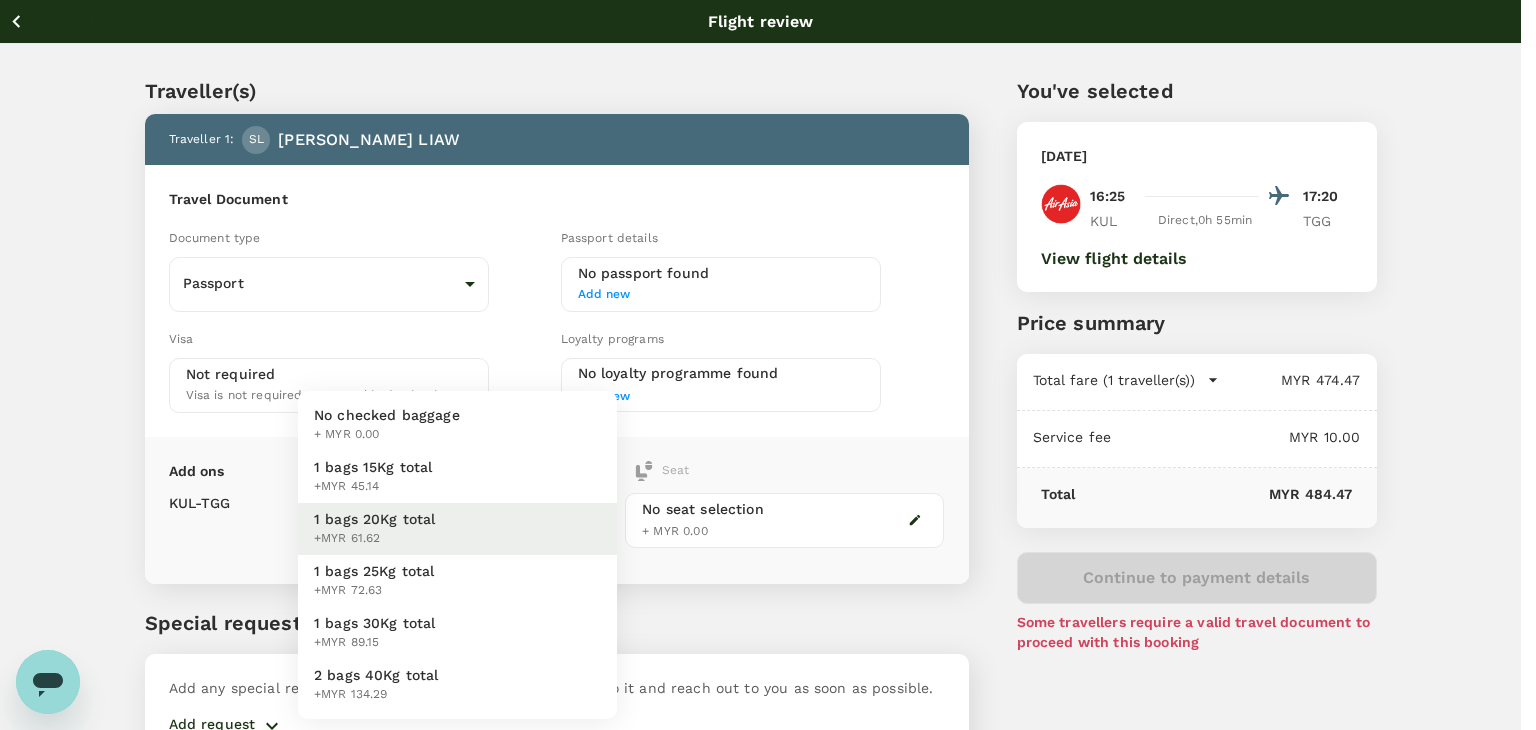click on "No checked baggage + MYR 0.00" at bounding box center [457, 425] 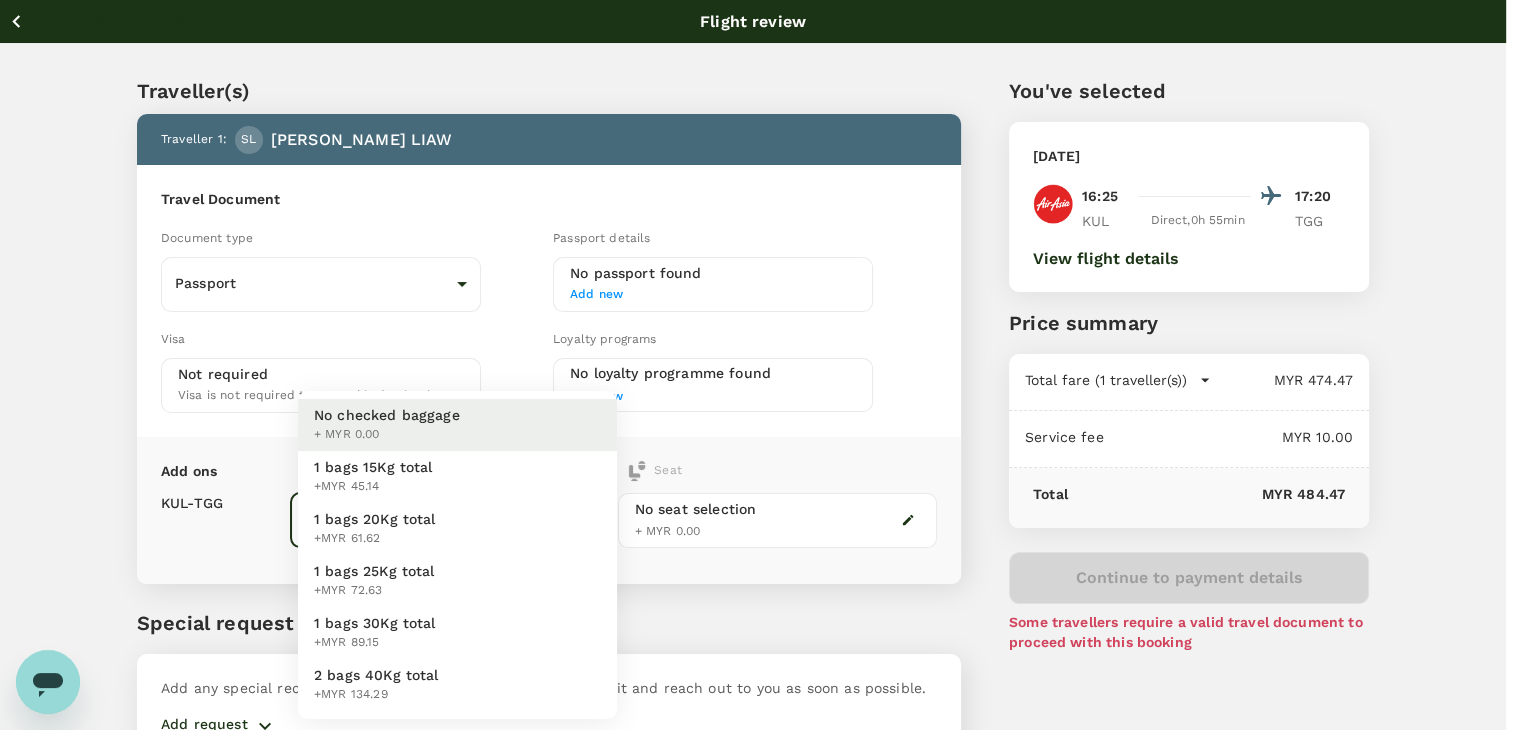 click on "Back to flight results Flight review Traveller(s) Traveller   1 : SL [PERSON_NAME]   [PERSON_NAME] Travel Document Document type Passport Passport ​ Passport details No passport found Add new Visa Not required Visa is not required to enter this destination Loyalty programs No loyalty programme found Add new Add ons Baggage Seat KUL  -  TGG No checked baggage + MYR 0.00 ​ No seat selection + MYR 0.00 Special request Add any special requests here. Our support team will attend to it and reach out to you as soon as possible. Add request You've selected [DATE] 16:25 17:20 KUL Direct ,  0h 55min TGG View flight details Price summary Total fare (1 traveller(s)) MYR 474.47 Air fare MYR 474.47 Baggage fee MYR 0.00 Seat fee MYR 0.00 Service fee MYR 10.00 Total MYR 484.47 Continue to payment details Some travellers require a valid travel document to proceed with this booking by TruTrip  ( 3.48.2   ) View details Edit Add new No checked baggage + MYR 0.00 1 bags 15Kg total +MYR 45.14 1 bags 20Kg total +MYR 61.62" at bounding box center [760, 419] 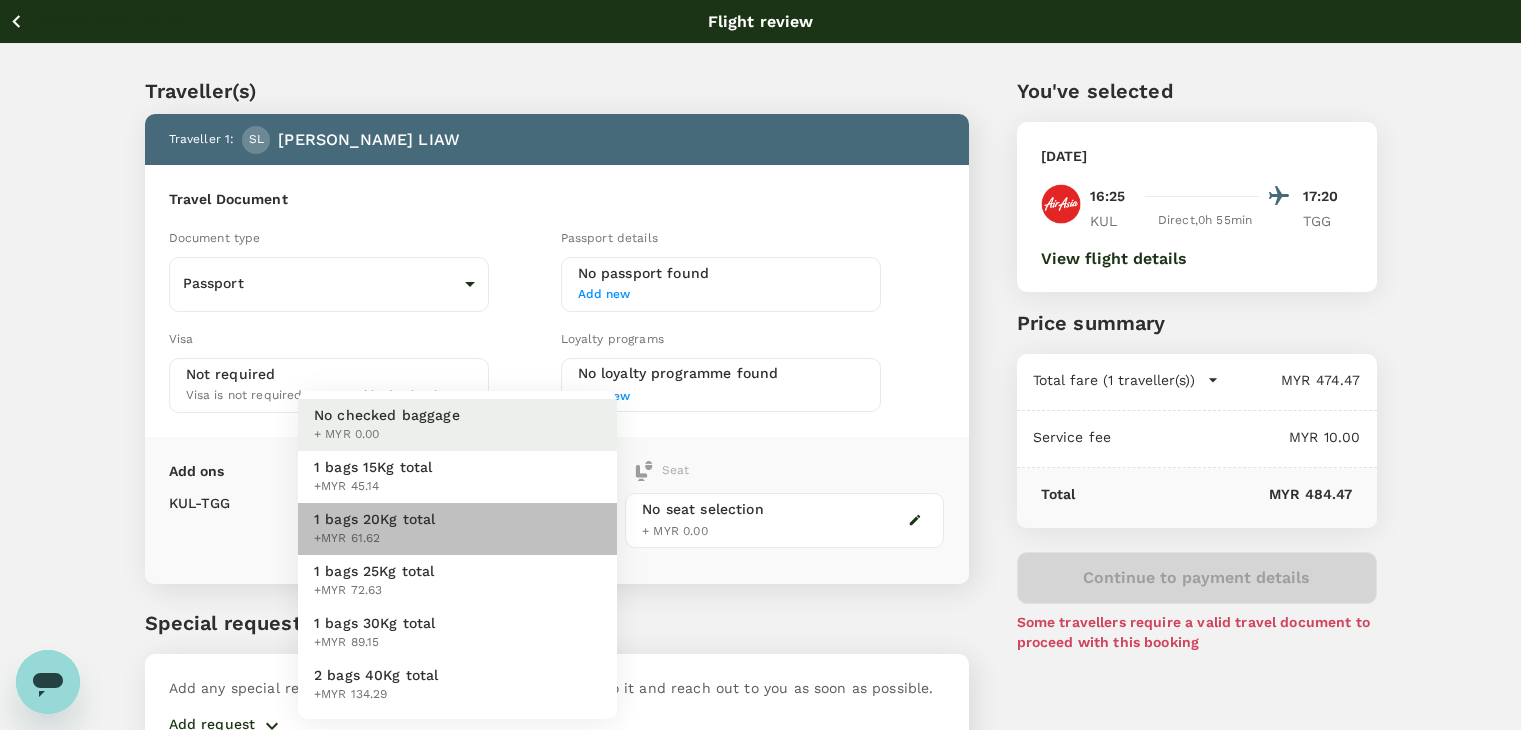 click on "1 bags 20Kg total +MYR 61.62" at bounding box center (457, 529) 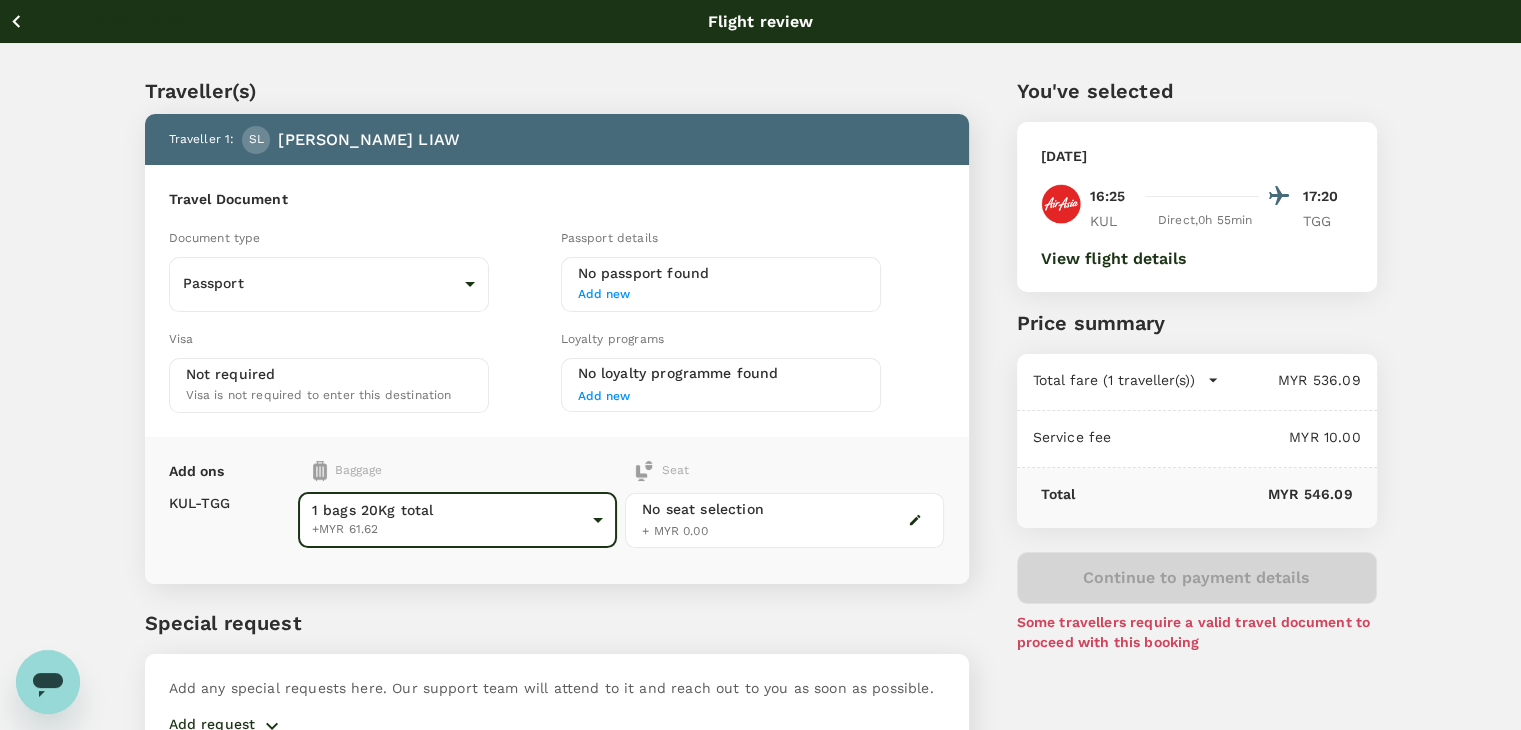 click 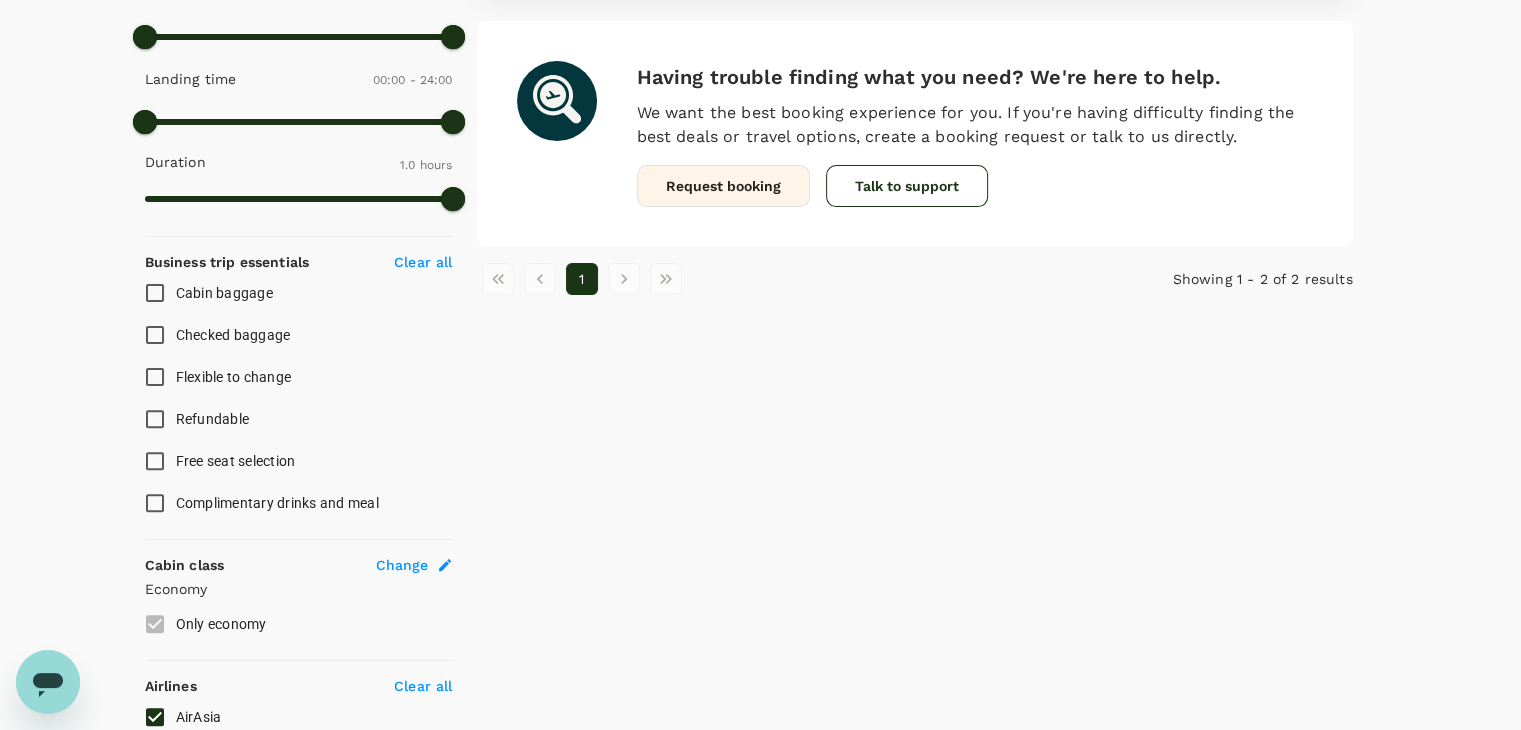 scroll, scrollTop: 613, scrollLeft: 0, axis: vertical 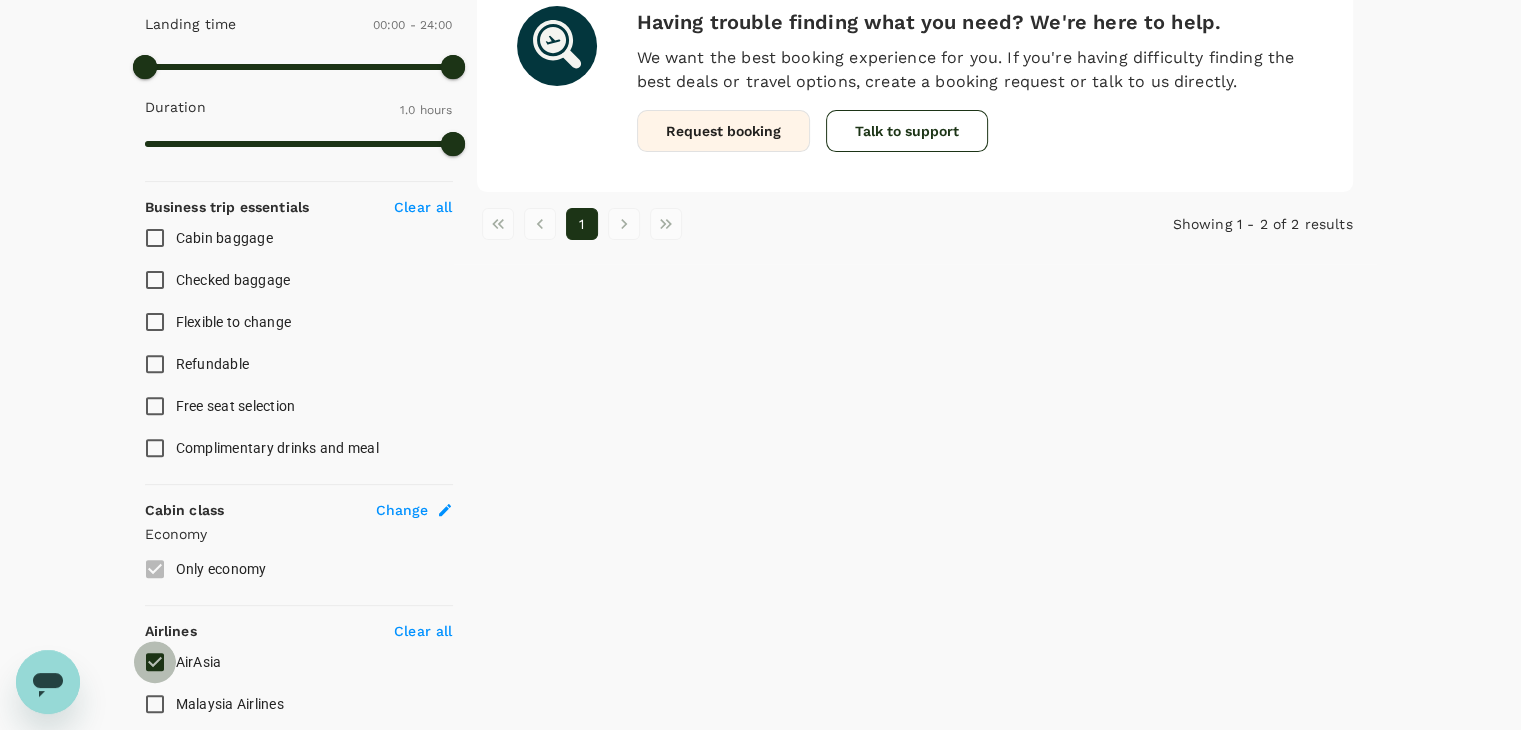 click on "AirAsia" at bounding box center [155, 662] 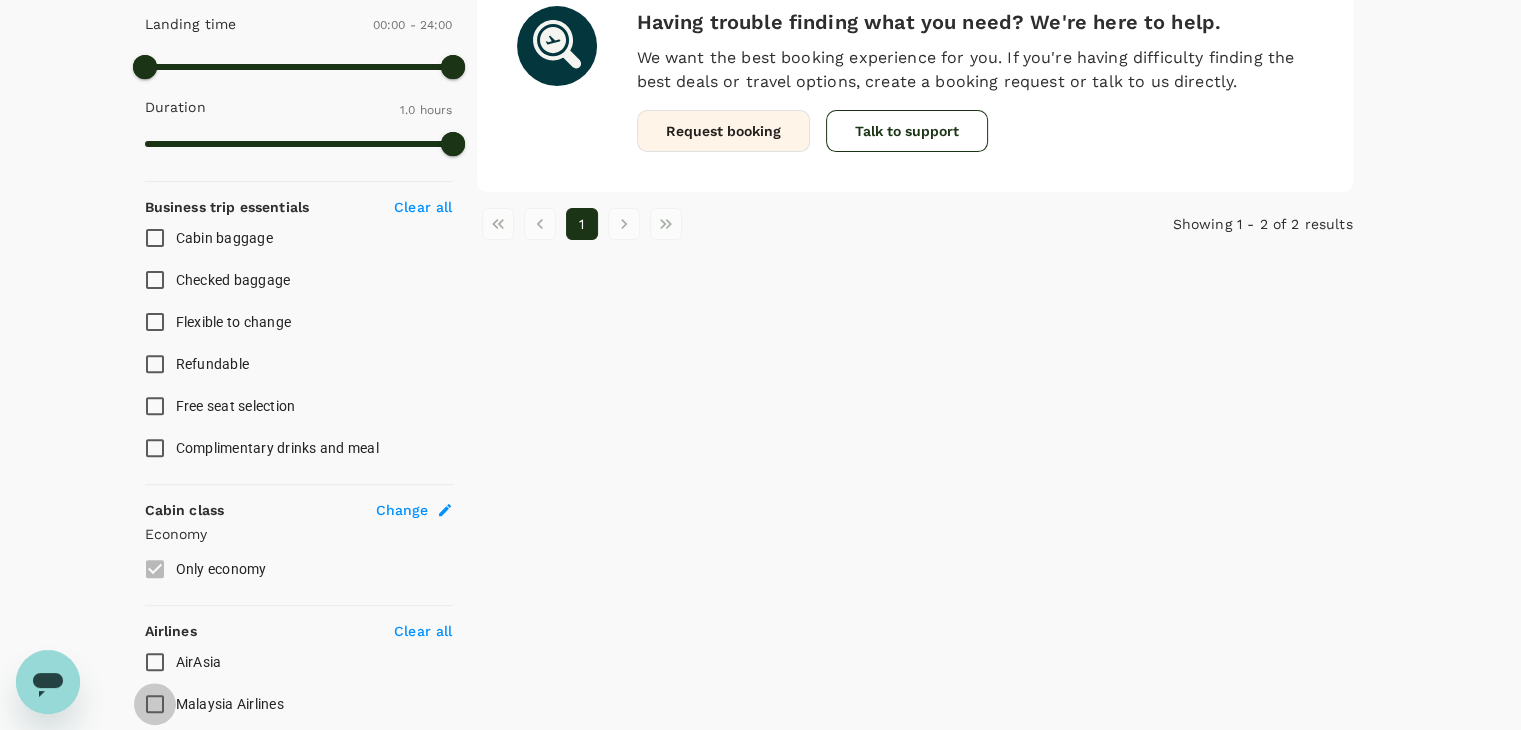 click on "Malaysia Airlines" at bounding box center [155, 704] 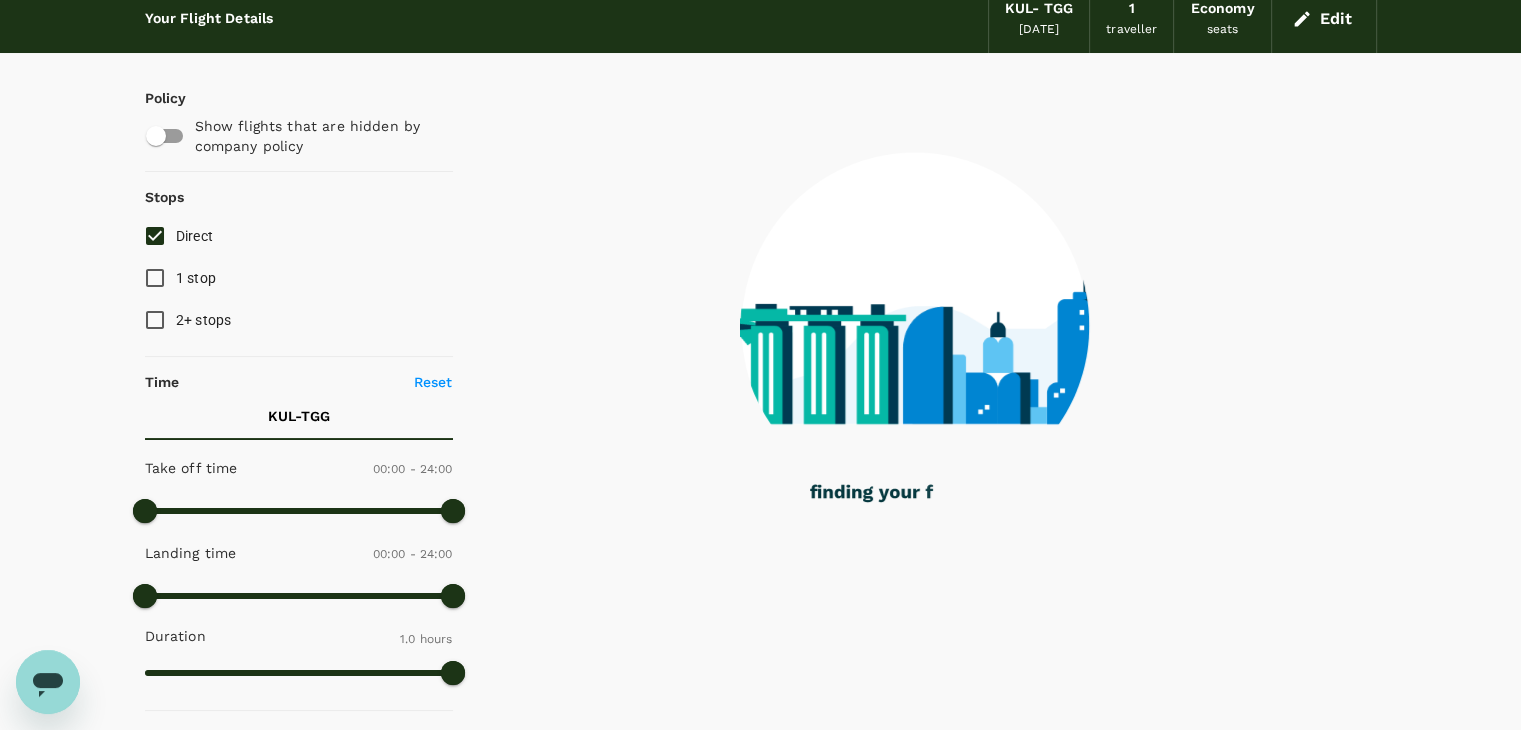 scroll, scrollTop: 0, scrollLeft: 0, axis: both 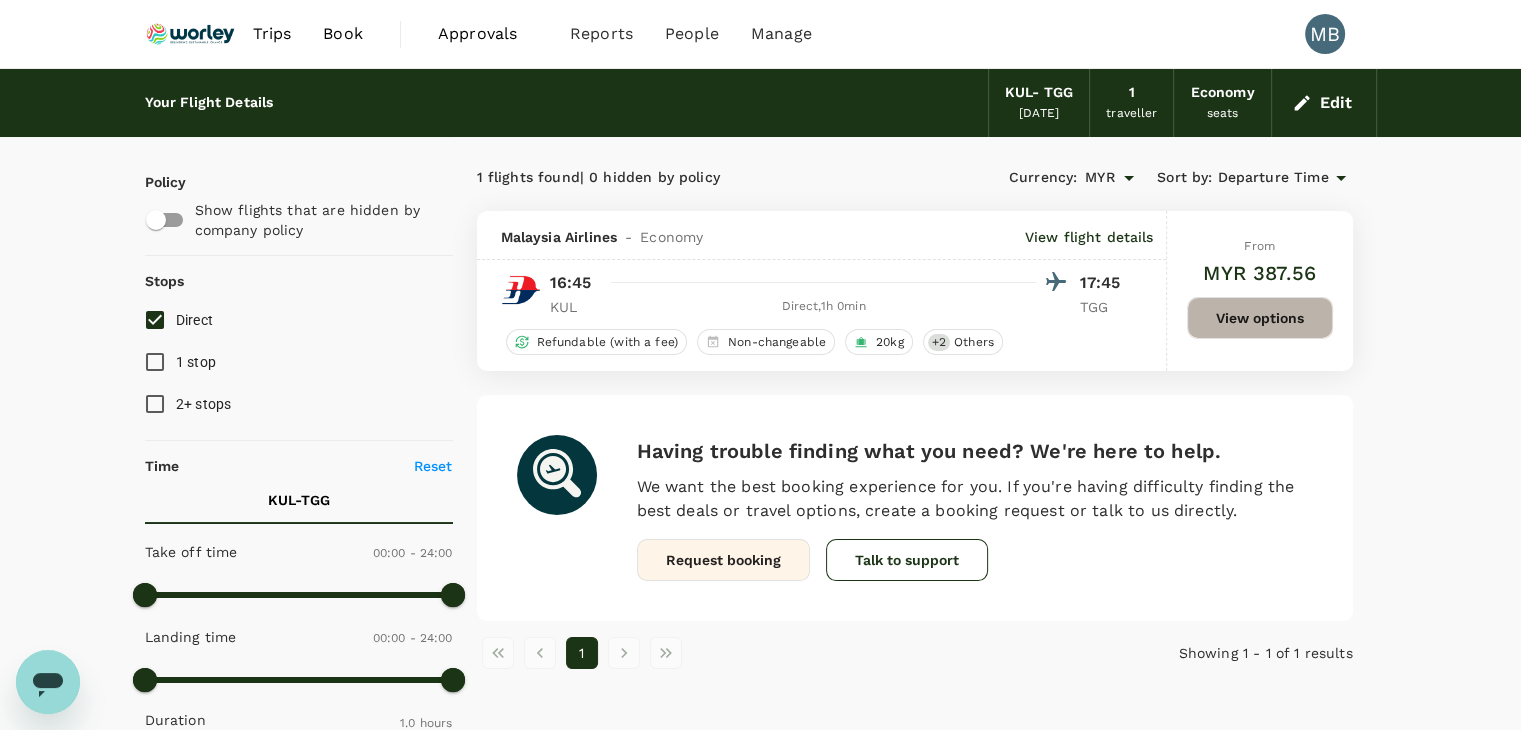 click on "View options" at bounding box center [1260, 318] 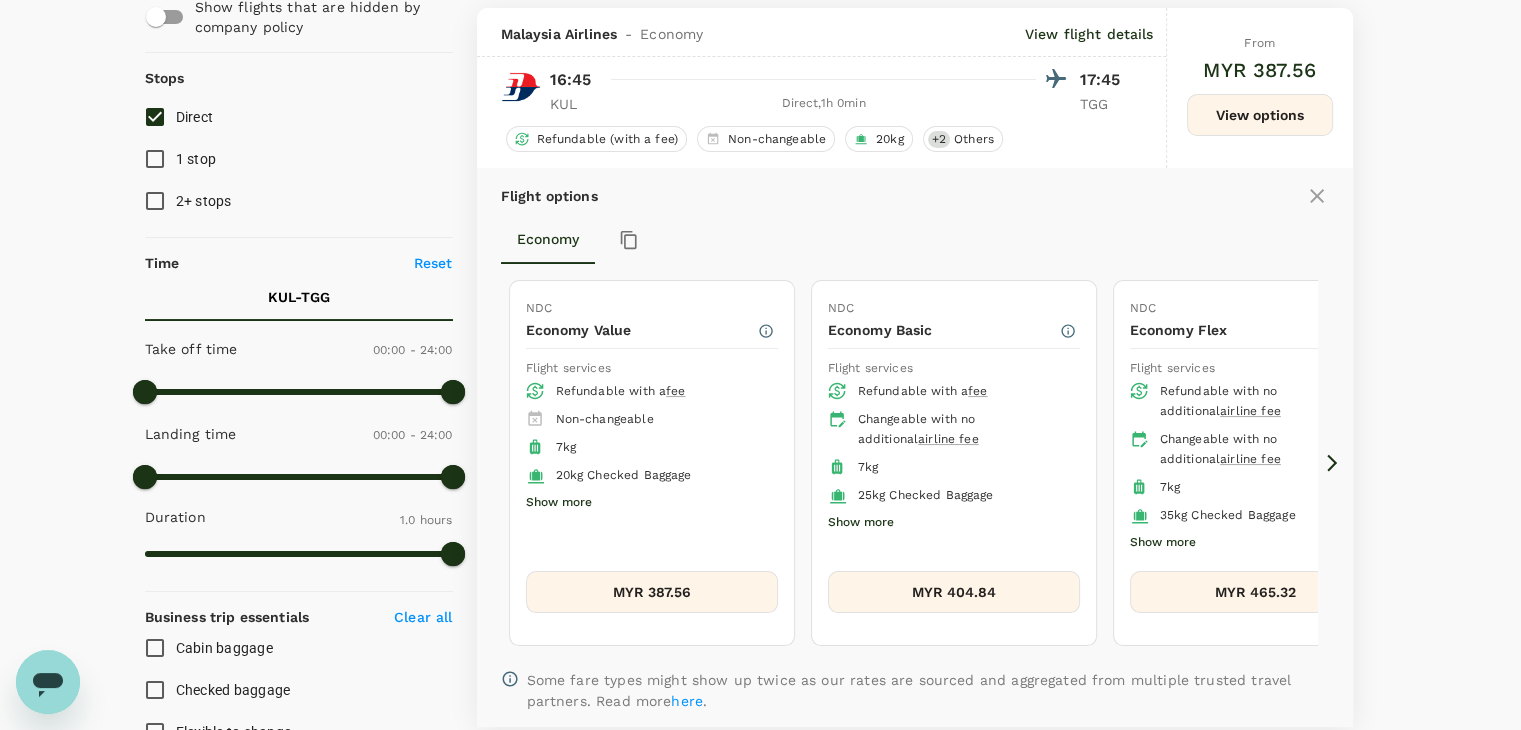 scroll, scrollTop: 211, scrollLeft: 0, axis: vertical 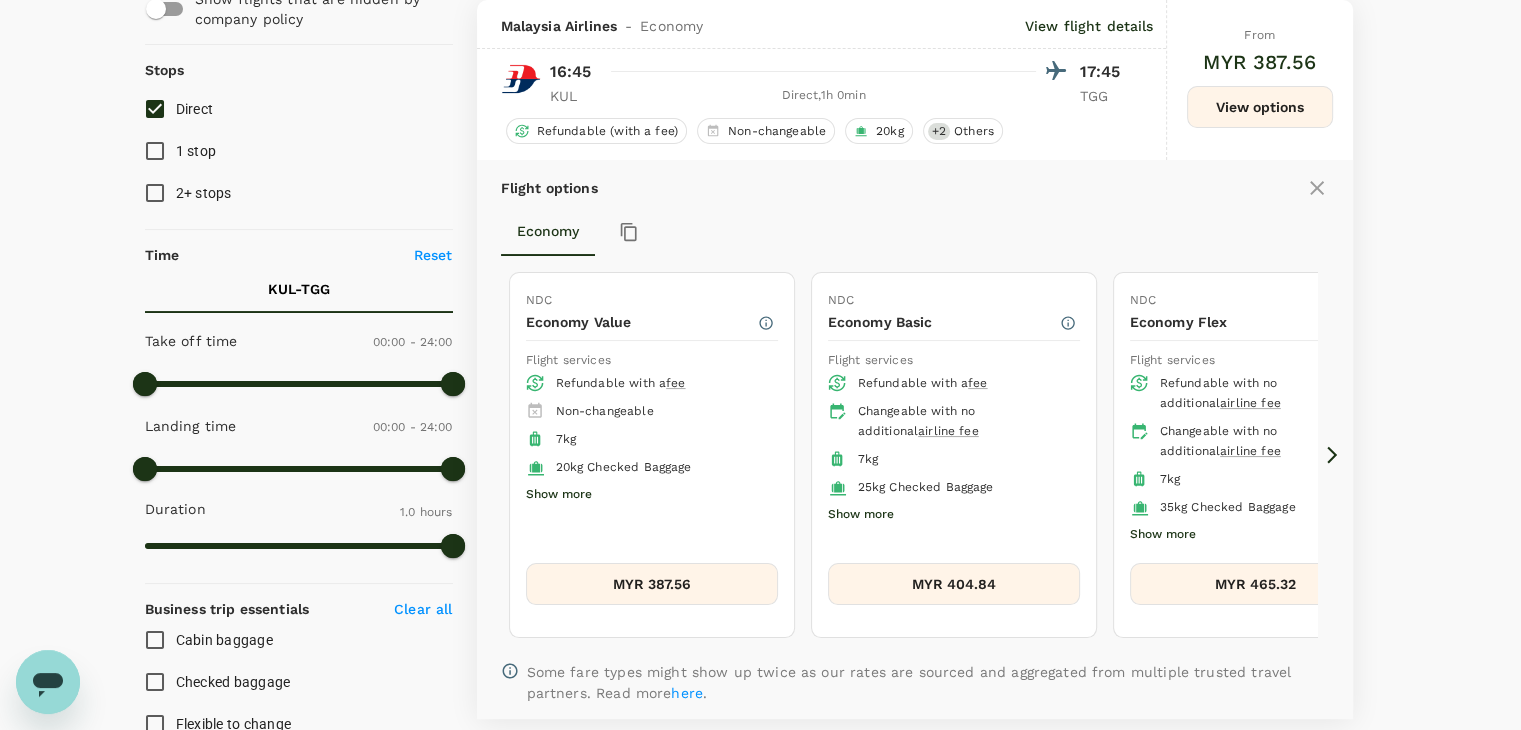 click 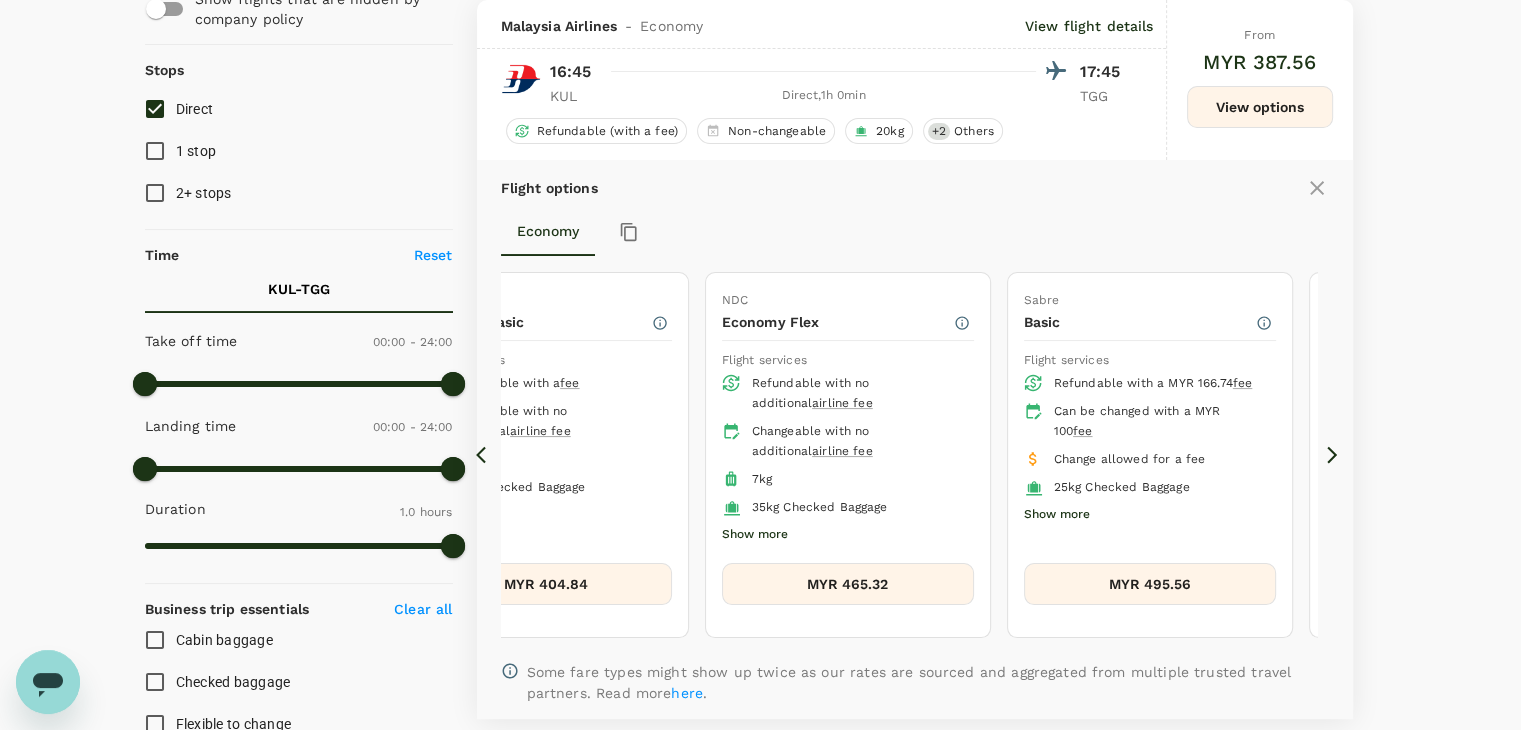 click 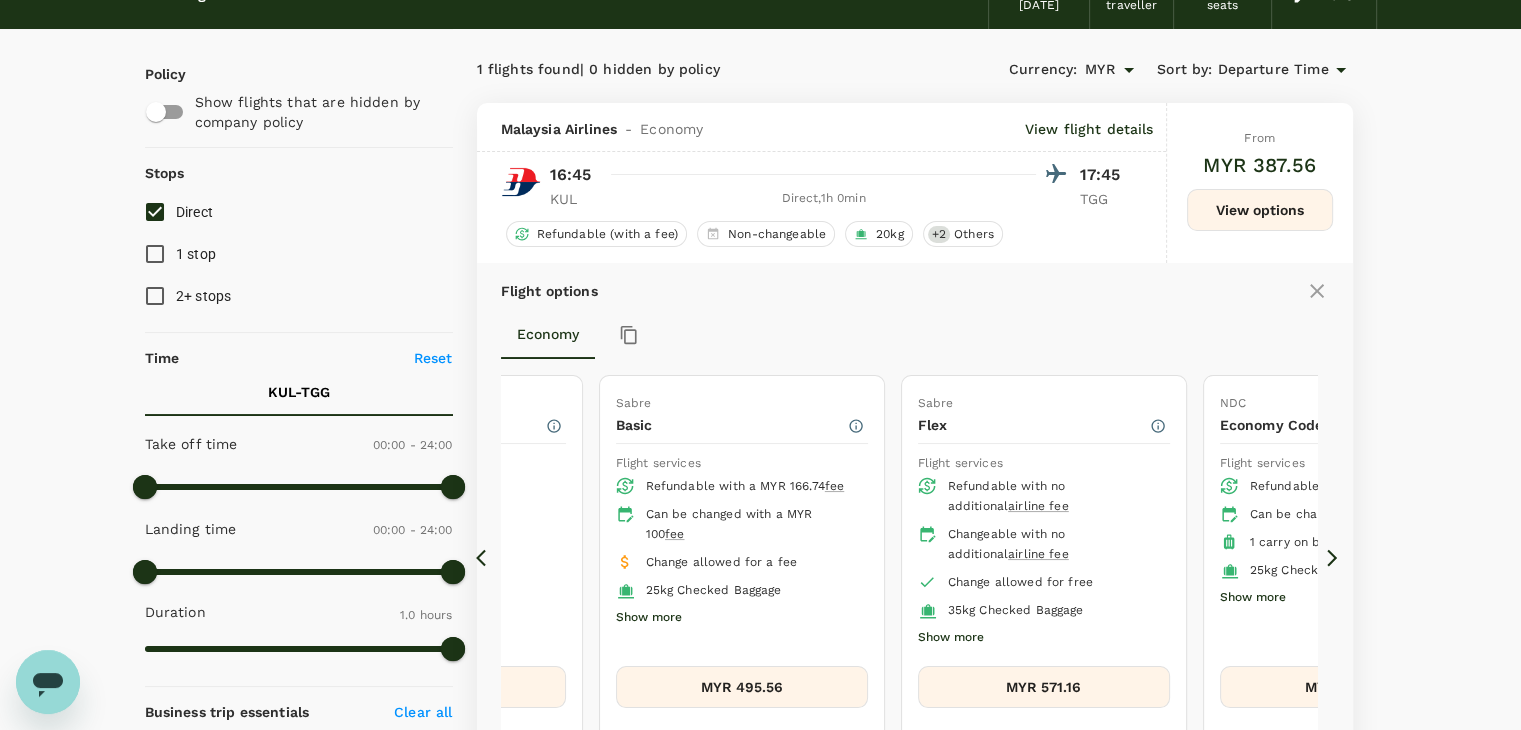 scroll, scrollTop: 0, scrollLeft: 0, axis: both 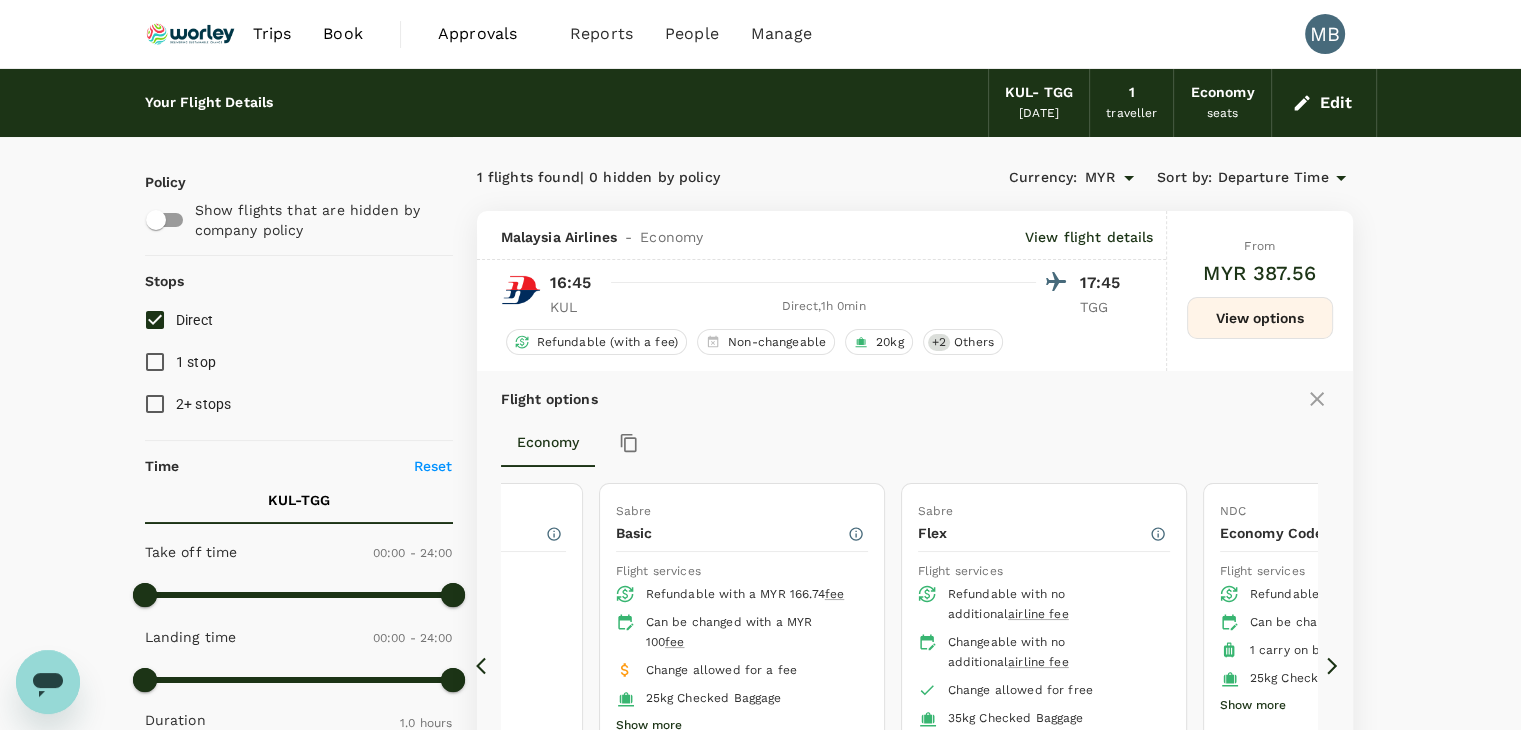 click on "Edit" at bounding box center [1324, 103] 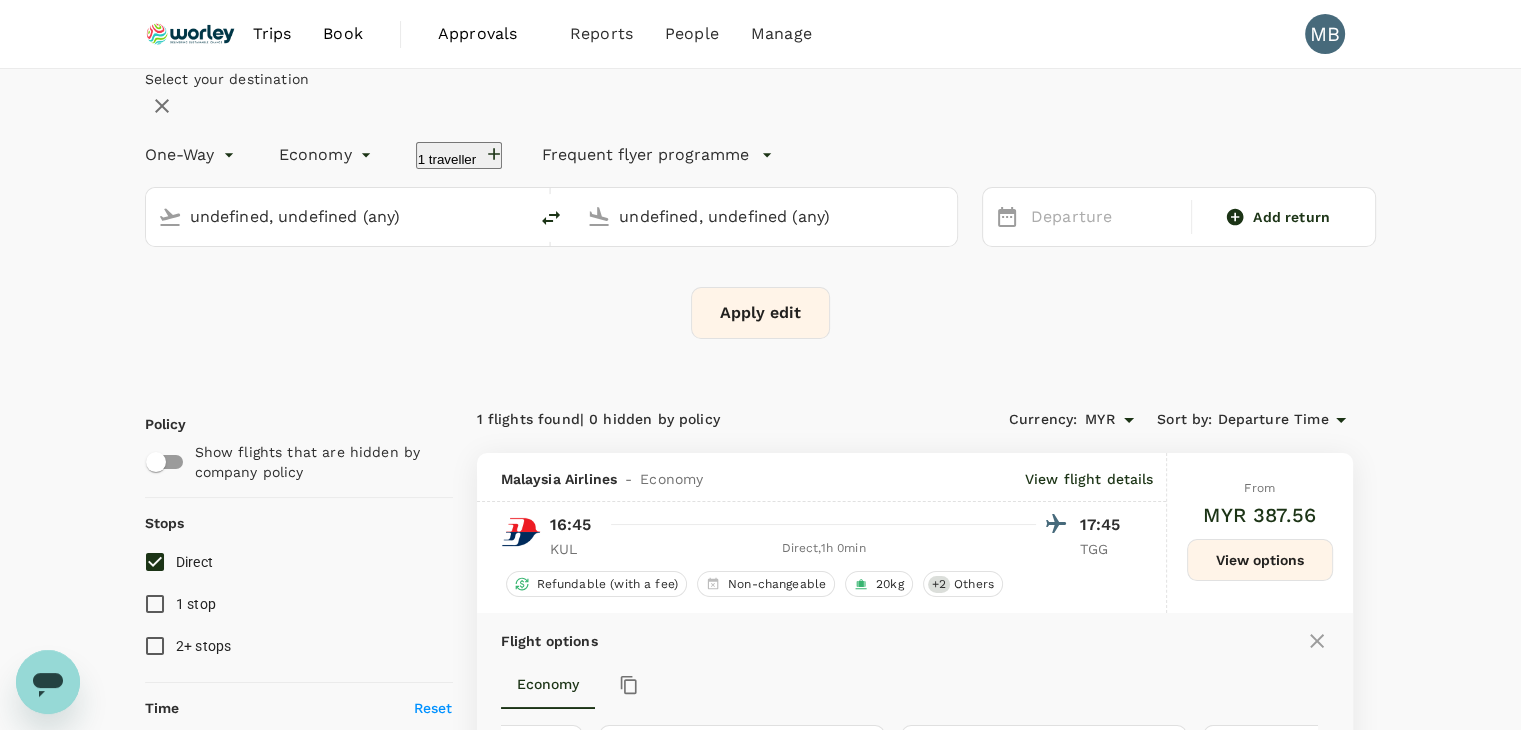 type 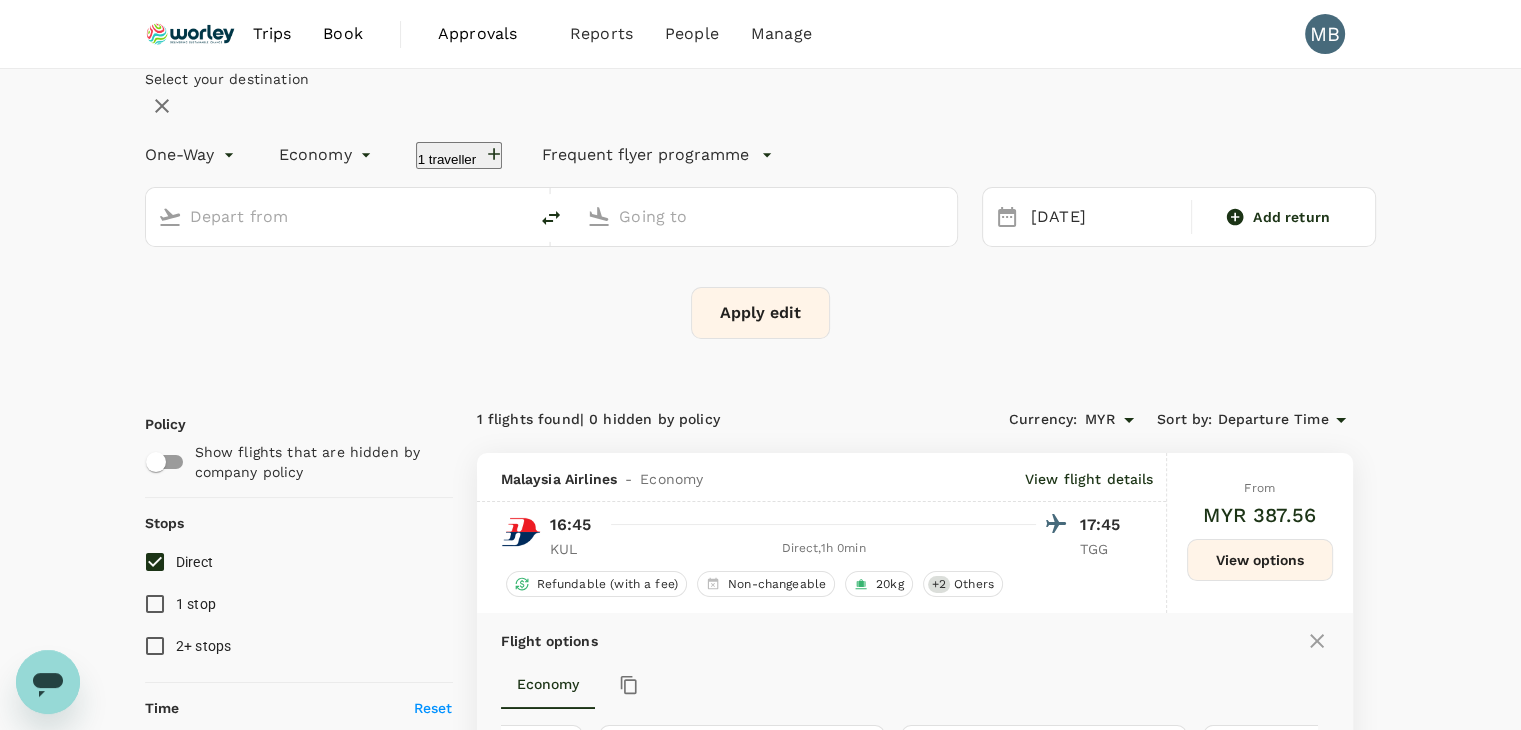 type on "Kuala Lumpur Intl ([GEOGRAPHIC_DATA])" 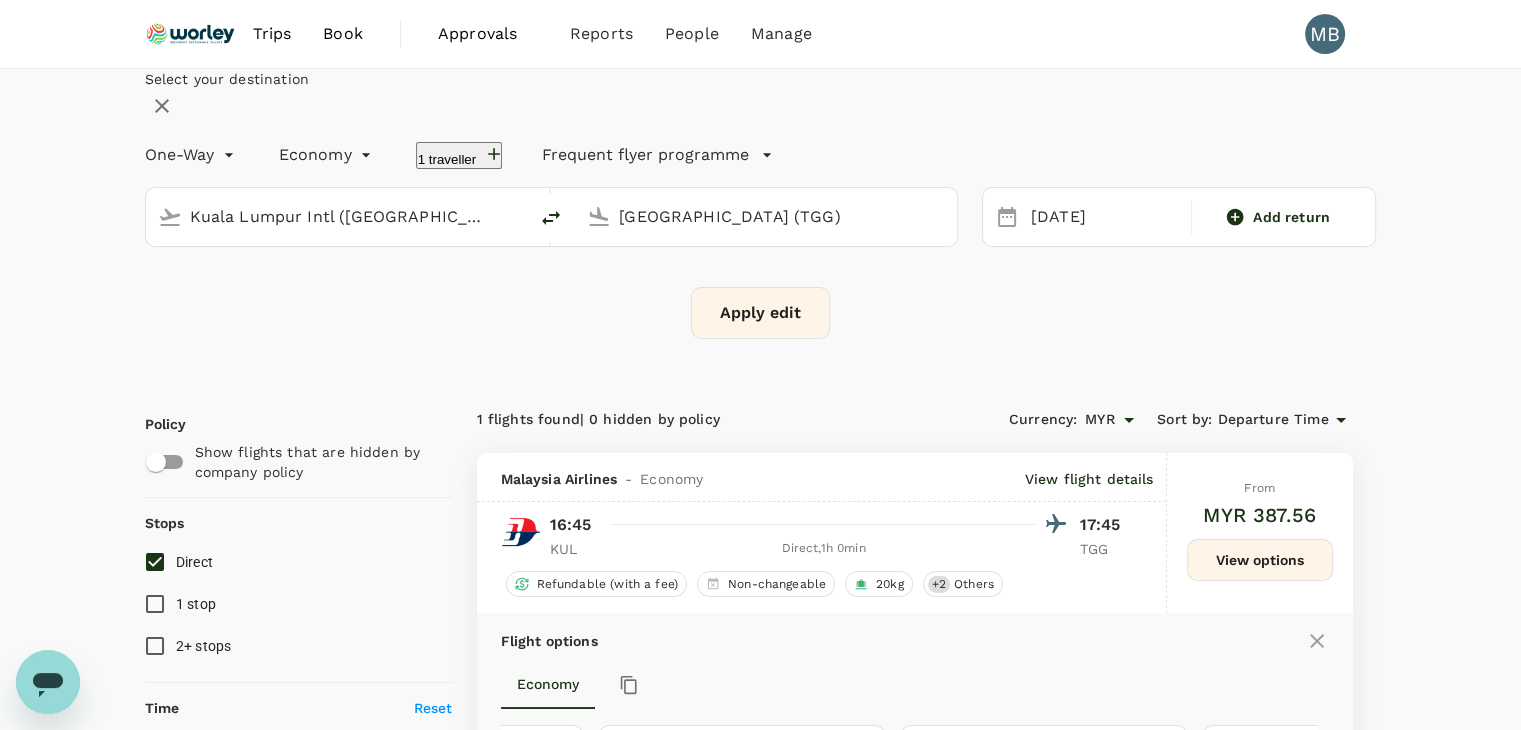 click 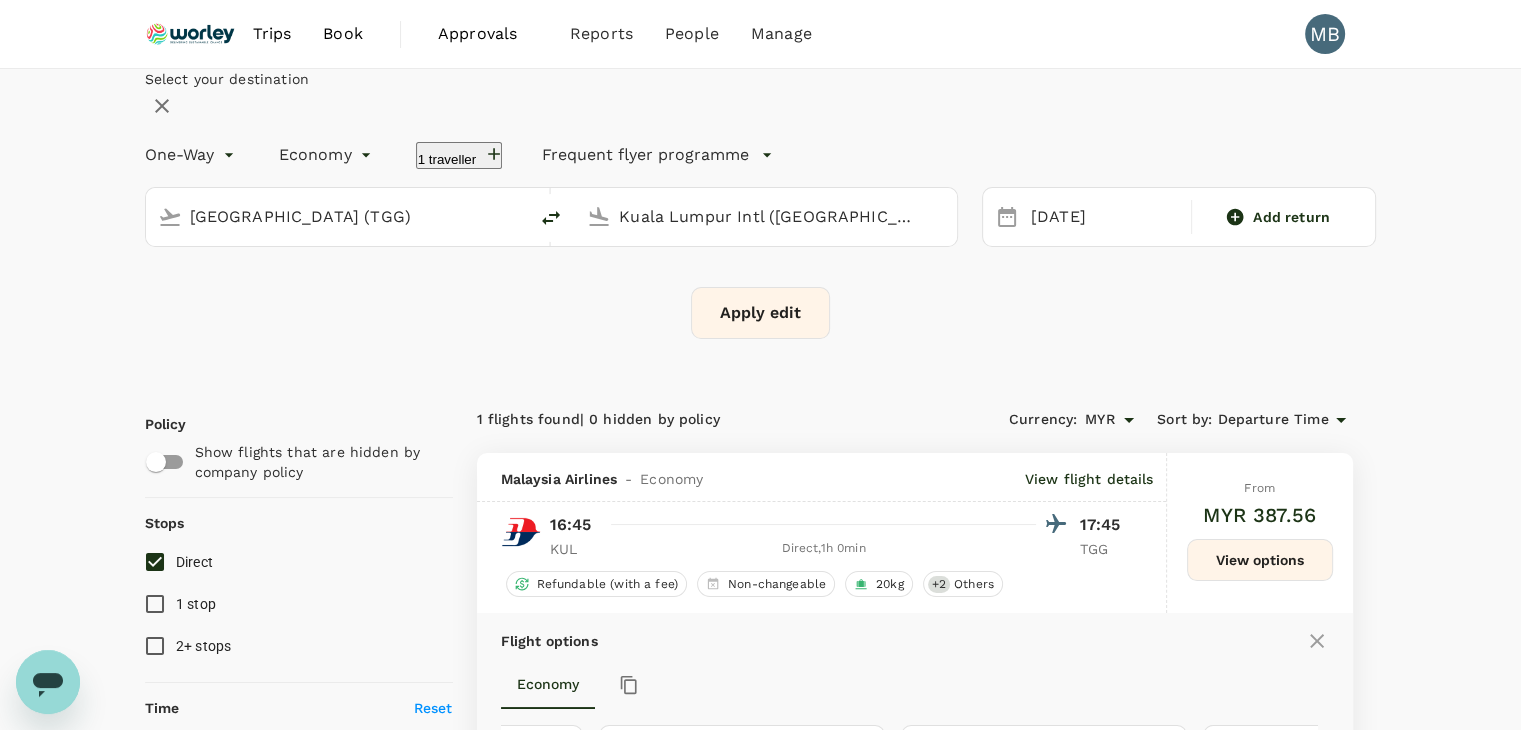click on "Apply edit" at bounding box center [760, 313] 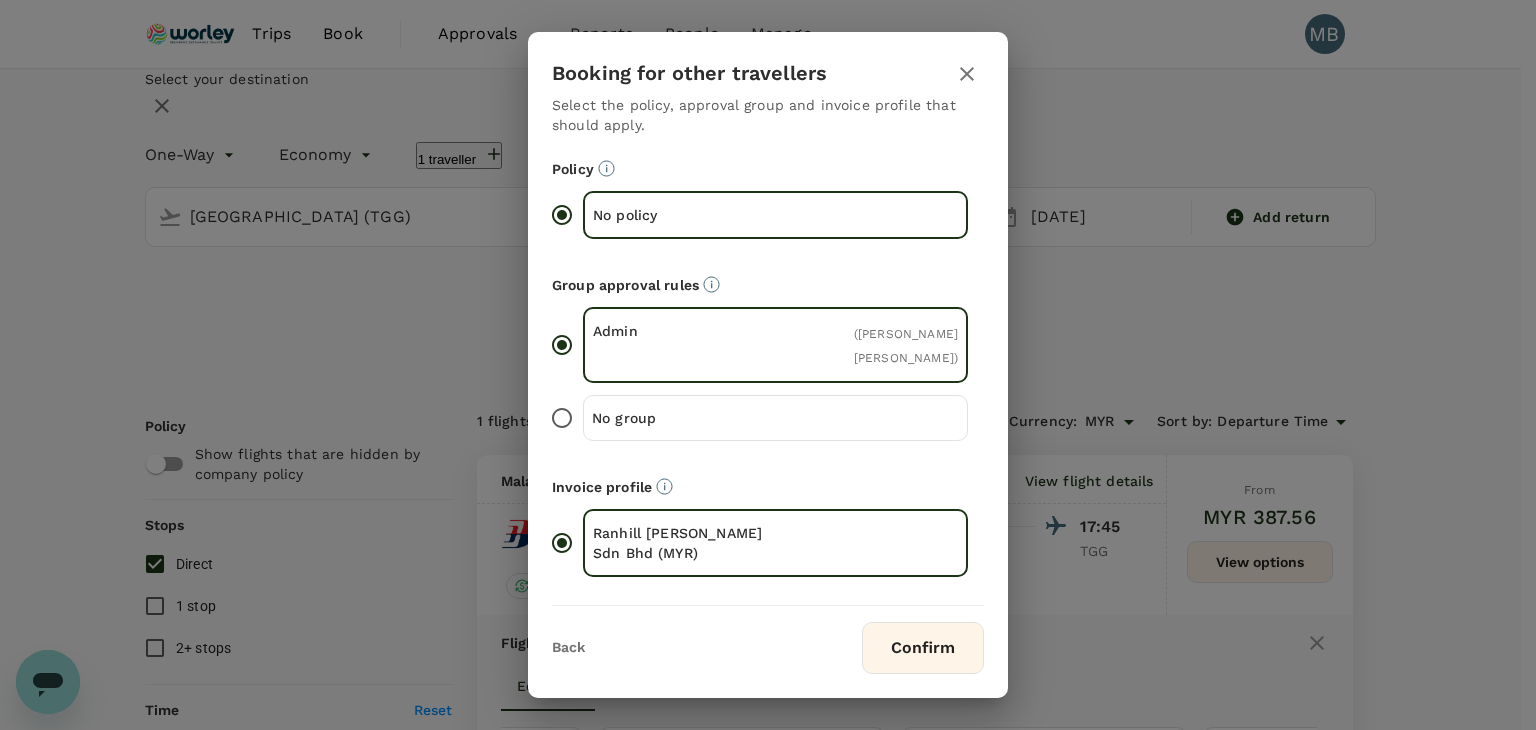 click on "No group" at bounding box center [562, 418] 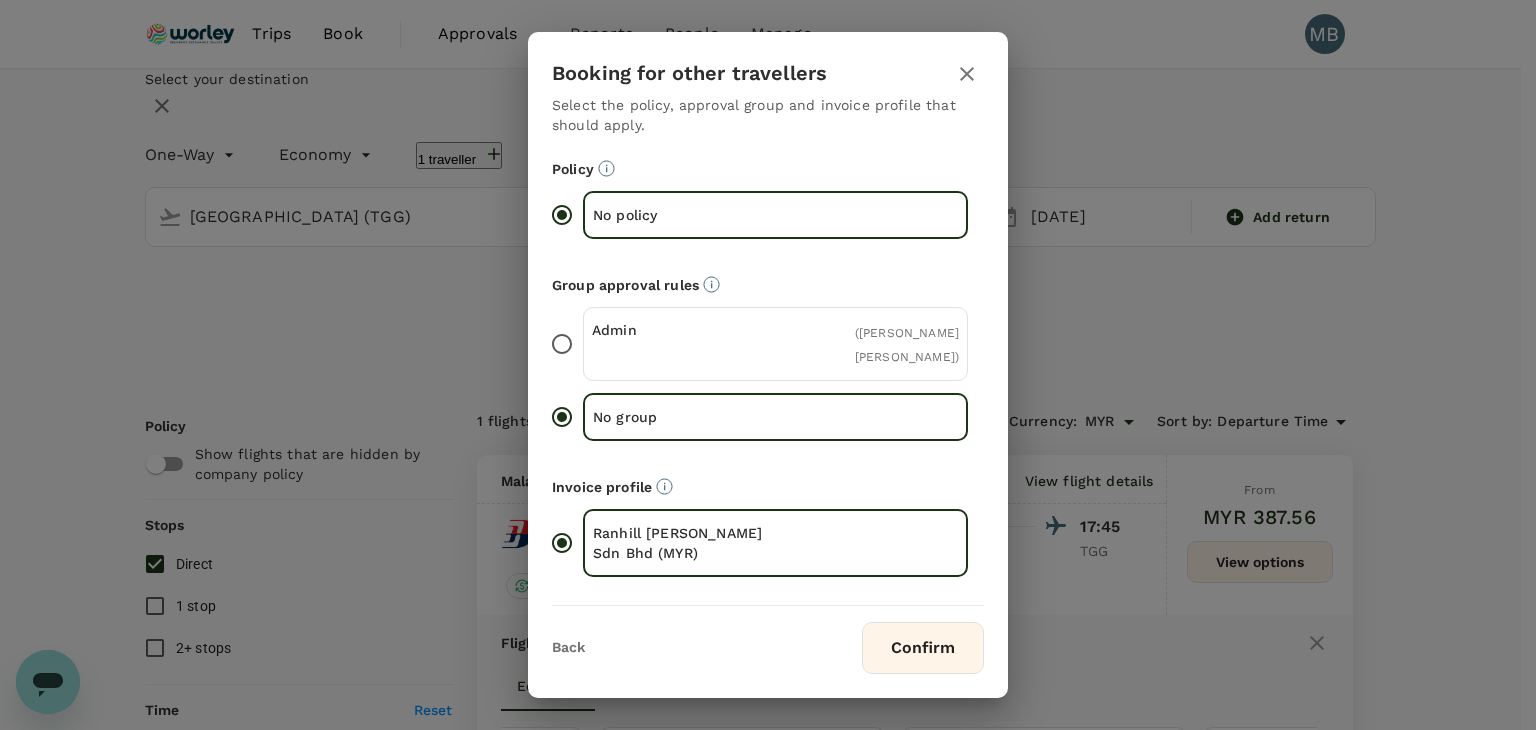 drag, startPoint x: 936, startPoint y: 632, endPoint x: 855, endPoint y: 572, distance: 100.80179 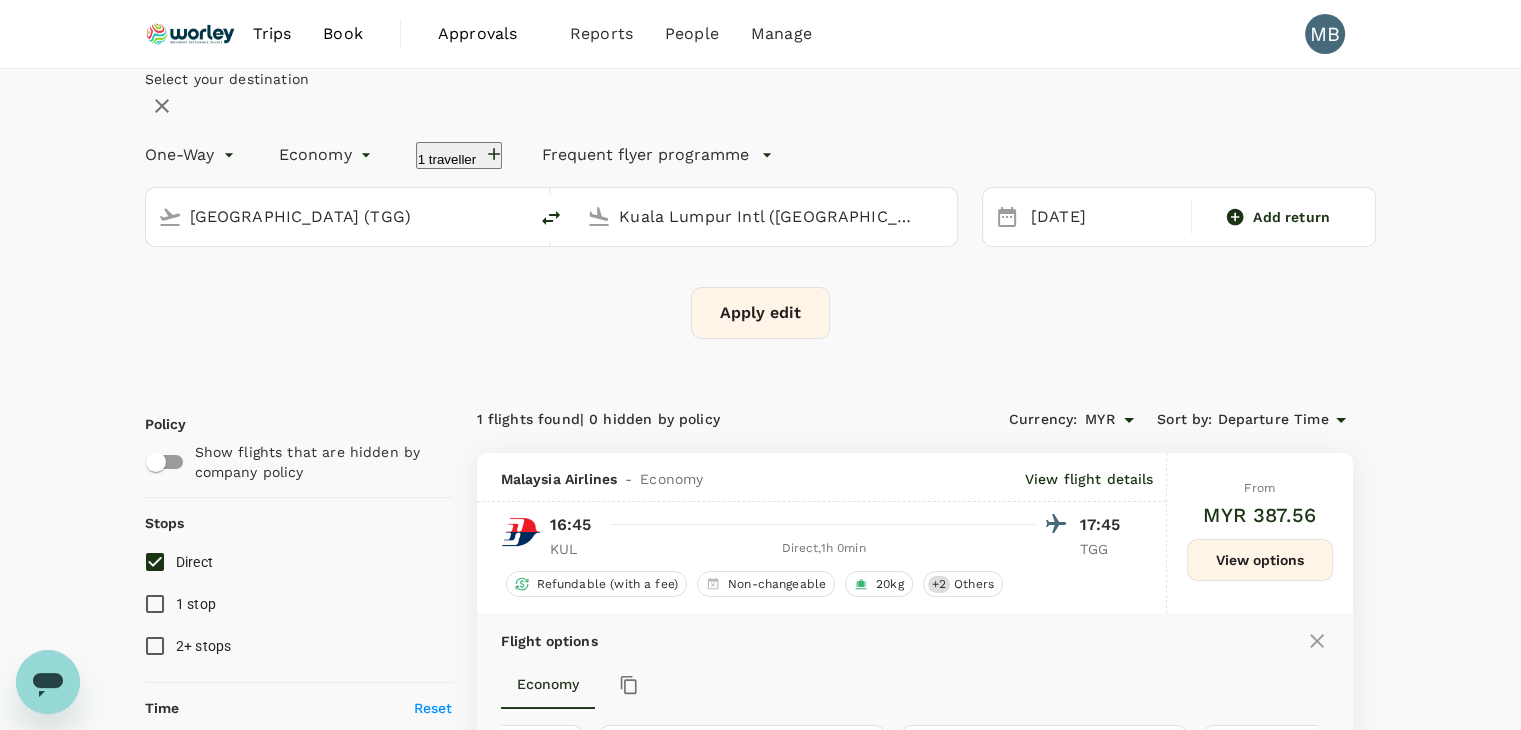 checkbox on "false" 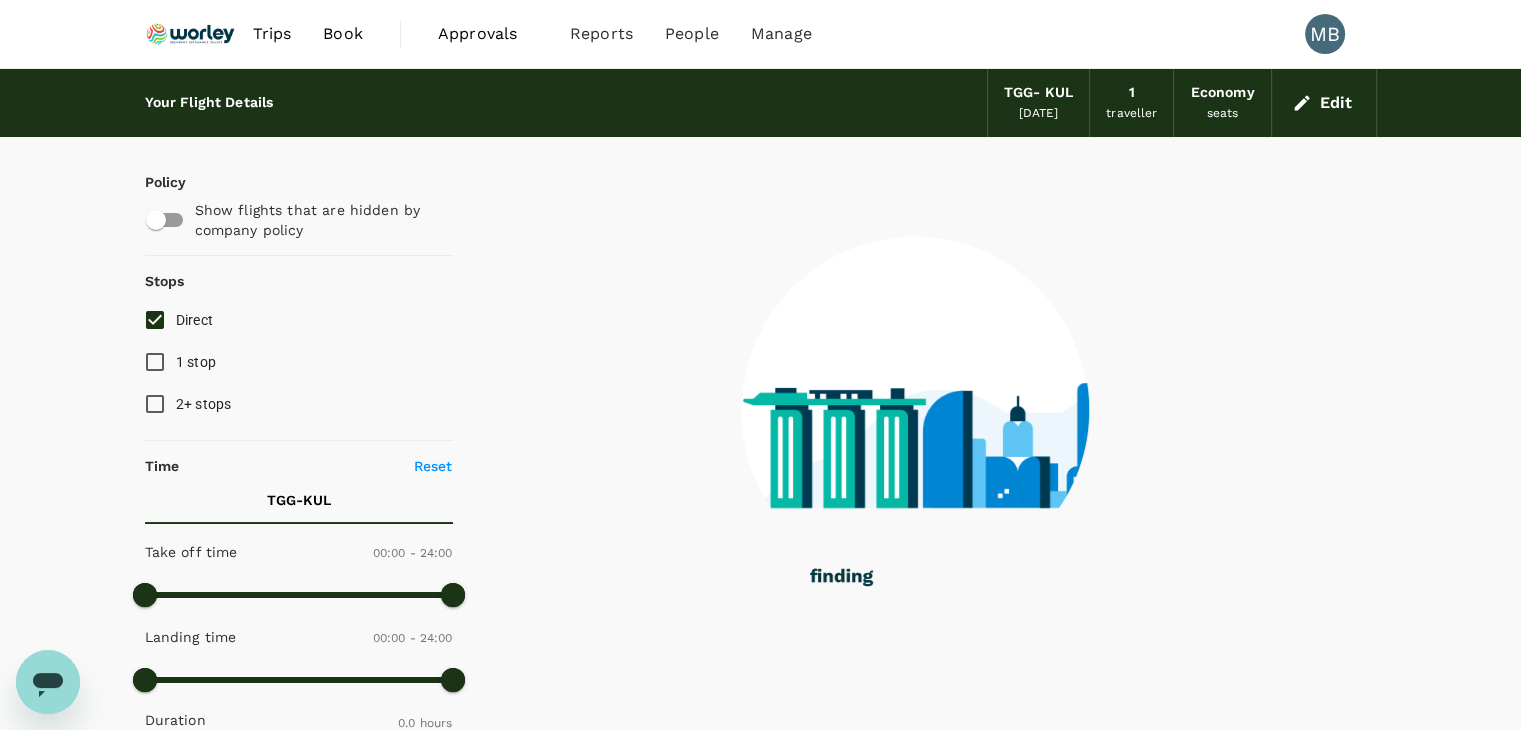 checkbox on "true" 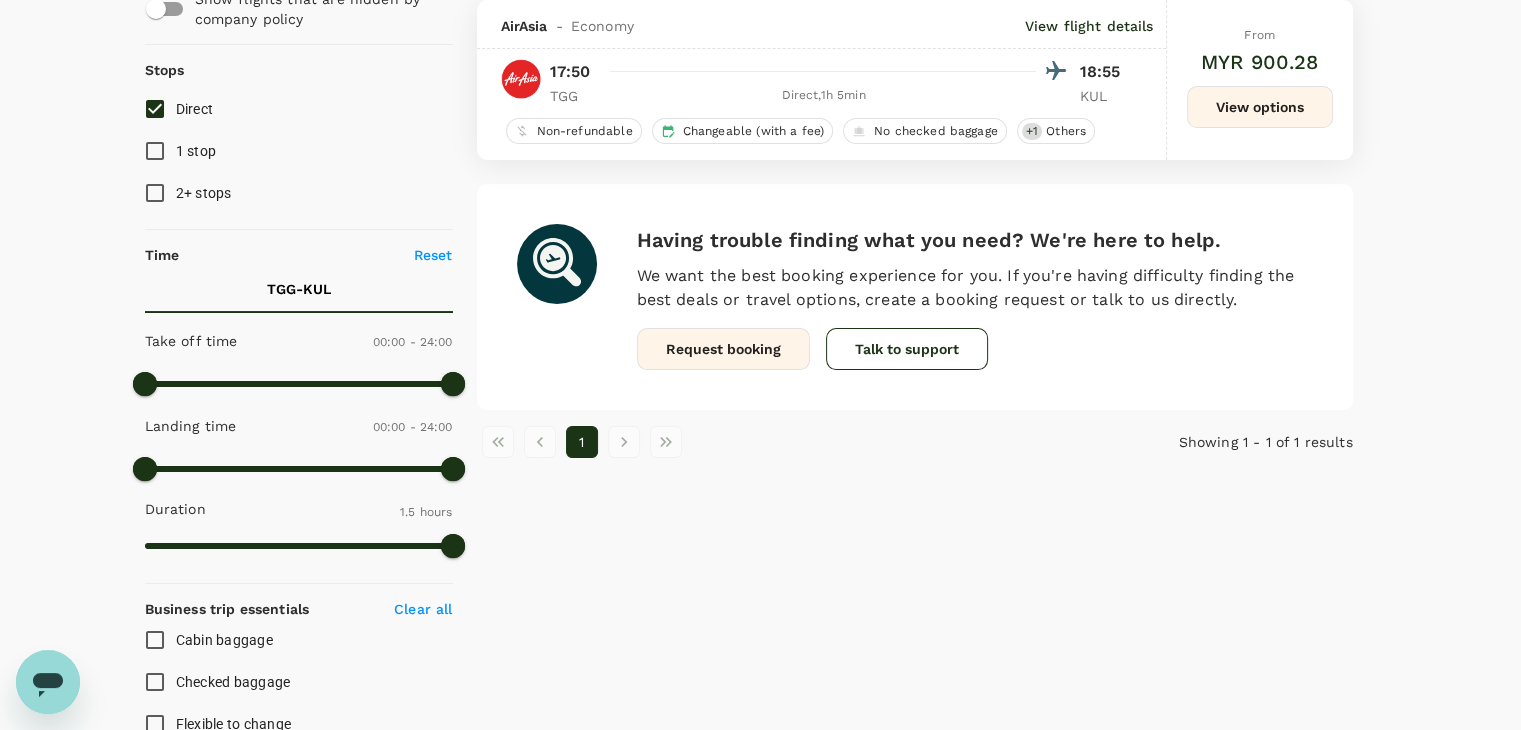 scroll, scrollTop: 48, scrollLeft: 0, axis: vertical 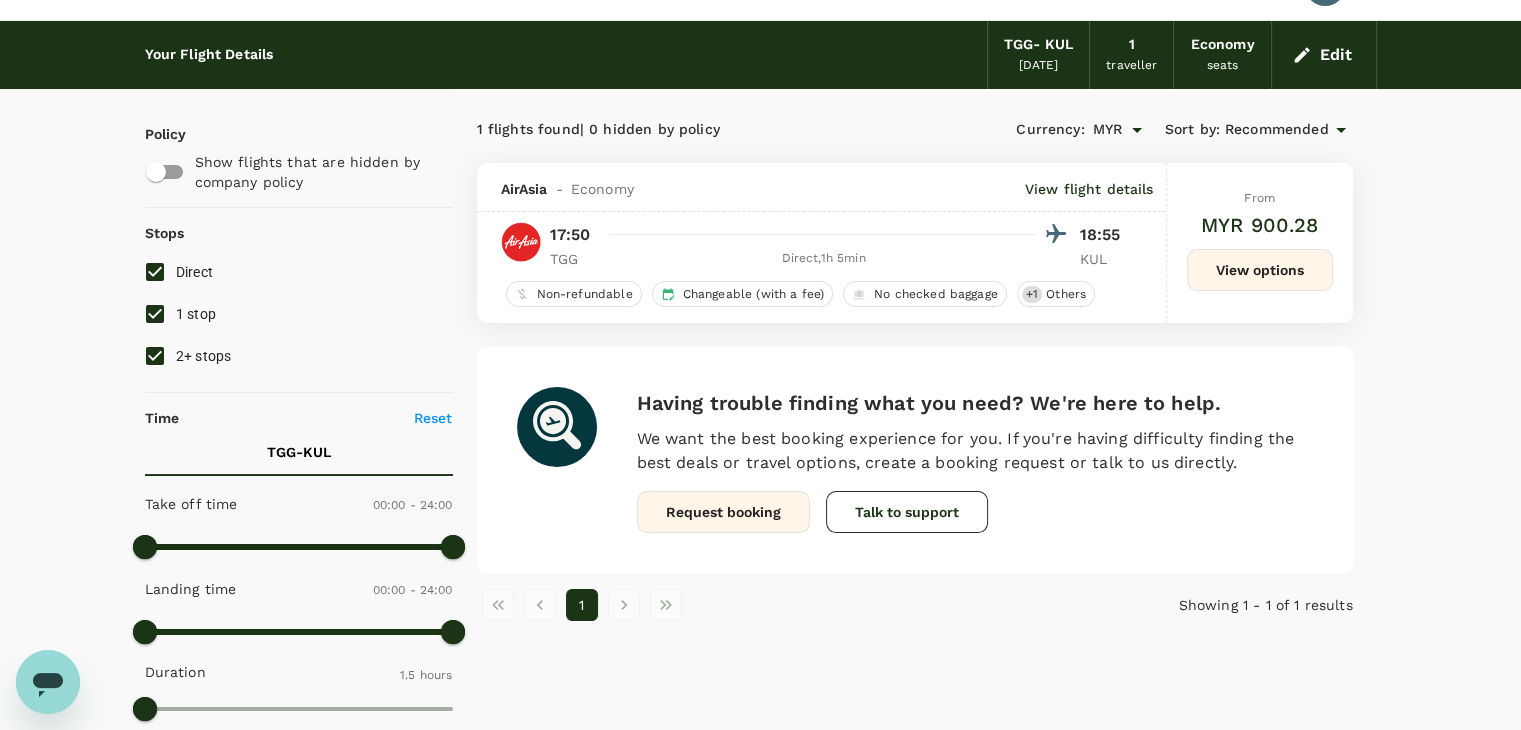click on "1 stop" at bounding box center [155, 314] 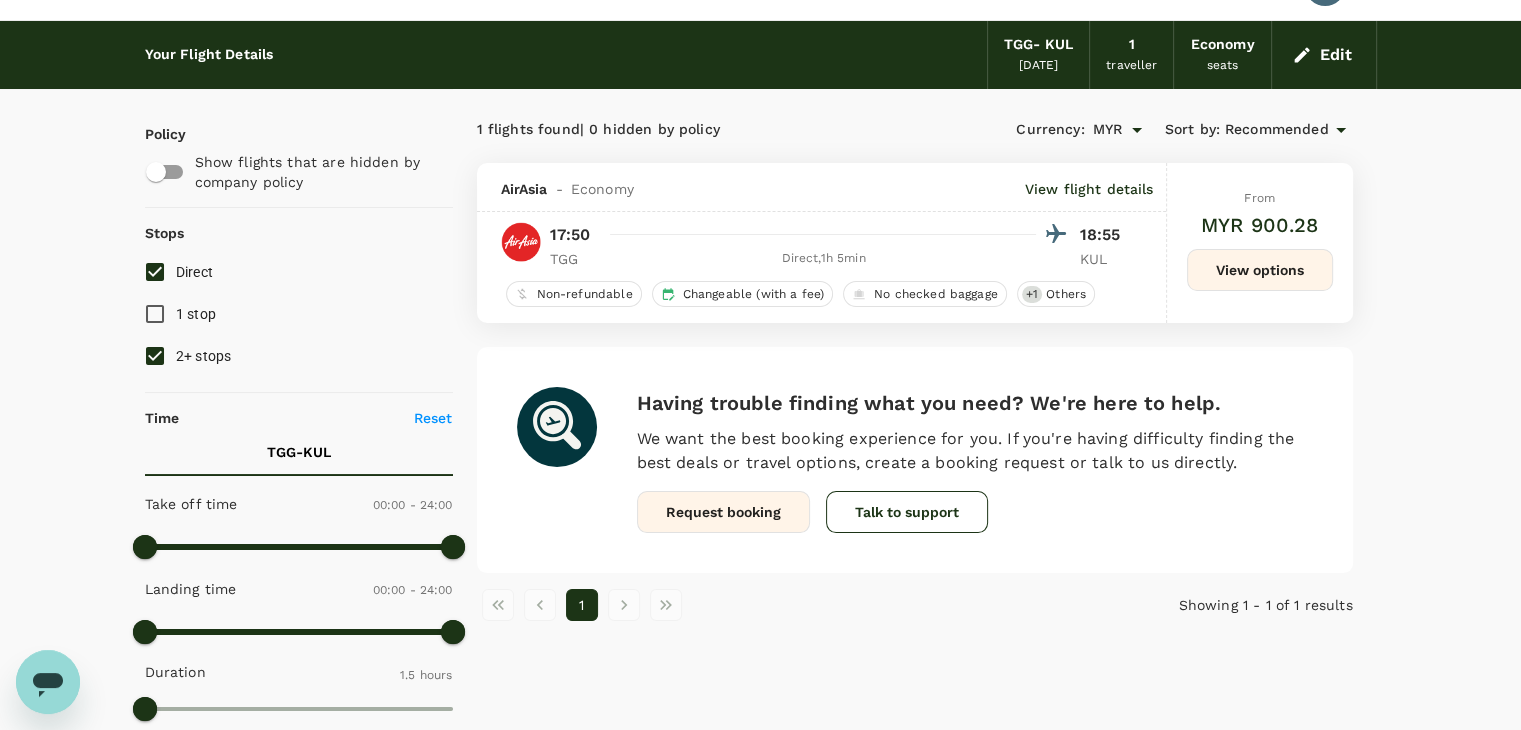 click on "2+ stops" at bounding box center (155, 356) 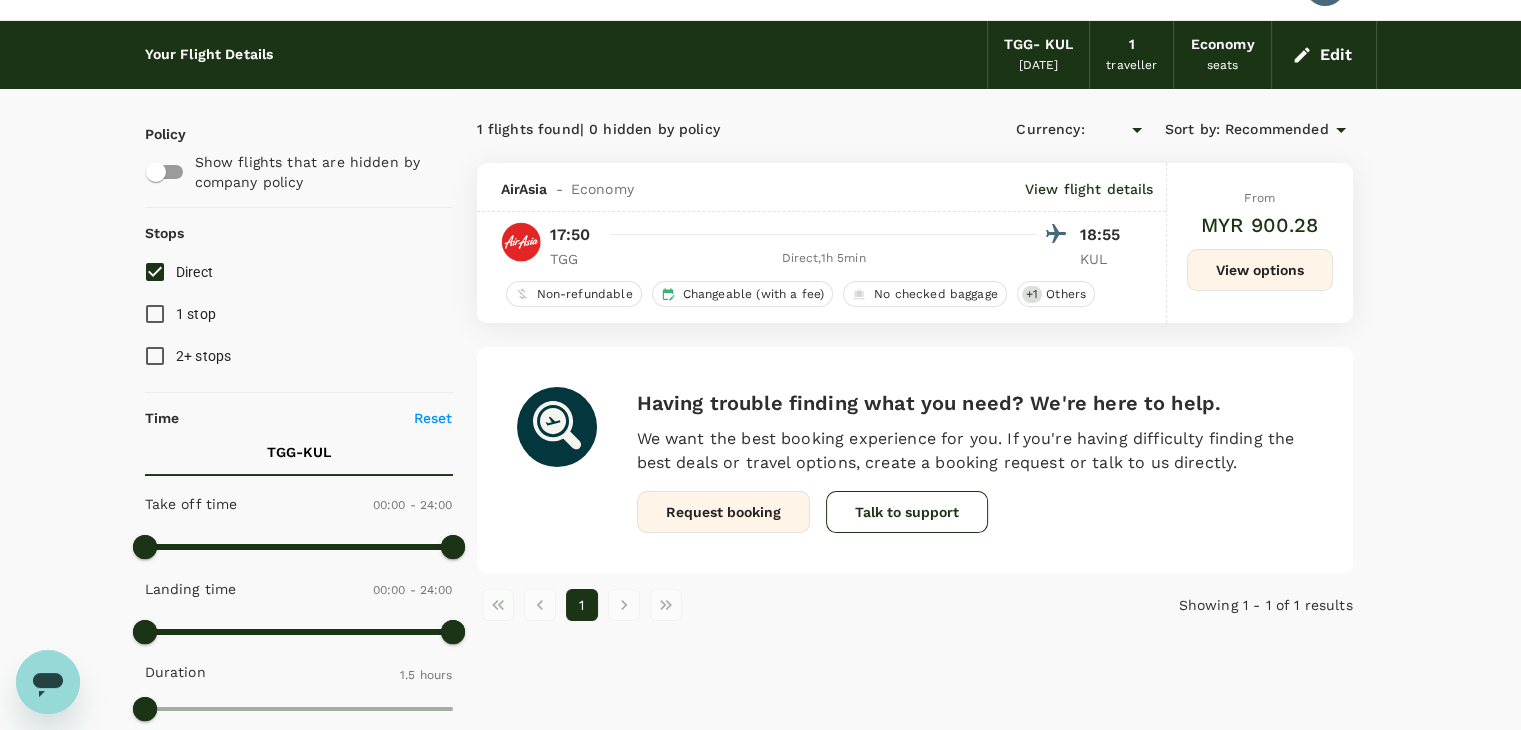 type on "MYR" 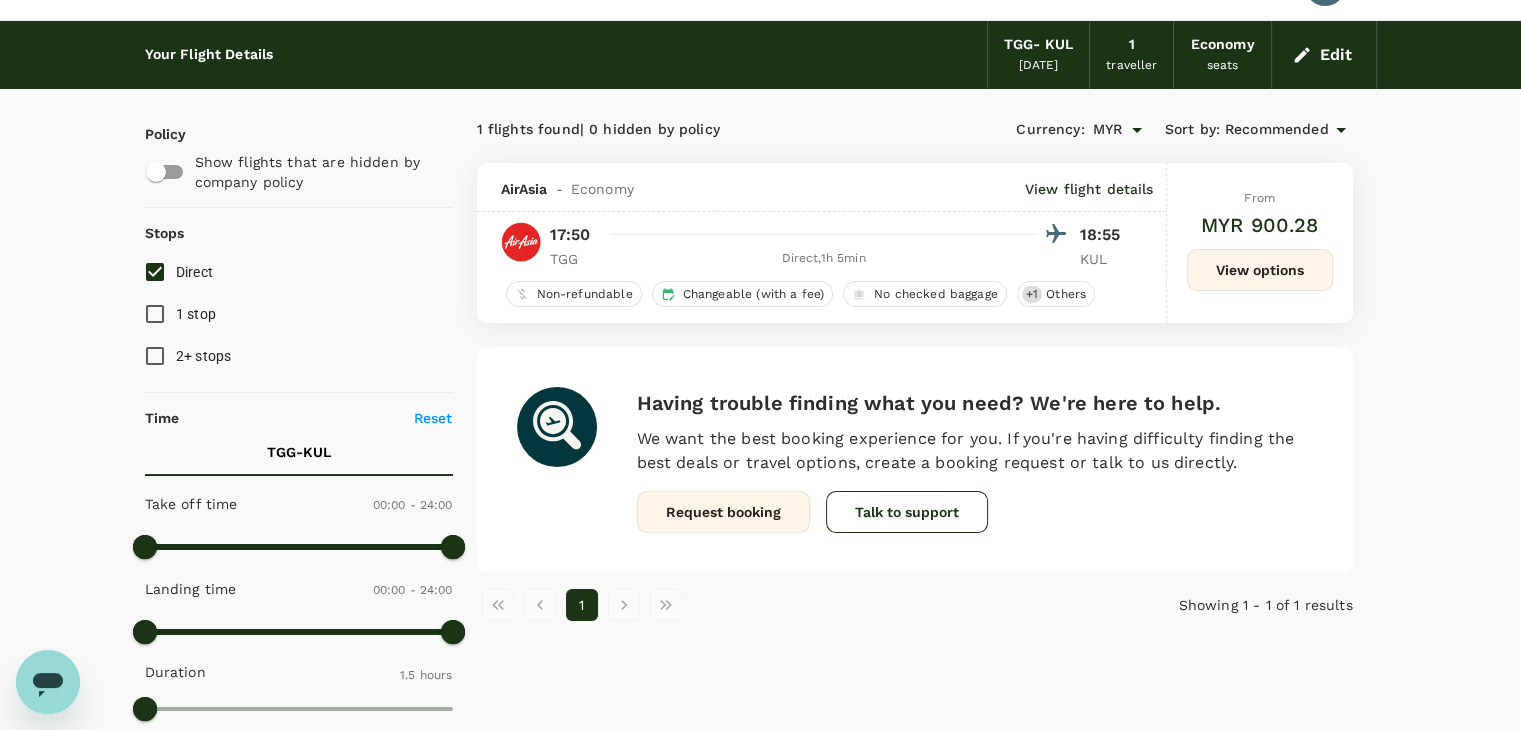 click on "View options" at bounding box center [1260, 270] 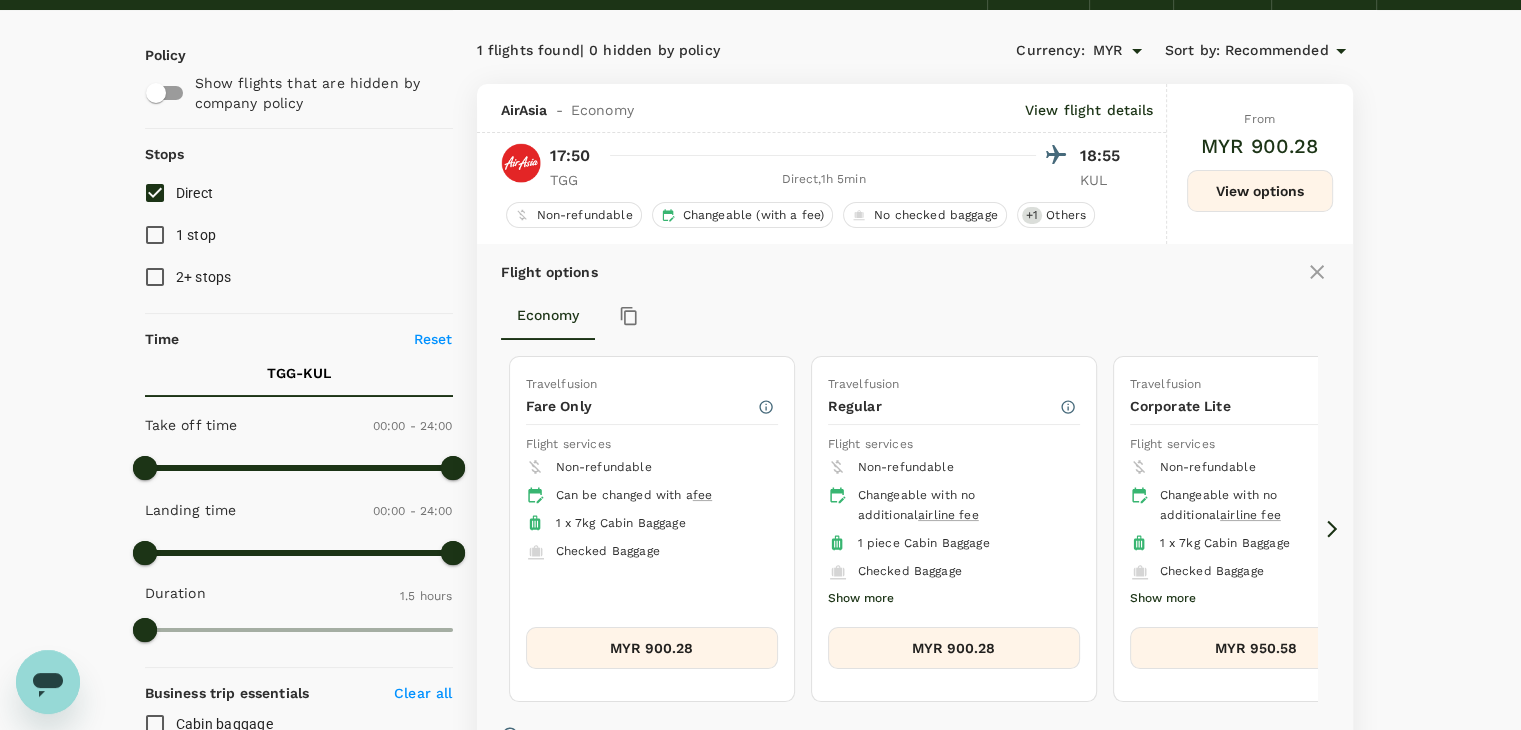 scroll, scrollTop: 211, scrollLeft: 0, axis: vertical 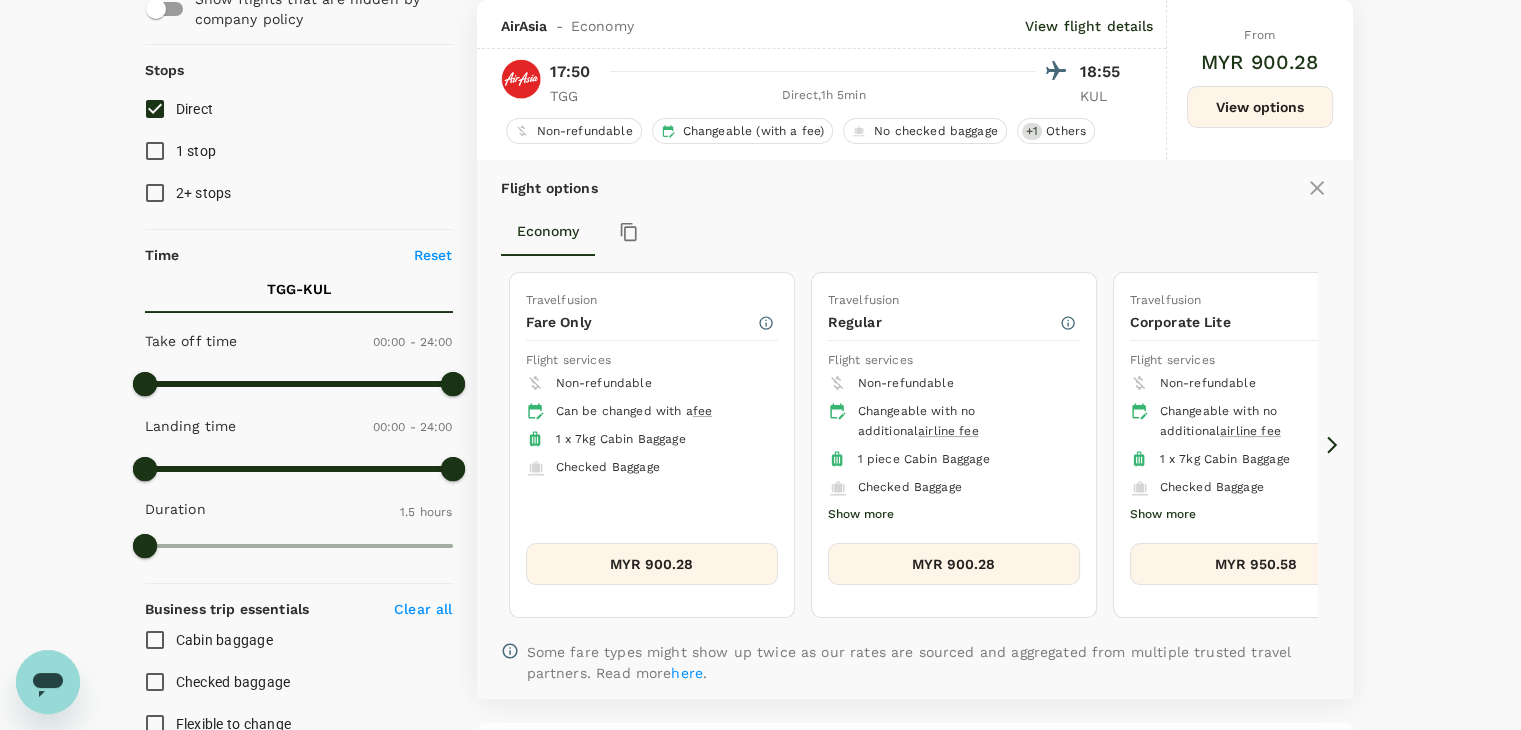 click on "Show more" at bounding box center [861, 515] 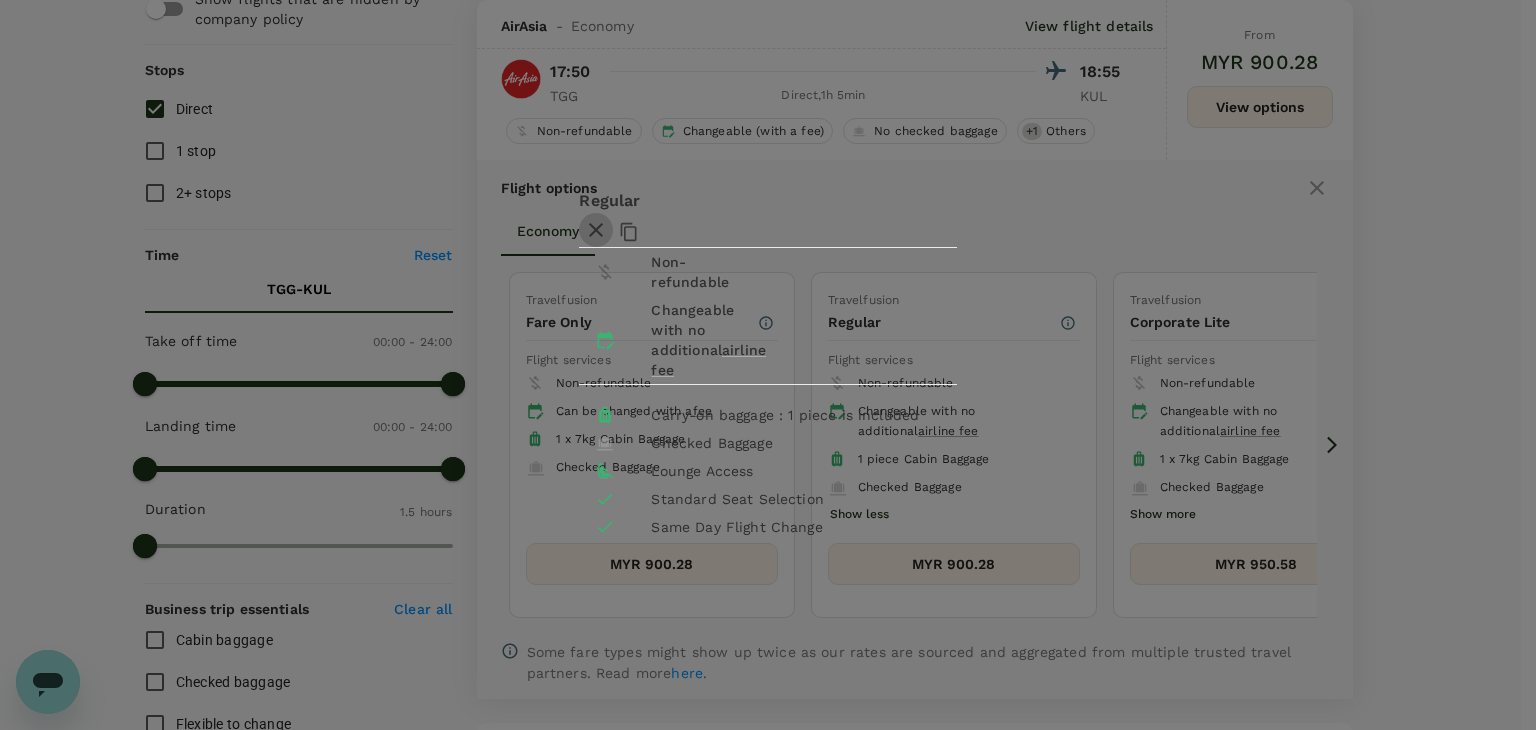 click 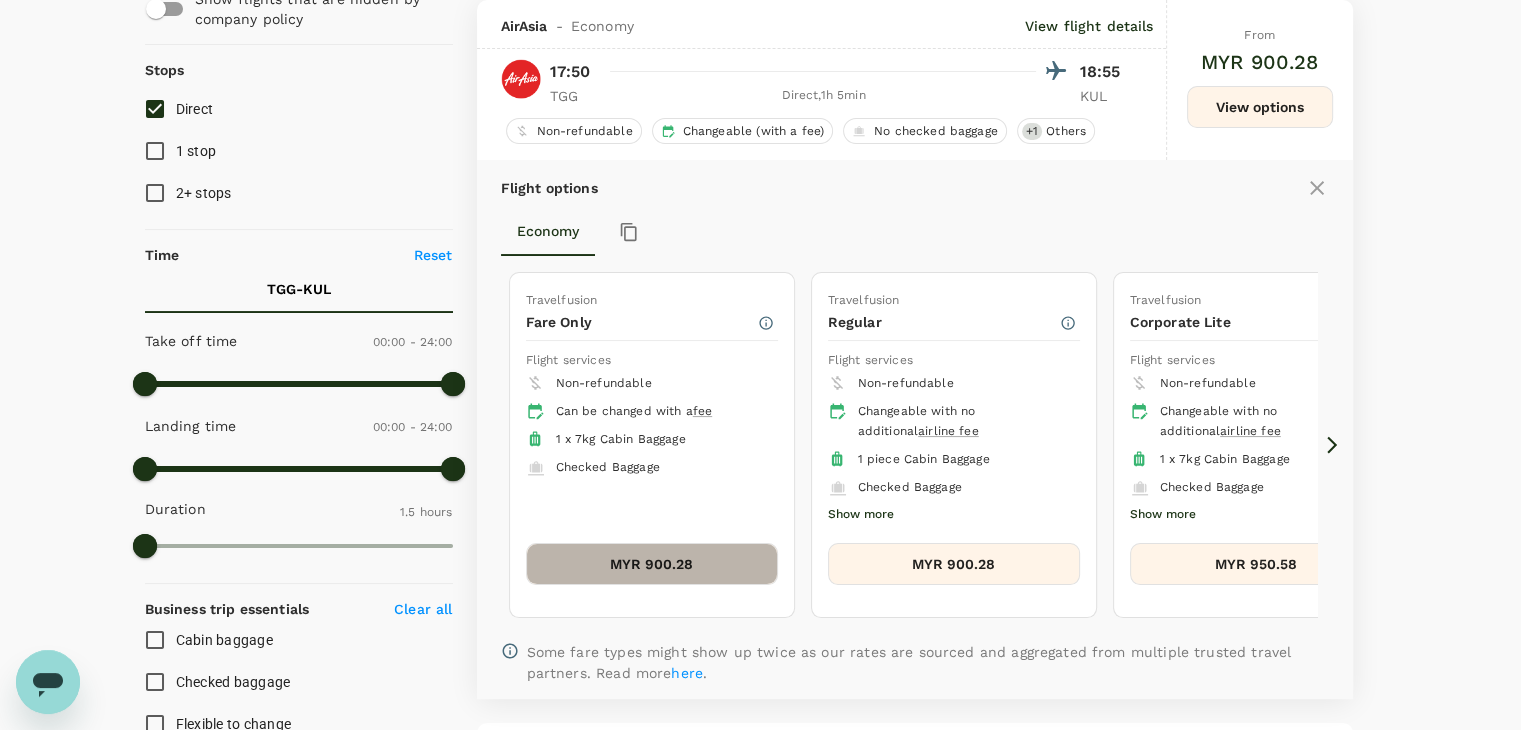 click on "MYR 900.28" at bounding box center [652, 564] 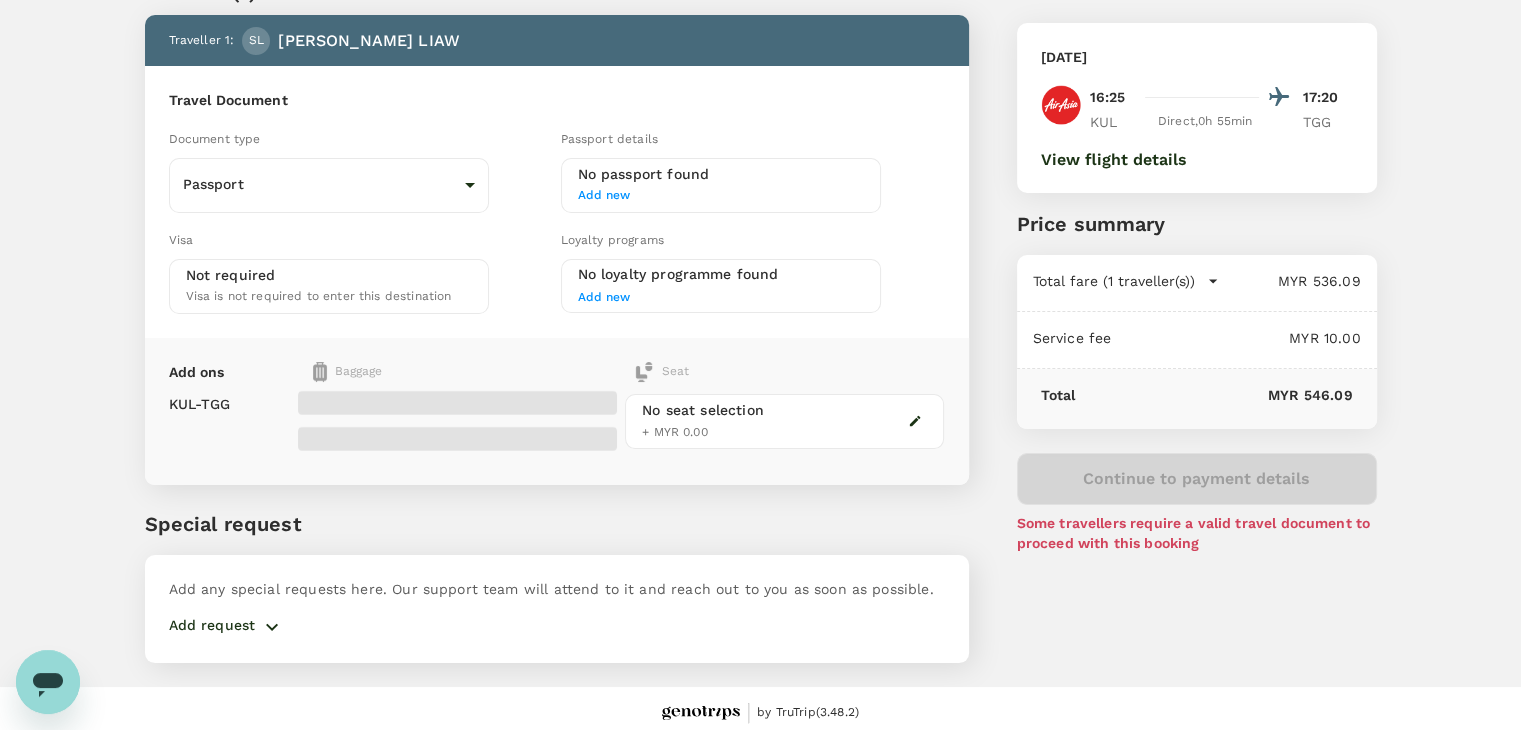 scroll, scrollTop: 0, scrollLeft: 0, axis: both 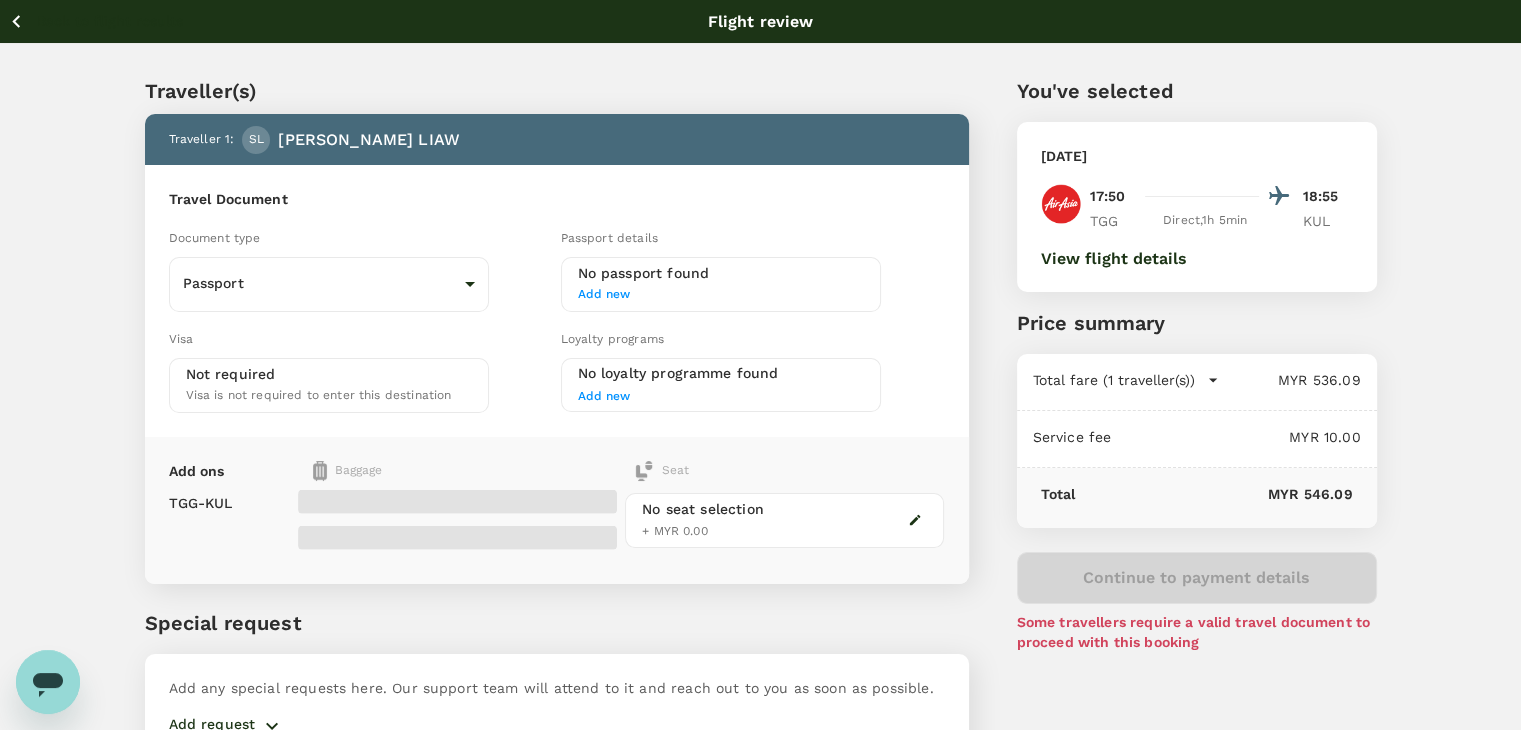 click 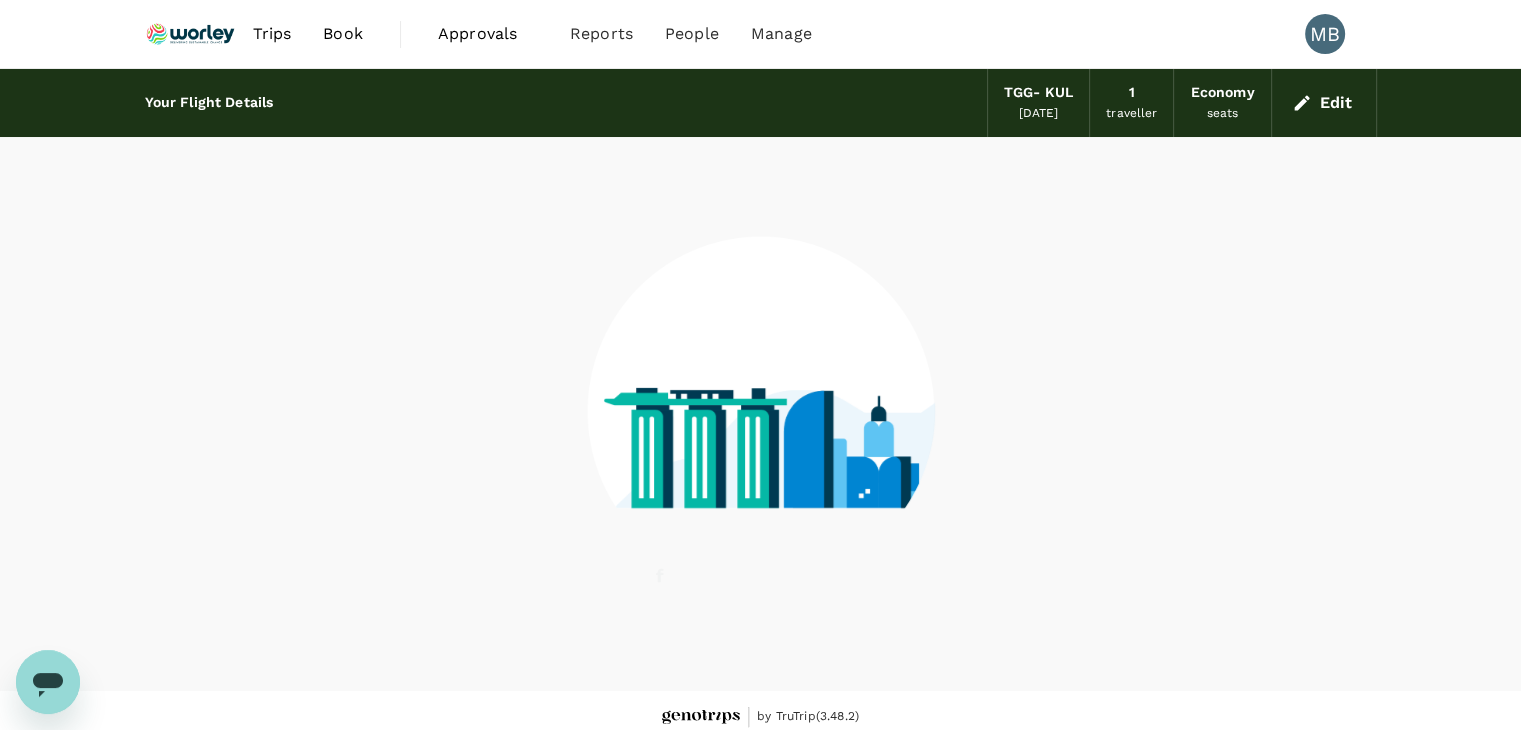 scroll, scrollTop: 13, scrollLeft: 0, axis: vertical 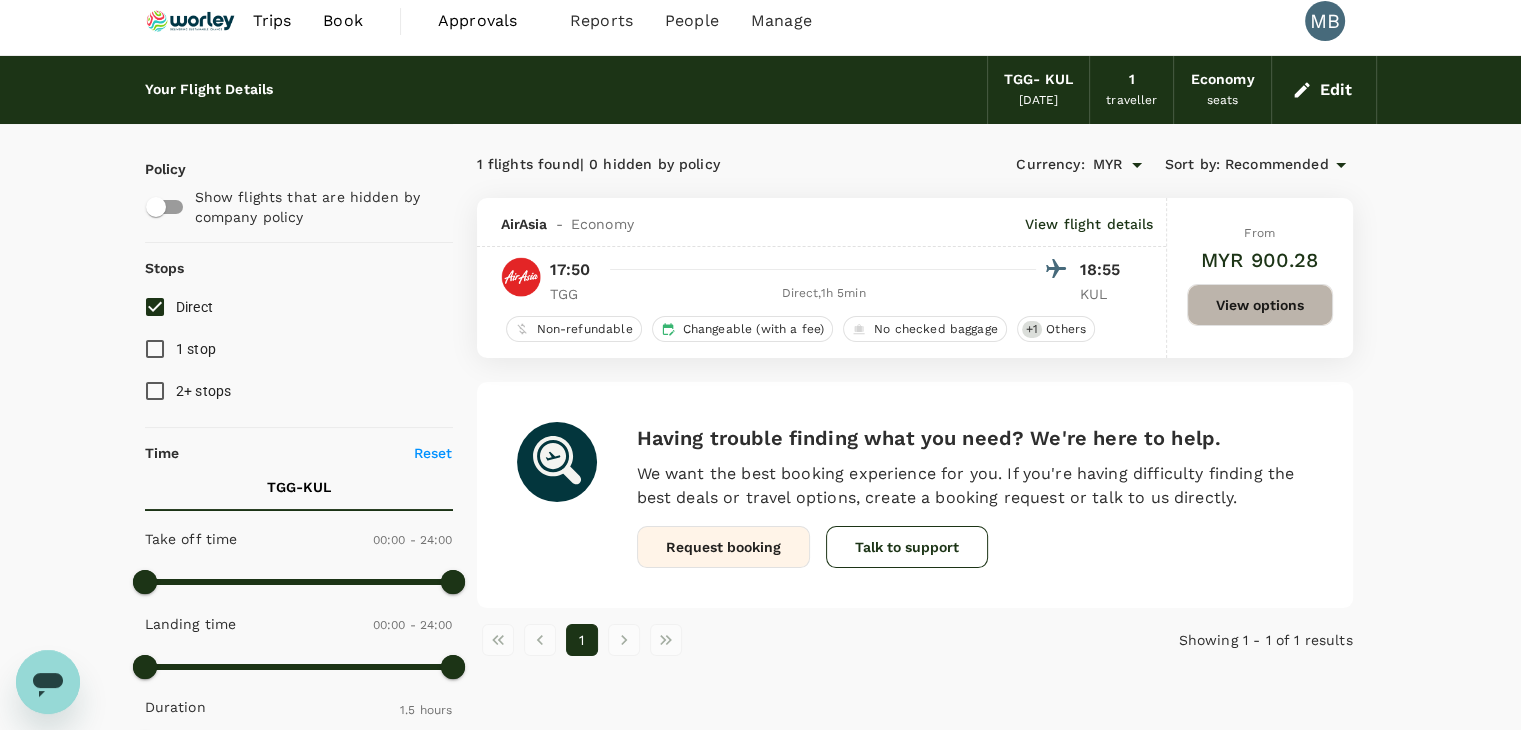 click on "View options" at bounding box center [1260, 305] 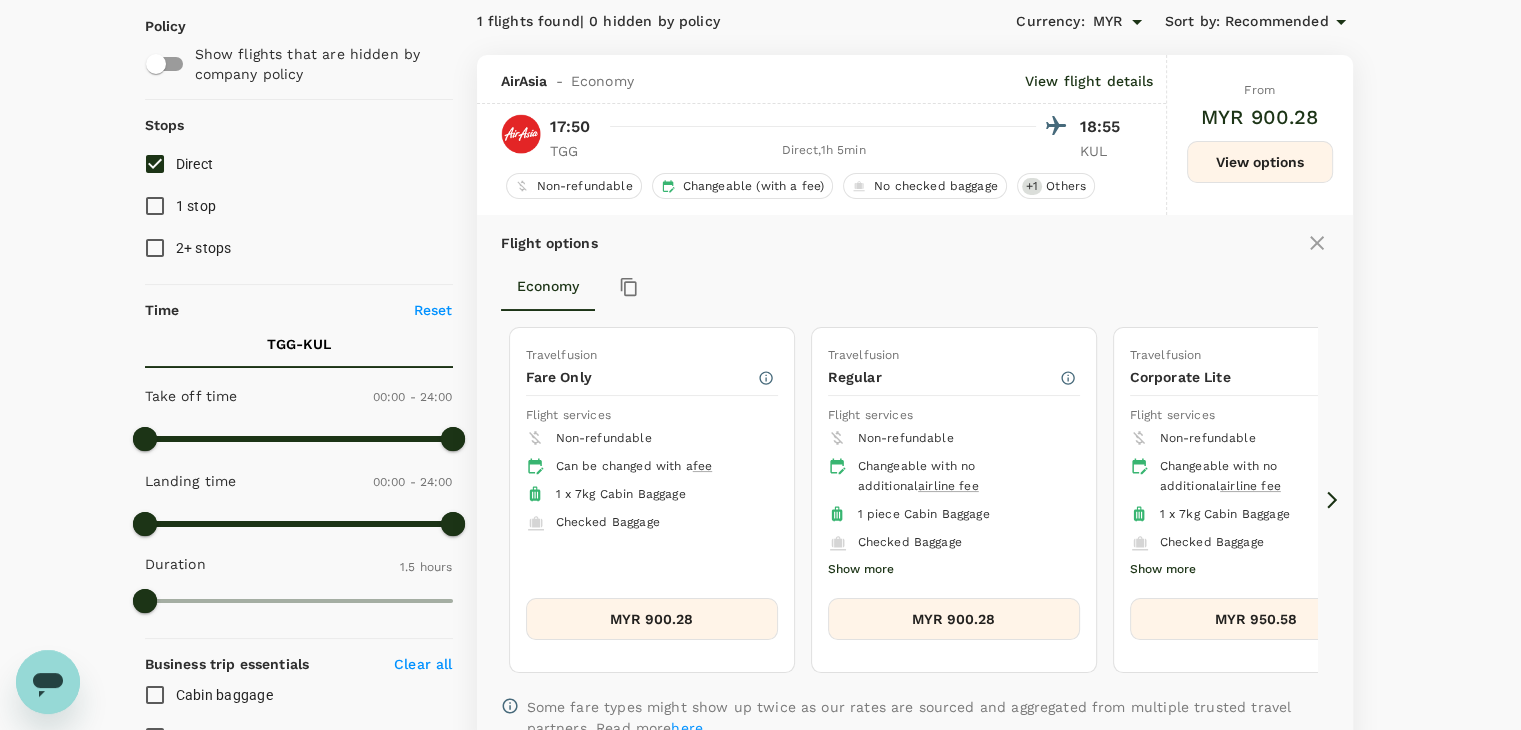 scroll, scrollTop: 211, scrollLeft: 0, axis: vertical 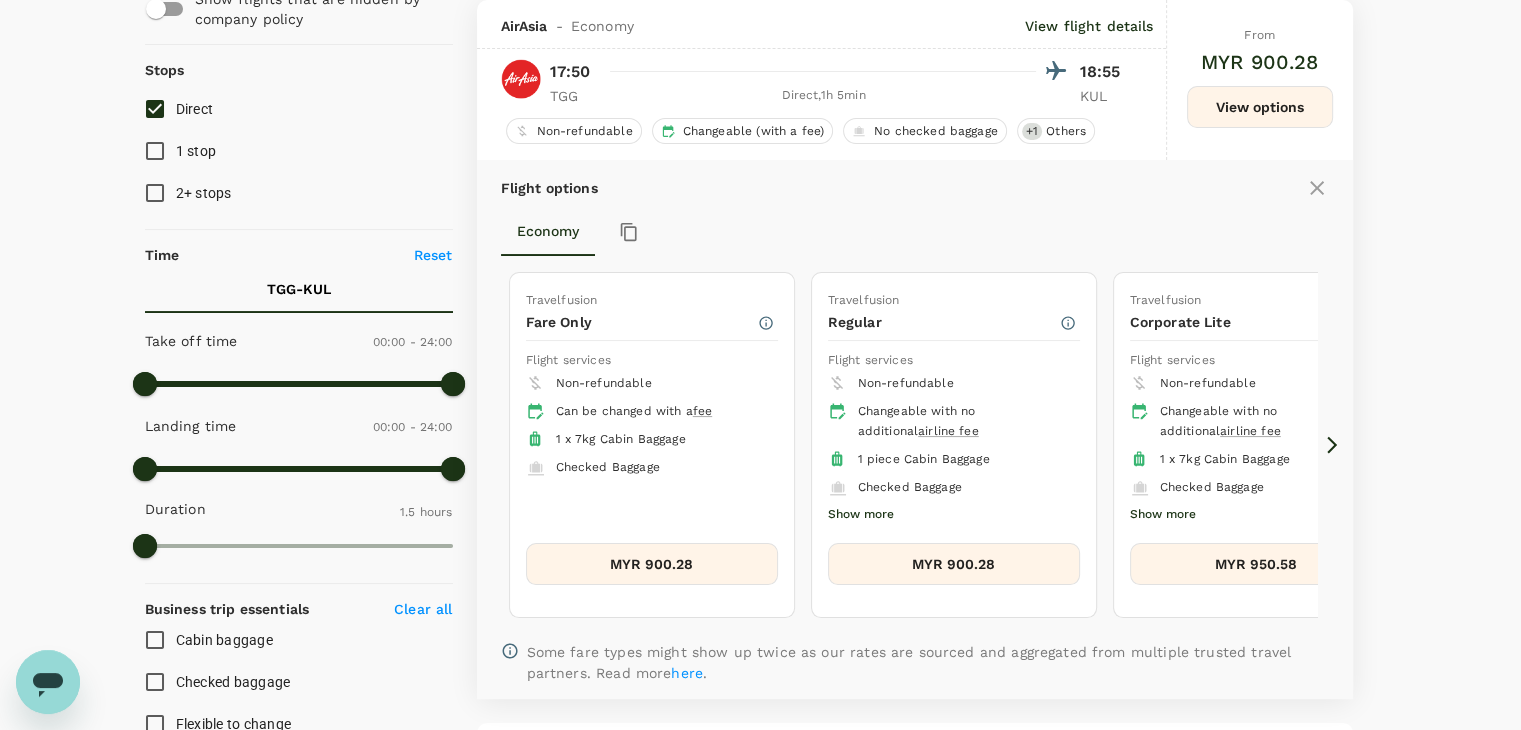 click on "MYR 900.28" at bounding box center [954, 564] 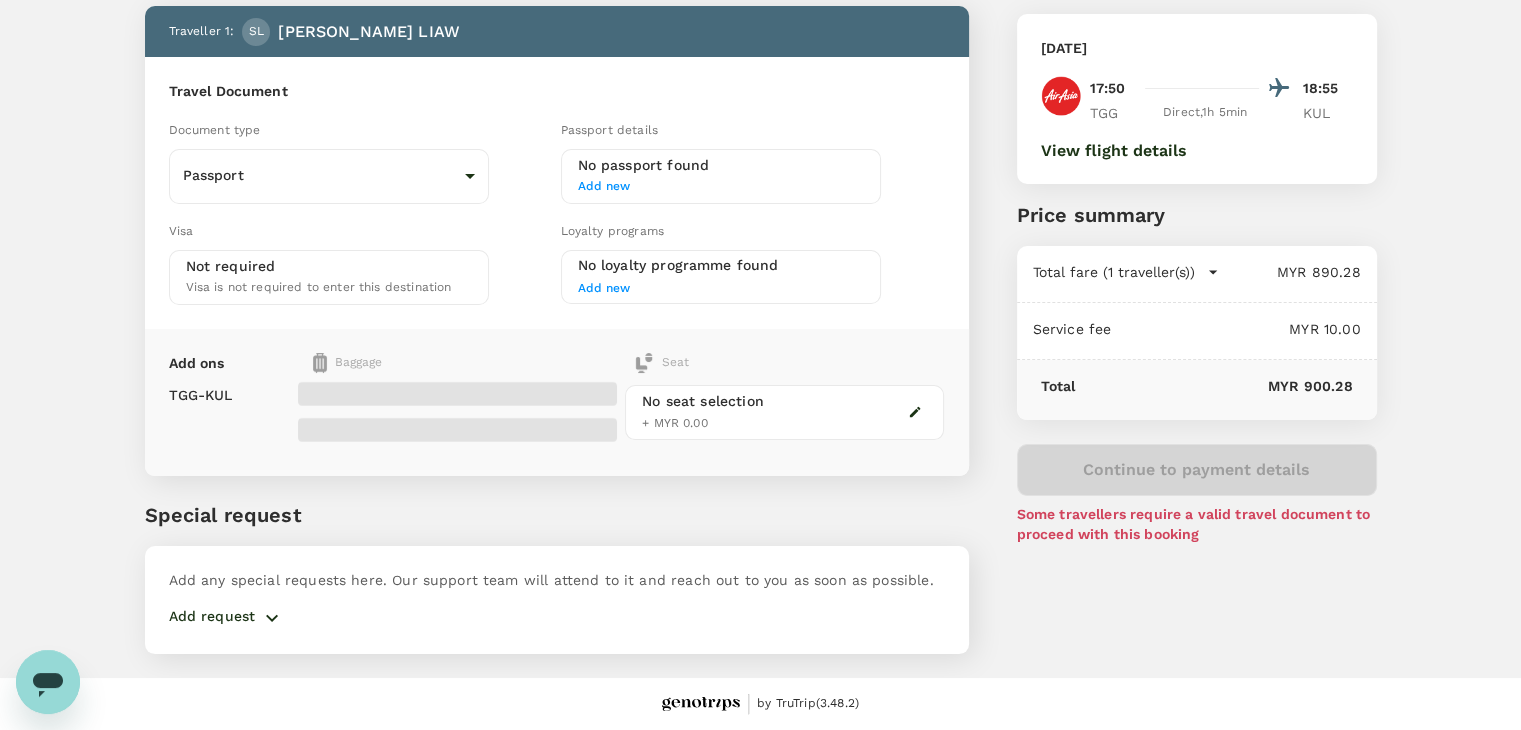 scroll, scrollTop: 0, scrollLeft: 0, axis: both 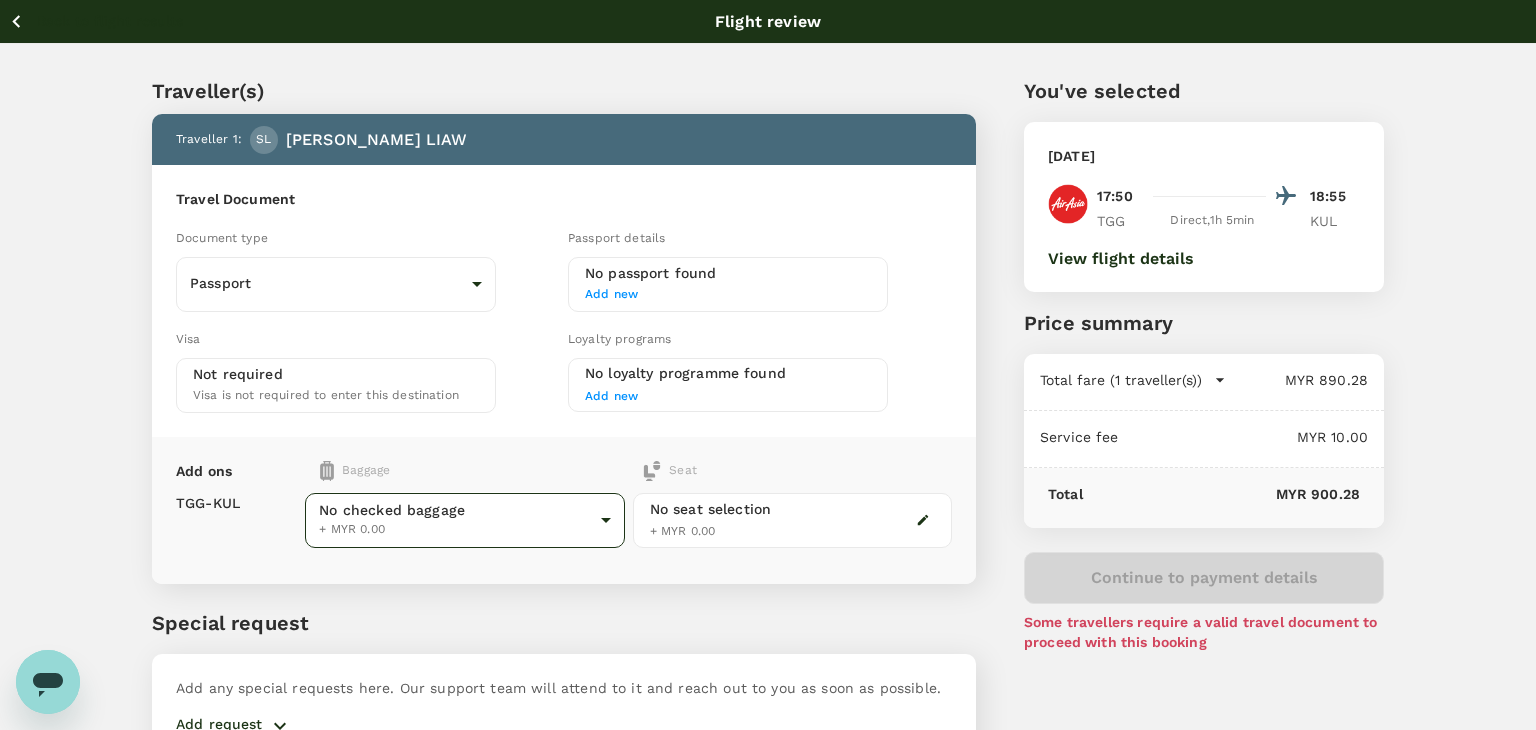click on "Back to flight results Flight review Traveller(s) Traveller   1 : SL [PERSON_NAME]   [PERSON_NAME] Travel Document Document type Passport Passport ​ Passport details No passport found Add new Visa Not required Visa is not required to enter this destination Loyalty programs No loyalty programme found Add new Add ons Baggage Seat TGG  -  KUL No checked baggage + MYR 0.00 ​ No seat selection + MYR 0.00 Special request Add any special requests here. Our support team will attend to it and reach out to you as soon as possible. Add request You've selected [DATE] 17:50 18:55 TGG Direct ,  1h 5min KUL View flight details Price summary Total fare (1 traveller(s)) MYR 890.28 Air fare MYR 890.28 Baggage fee MYR 0.00 Seat fee MYR 0.00 Service fee MYR 10.00 Total MYR 900.28 Continue to payment details Some travellers require a valid travel document to proceed with this booking by TruTrip  ( 3.48.2   ) View details Edit Add new" at bounding box center [768, 419] 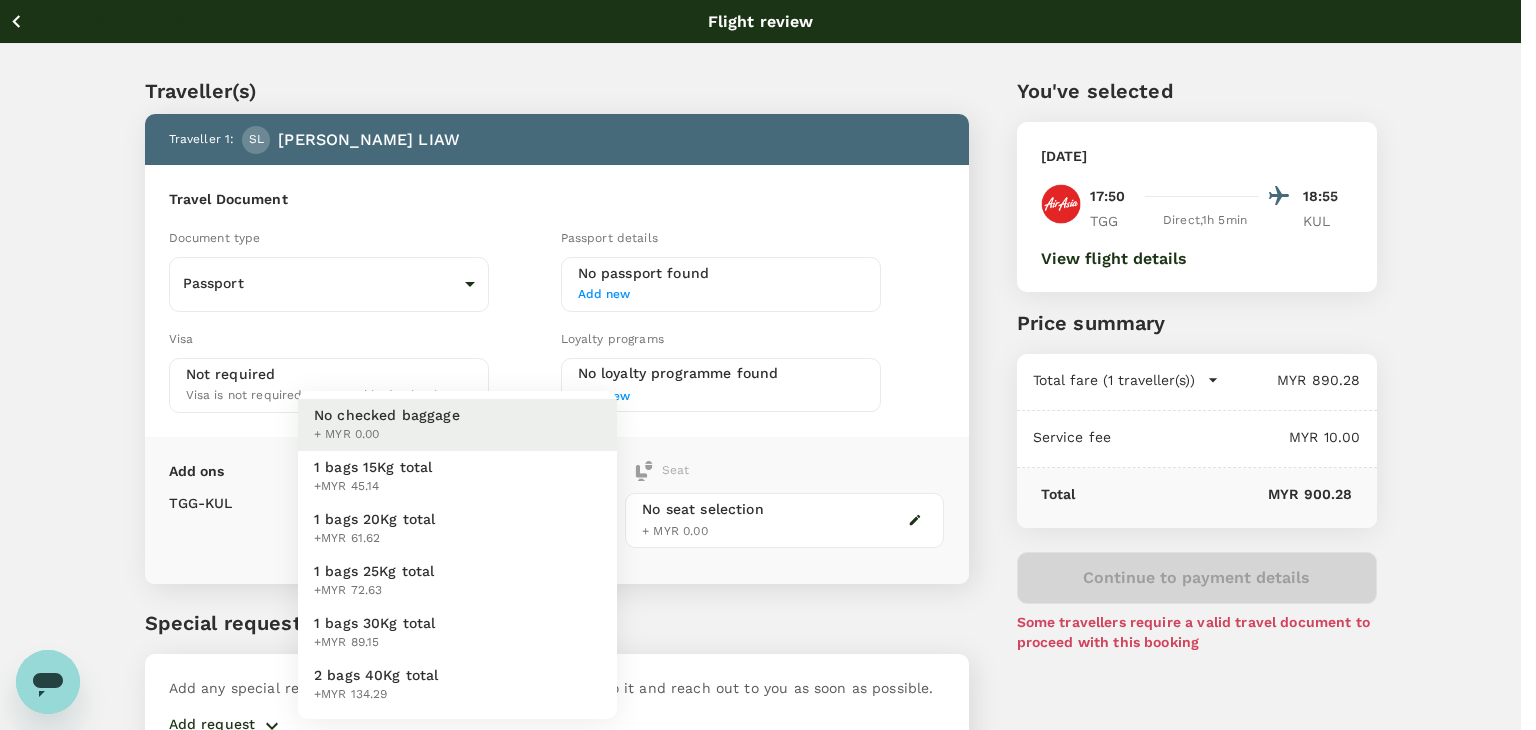 click on "1 bags 15Kg total +MYR 45.14" at bounding box center [457, 477] 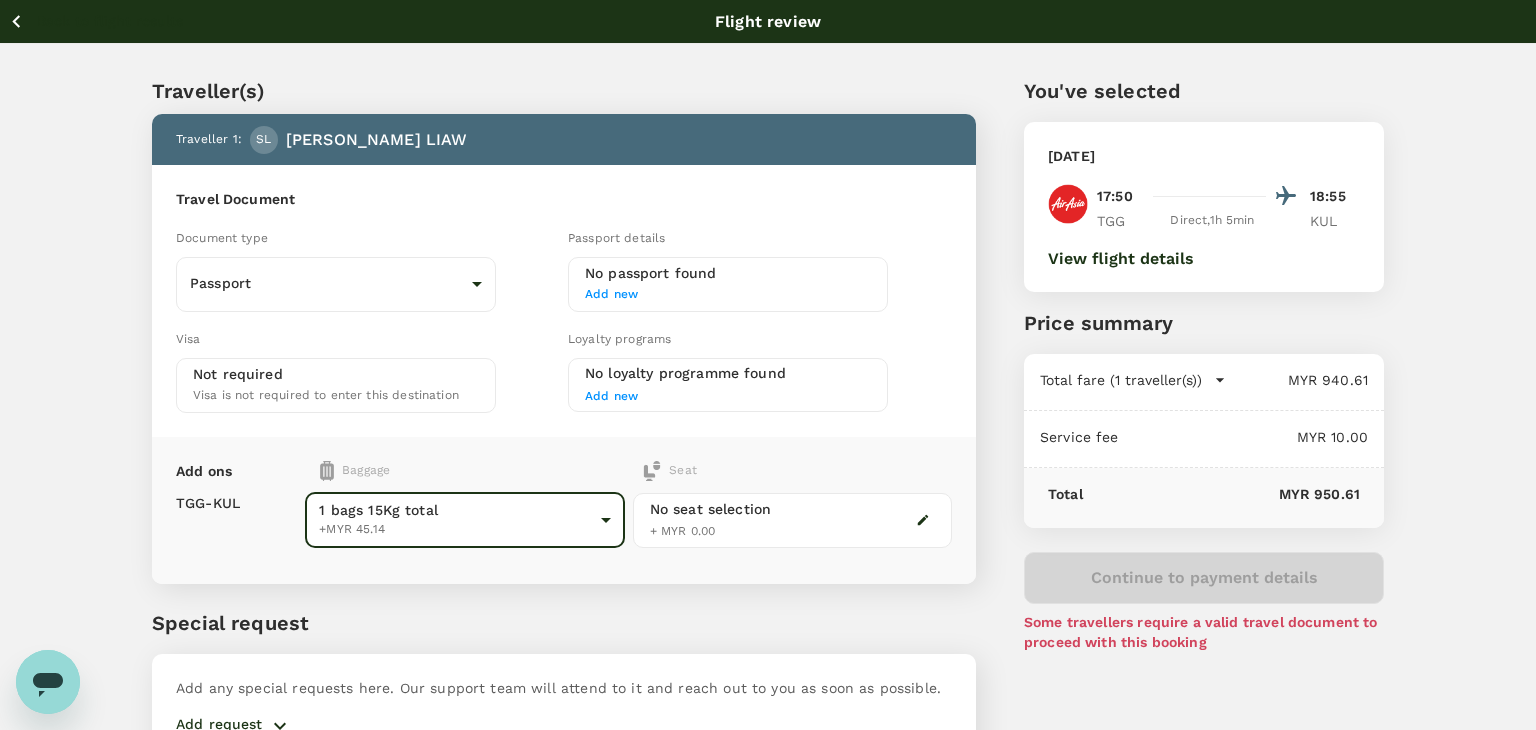 click on "Back to flight results Flight review Traveller(s) Traveller   1 : SL [PERSON_NAME]   [PERSON_NAME] Travel Document Document type Passport Passport ​ Passport details No passport found Add new Visa Not required Visa is not required to enter this destination Loyalty programs No loyalty programme found Add new Add ons Baggage Seat TGG  -  KUL 1 bags 15Kg total +MYR 45.14 1 - 45.14 ​ No seat selection + MYR 0.00 Special request Add any special requests here. Our support team will attend to it and reach out to you as soon as possible. Add request You've selected [DATE] 17:50 18:55 TGG Direct ,  1h 5min KUL View flight details Price summary Total fare (1 traveller(s)) MYR 940.61 Air fare MYR 890.28 Baggage fee MYR 50.33 Seat fee MYR 0.00 Service fee MYR 10.00 Total MYR 950.61 Continue to payment details Some travellers require a valid travel document to proceed with this booking by TruTrip  ( 3.48.2   ) View details Edit Add new" at bounding box center (768, 419) 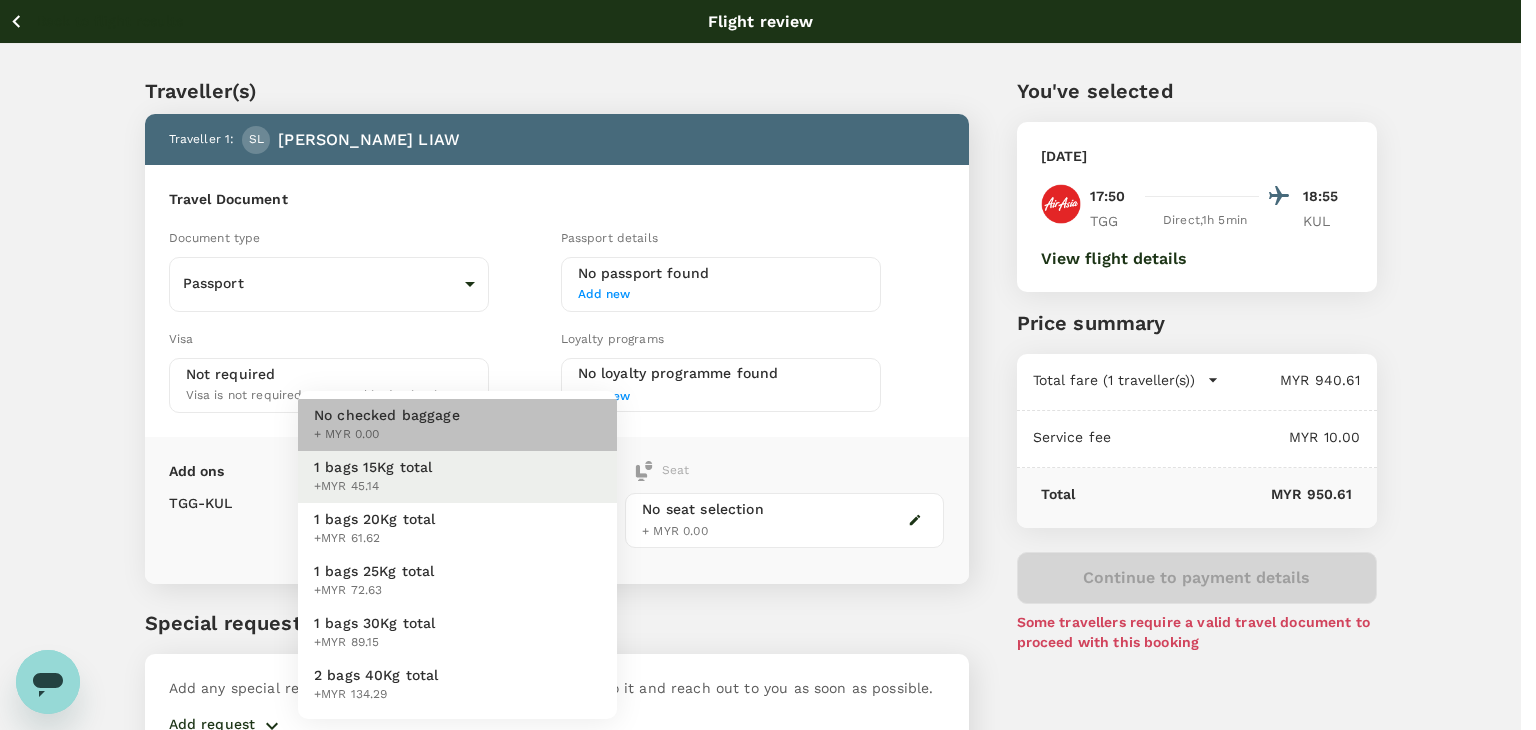 click on "No checked baggage" at bounding box center [387, 415] 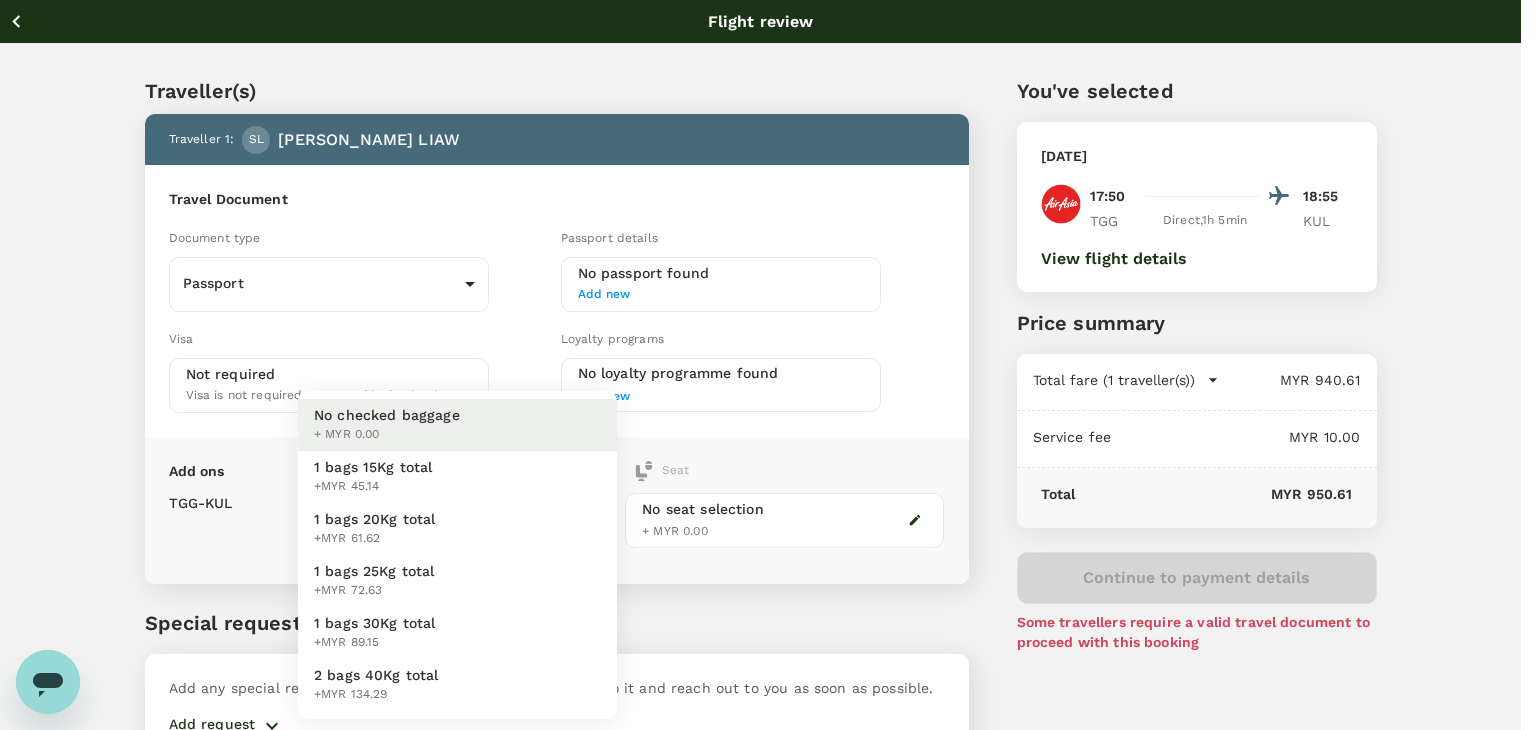 click on "Back to flight results Flight review Traveller(s) Traveller   1 : SL [PERSON_NAME]   [PERSON_NAME] Travel Document Document type Passport Passport ​ Passport details No passport found Add new Visa Not required Visa is not required to enter this destination Loyalty programs No loyalty programme found Add new Add ons Baggage Seat TGG  -  KUL No checked baggage + MYR 0.00 ​ No seat selection + MYR 0.00 Special request Add any special requests here. Our support team will attend to it and reach out to you as soon as possible. Add request You've selected [DATE] 17:50 18:55 TGG Direct ,  1h 5min KUL View flight details Price summary Total fare (1 traveller(s)) MYR 940.61 Air fare MYR 890.28 Baggage fee MYR 50.33 Seat fee MYR 0.00 Service fee MYR 10.00 Total MYR 950.61 Continue to payment details Some travellers require a valid travel document to proceed with this booking by TruTrip  ( 3.48.2   ) View details Edit Add new No checked baggage + MYR 0.00 1 bags 15Kg total +MYR 45.14 1 bags 20Kg total +MYR 61.62" at bounding box center (768, 419) 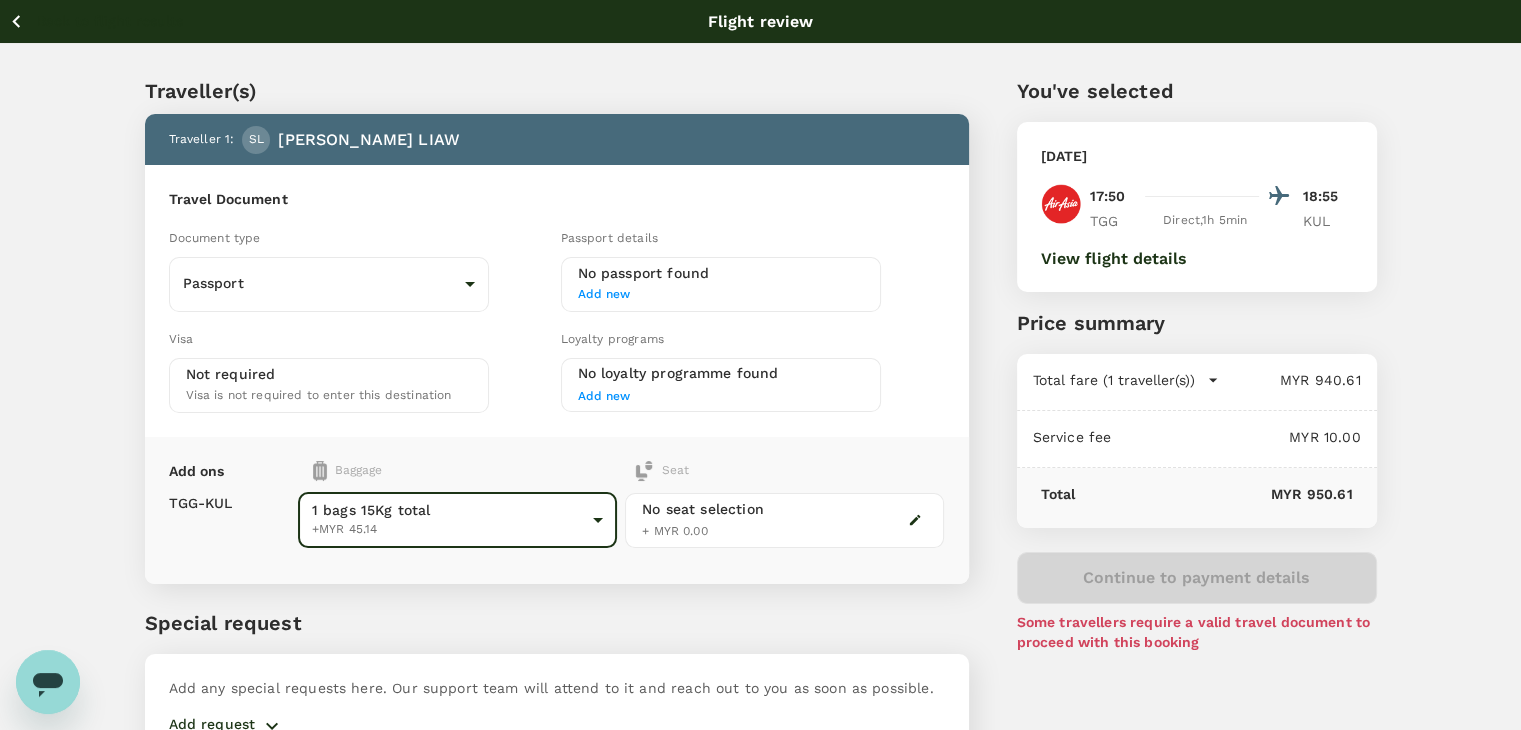 click 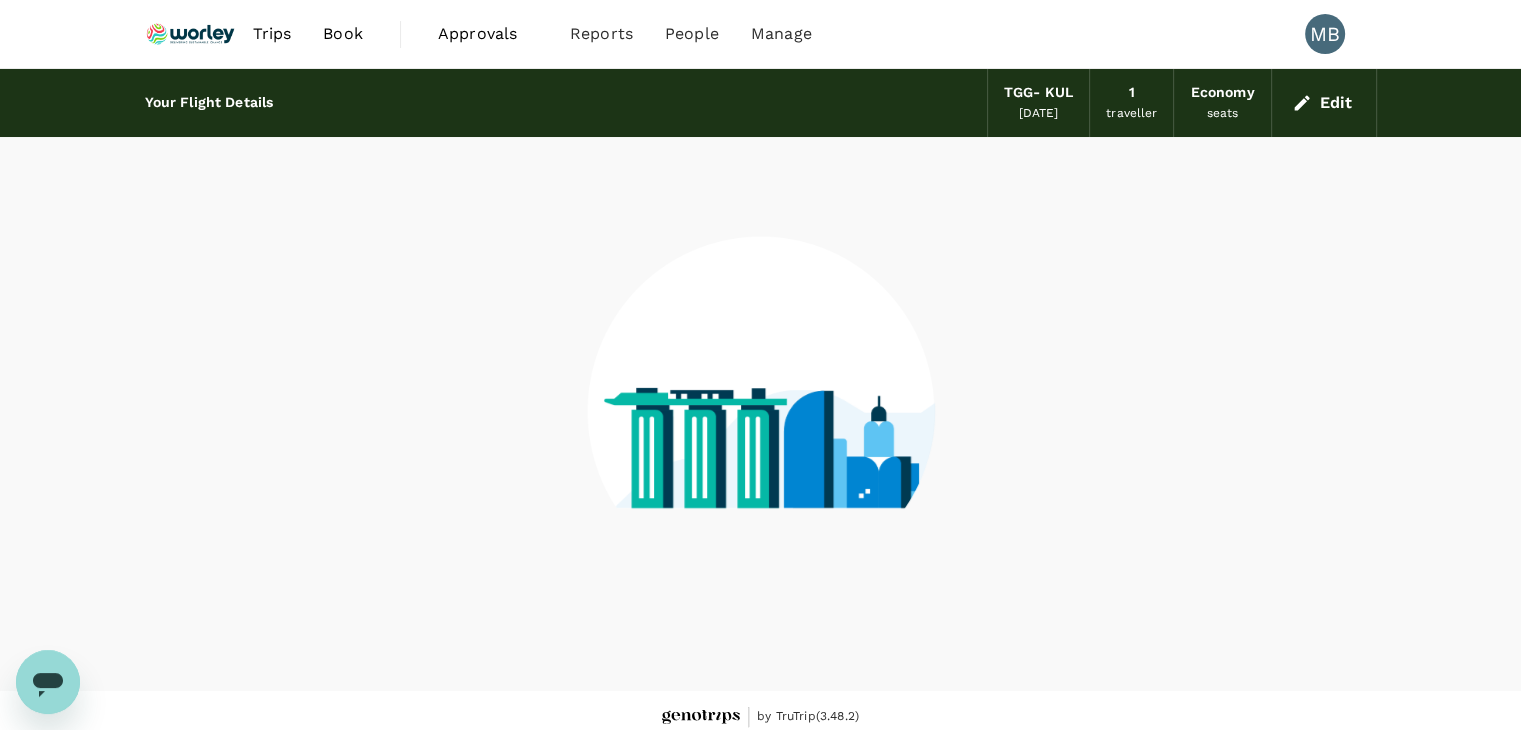 scroll, scrollTop: 13, scrollLeft: 0, axis: vertical 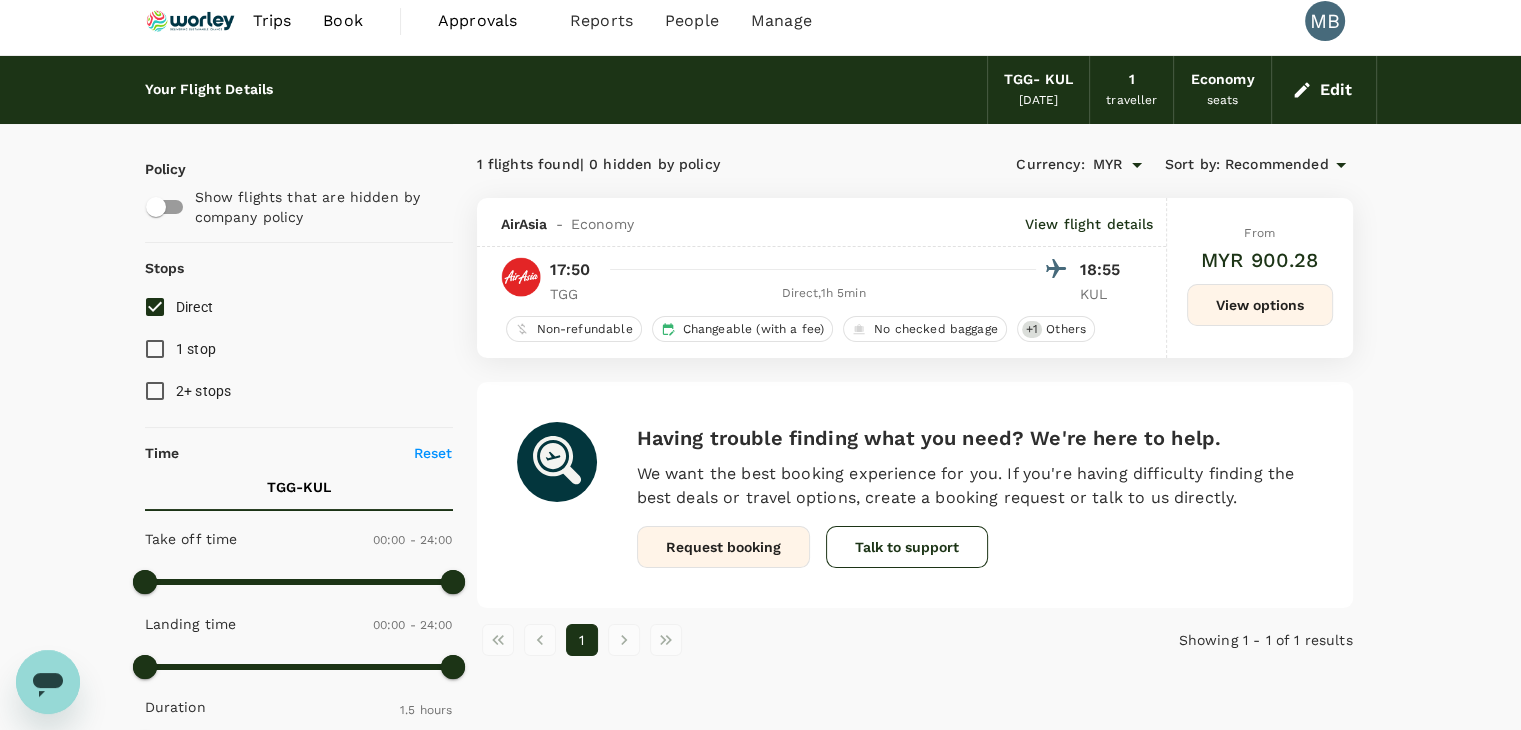 click on "From MYR 900.28 View options" at bounding box center [1260, 278] 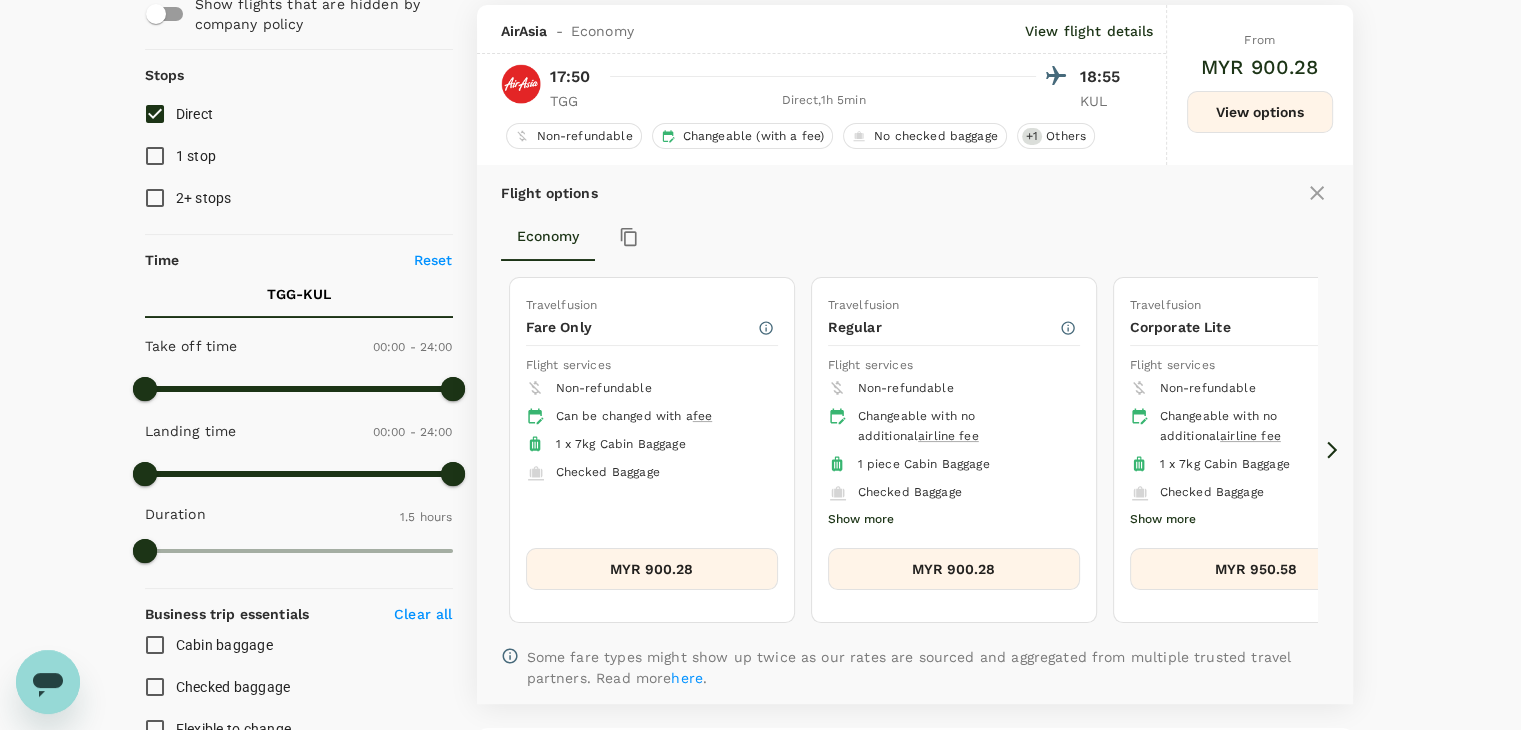 scroll, scrollTop: 211, scrollLeft: 0, axis: vertical 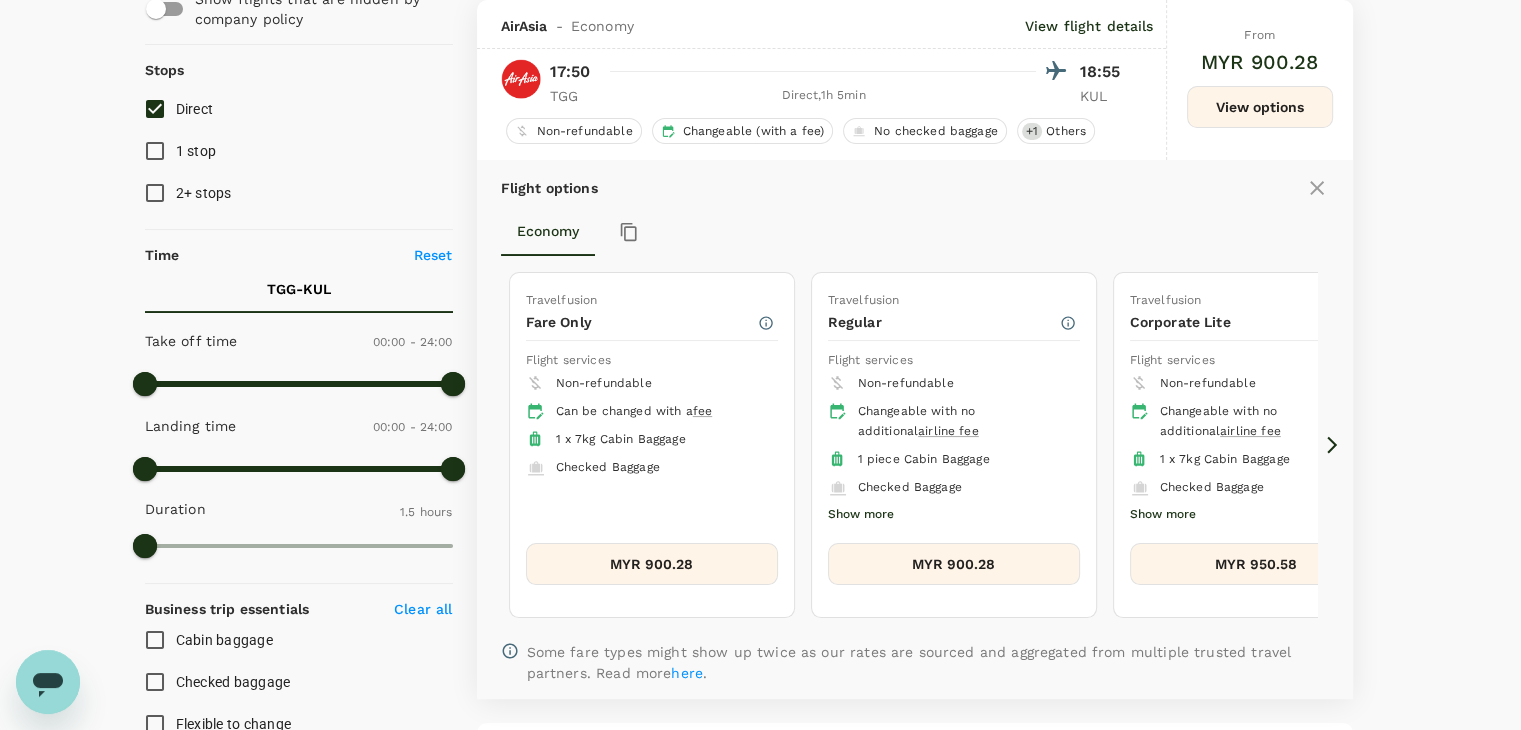 click 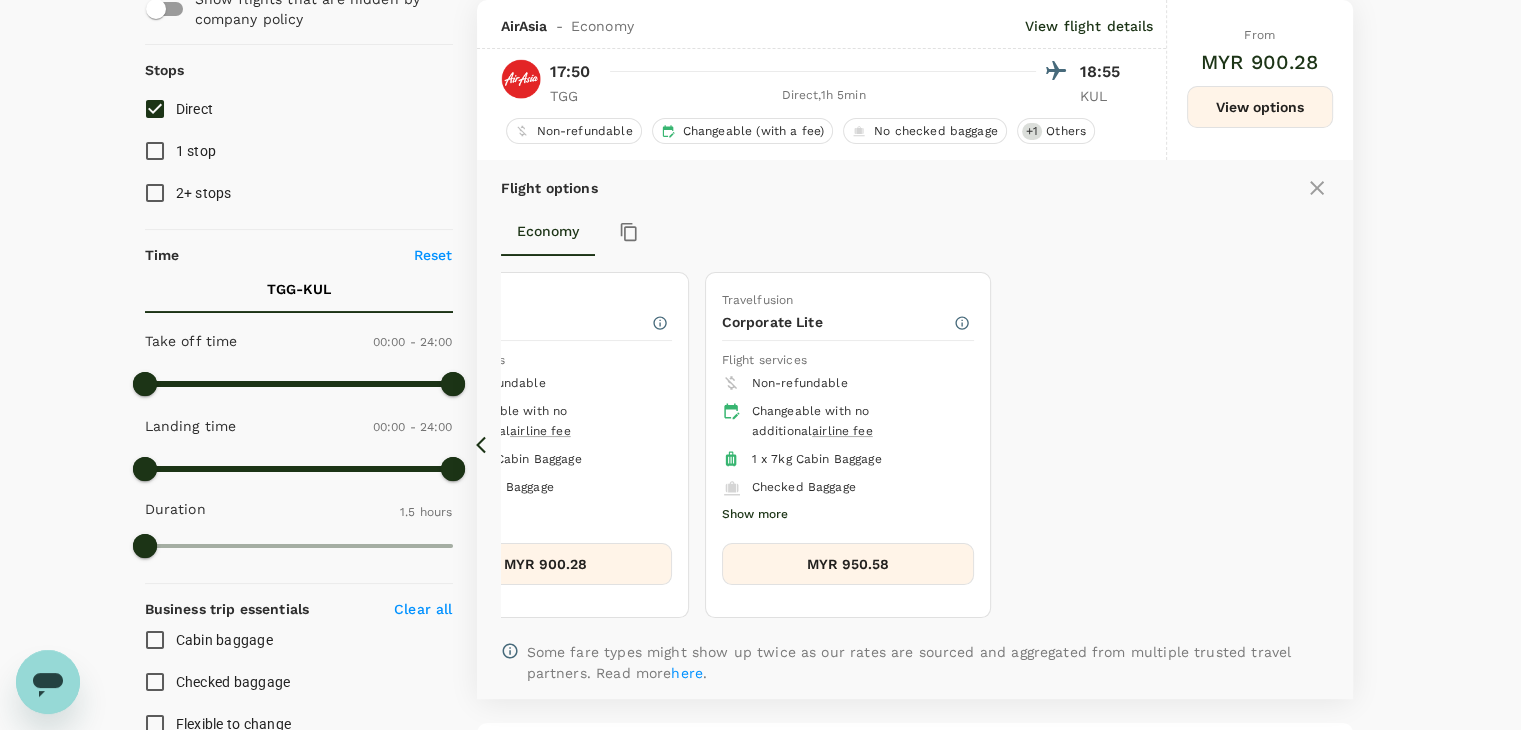 click on "MYR 950.58" at bounding box center (848, 564) 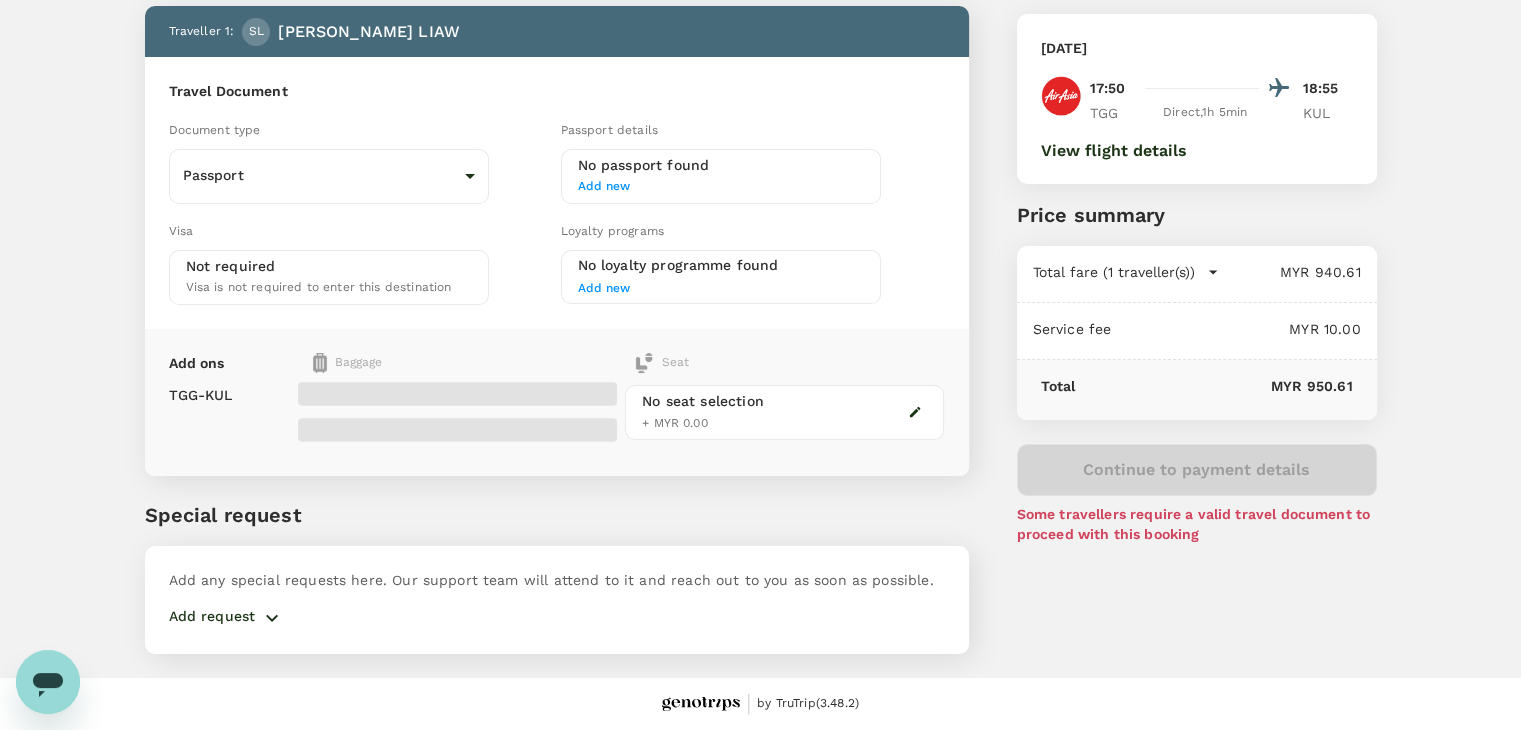 scroll, scrollTop: 0, scrollLeft: 0, axis: both 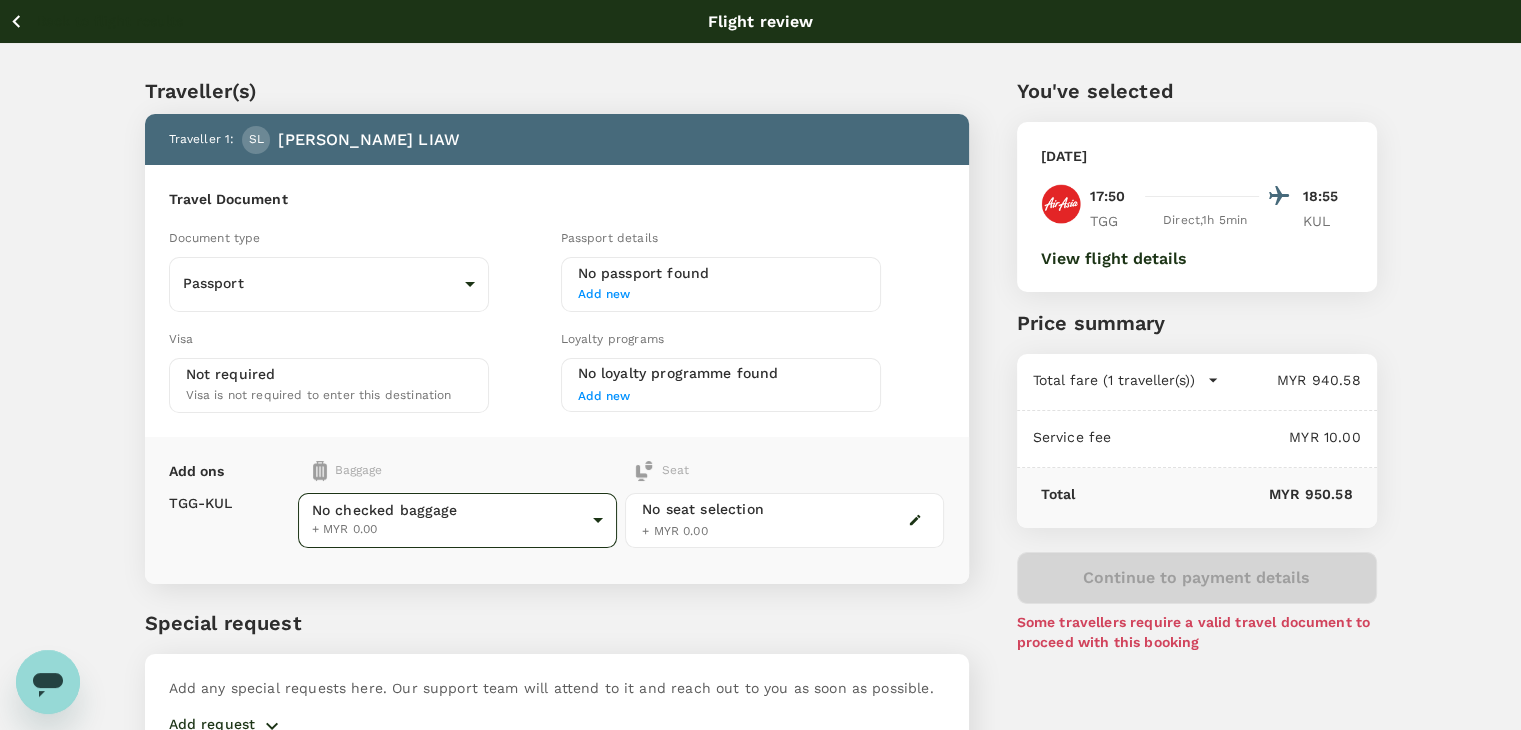 click on "Back to flight results Flight review Traveller(s) Traveller   1 : SL [PERSON_NAME]   [PERSON_NAME] Travel Document Document type Passport Passport ​ Passport details No passport found Add new Visa Not required Visa is not required to enter this destination Loyalty programs No loyalty programme found Add new Add ons Baggage Seat TGG  -  KUL No checked baggage + MYR 0.00 ​ No seat selection + MYR 0.00 Special request Add any special requests here. Our support team will attend to it and reach out to you as soon as possible. Add request You've selected [DATE] 17:50 18:55 TGG Direct ,  1h 5min KUL View flight details Price summary Total fare (1 traveller(s)) MYR 940.58 Air fare MYR 940.58 Baggage fee MYR 0.00 Seat fee MYR 0.00 Service fee MYR 10.00 Total MYR 950.58 Continue to payment details Some travellers require a valid travel document to proceed with this booking by TruTrip  ( 3.48.2   ) View details Edit Add new" at bounding box center (760, 419) 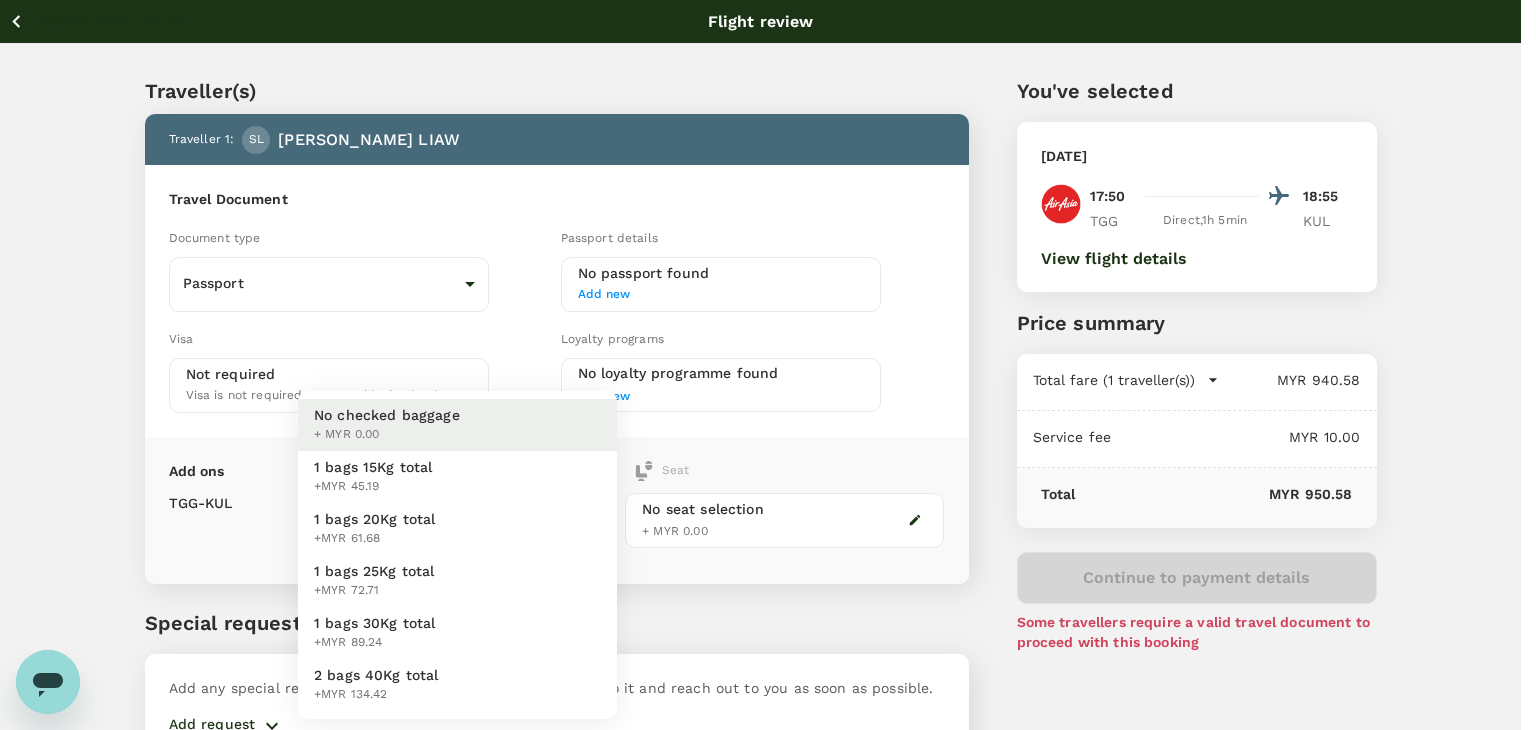 click on "1 bags 20Kg total +MYR 61.68" at bounding box center (457, 529) 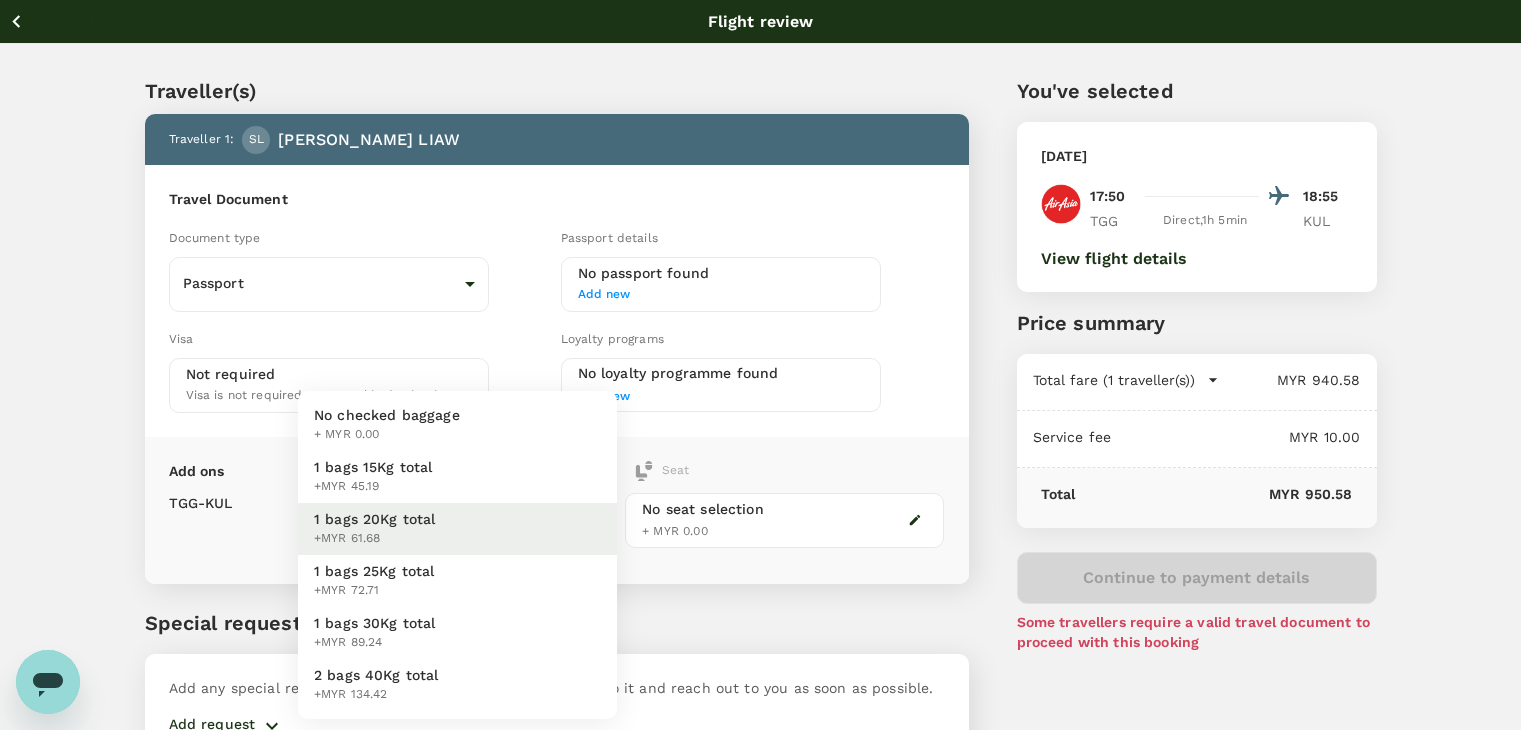 click on "Back to flight results Flight review Traveller(s) Traveller   1 : SL [PERSON_NAME]   [PERSON_NAME] Travel Document Document type Passport Passport ​ Passport details No passport found Add new Visa Not required Visa is not required to enter this destination Loyalty programs No loyalty programme found Add new Add ons Baggage Seat TGG  -  KUL 1 bags 20Kg total +MYR 61.68 2 - 61.68 ​ No seat selection + MYR 0.00 Special request Add any special requests here. Our support team will attend to it and reach out to you as soon as possible. Add request You've selected [DATE] 17:50 18:55 TGG Direct ,  1h 5min KUL View flight details Price summary Total fare (1 traveller(s)) MYR 940.58 Air fare MYR 940.58 Baggage fee MYR 0.00 Seat fee MYR 0.00 Service fee MYR 10.00 Total MYR 950.58 Continue to payment details Some travellers require a valid travel document to proceed with this booking by TruTrip  ( 3.48.2   ) View details Edit Add new No checked baggage + MYR 0.00 1 bags 15Kg total +MYR 45.19 1 bags 20Kg total" at bounding box center [768, 419] 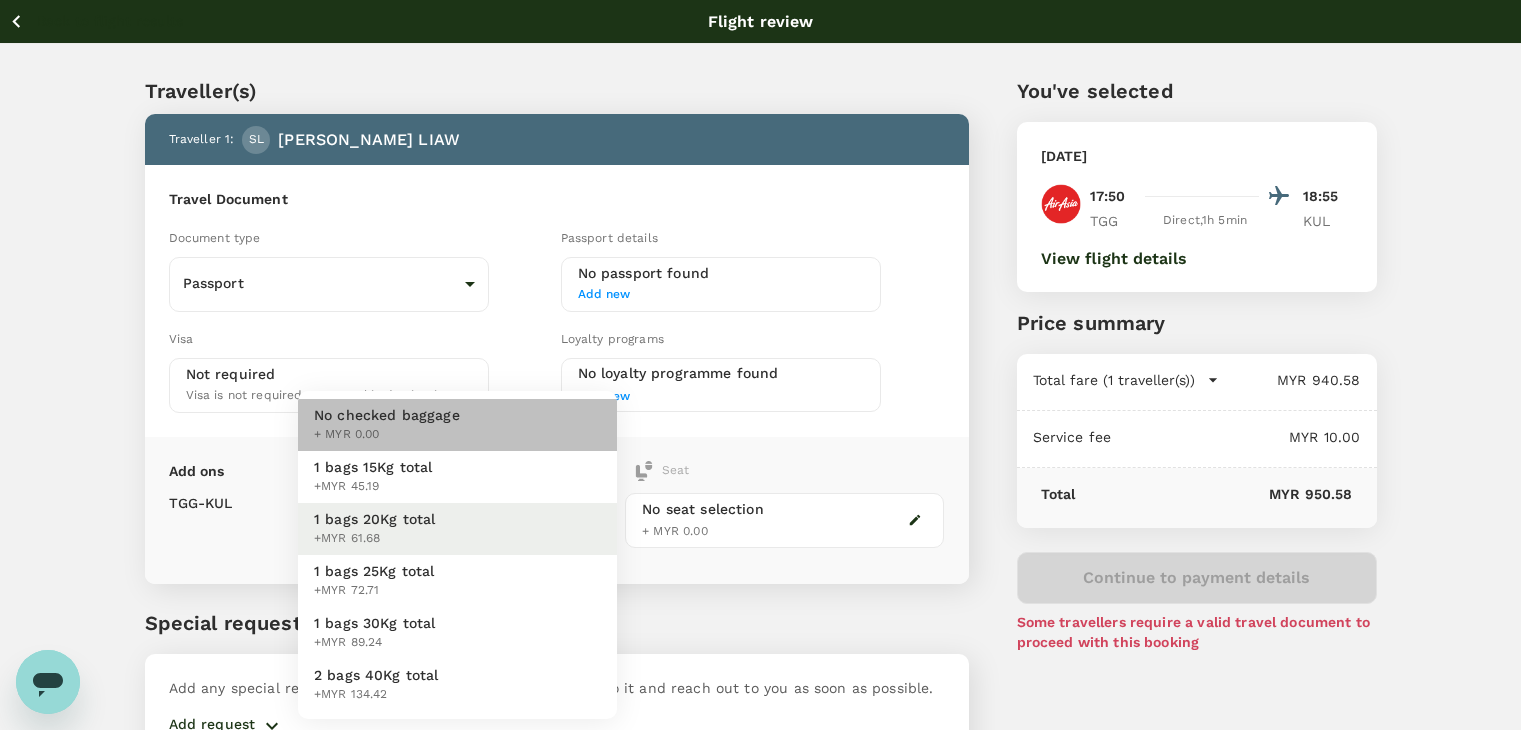 click on "No checked baggage + MYR 0.00" at bounding box center [457, 425] 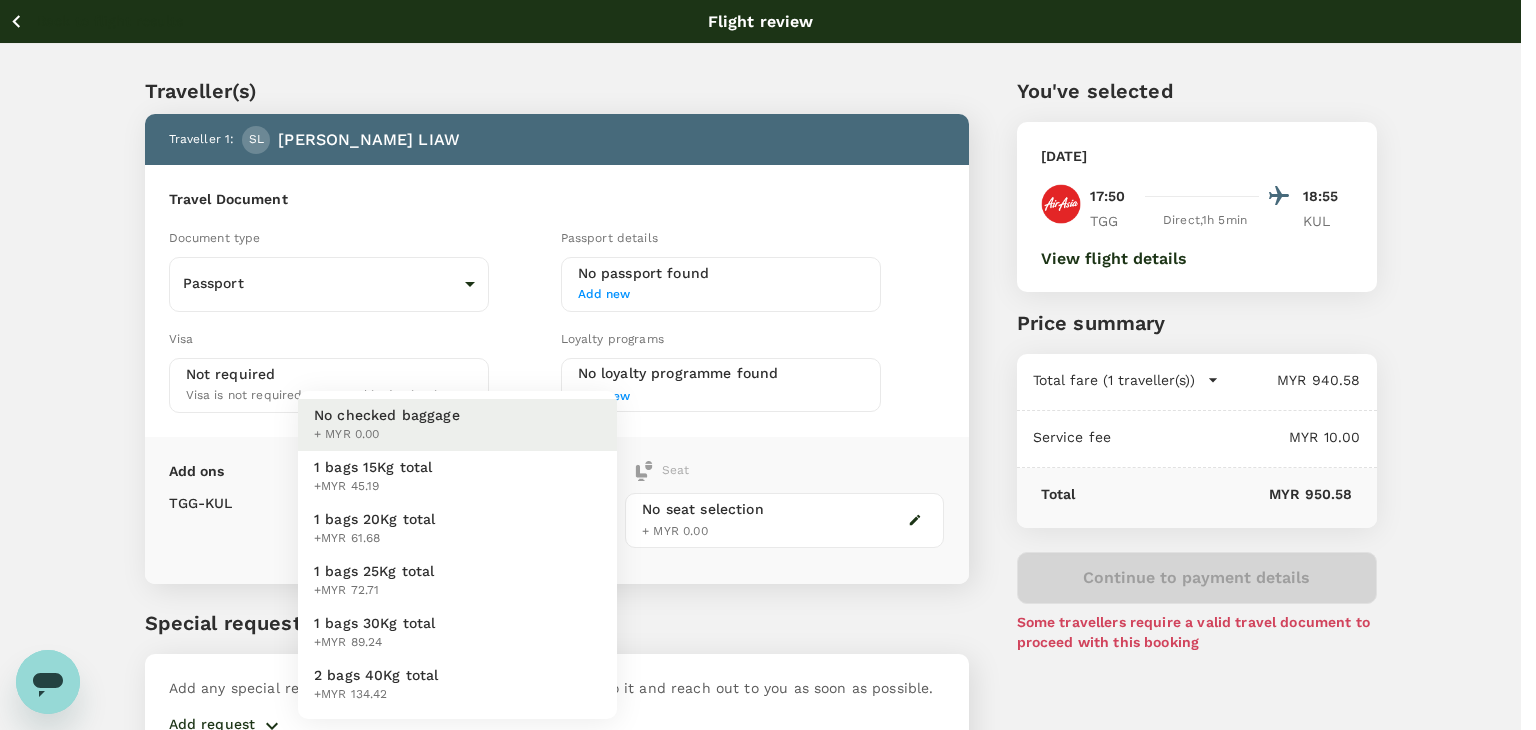 click on "Back to flight results Flight review Traveller(s) Traveller   1 : SL [PERSON_NAME]   [PERSON_NAME] Travel Document Document type Passport Passport ​ Passport details No passport found Add new Visa Not required Visa is not required to enter this destination Loyalty programs No loyalty programme found Add new Add ons Baggage Seat TGG  -  KUL No checked baggage + MYR 0.00 ​ No seat selection + MYR 0.00 Special request Add any special requests here. Our support team will attend to it and reach out to you as soon as possible. Add request You've selected [DATE] 17:50 18:55 TGG Direct ,  1h 5min KUL View flight details Price summary Total fare (1 traveller(s)) MYR 940.58 Air fare MYR 940.58 Baggage fee MYR 0.00 Seat fee MYR 0.00 Service fee MYR 10.00 Total MYR 950.58 Continue to payment details Some travellers require a valid travel document to proceed with this booking by TruTrip  ( 3.48.2   ) View details Edit Add new No checked baggage + MYR 0.00 1 bags 15Kg total +MYR 45.19 1 bags 20Kg total +MYR 61.68" at bounding box center [768, 419] 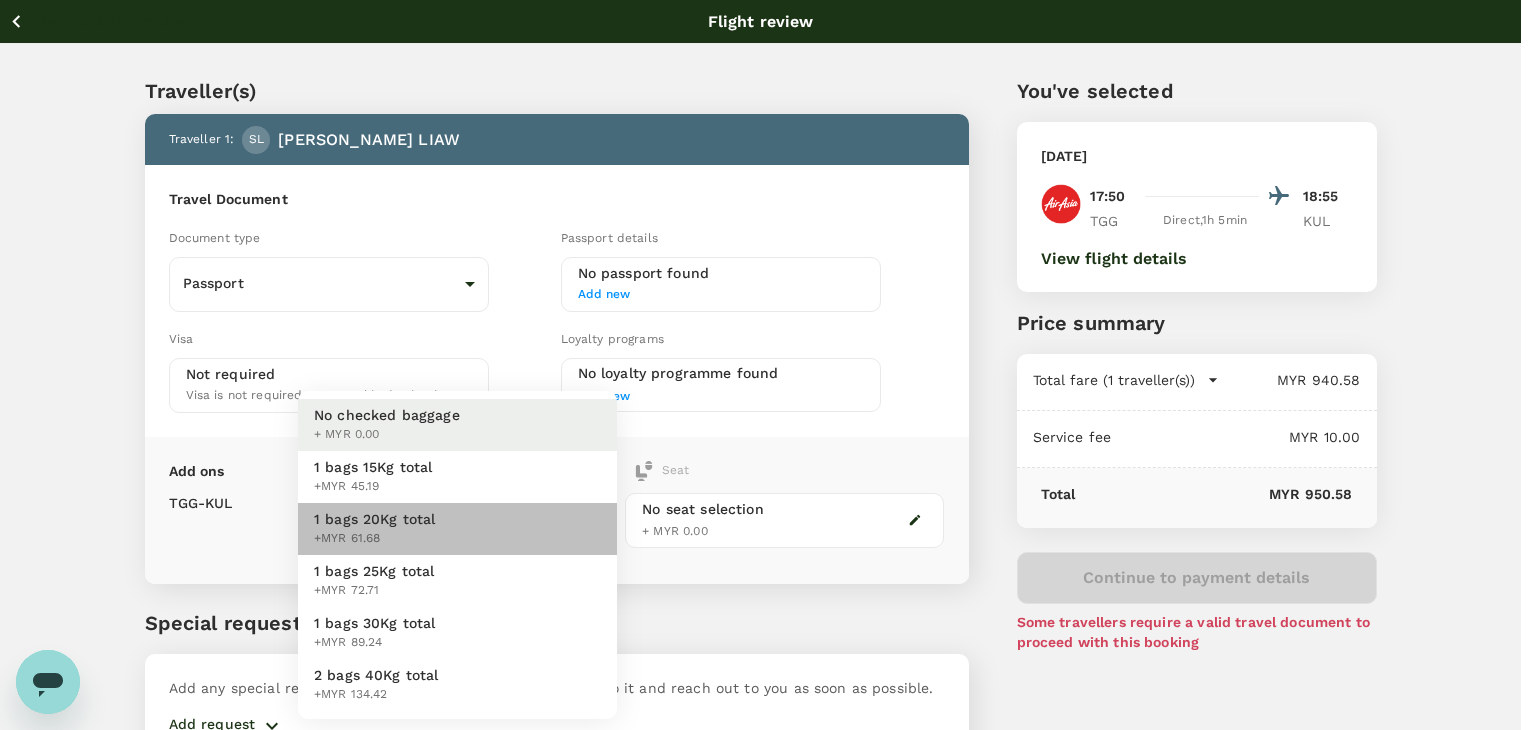 click on "1 bags 20Kg total" at bounding box center [375, 519] 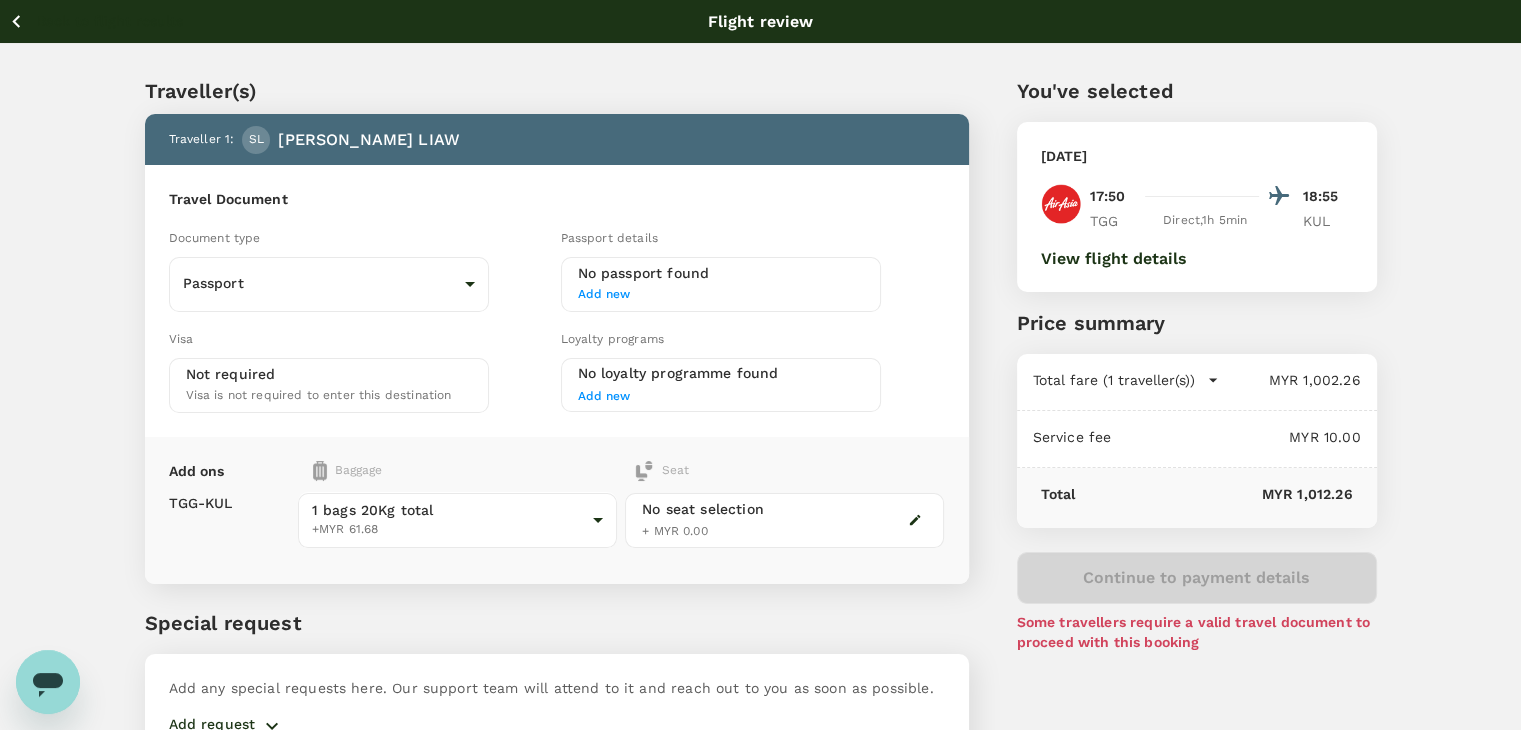 click 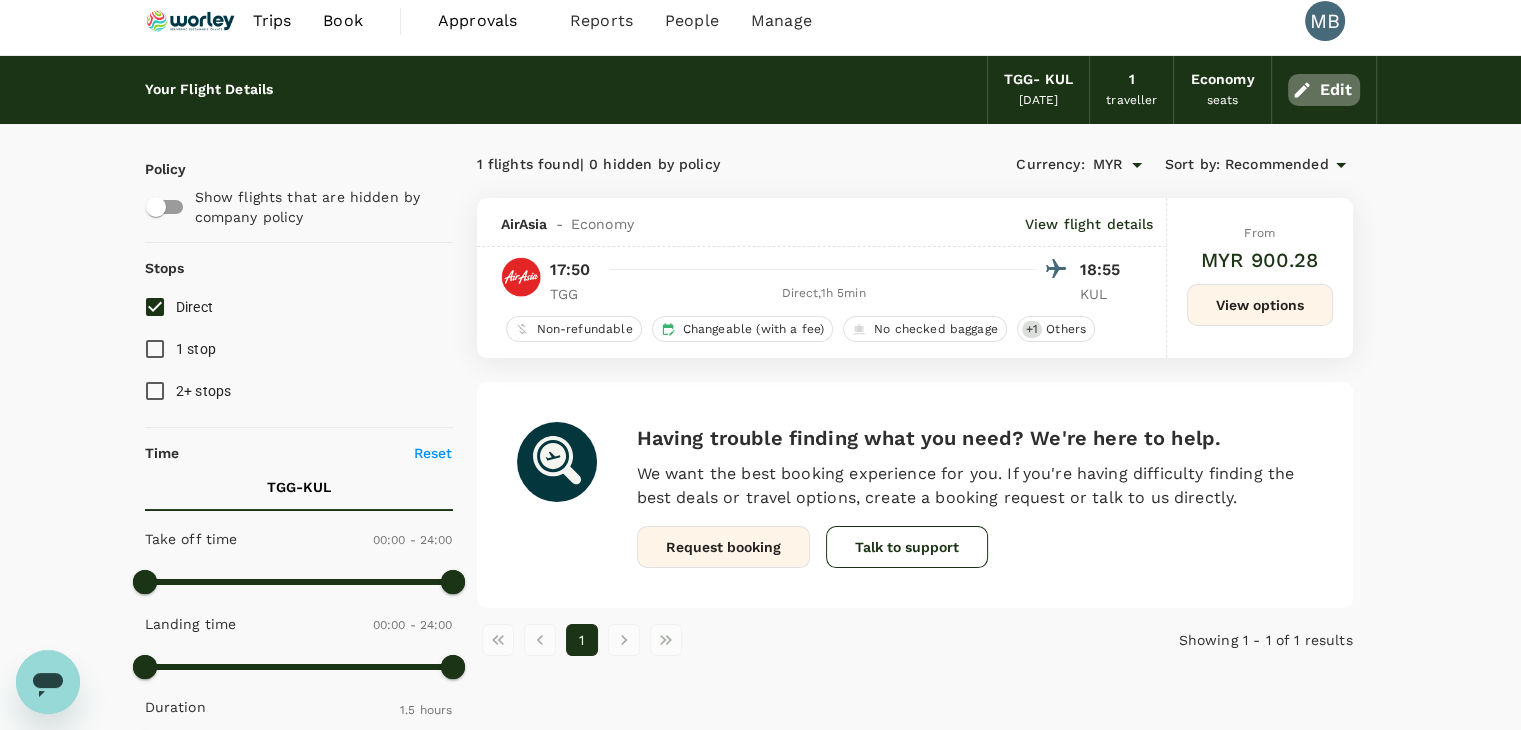 click on "Edit" at bounding box center [1324, 90] 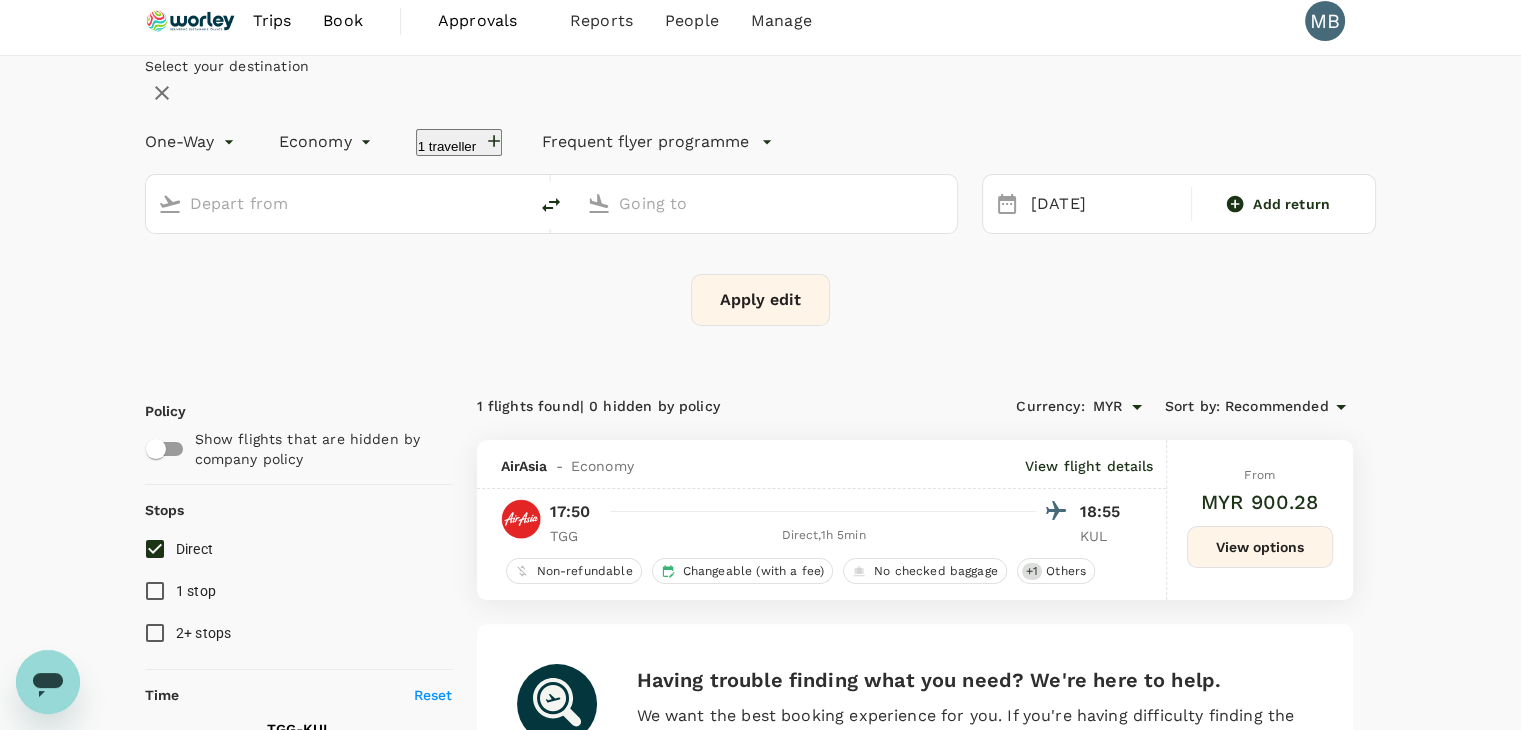 type on "[GEOGRAPHIC_DATA] (TGG)" 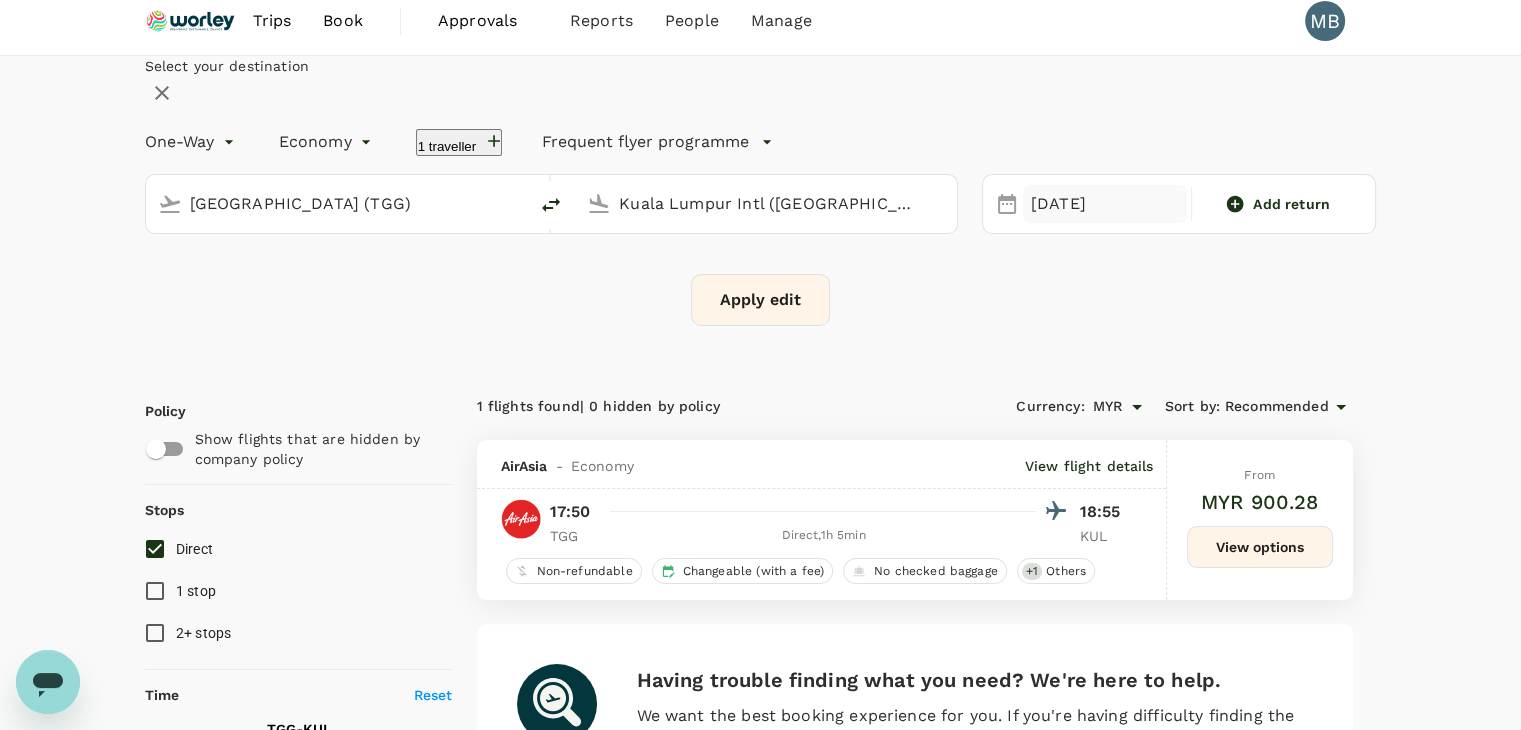 click on "[DATE]" at bounding box center [1105, 204] 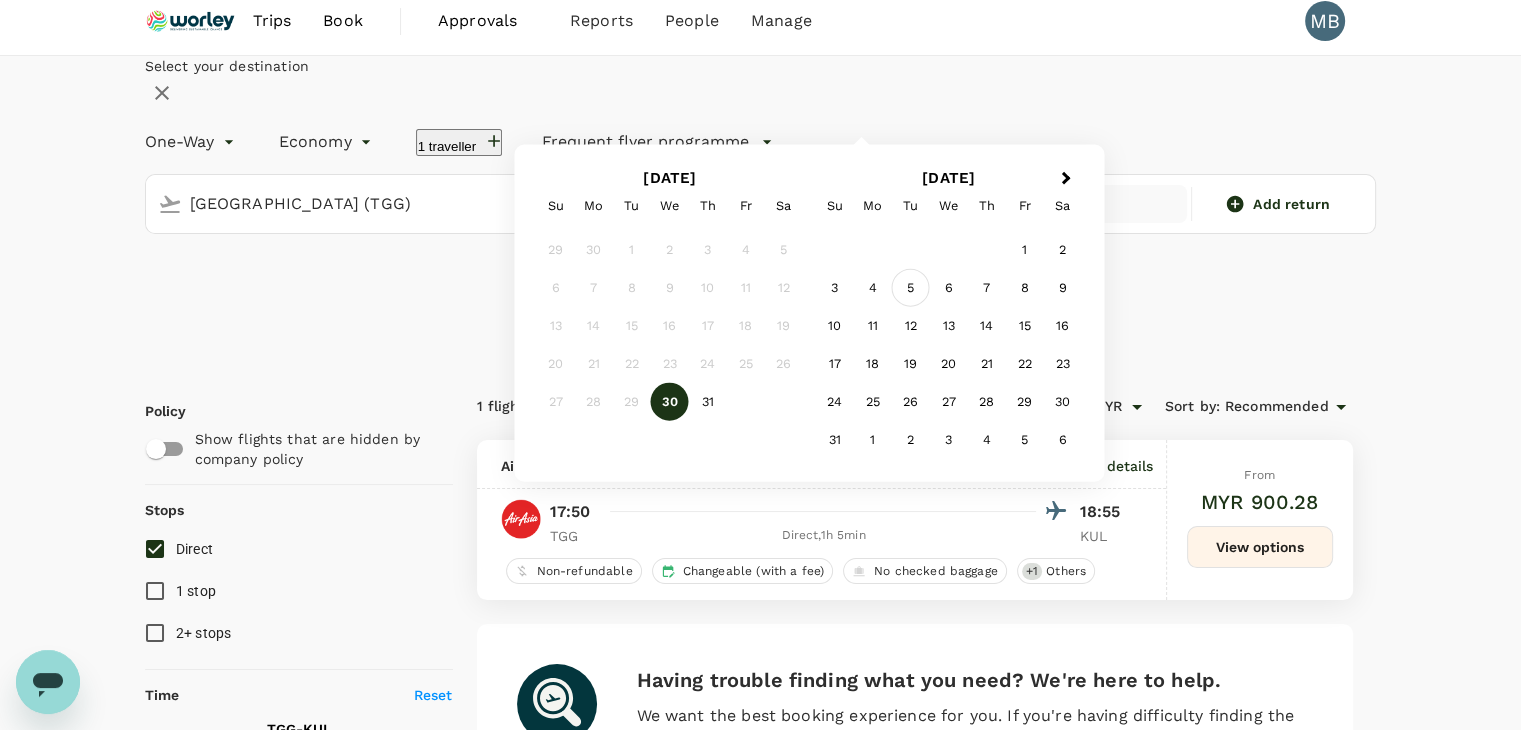 click on "5" at bounding box center (911, 288) 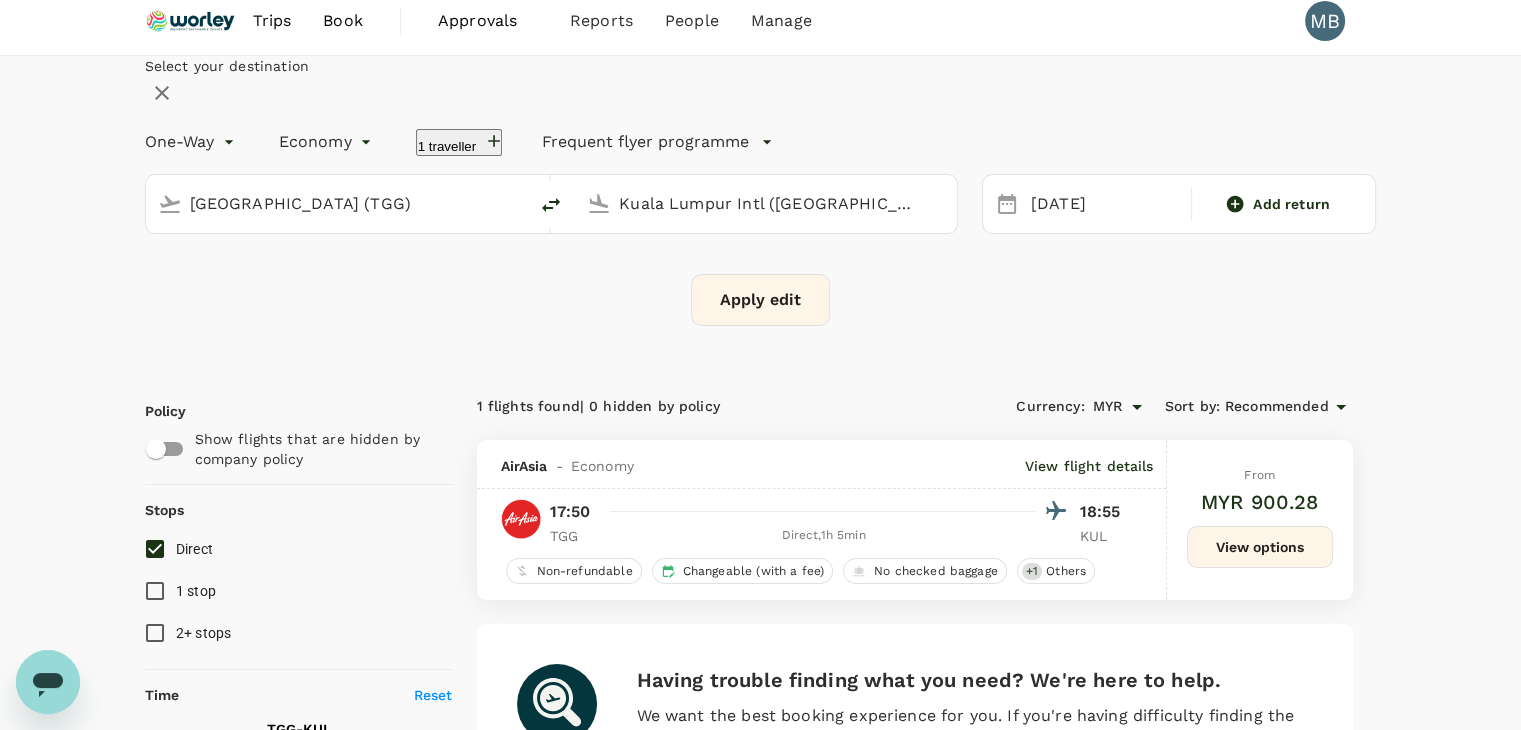 click on "Apply edit" at bounding box center (760, 300) 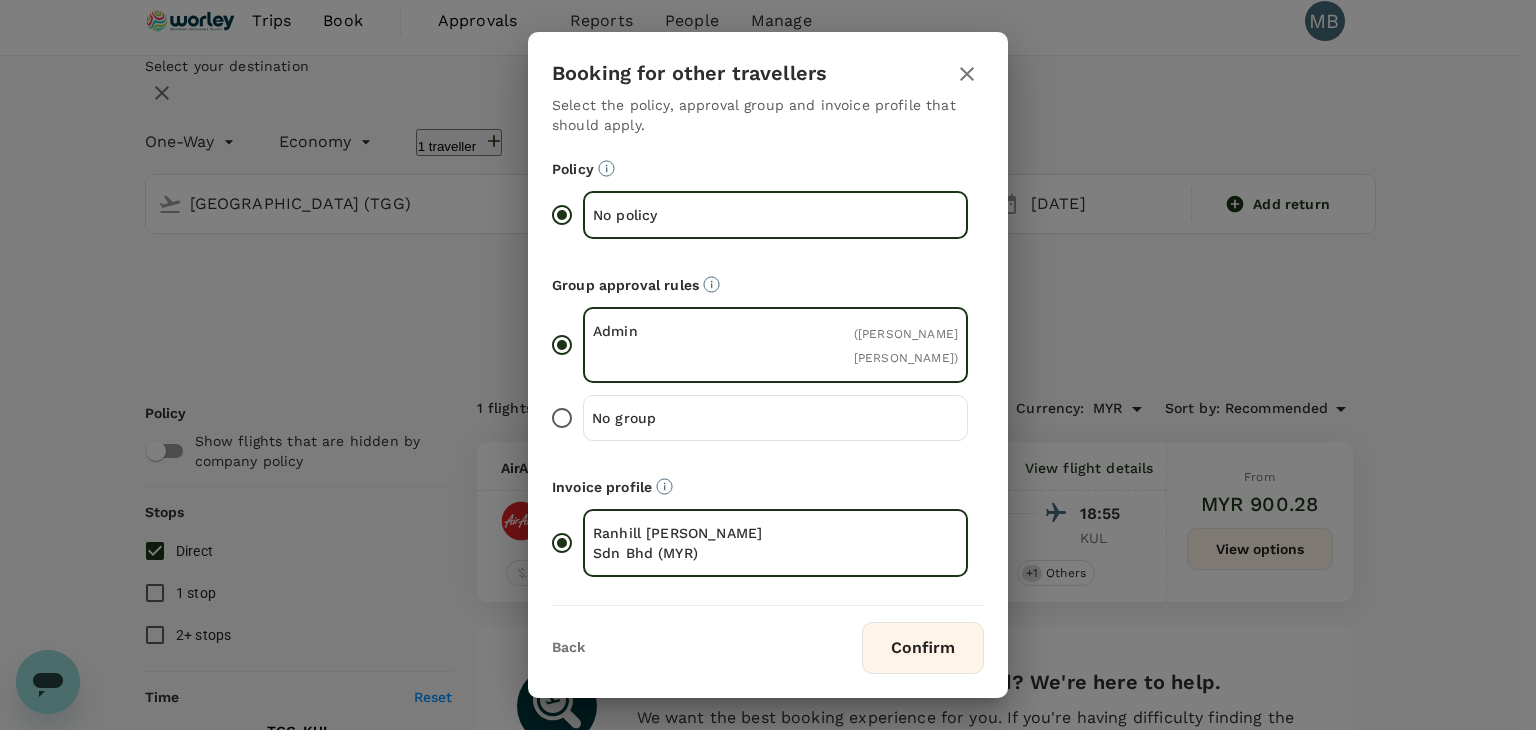 click on "Confirm" at bounding box center (923, 648) 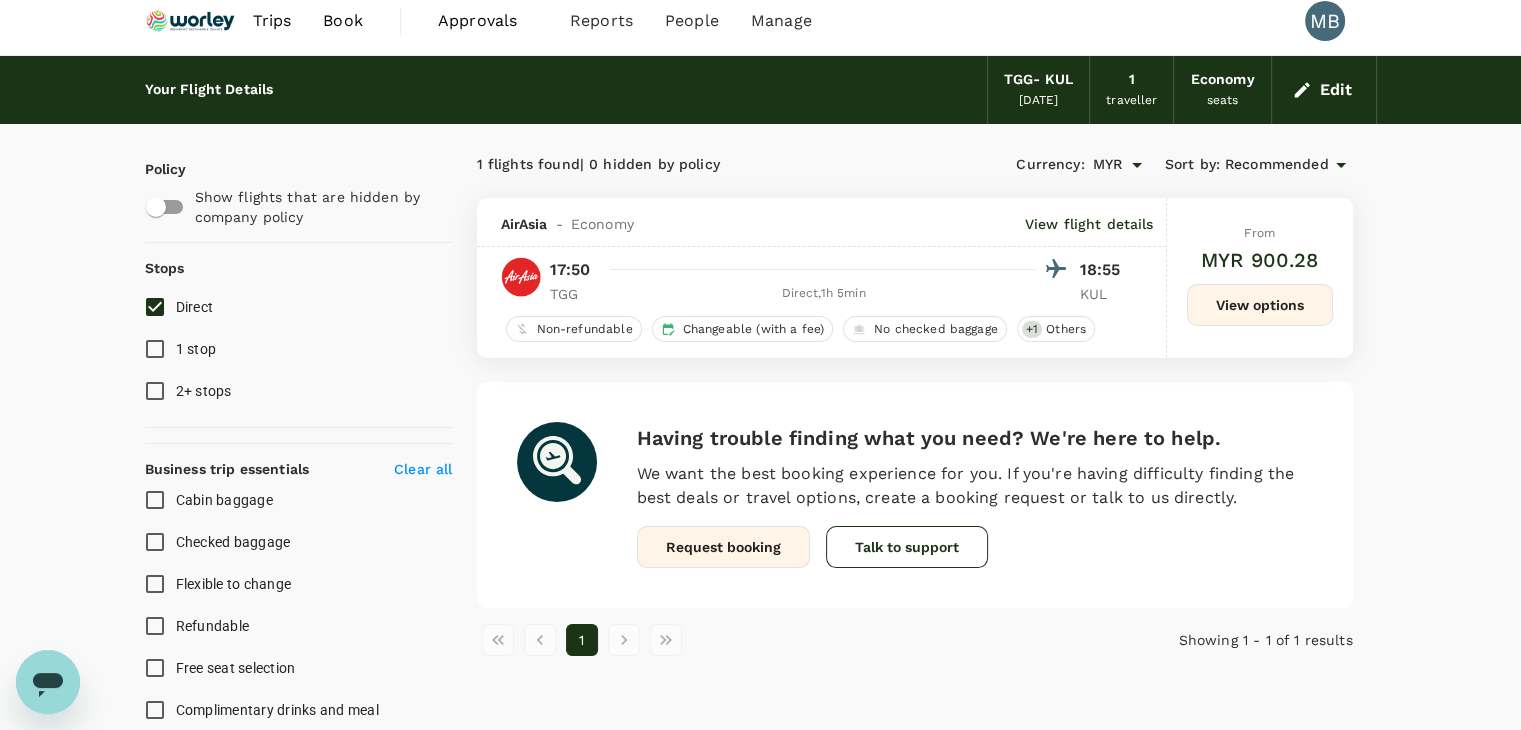 scroll, scrollTop: 0, scrollLeft: 0, axis: both 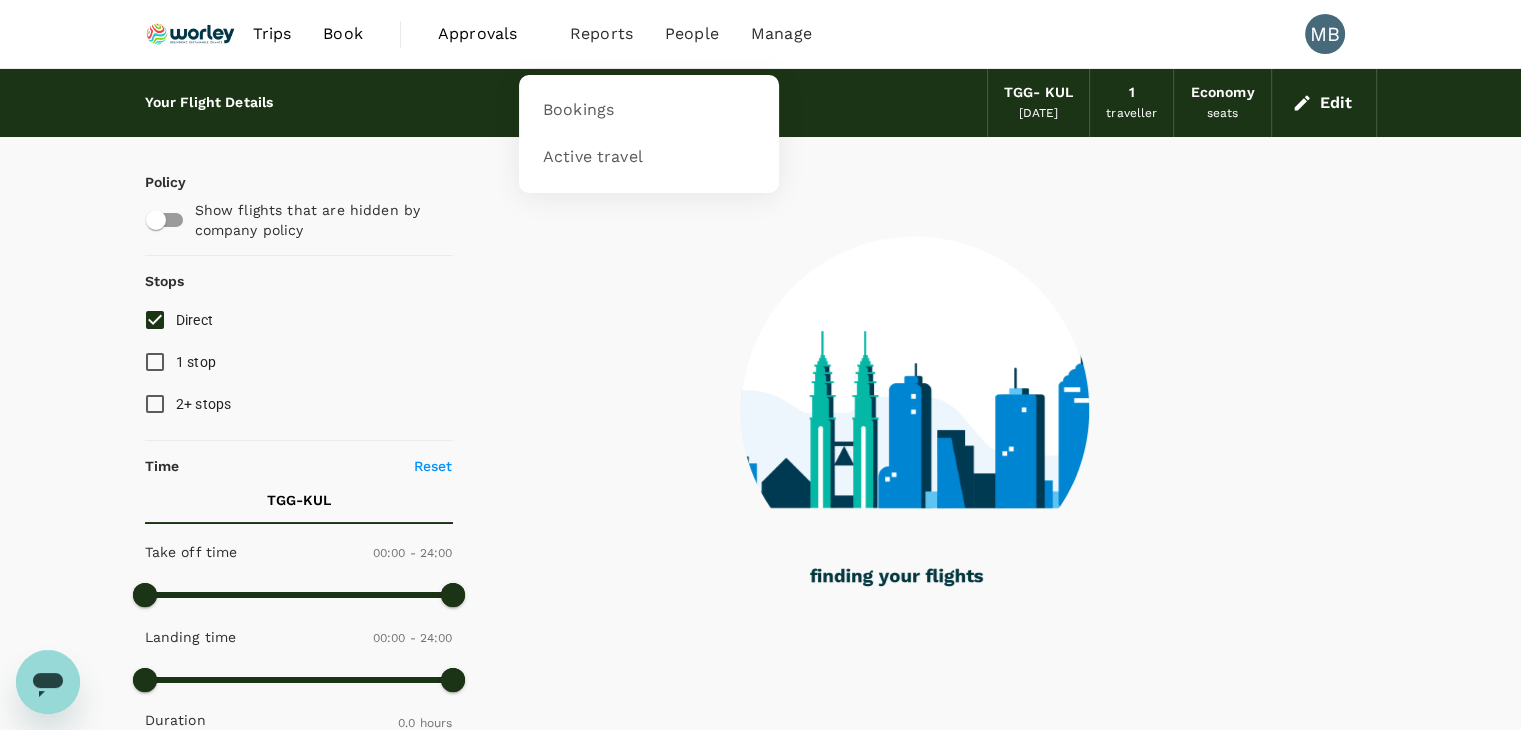 checkbox on "true" 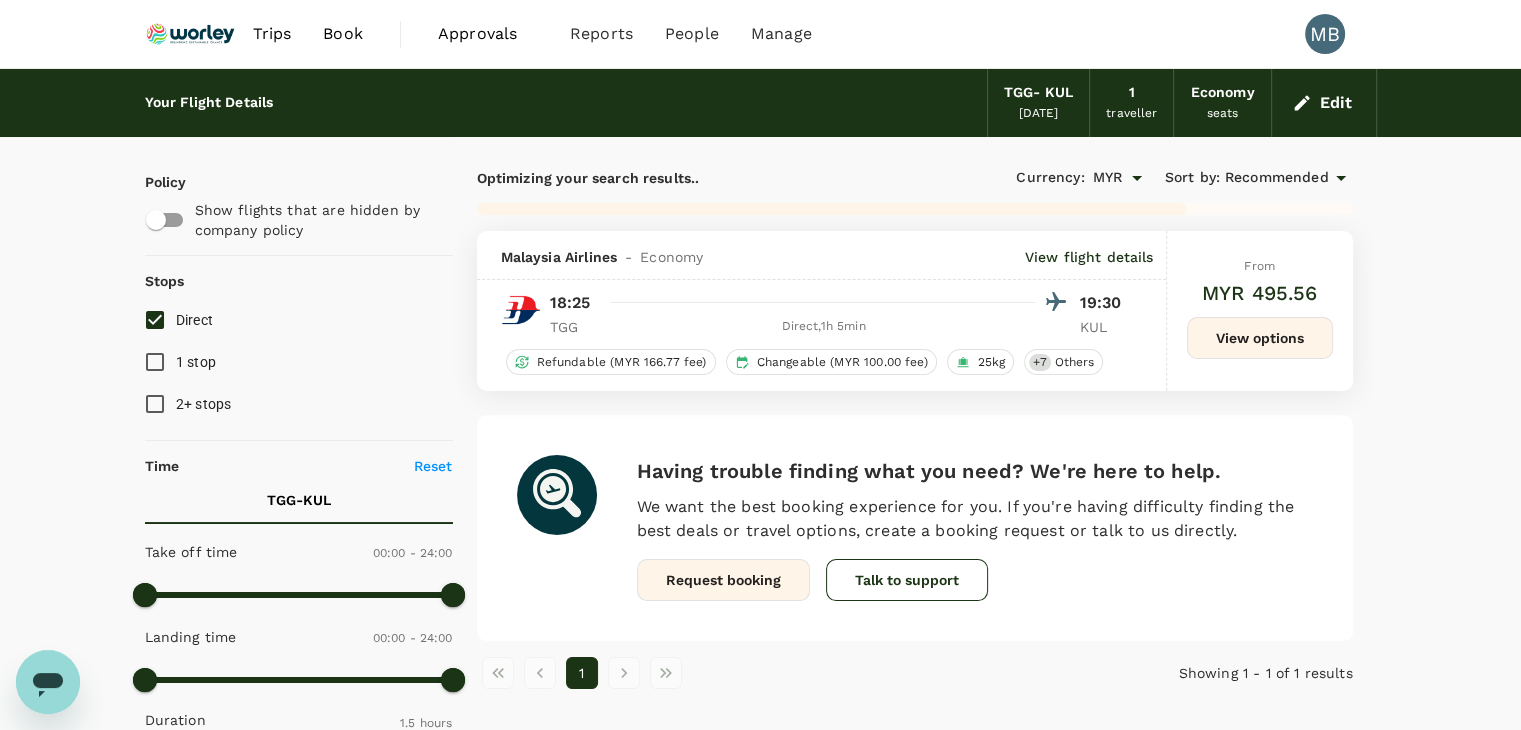 checkbox on "false" 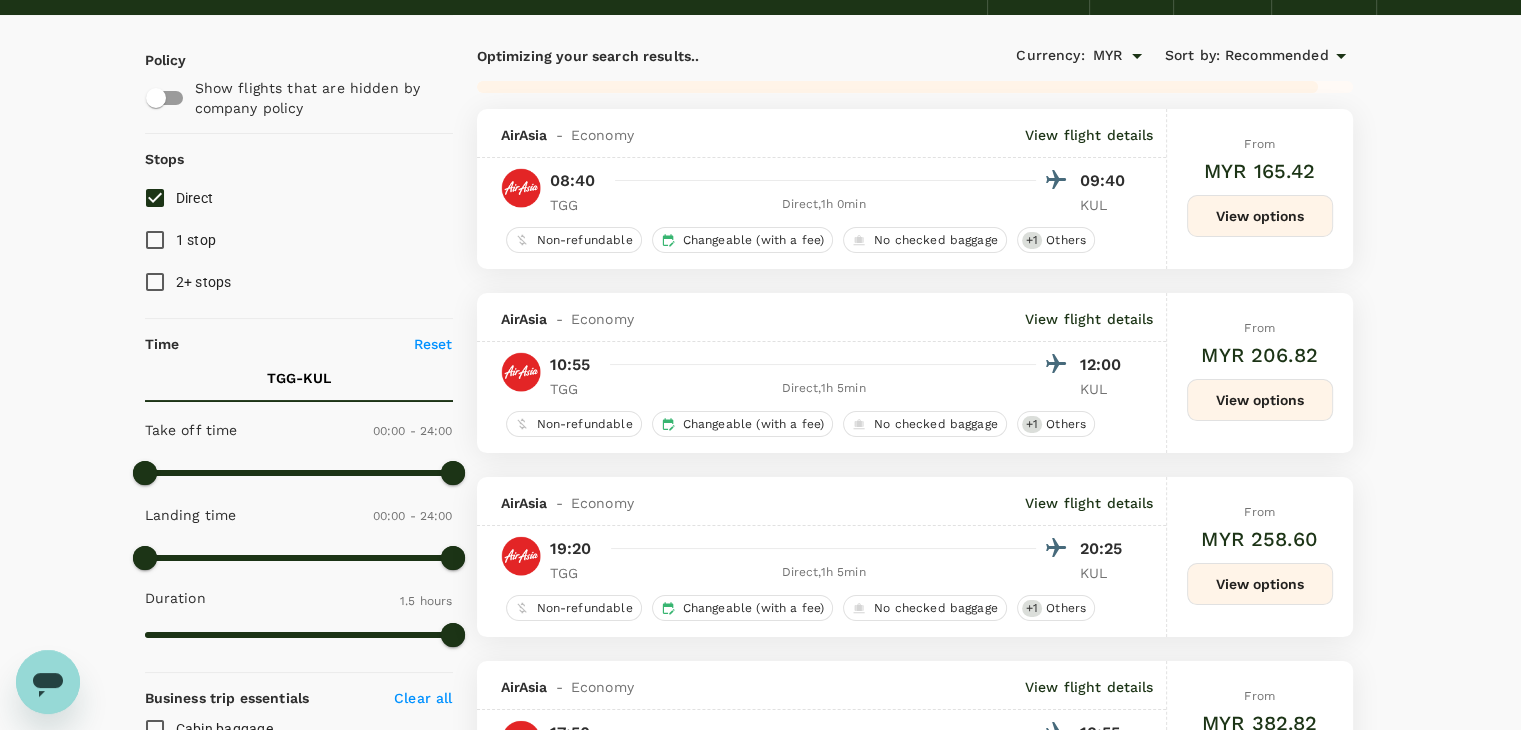 scroll, scrollTop: 0, scrollLeft: 0, axis: both 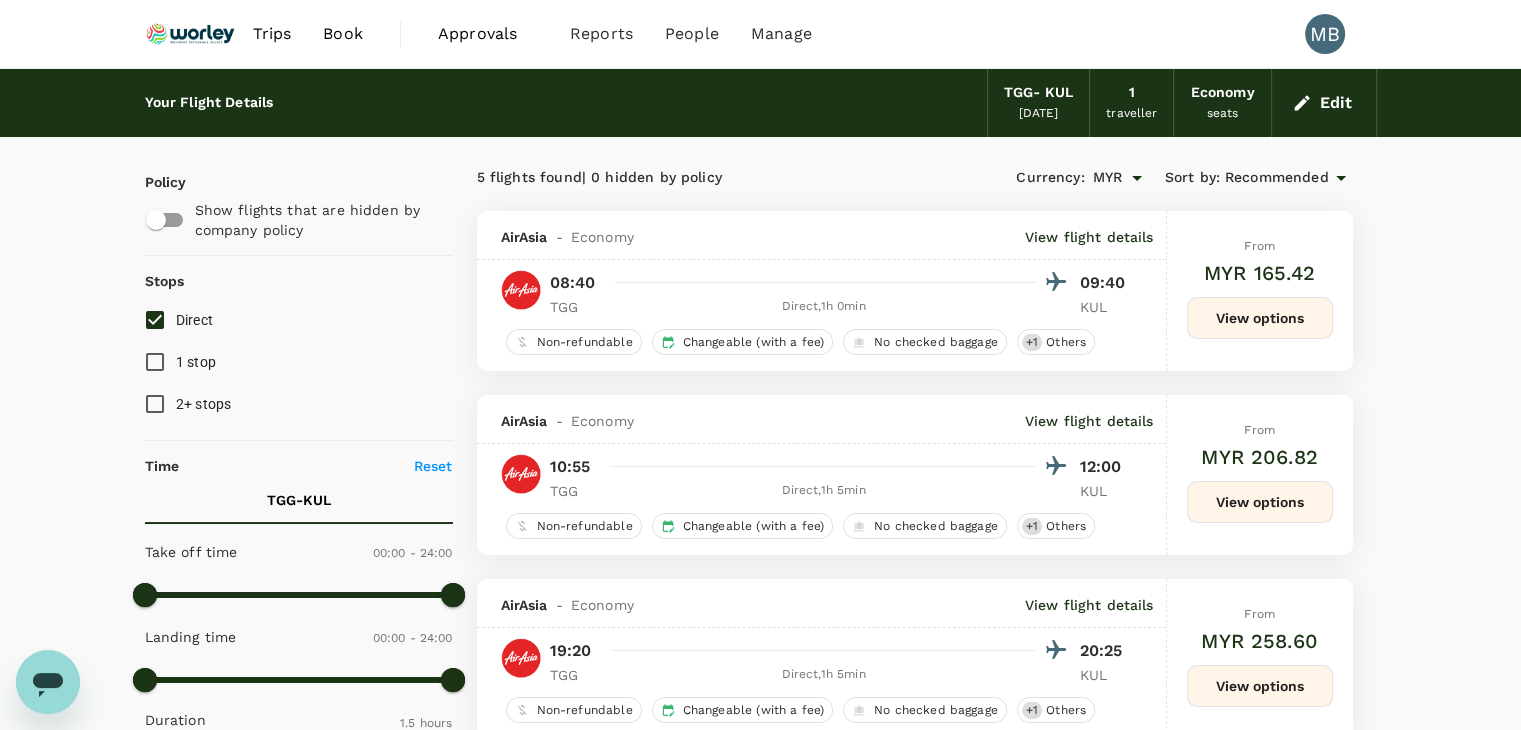 click 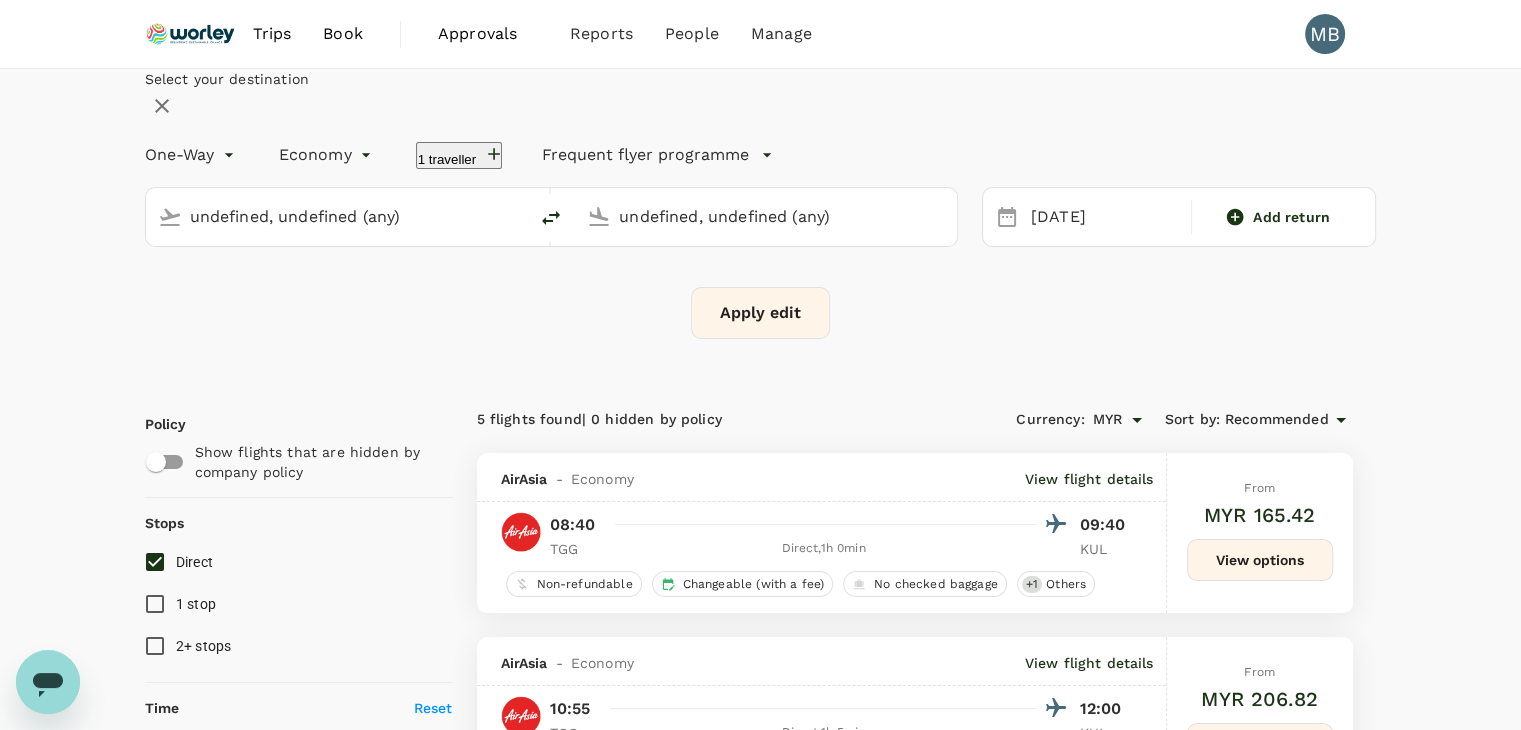 type on "[GEOGRAPHIC_DATA] (TGG)" 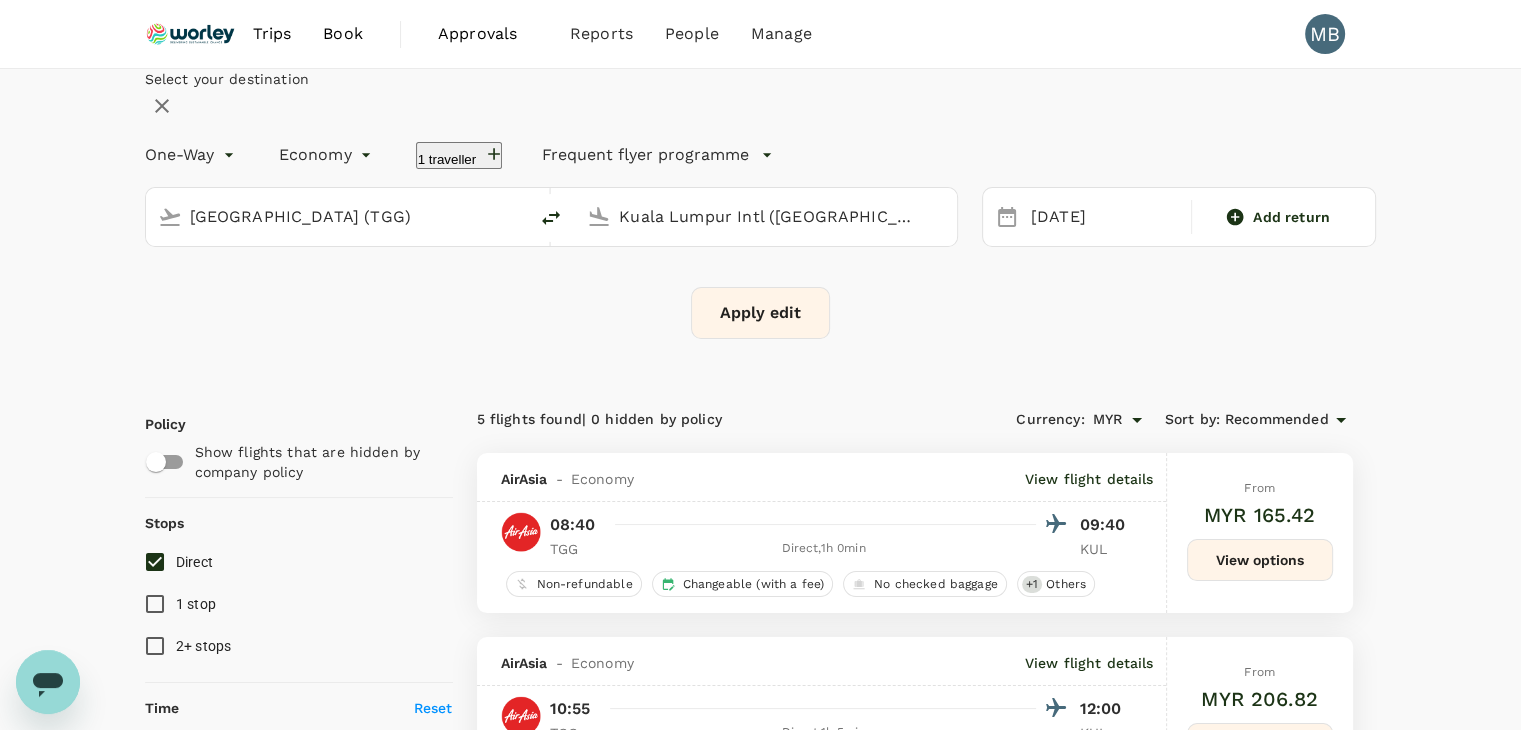 type 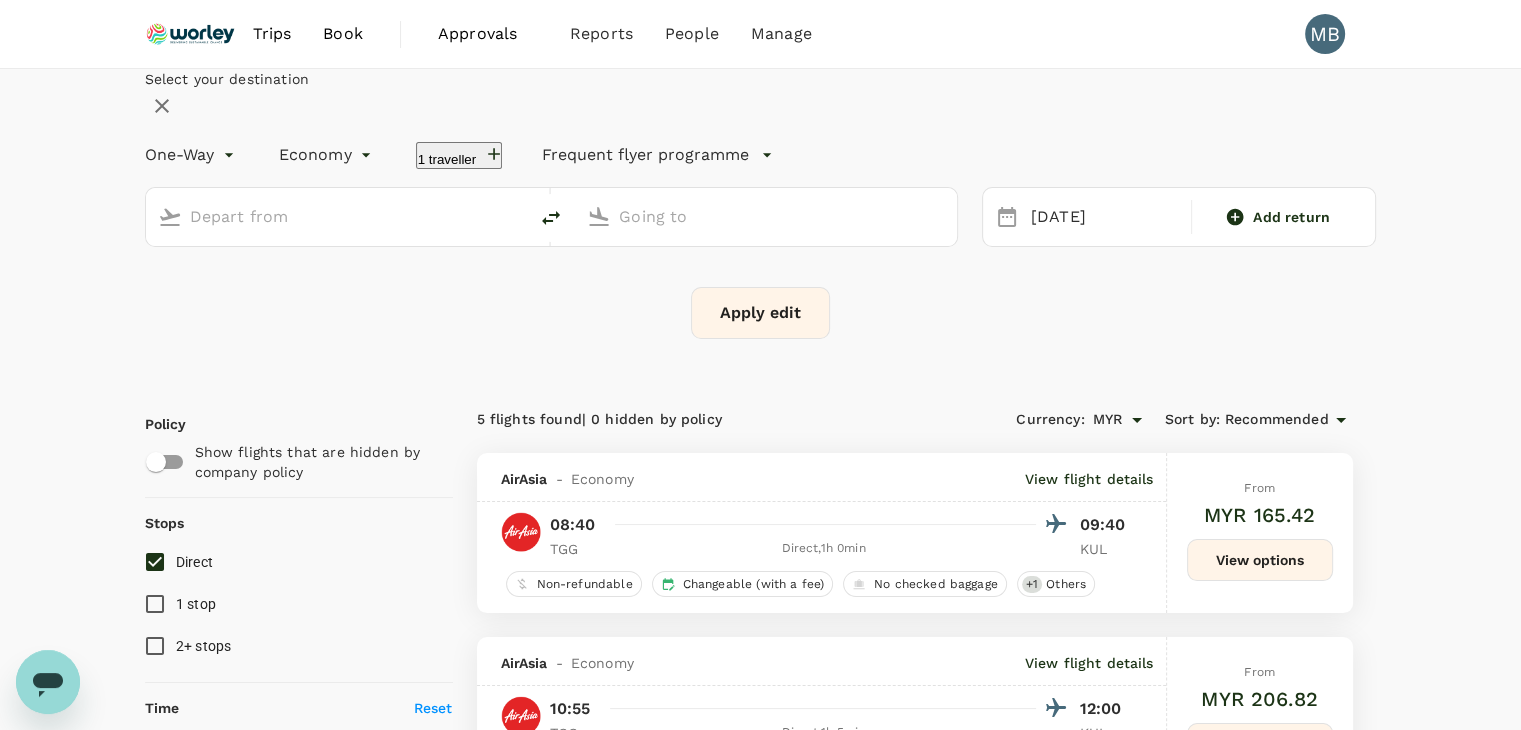 type on "[GEOGRAPHIC_DATA] (TGG)" 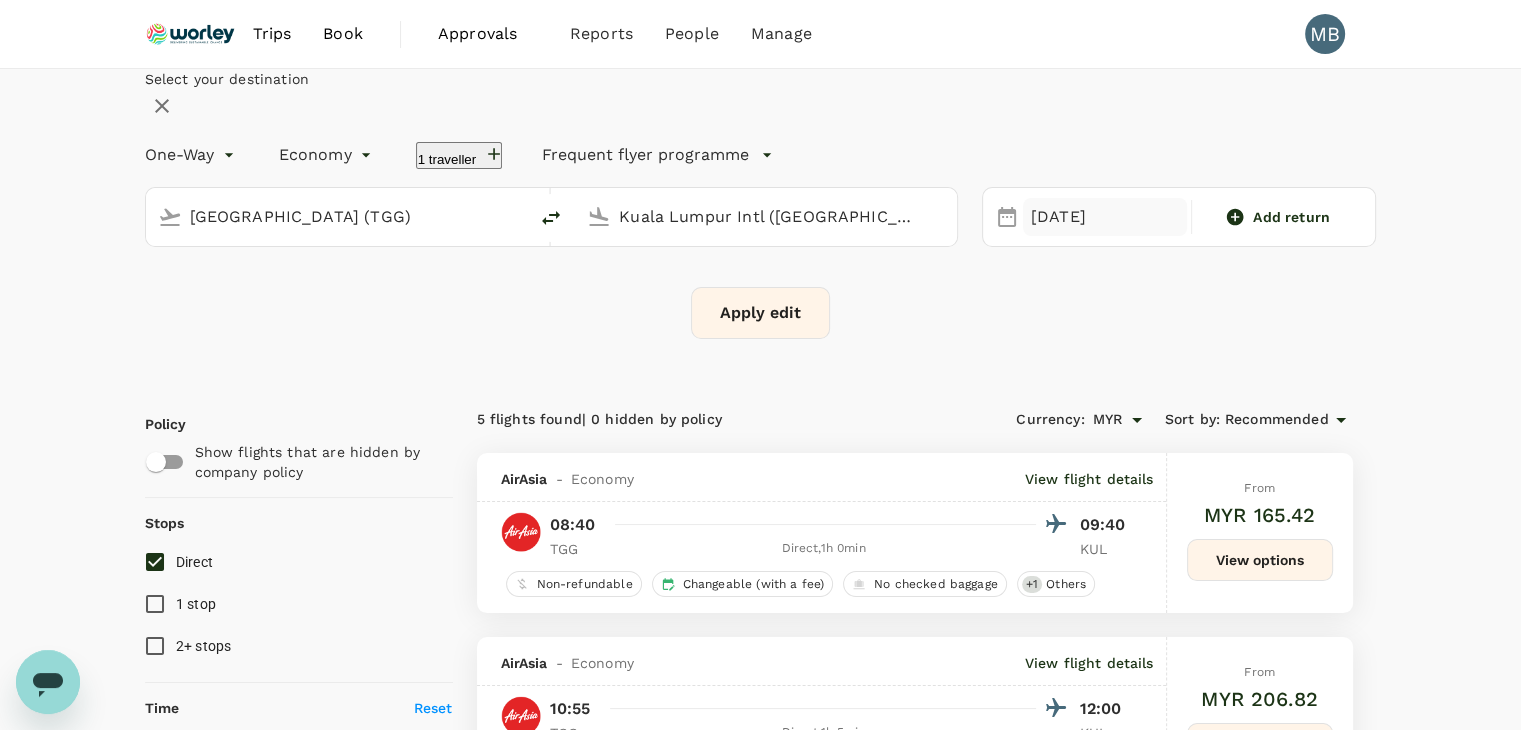 click on "[DATE]" at bounding box center (1105, 217) 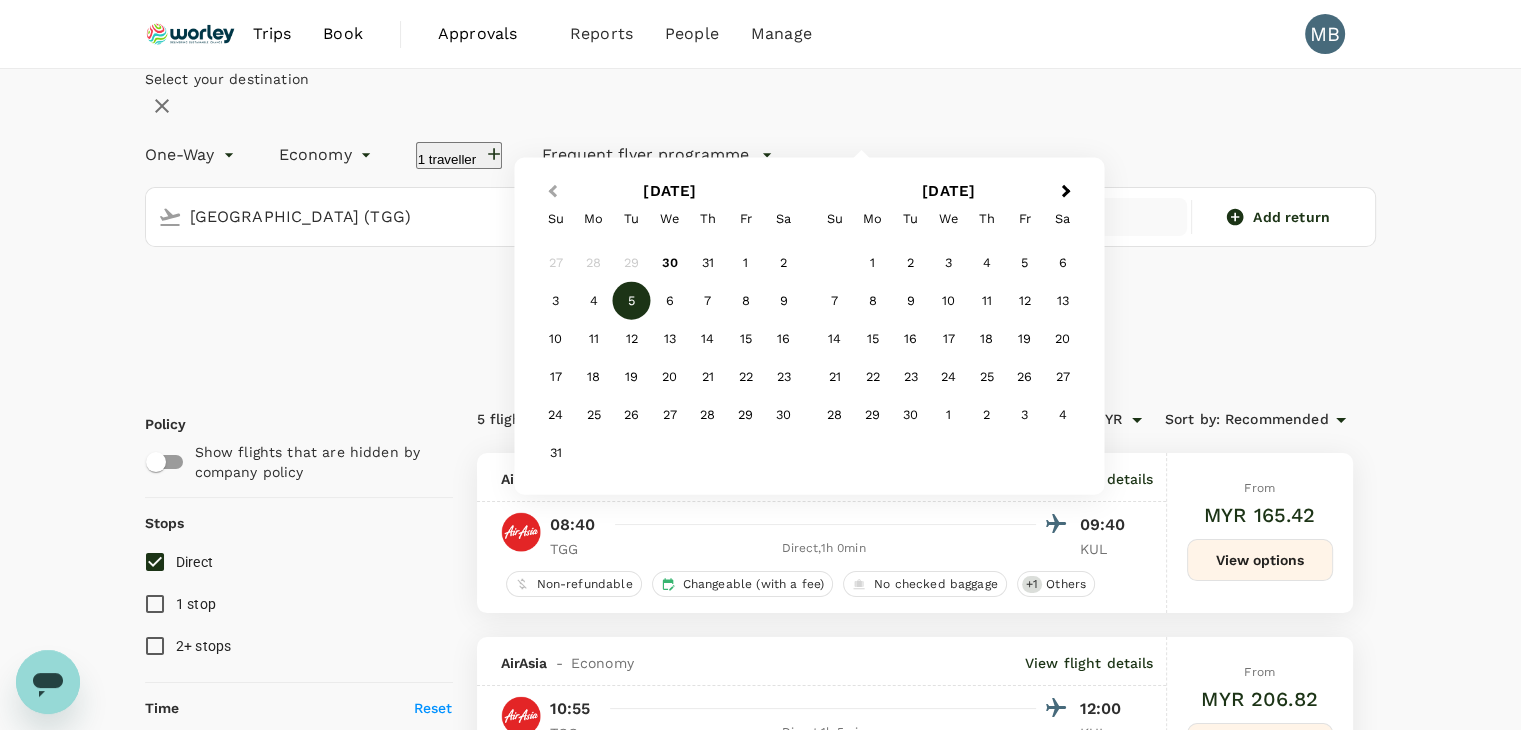 click on "Previous Month" at bounding box center [552, 191] 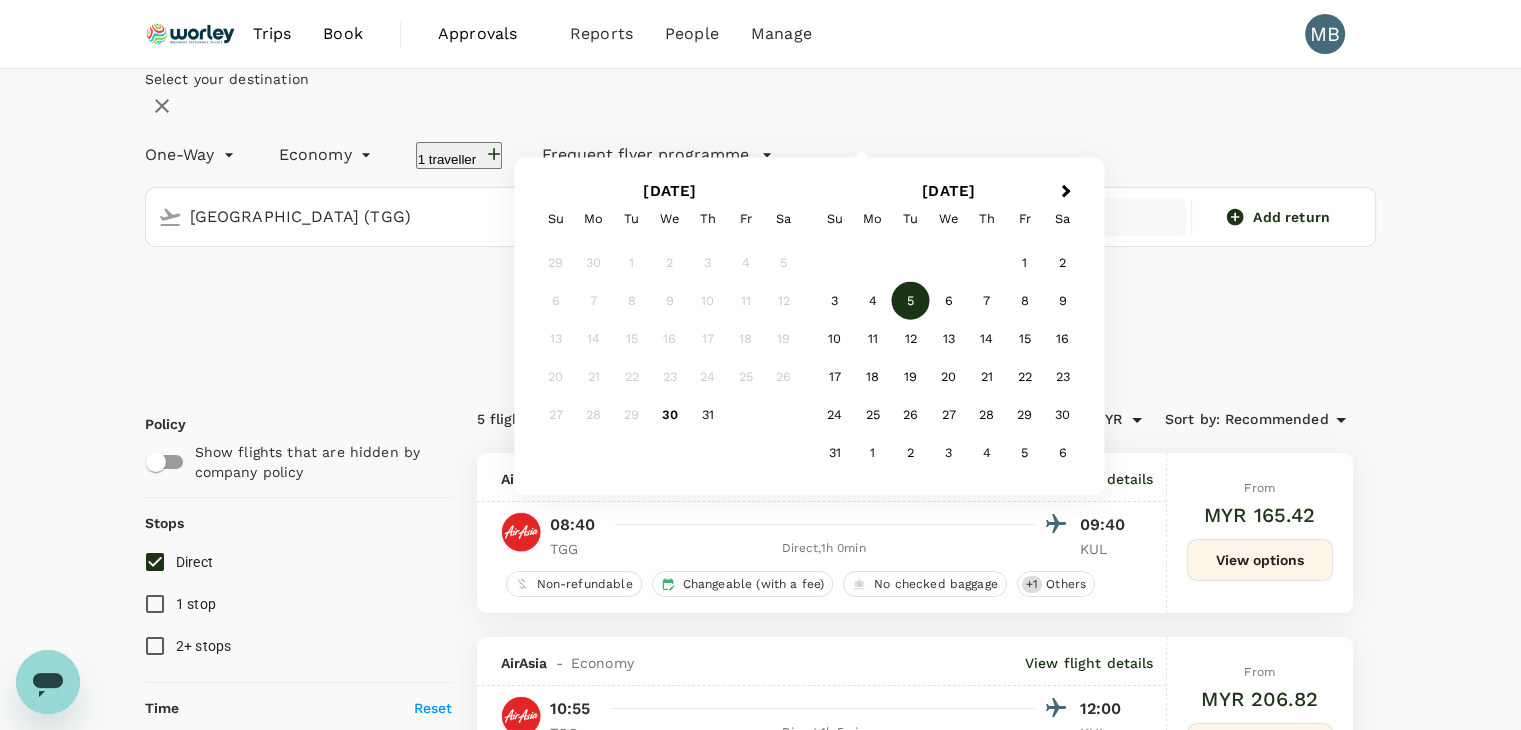 click on "30" at bounding box center [670, 415] 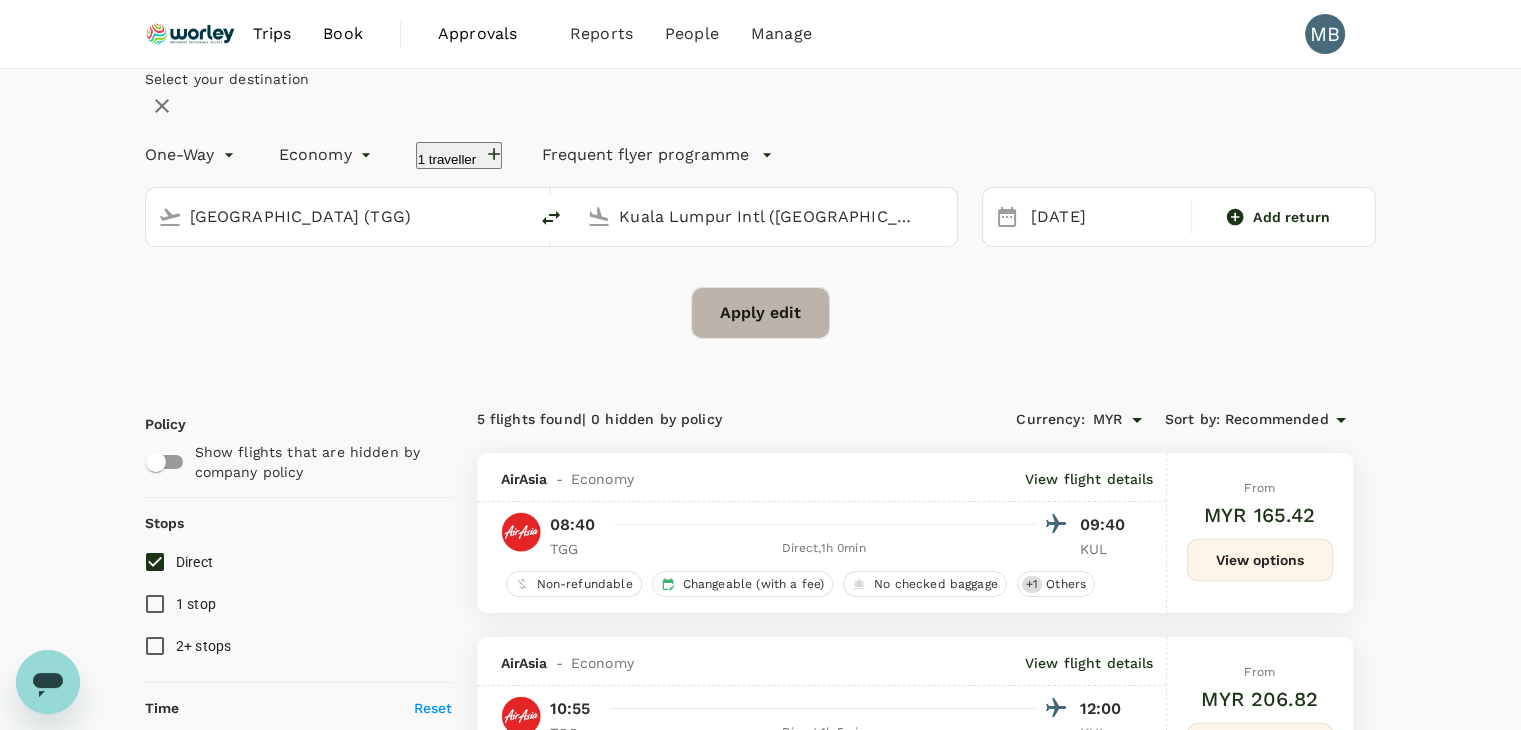 click on "Apply edit" at bounding box center [760, 313] 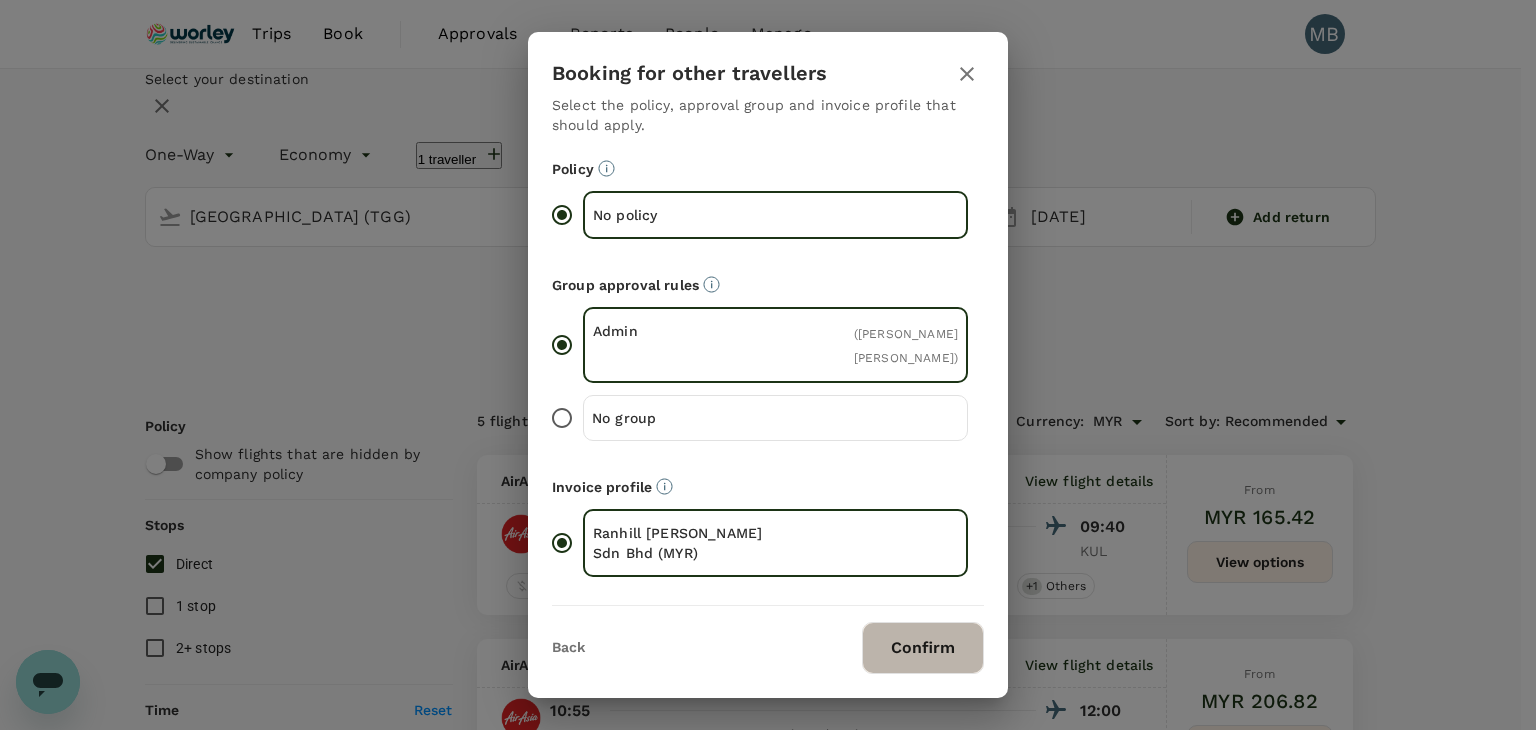 click on "Confirm" at bounding box center (923, 648) 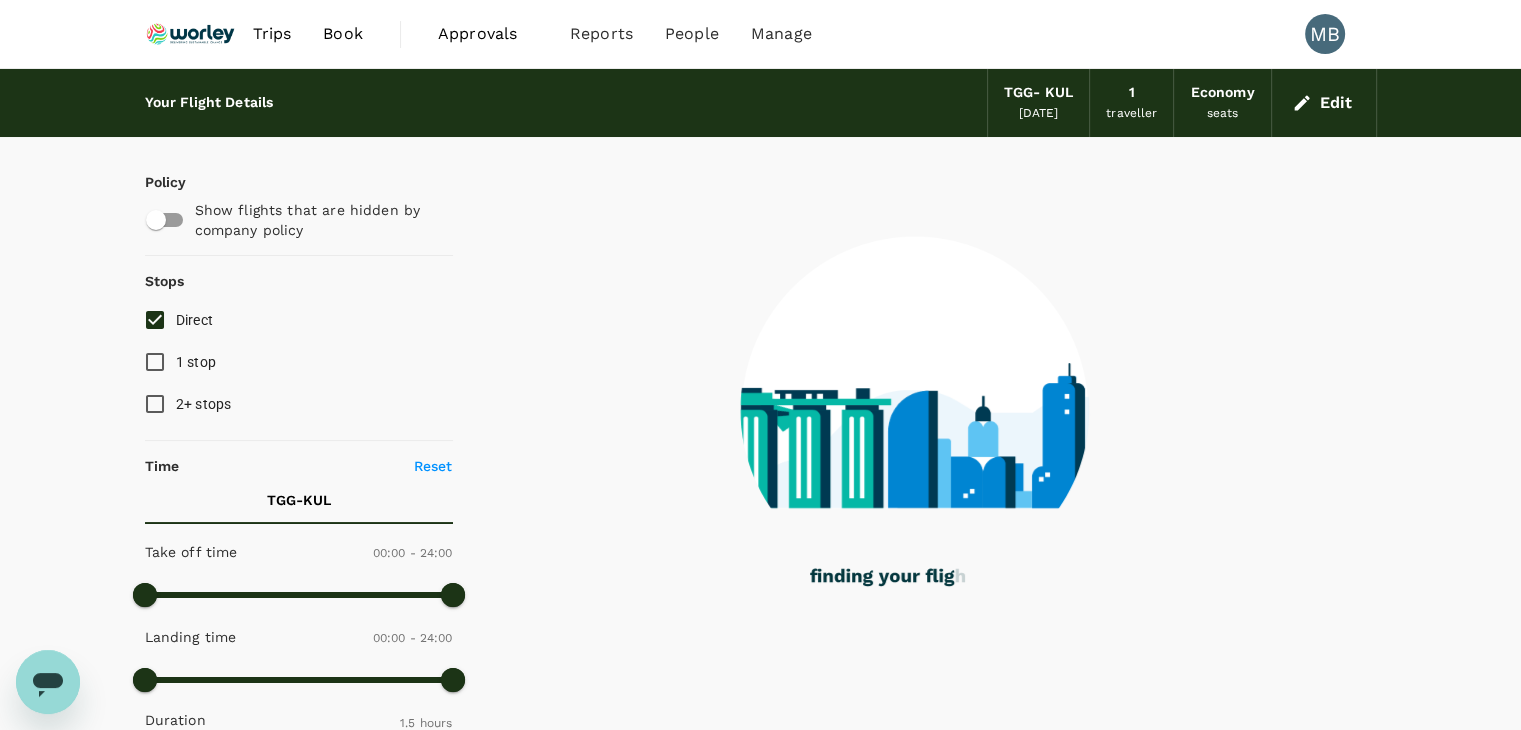 checkbox on "true" 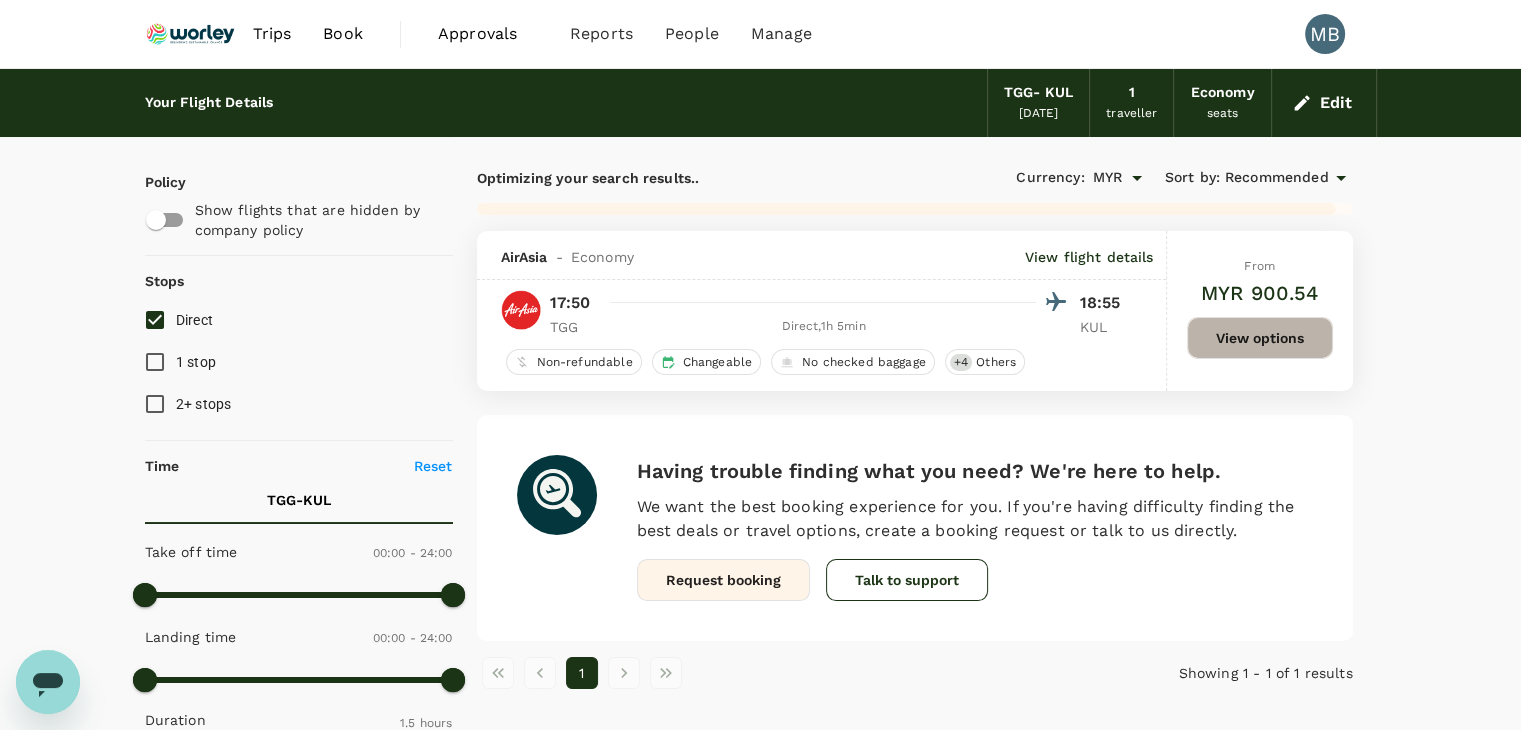 click on "View options" at bounding box center [1260, 338] 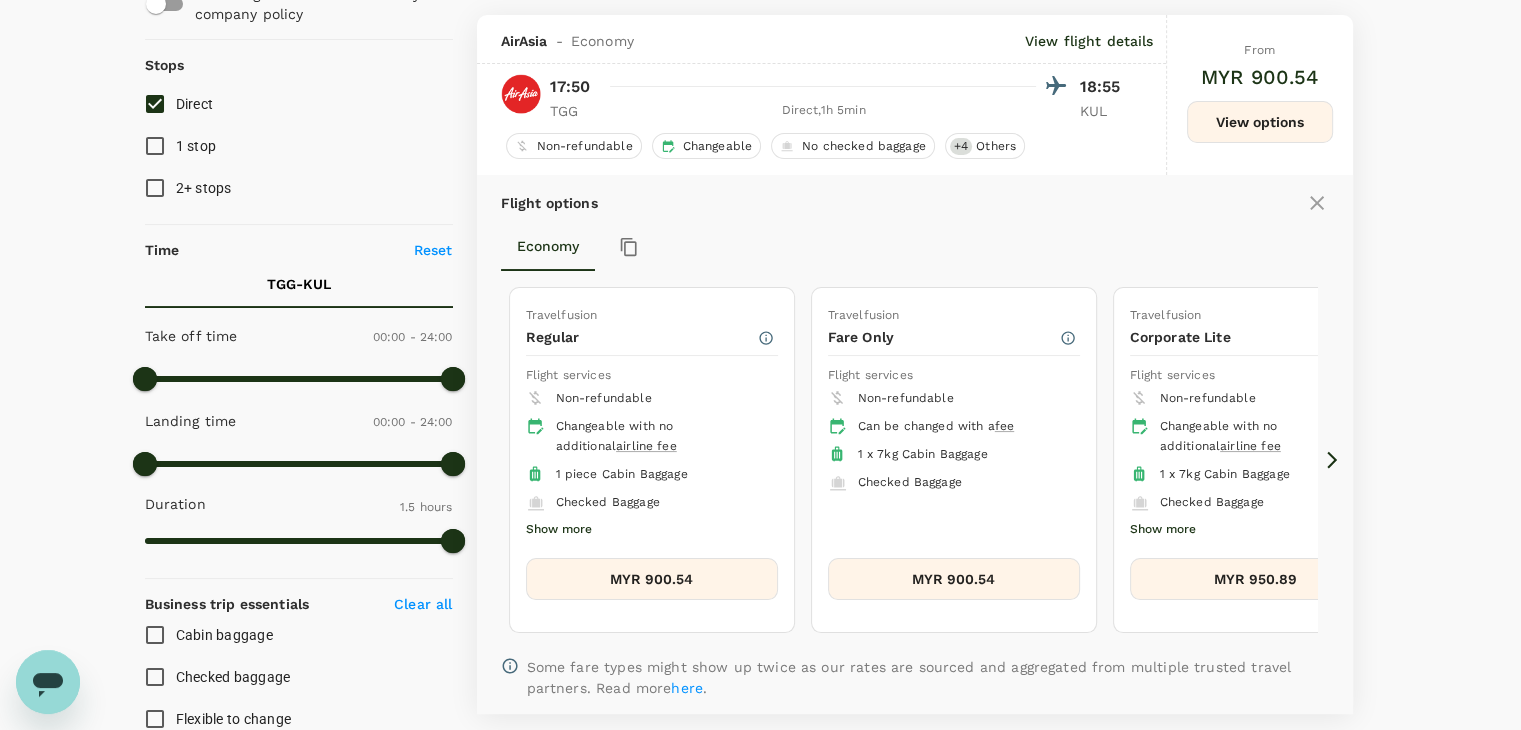scroll, scrollTop: 231, scrollLeft: 0, axis: vertical 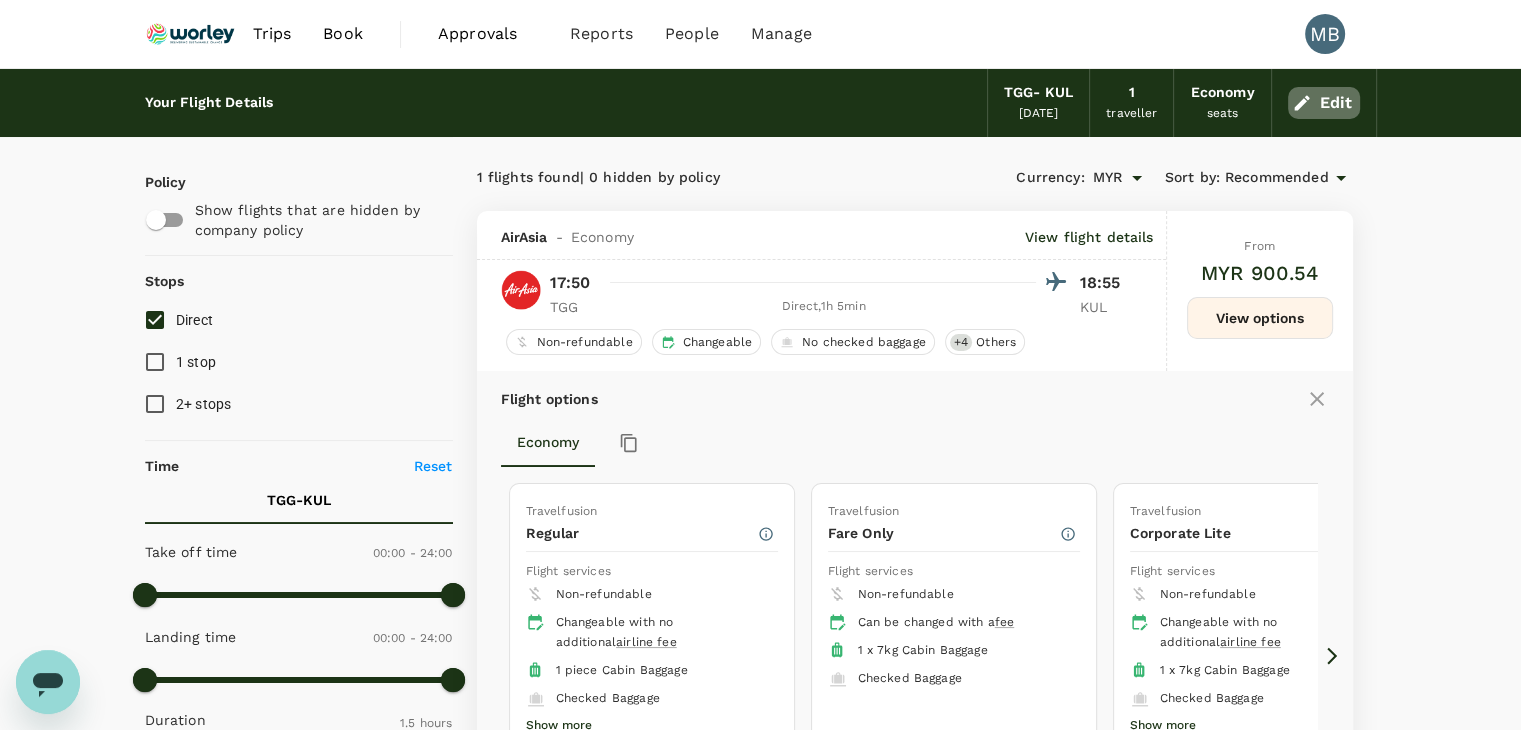 click on "Edit" at bounding box center (1324, 103) 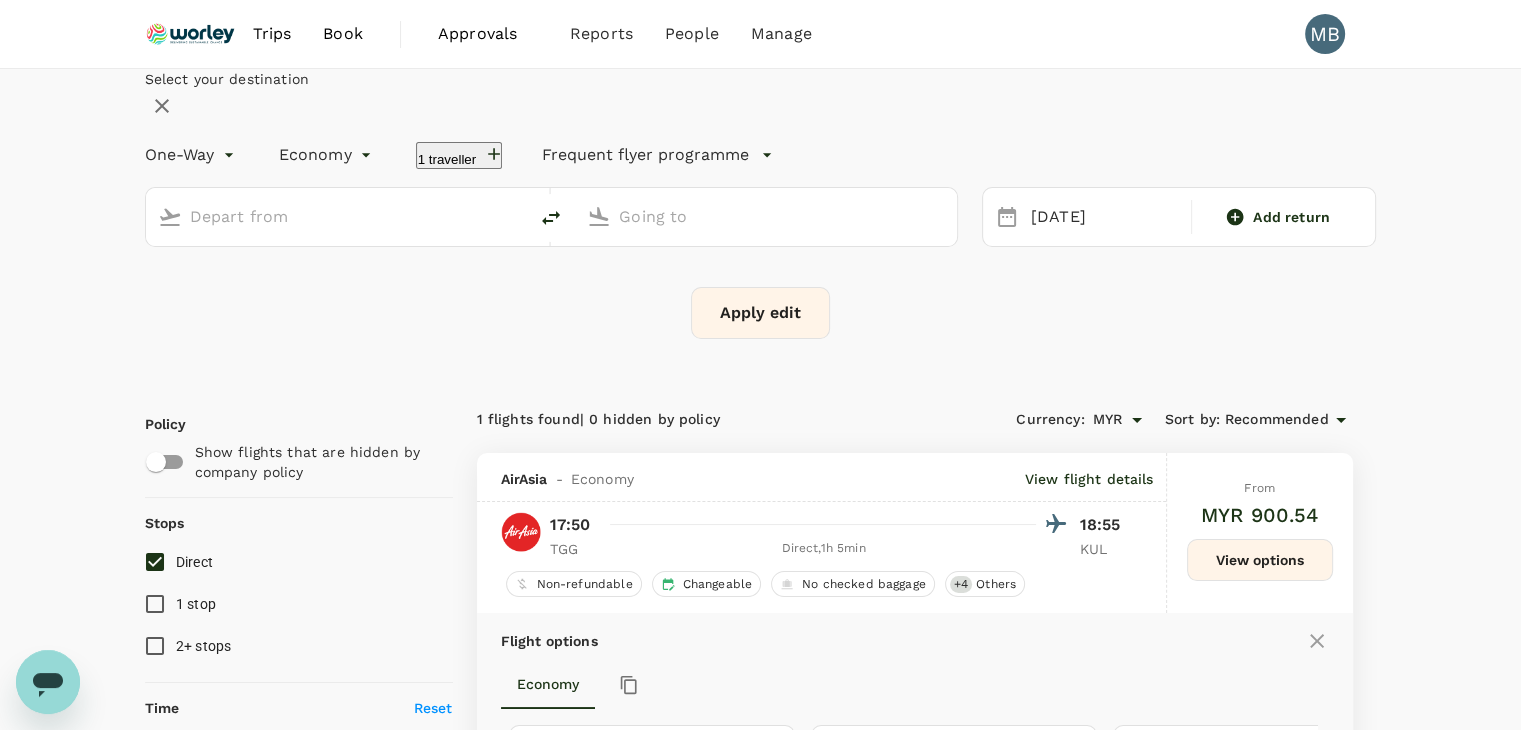 type on "[GEOGRAPHIC_DATA] (TGG)" 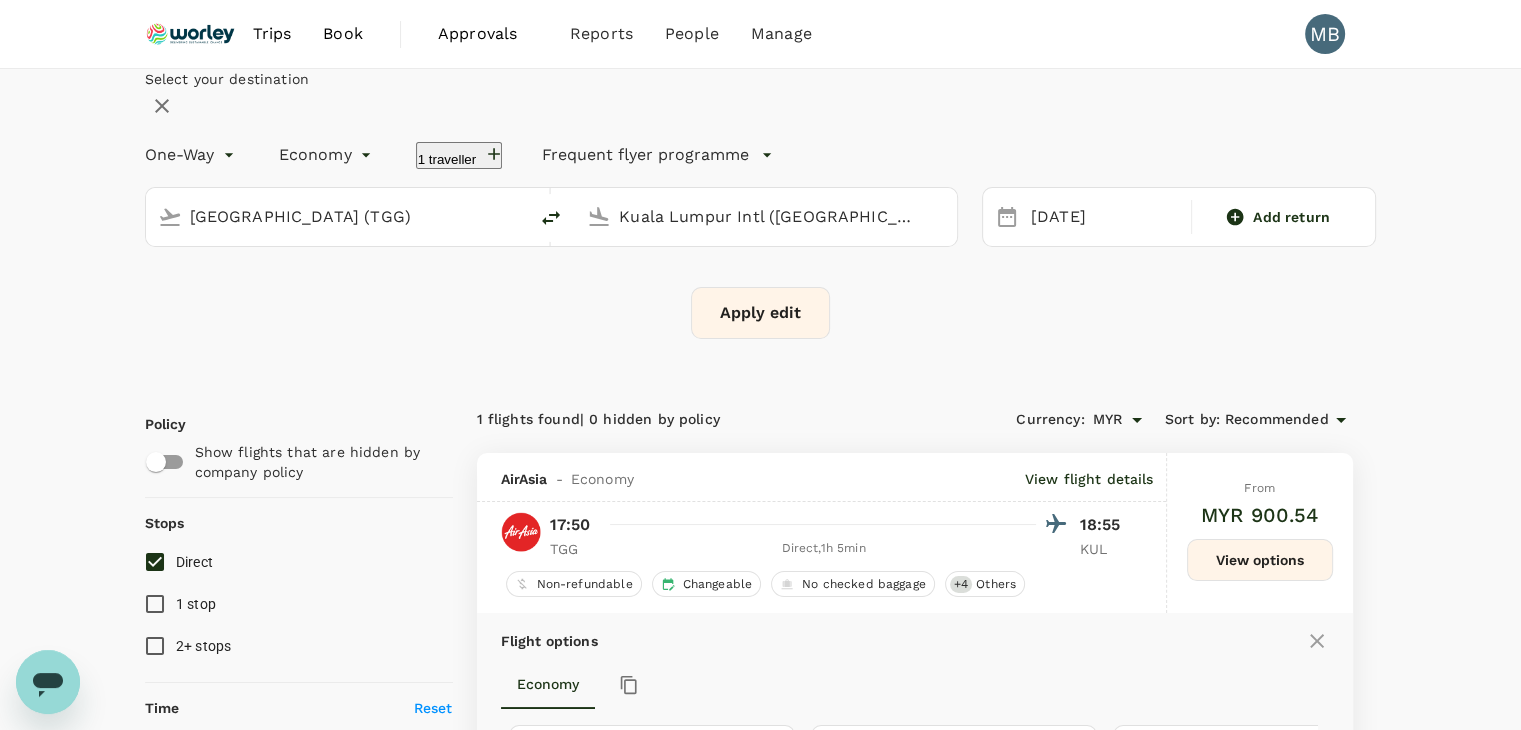 drag, startPoint x: 447, startPoint y: 273, endPoint x: 238, endPoint y: 284, distance: 209.28928 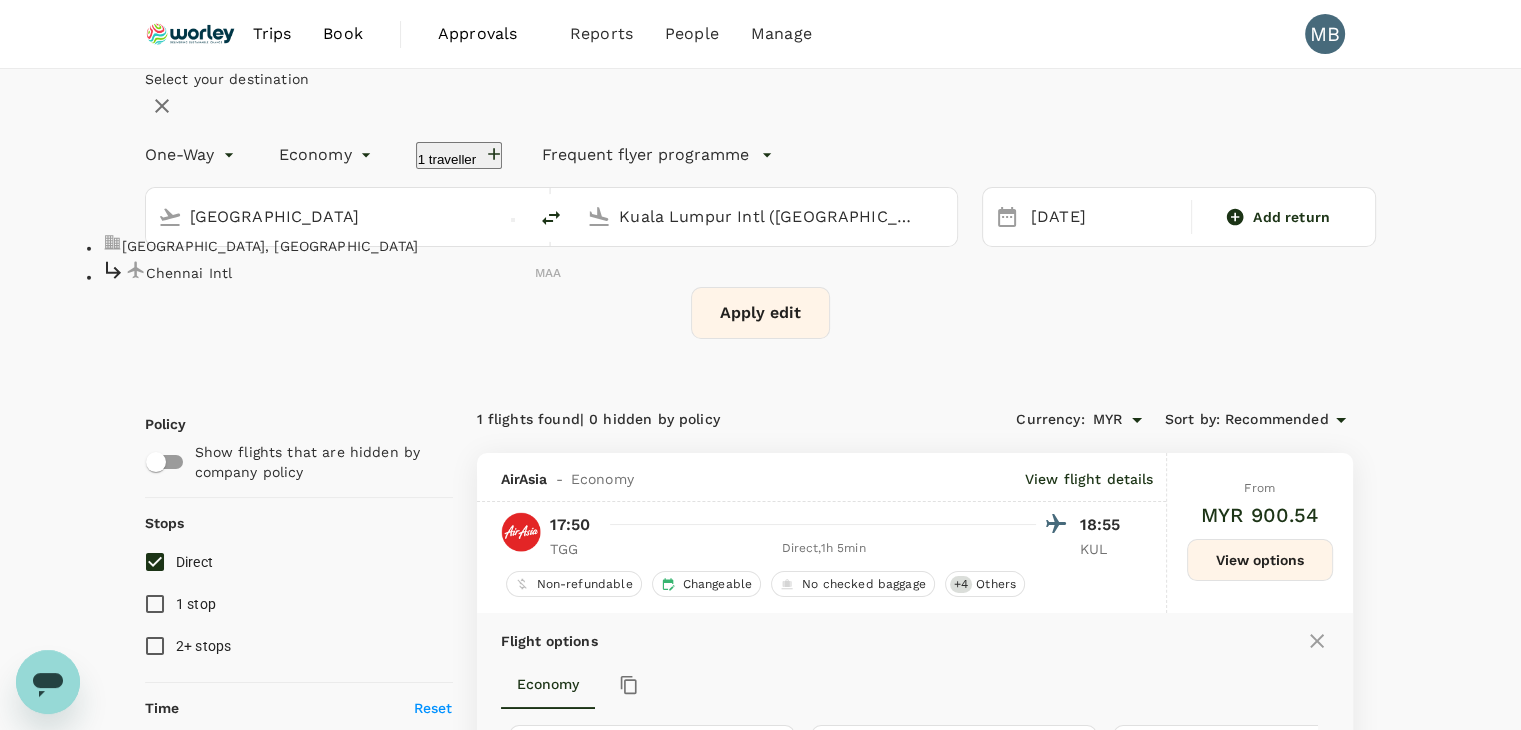 click on "Chennai Intl" at bounding box center (341, 272) 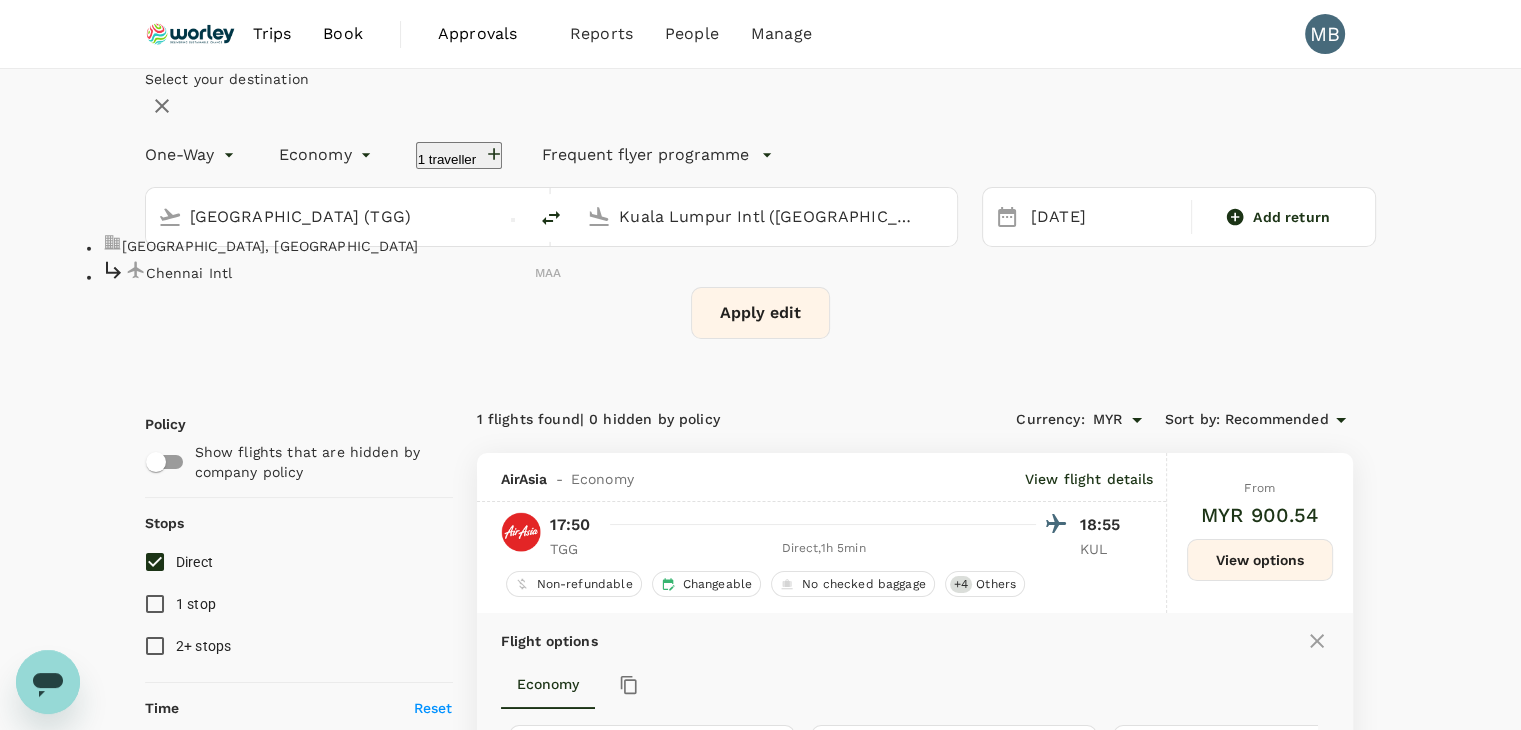 type on "Chennai Intl (MAA)" 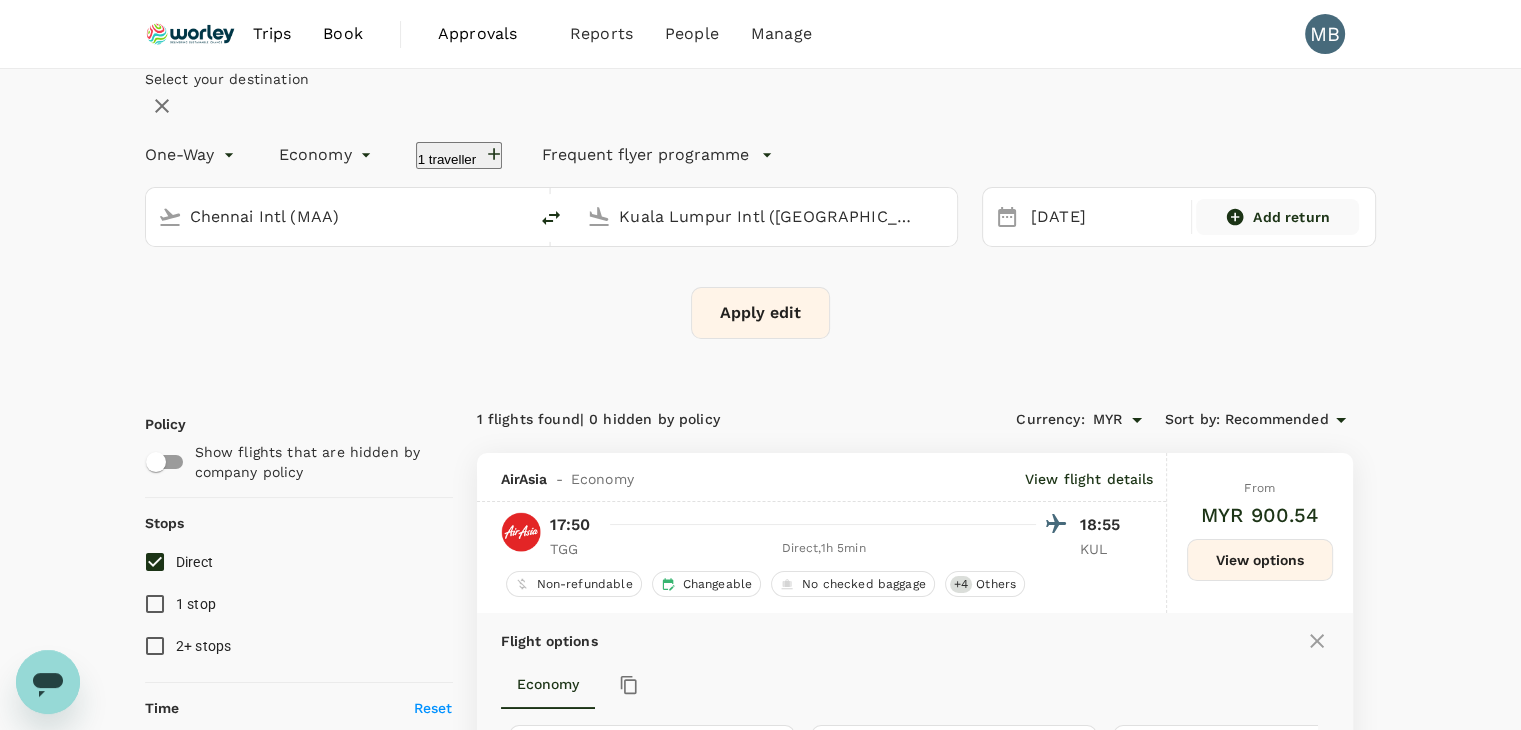click 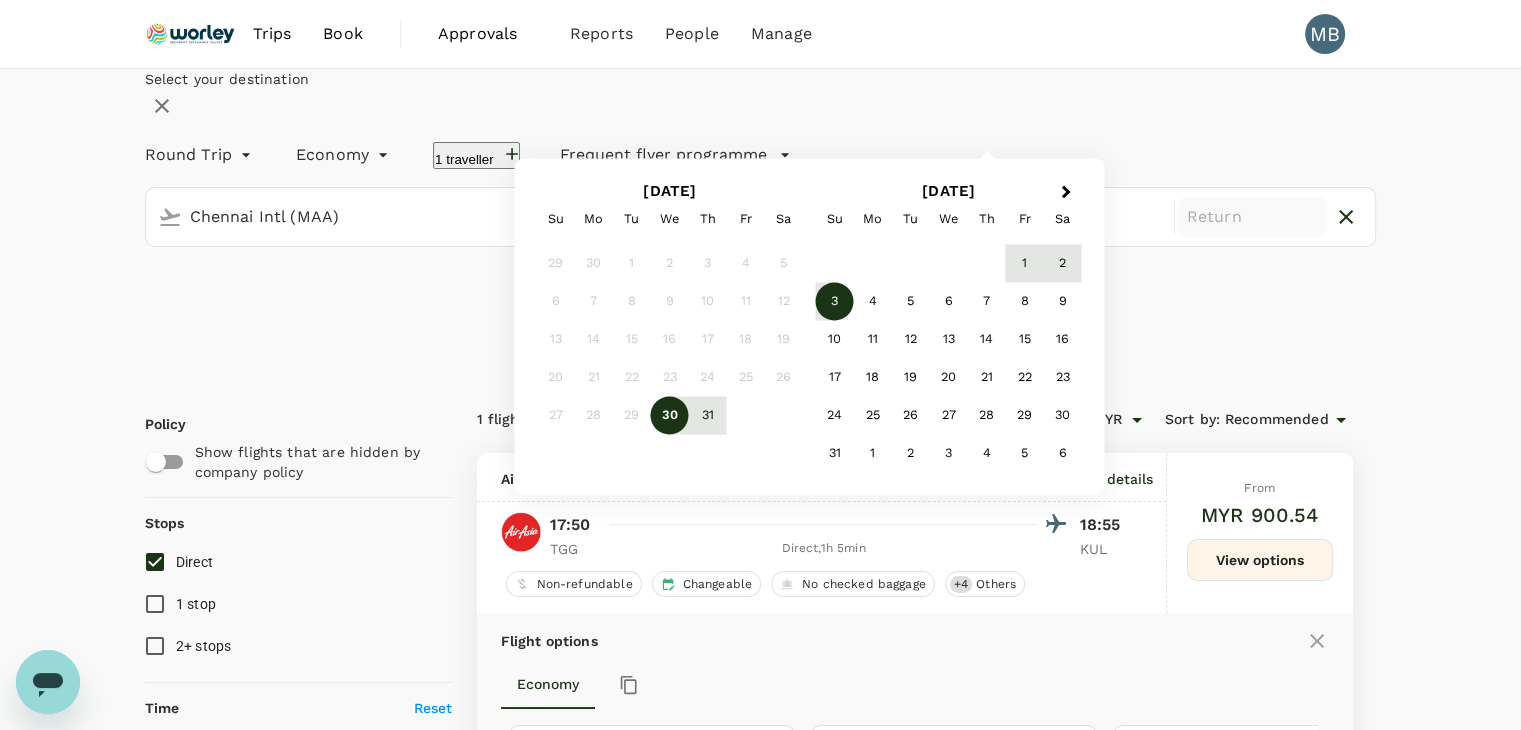 click on "3" at bounding box center [835, 302] 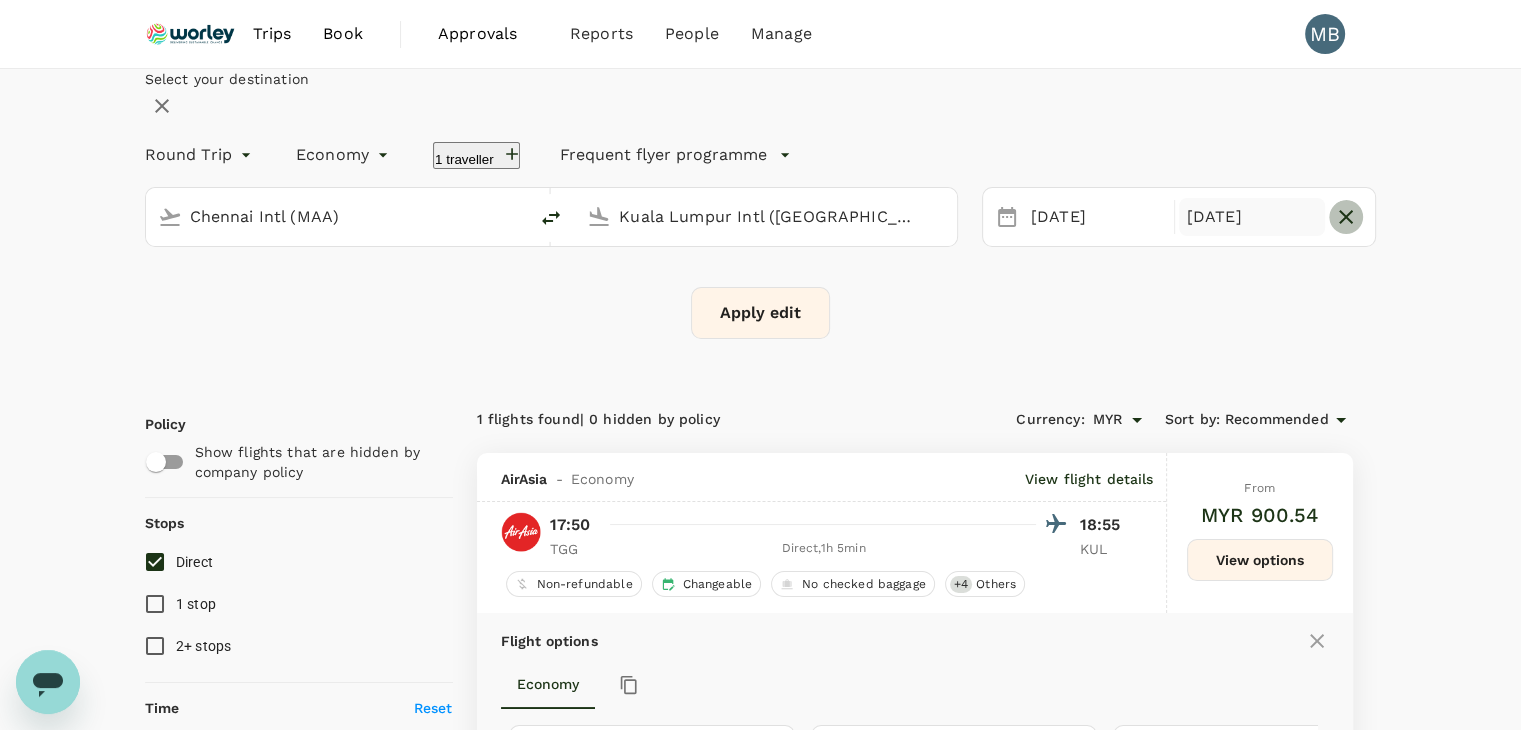 click 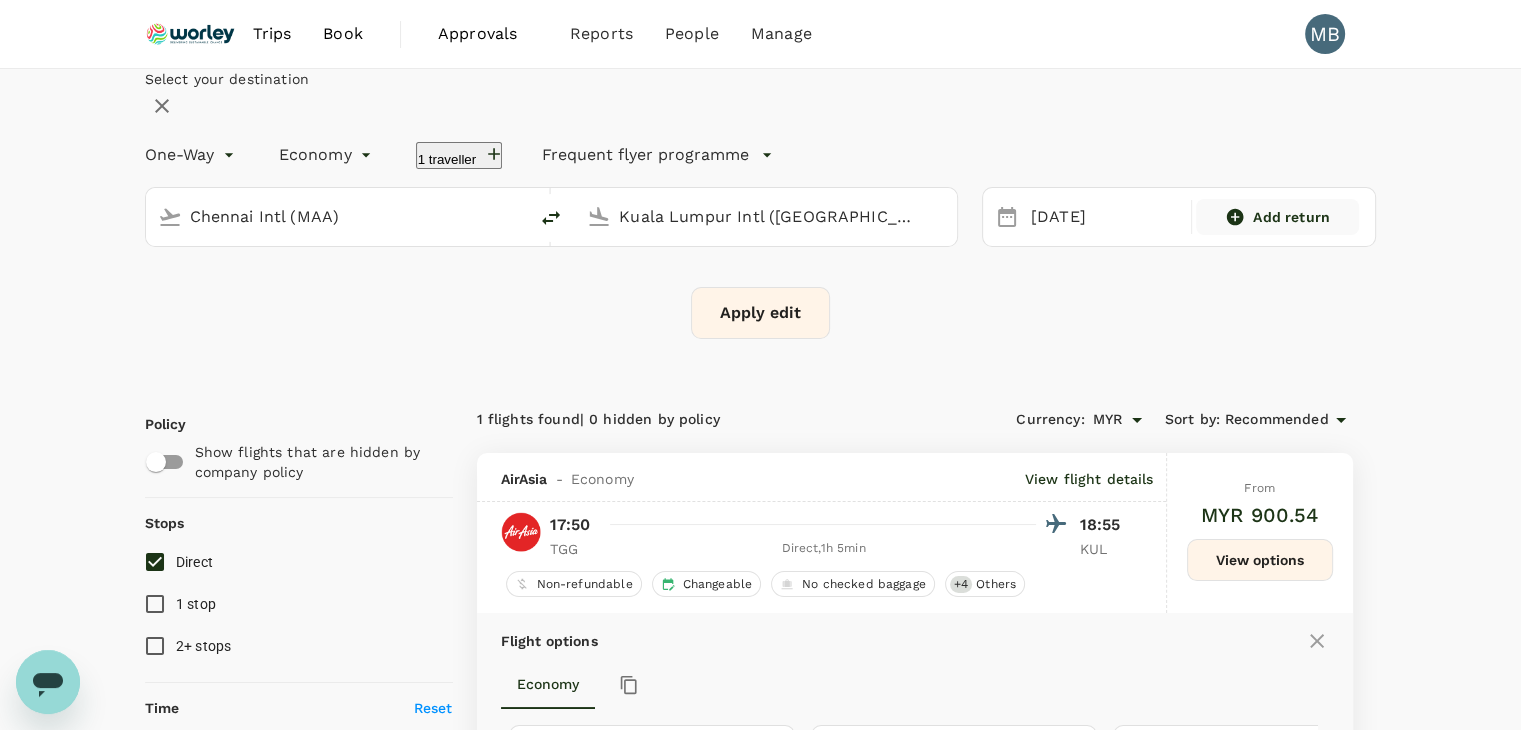 click on "Add return" at bounding box center [1291, 217] 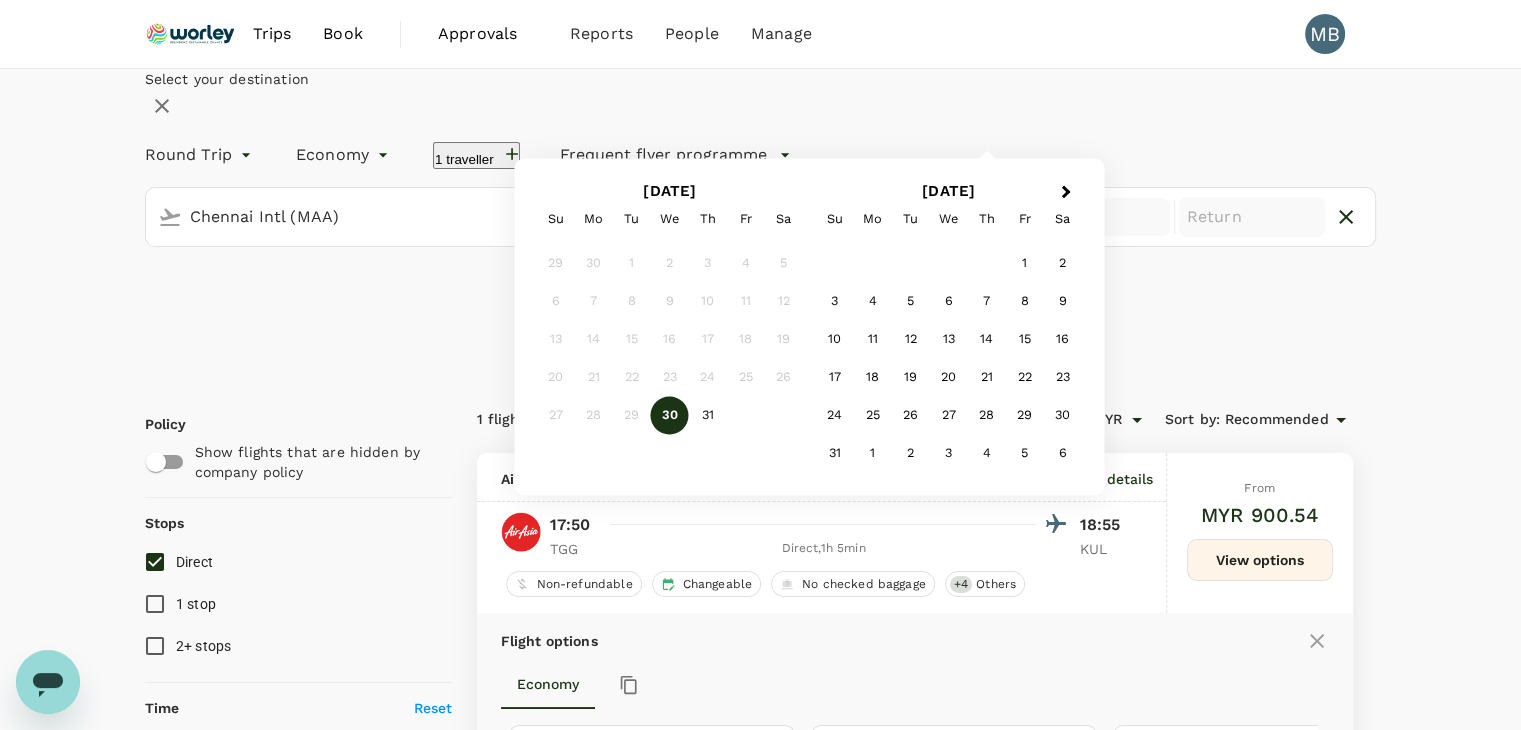click on "[DATE]" at bounding box center (1096, 217) 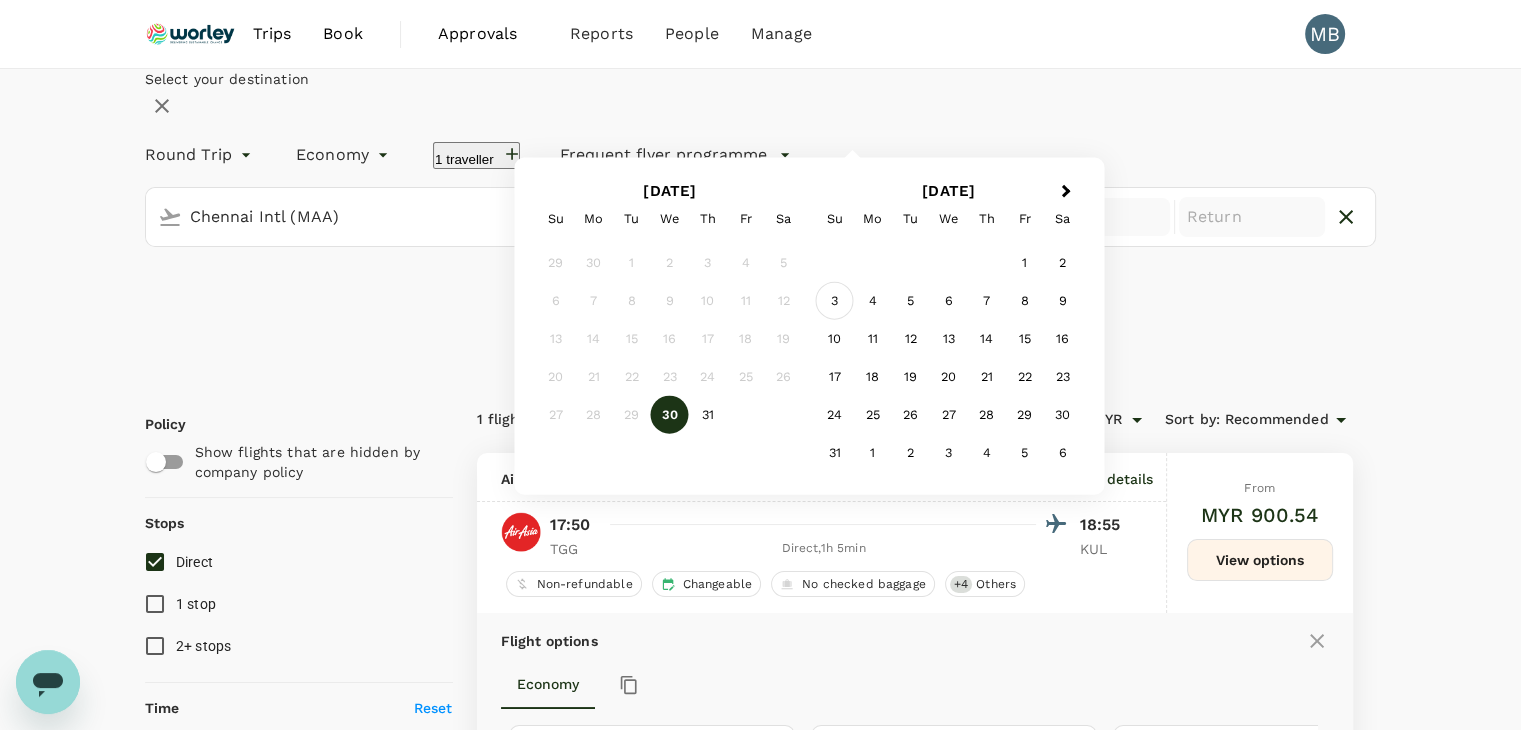 click on "3" at bounding box center [835, 301] 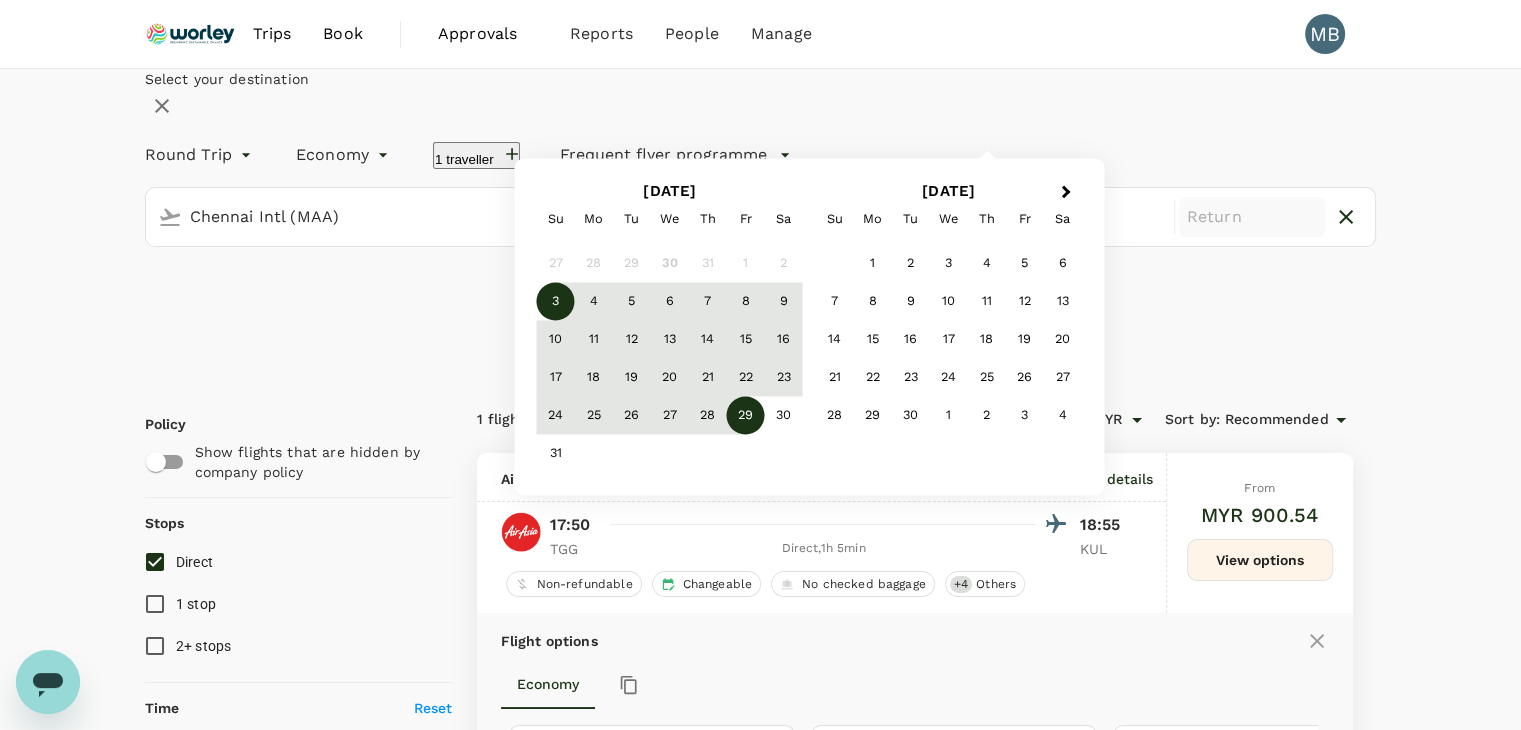 click on "29" at bounding box center (746, 416) 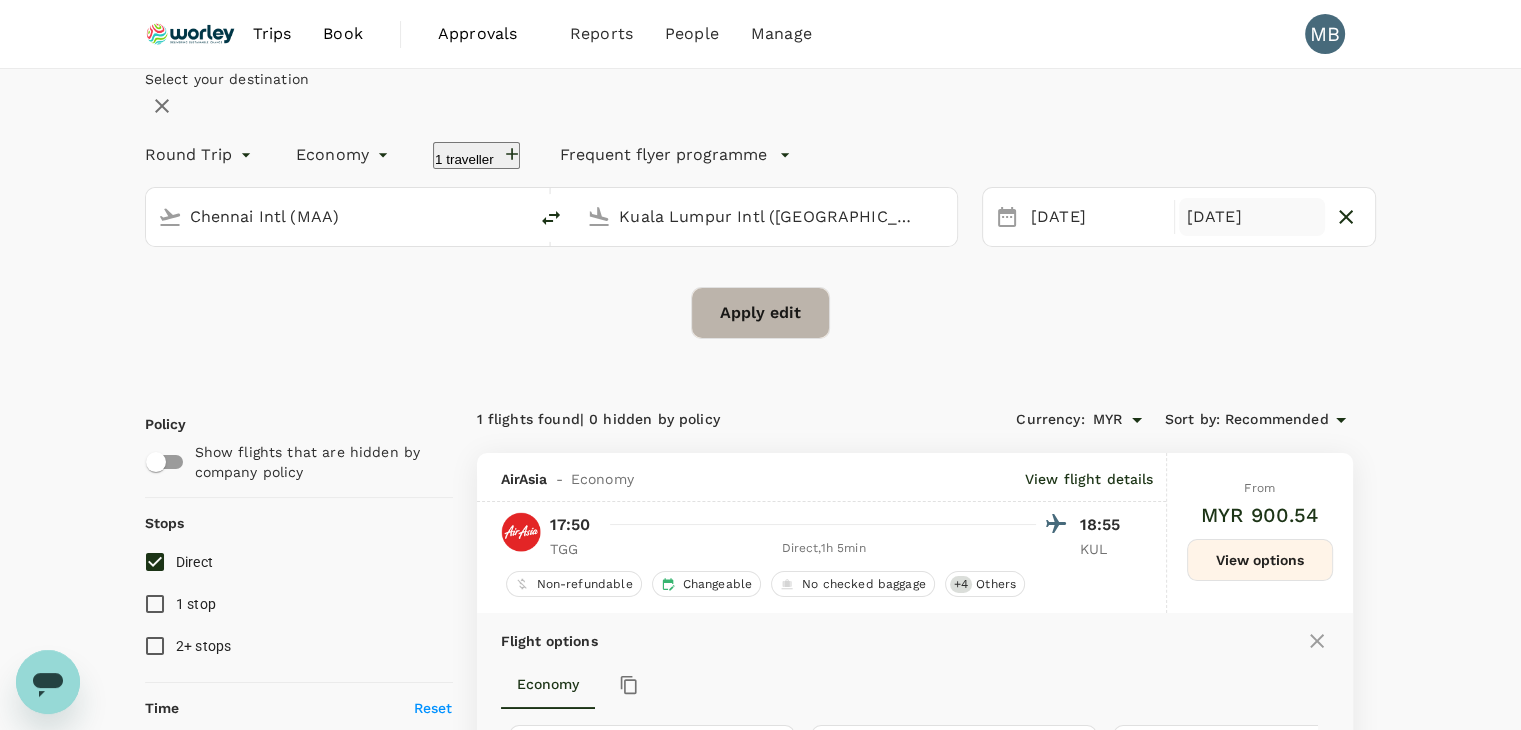 click on "Apply edit" at bounding box center [760, 313] 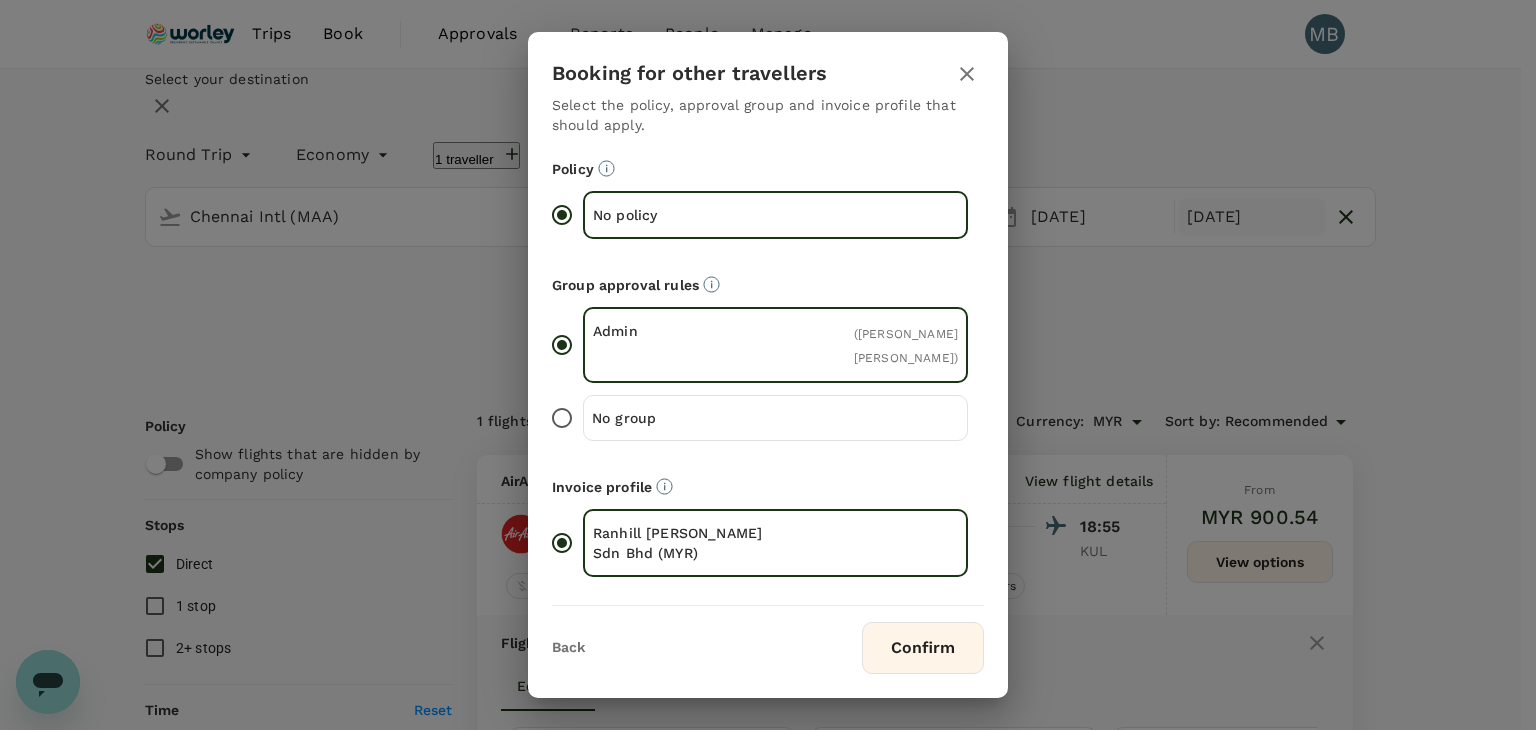 click on "No group" at bounding box center (562, 418) 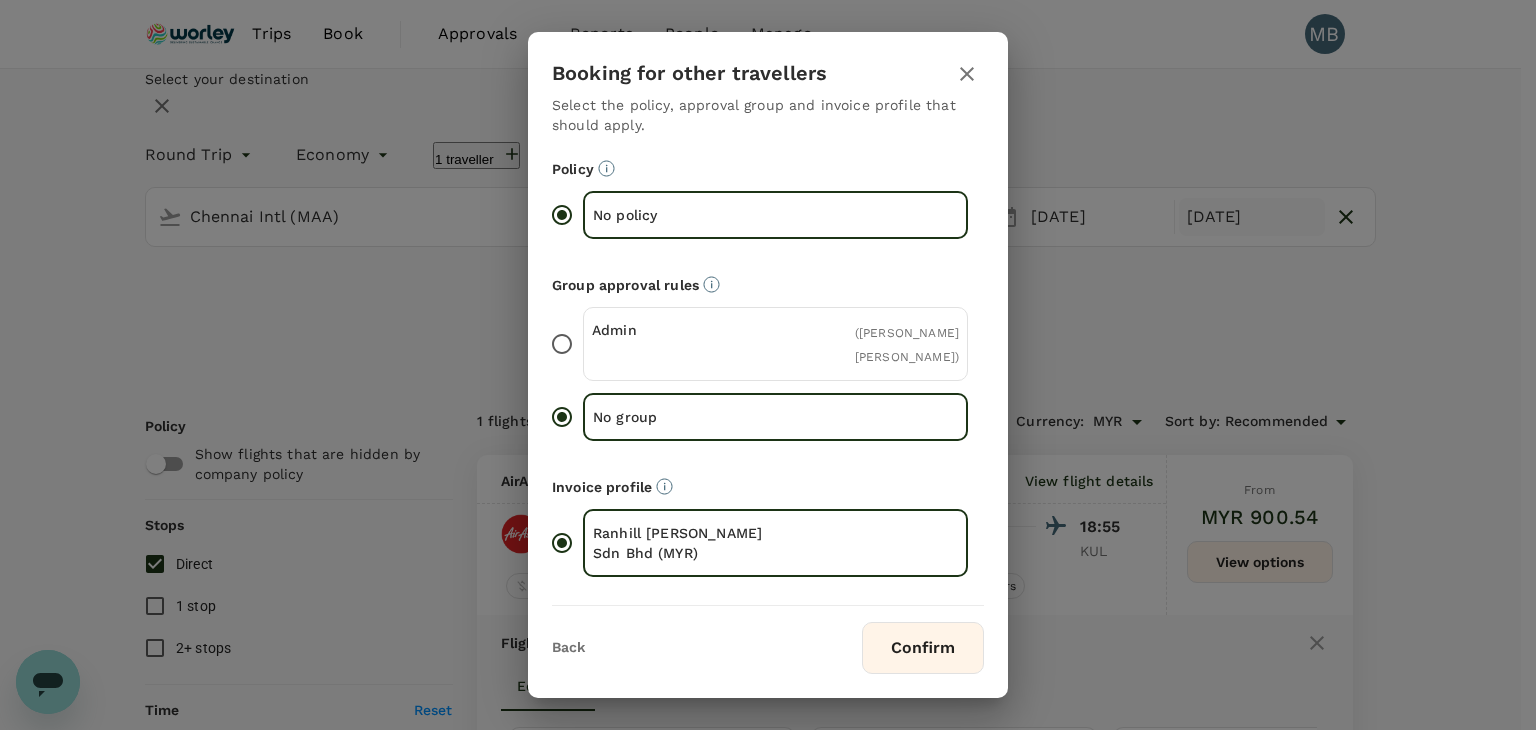 click on "Confirm" at bounding box center [923, 648] 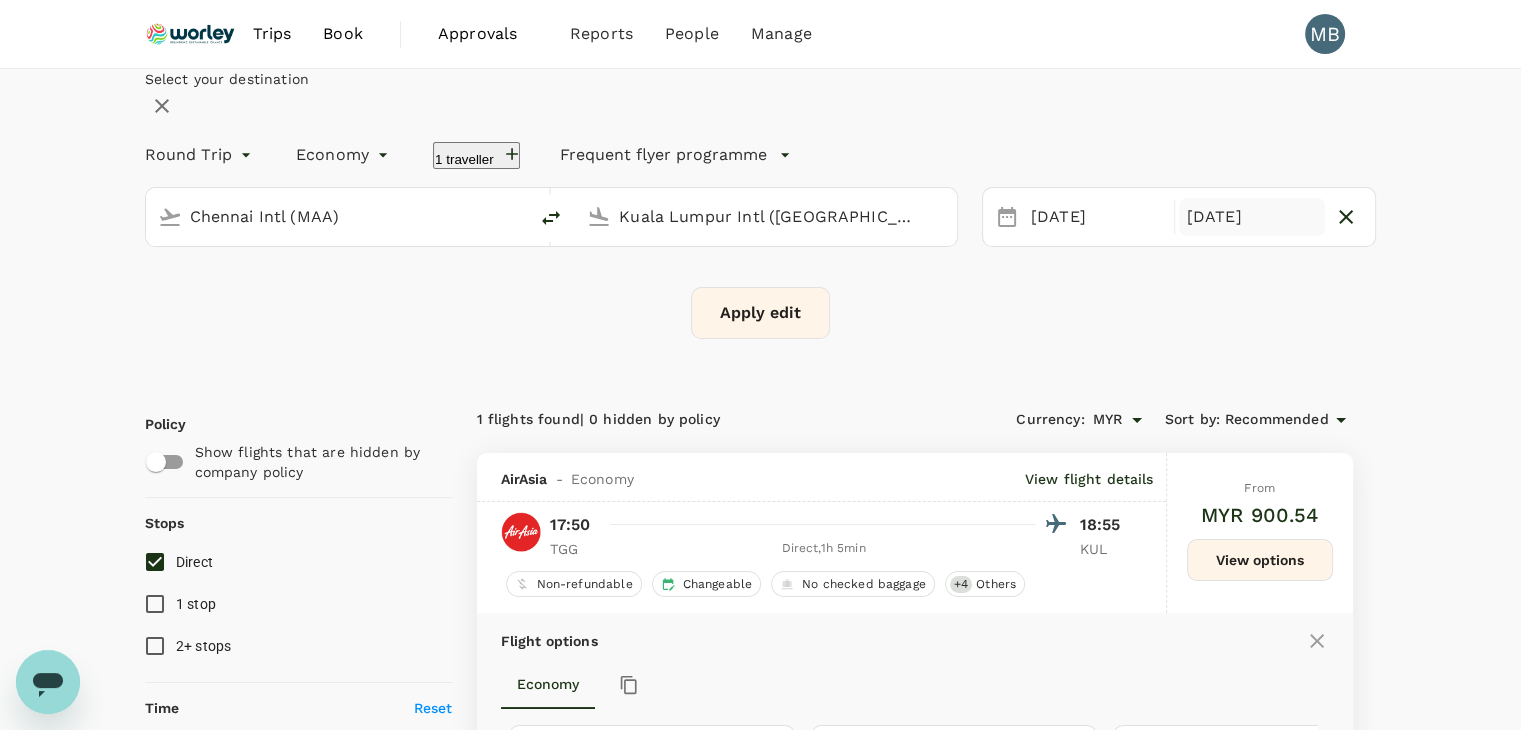 checkbox on "false" 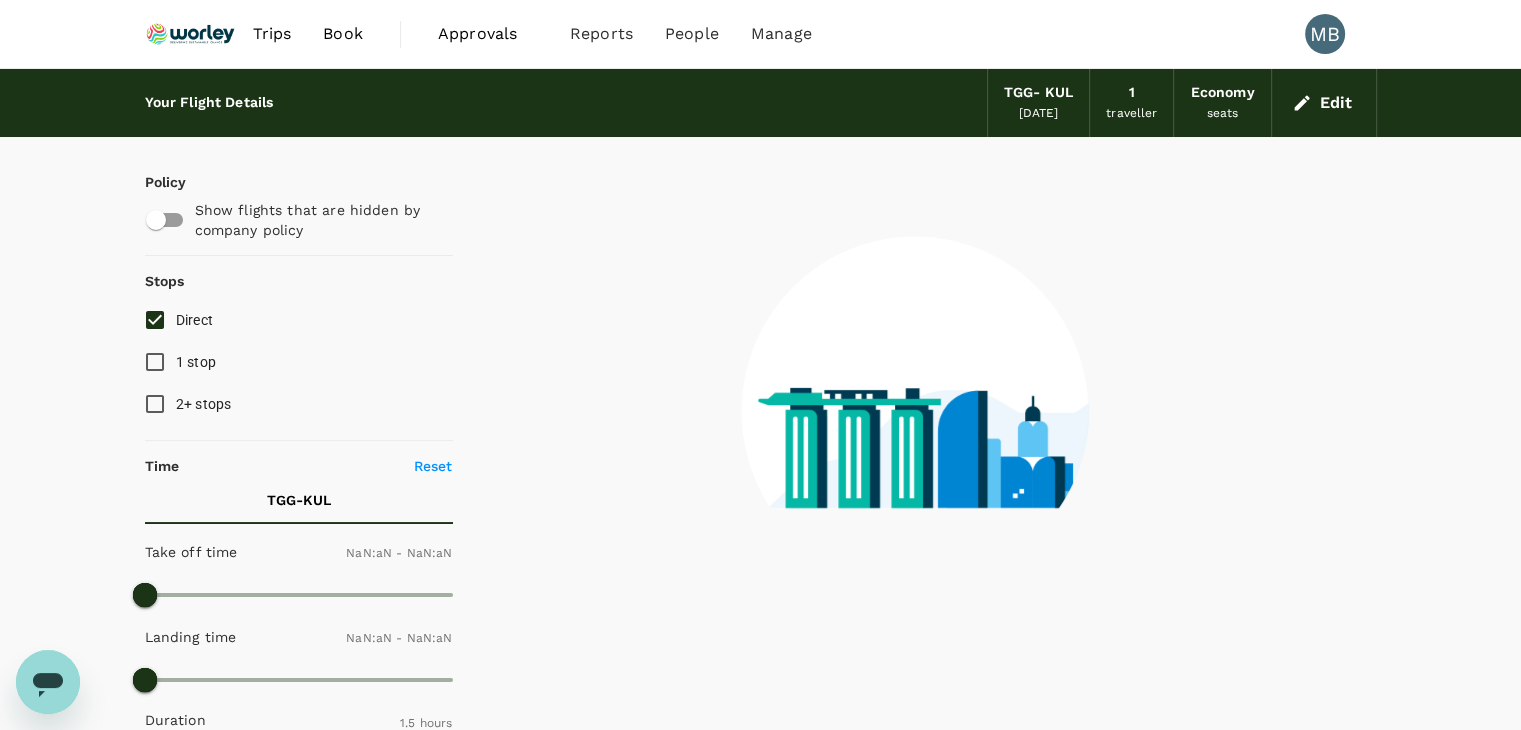 type on "1440" 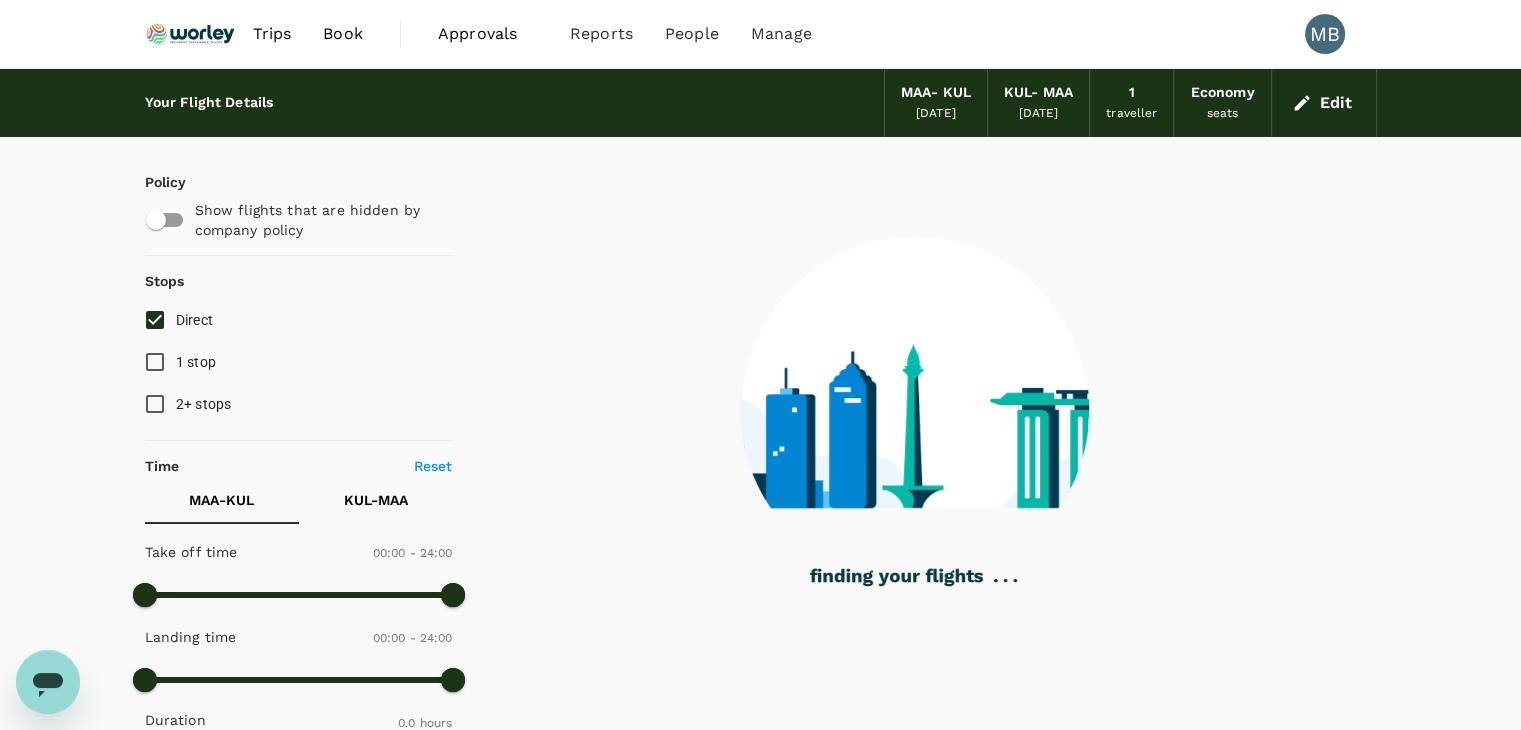 type on "1195" 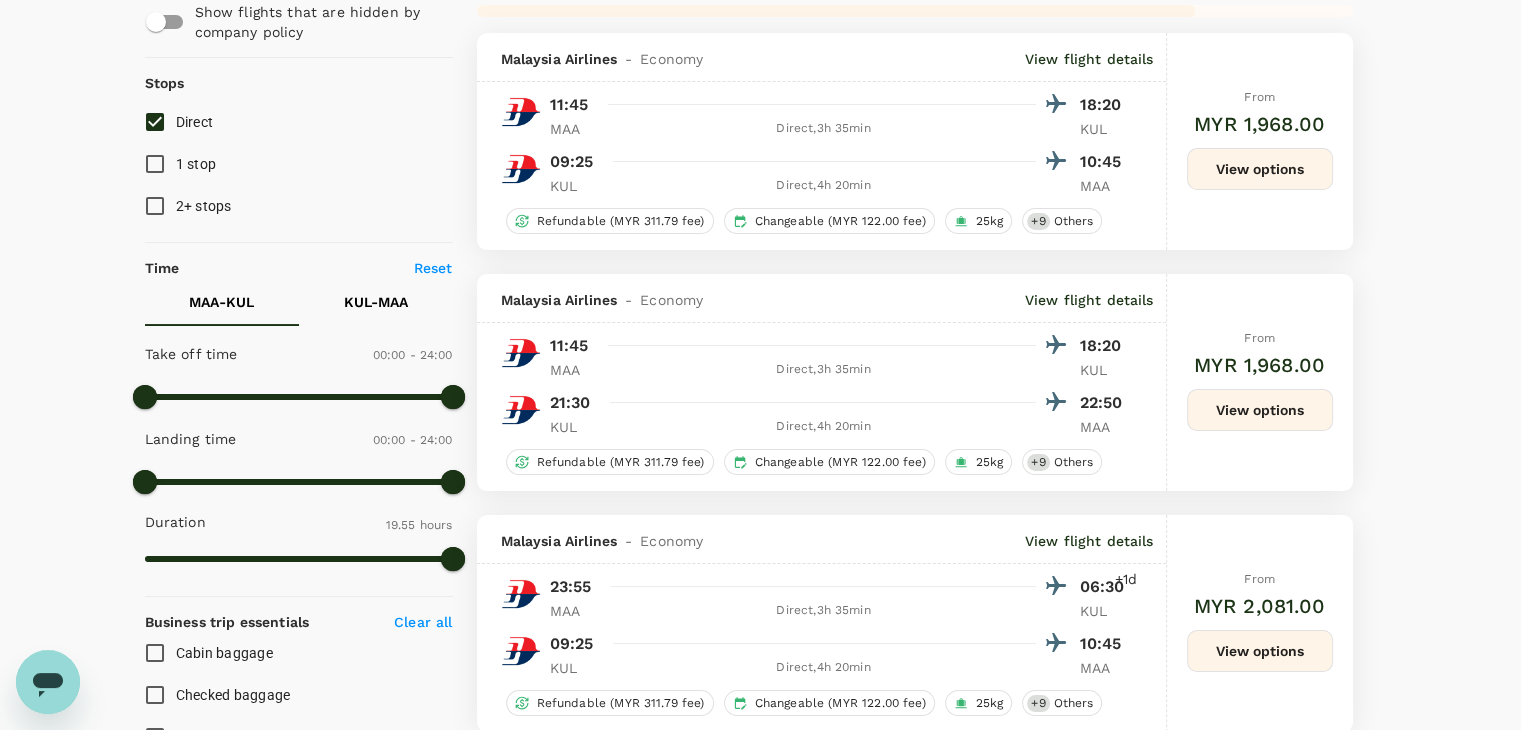scroll, scrollTop: 0, scrollLeft: 0, axis: both 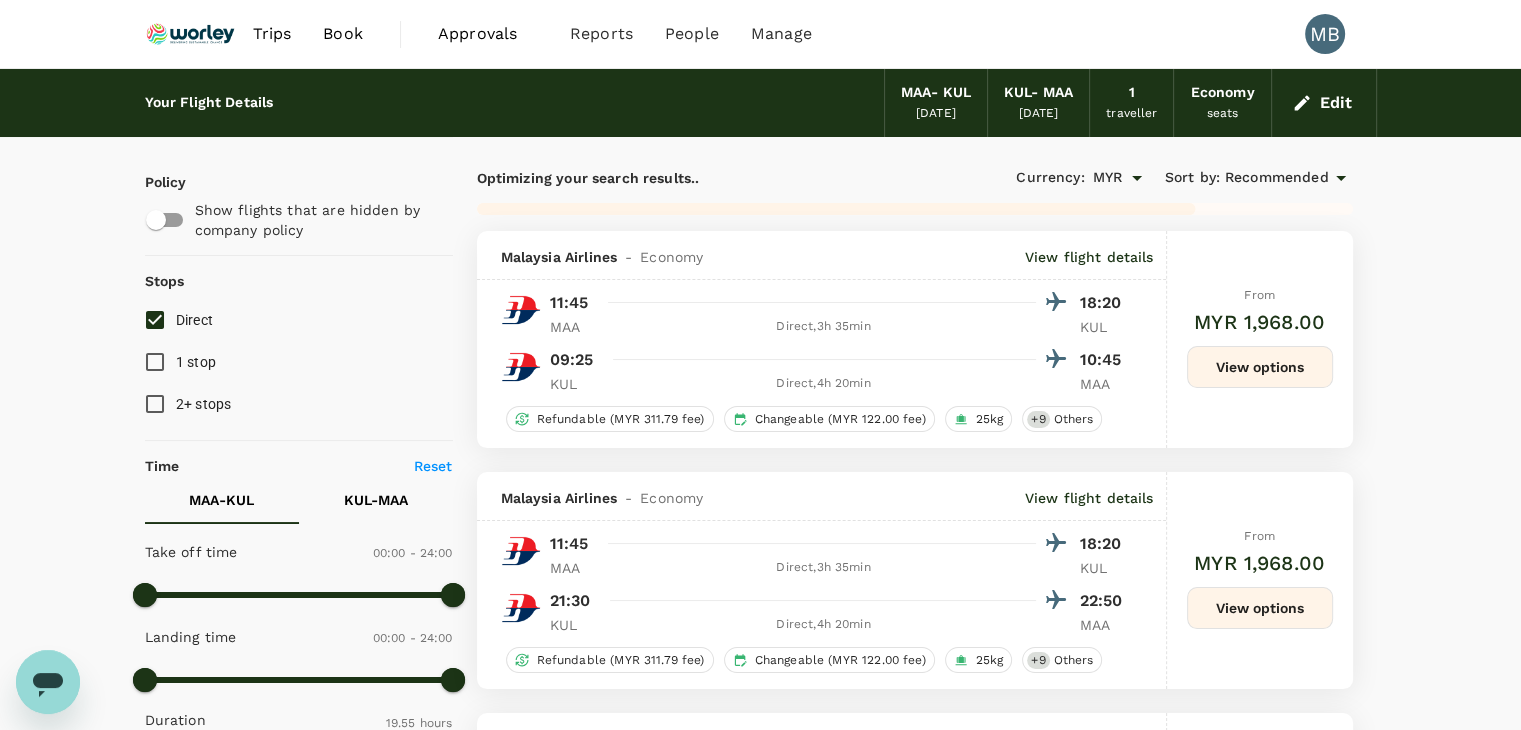 type on "1785" 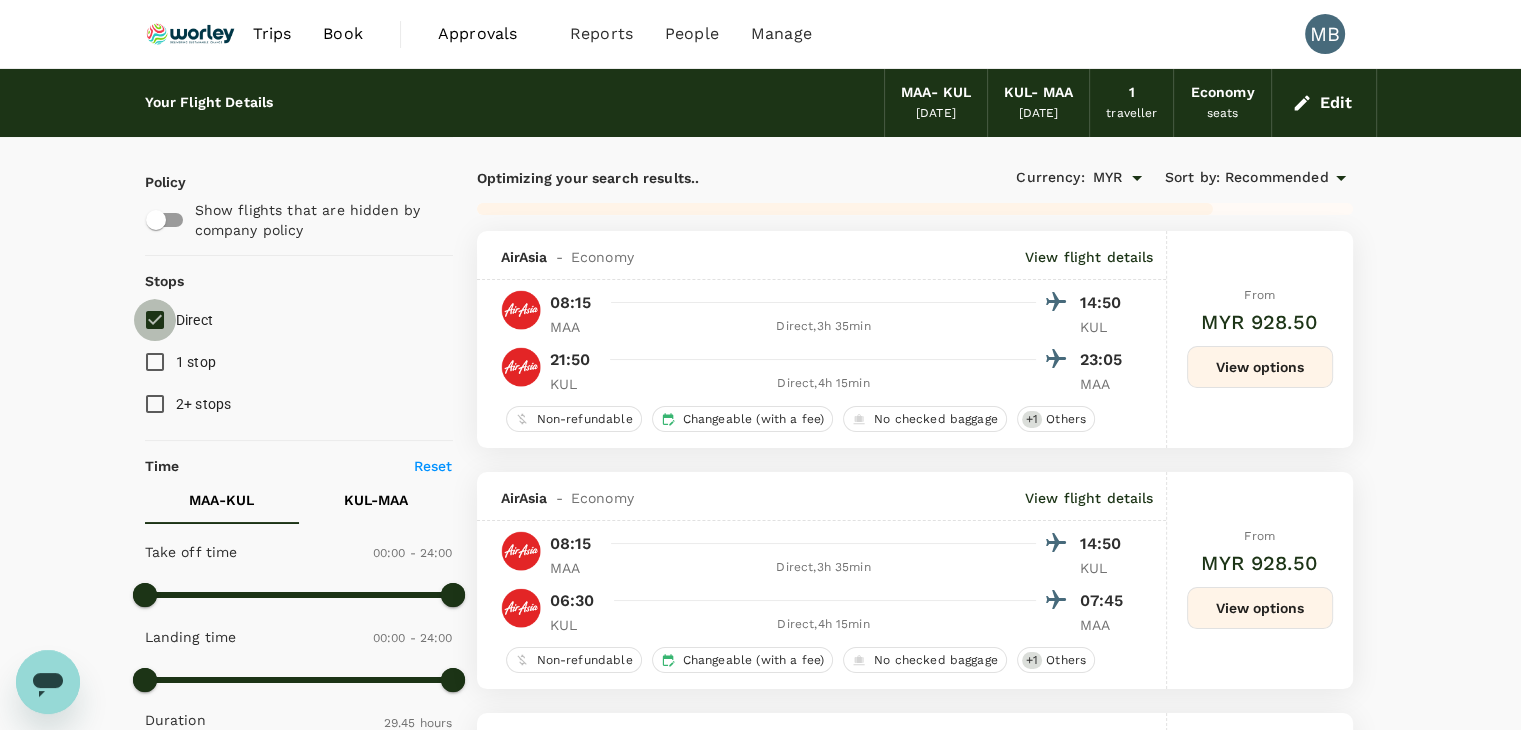 click on "Direct" at bounding box center [155, 320] 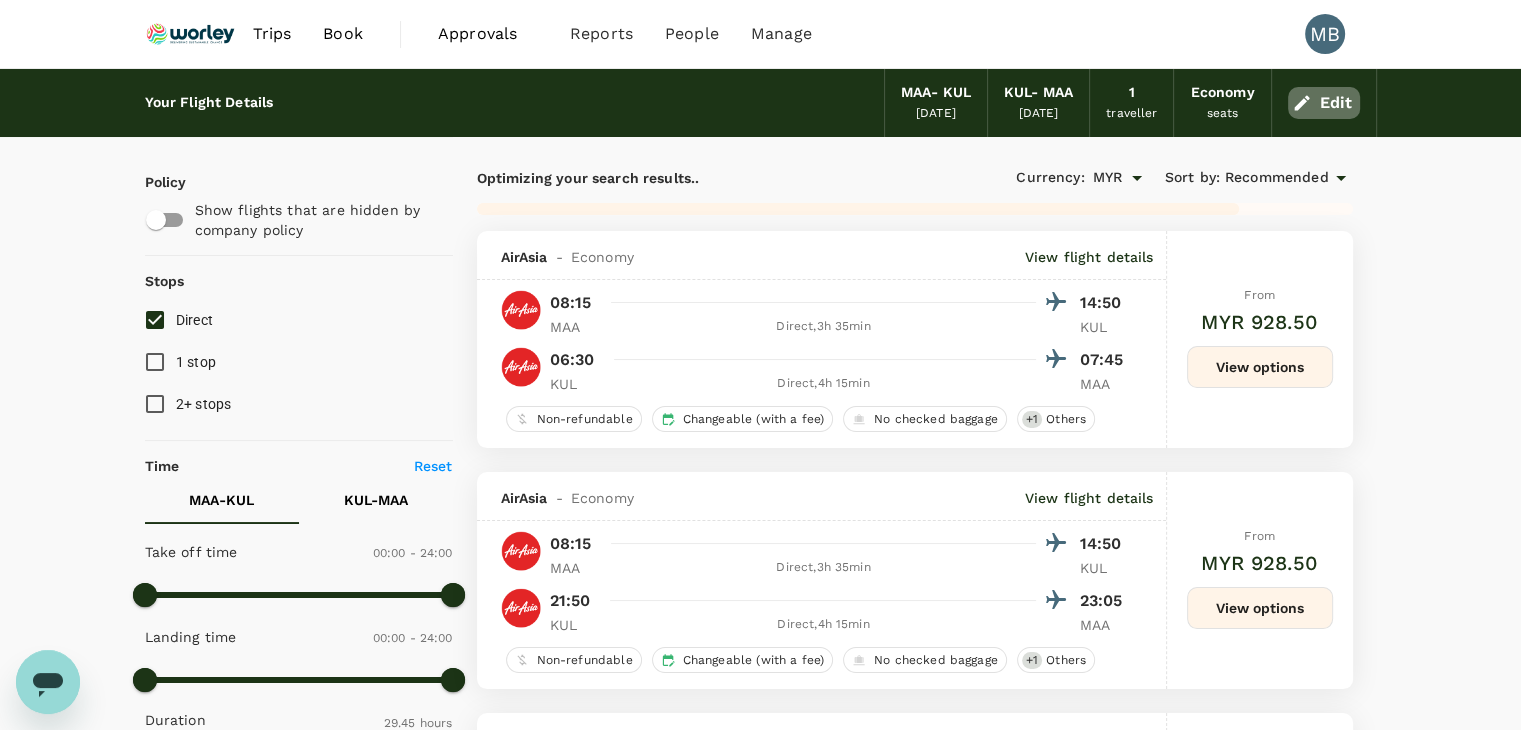 click on "Edit" at bounding box center (1324, 103) 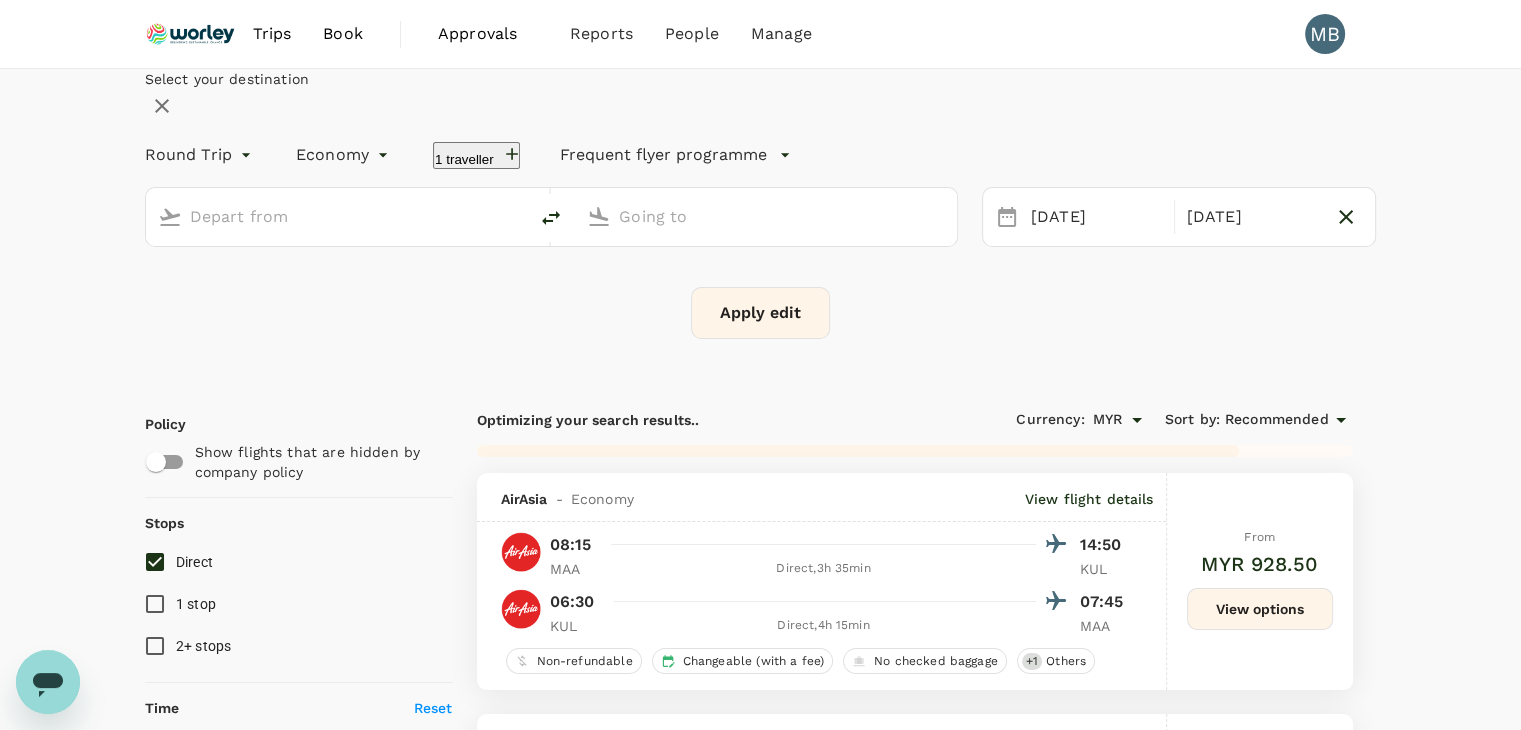 type on "Chennai Intl (MAA)" 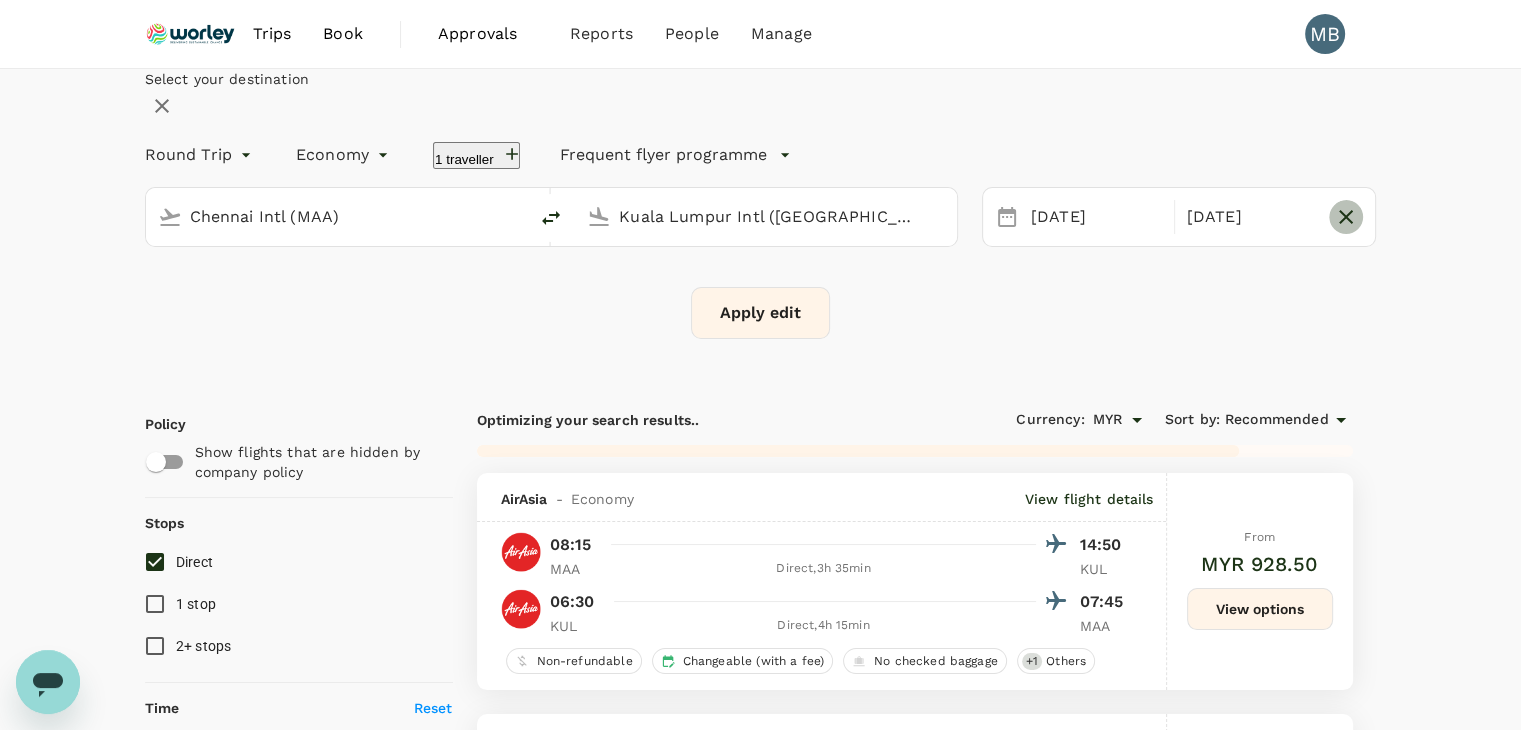 click 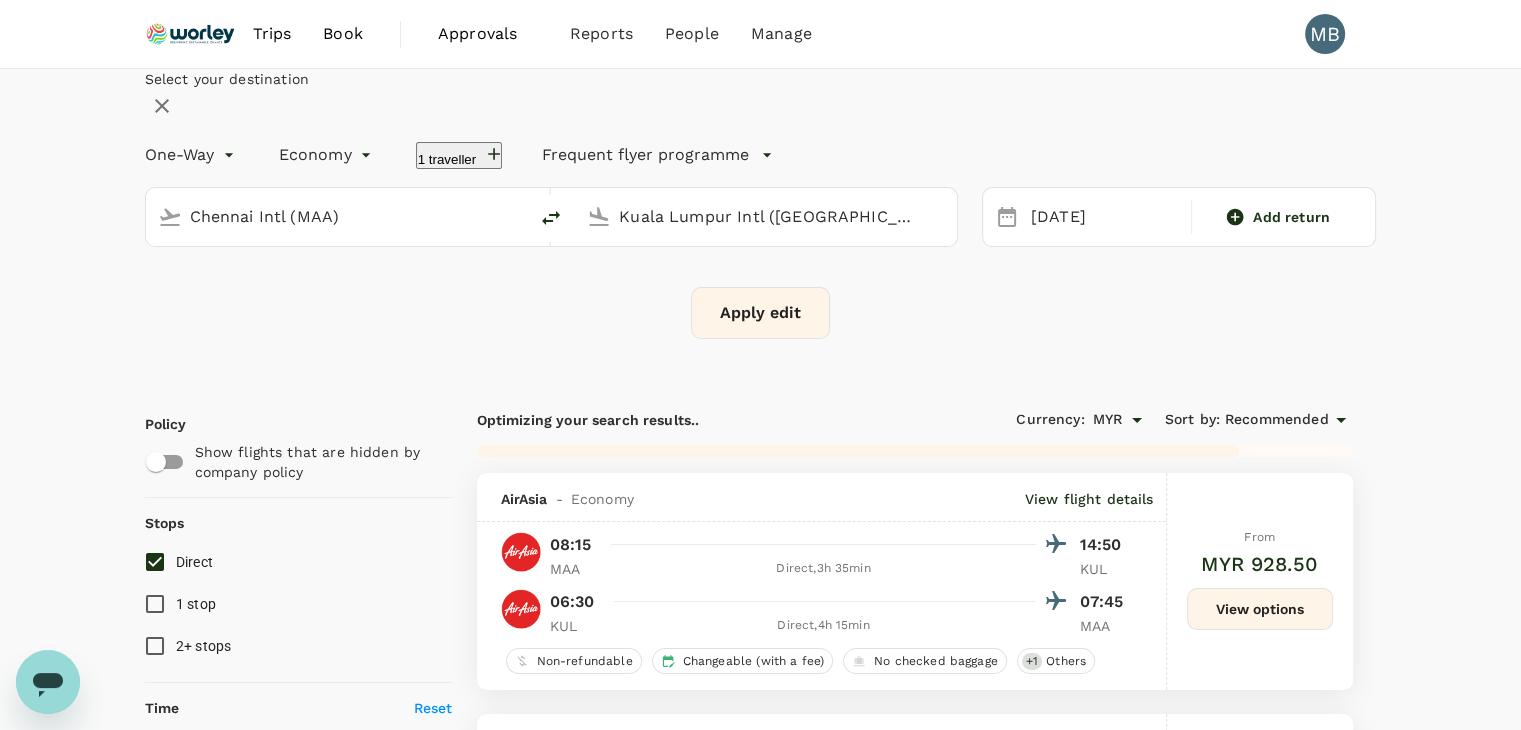 click on "Apply edit" at bounding box center (760, 313) 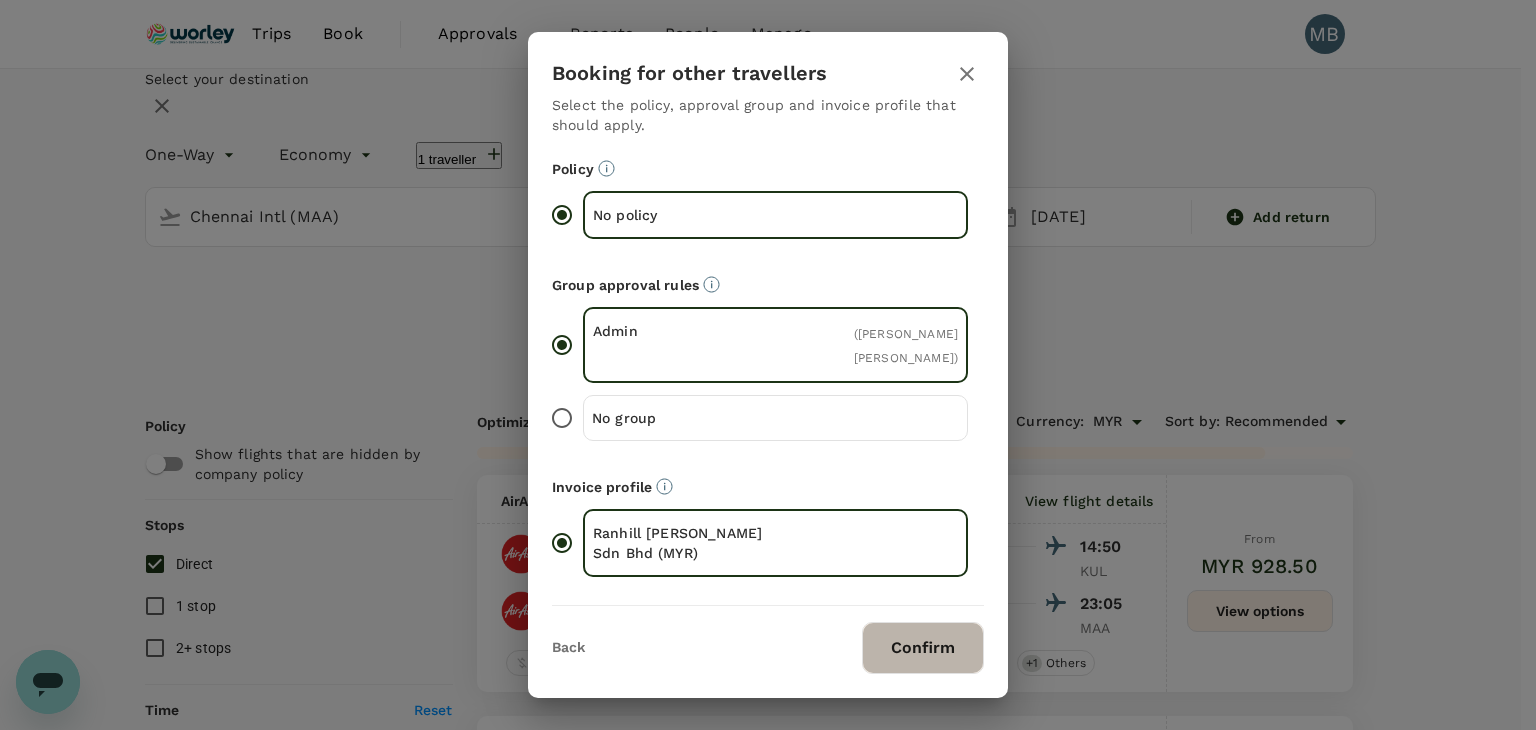 click on "Confirm" at bounding box center [923, 648] 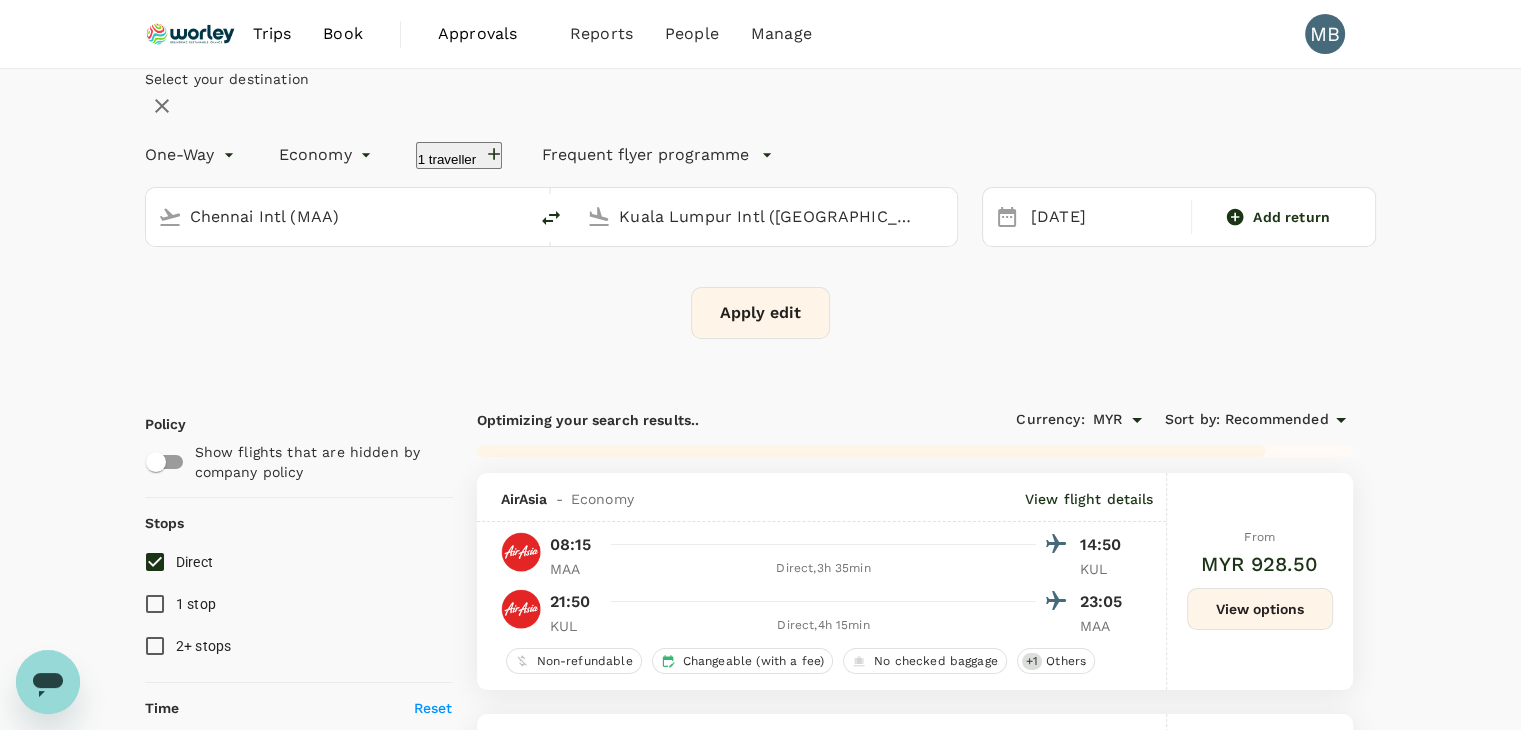 checkbox on "false" 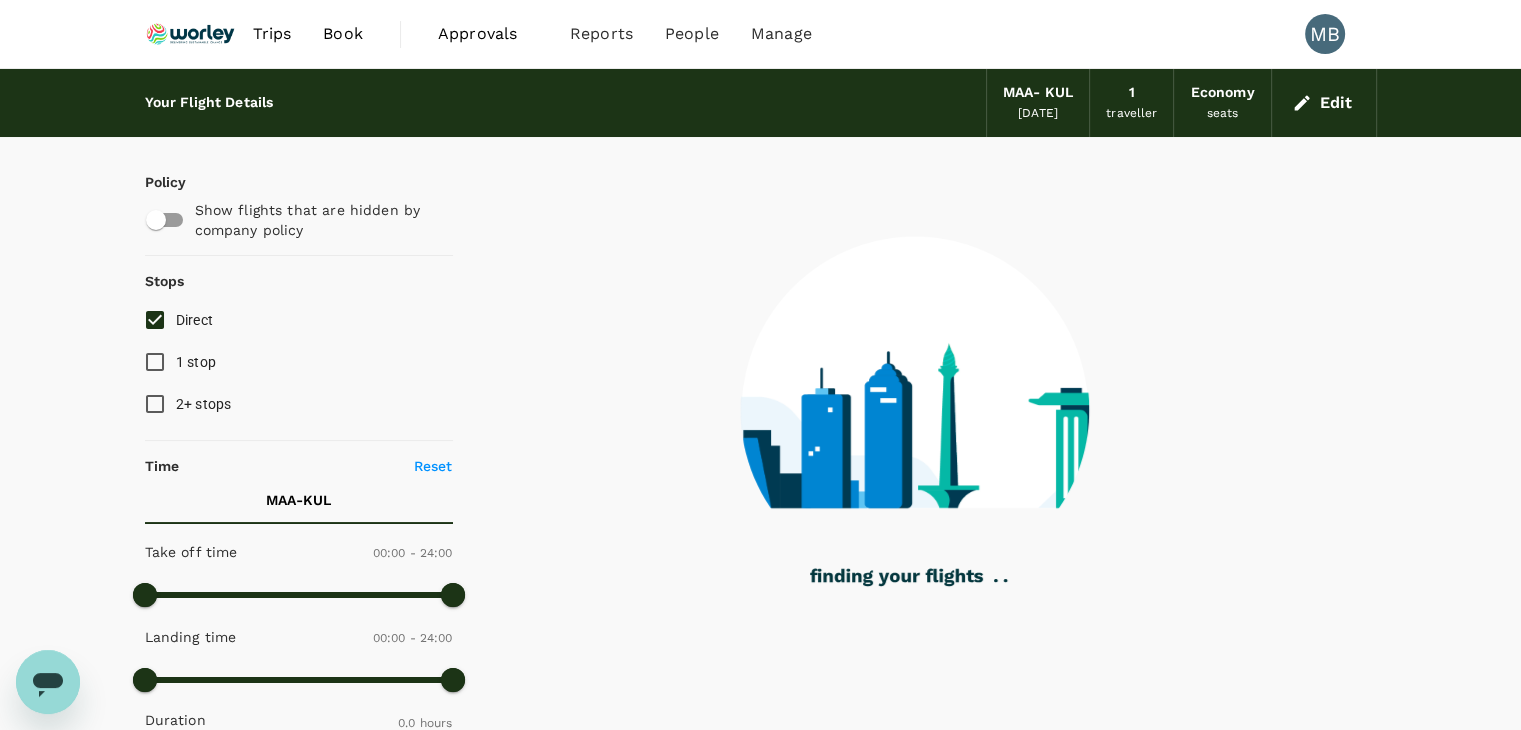 type on "1195" 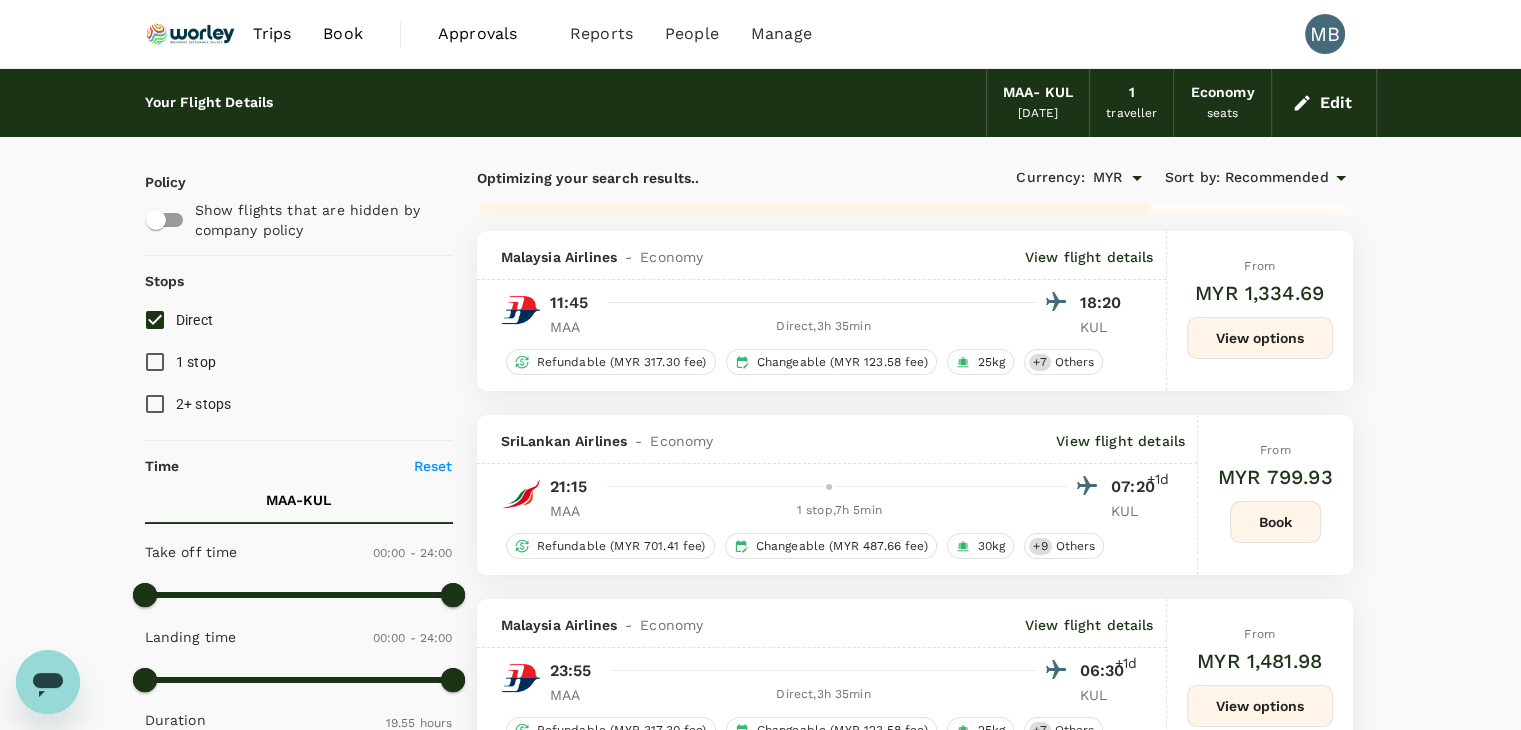 type on "1310" 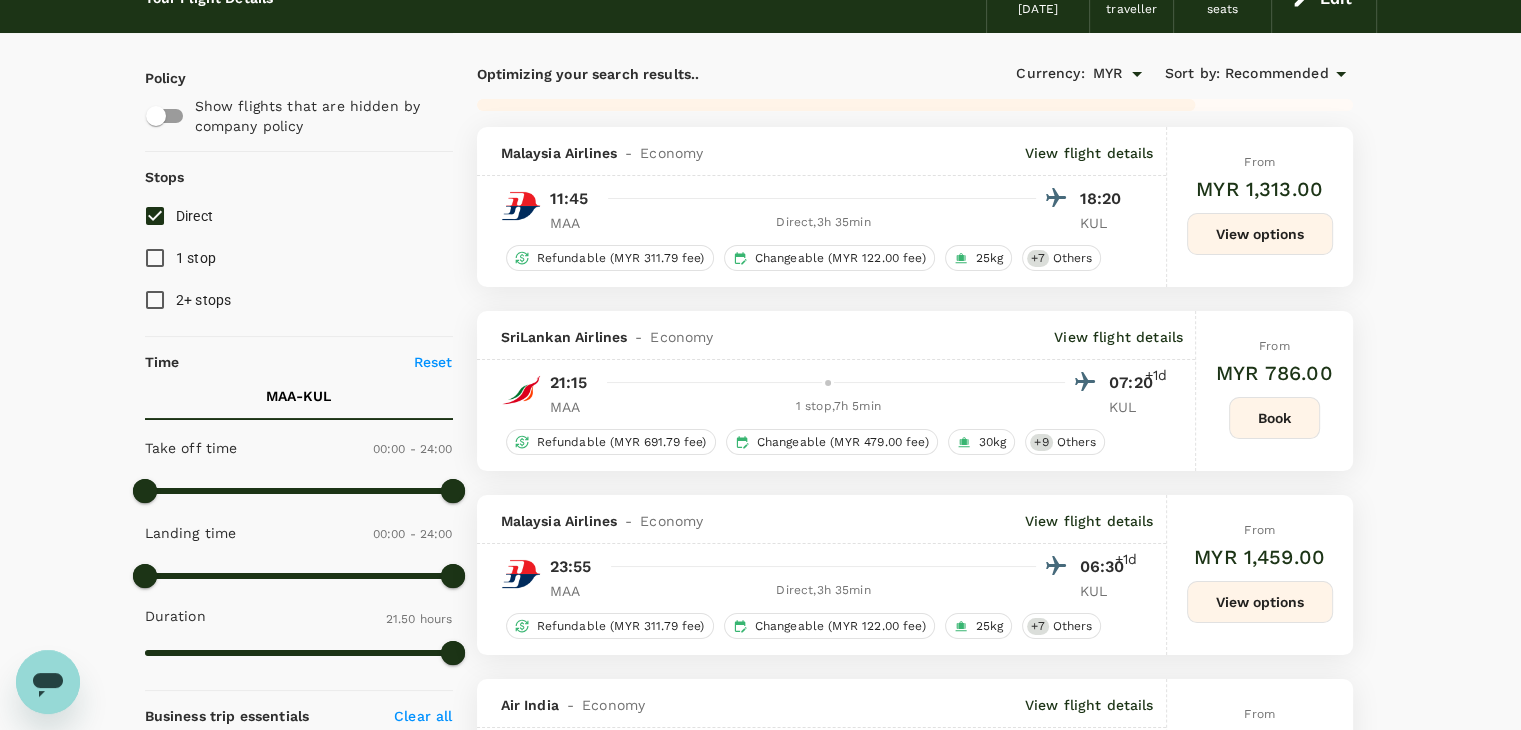 scroll, scrollTop: 100, scrollLeft: 0, axis: vertical 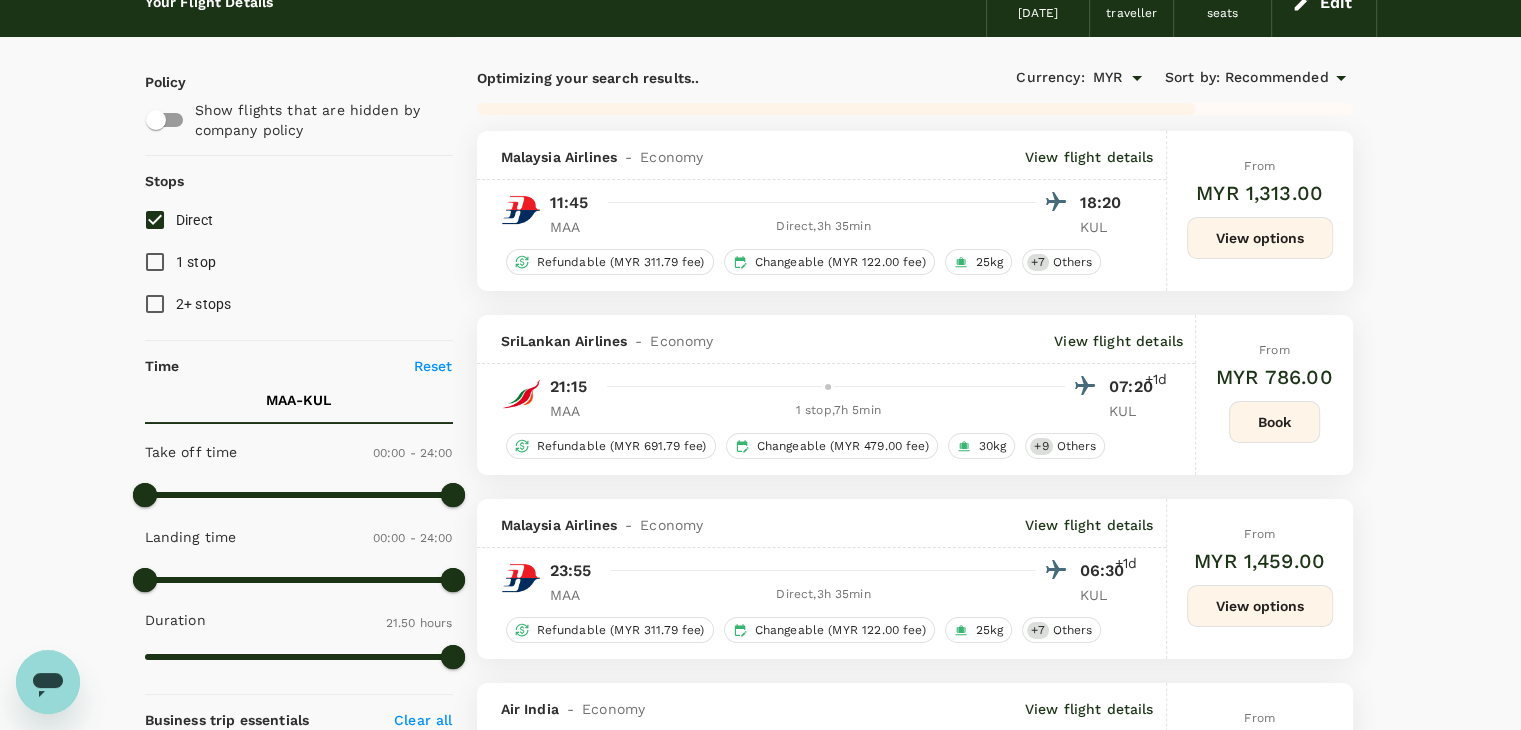 click on "Direct" at bounding box center (155, 220) 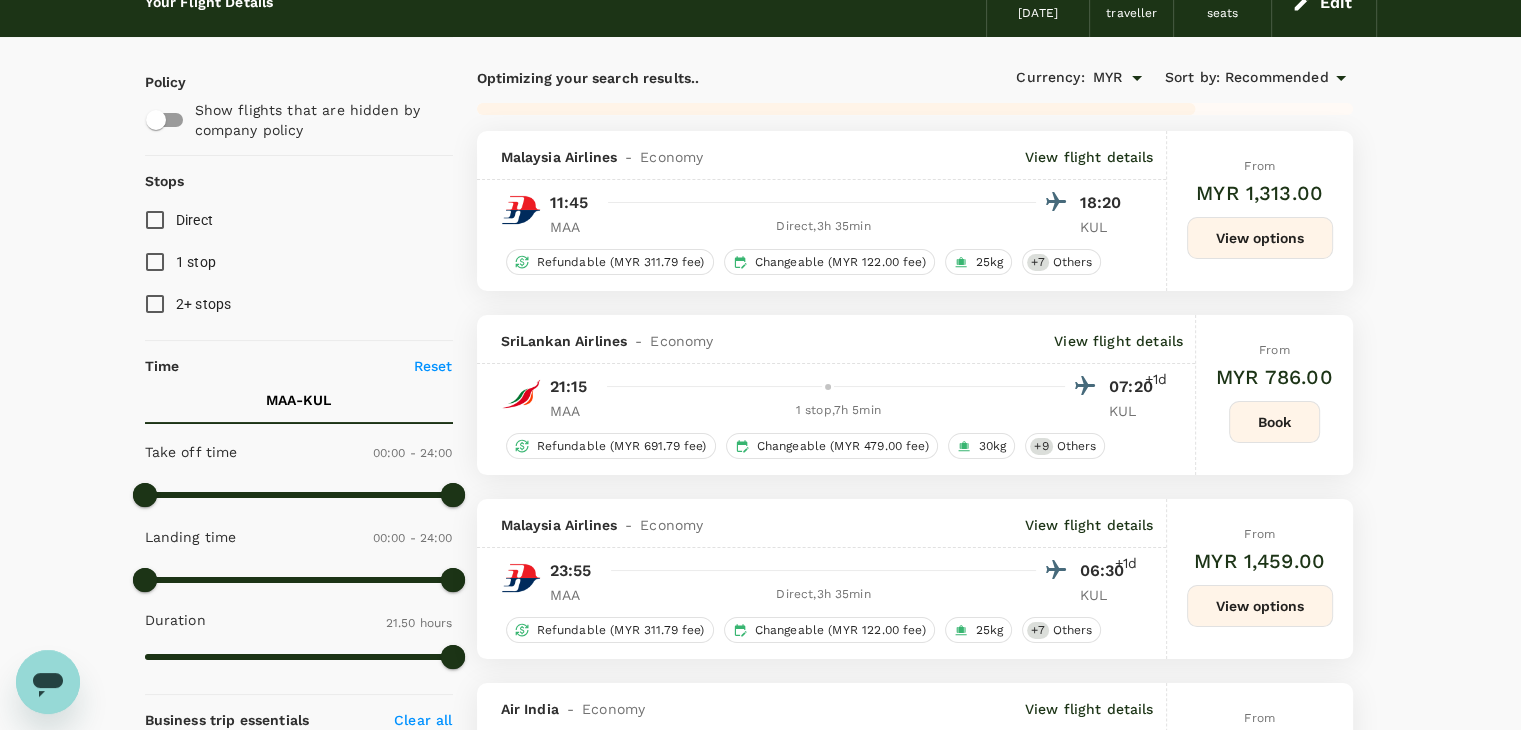 click on "Direct" at bounding box center [155, 220] 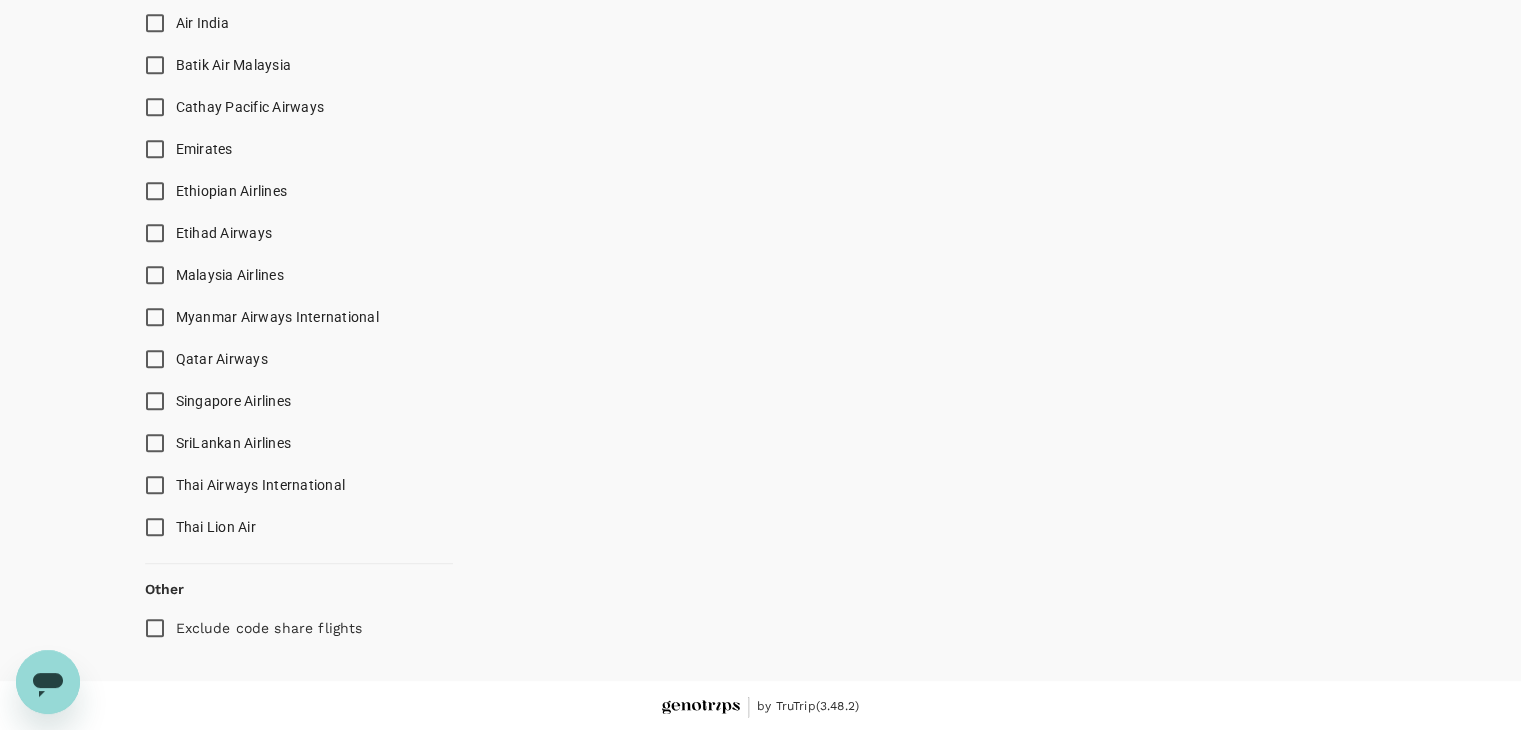 type on "1865" 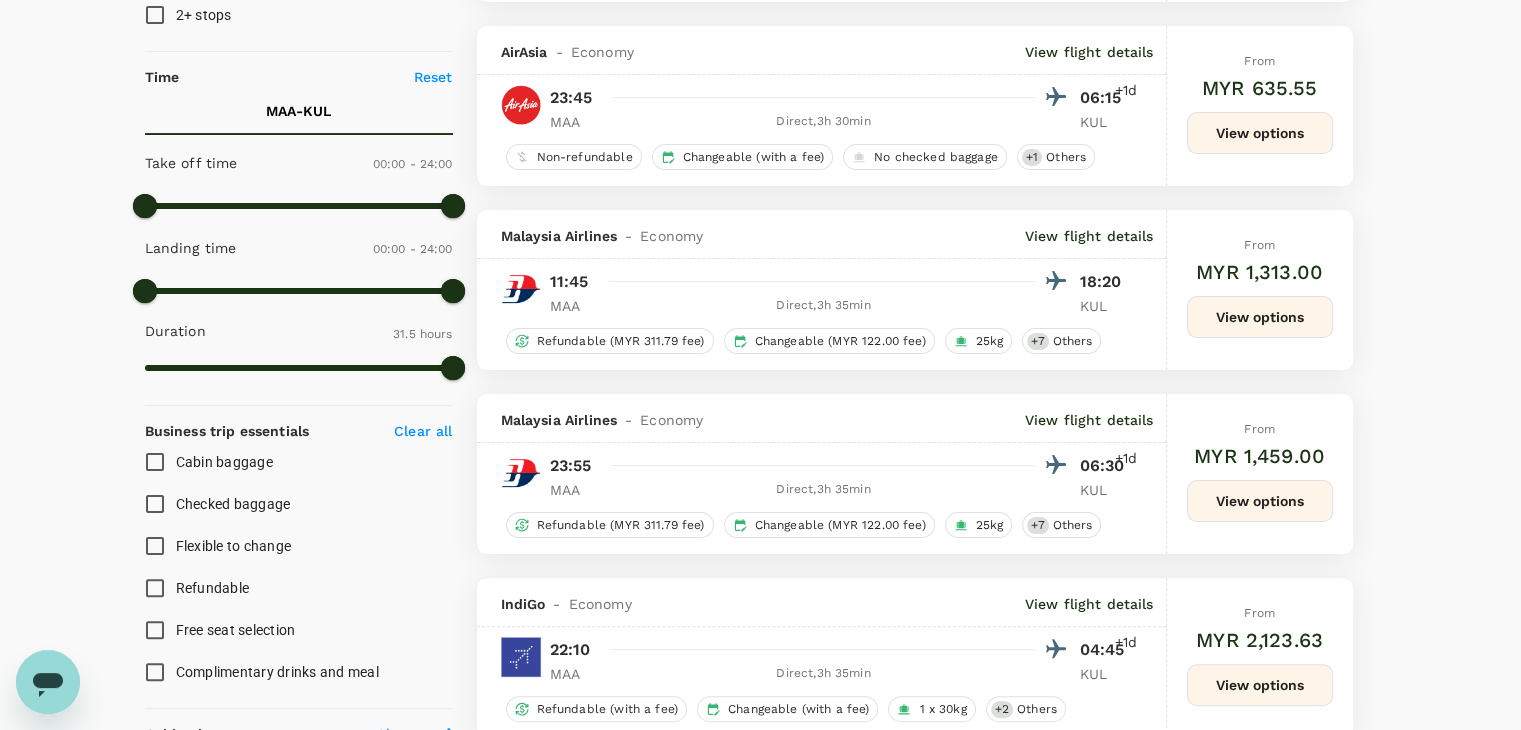 scroll, scrollTop: 400, scrollLeft: 0, axis: vertical 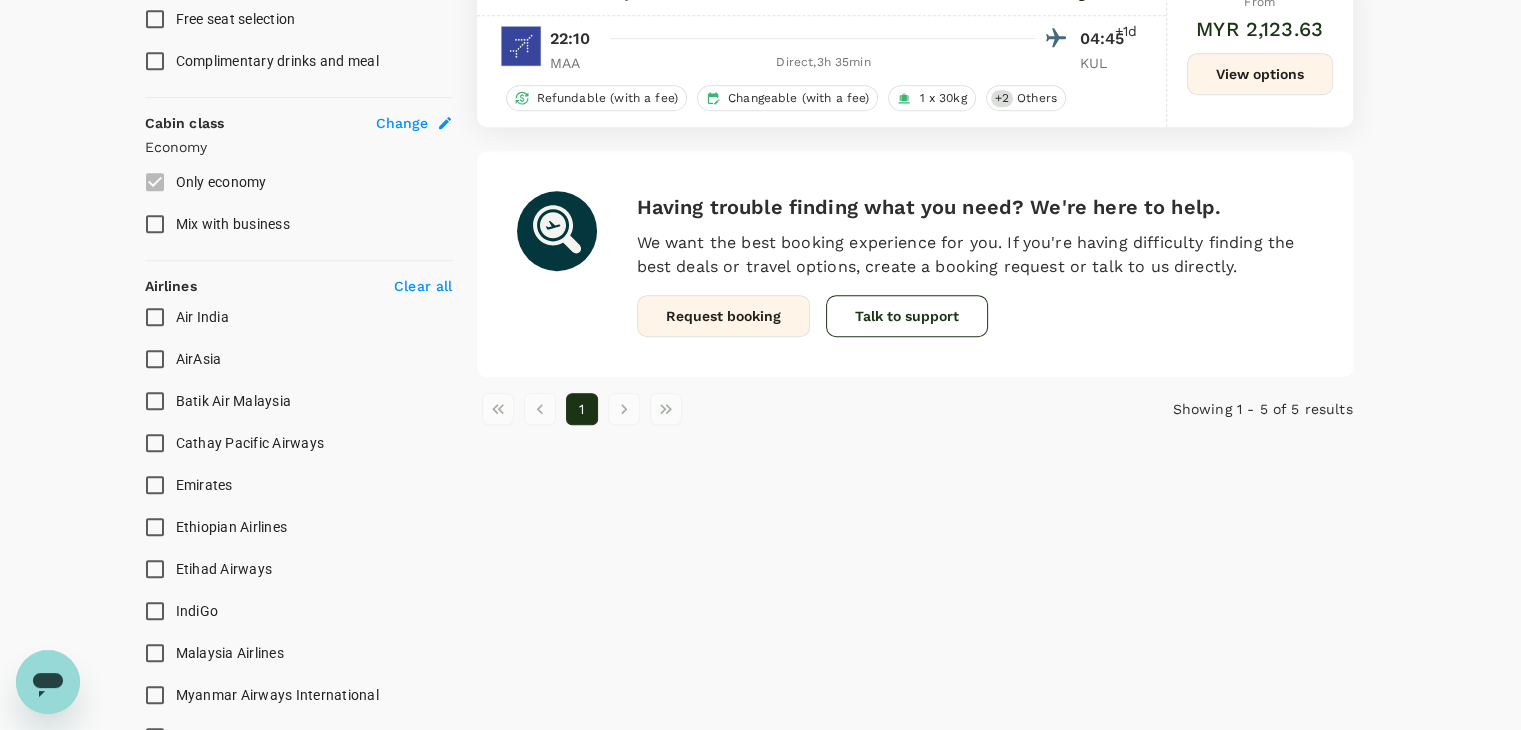 click on "AirAsia" at bounding box center (155, 359) 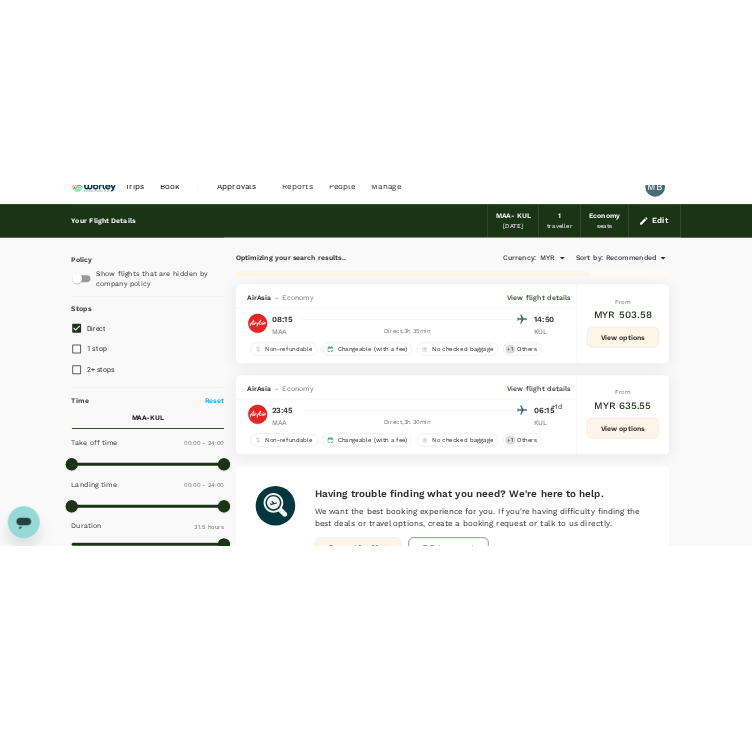 scroll, scrollTop: 0, scrollLeft: 0, axis: both 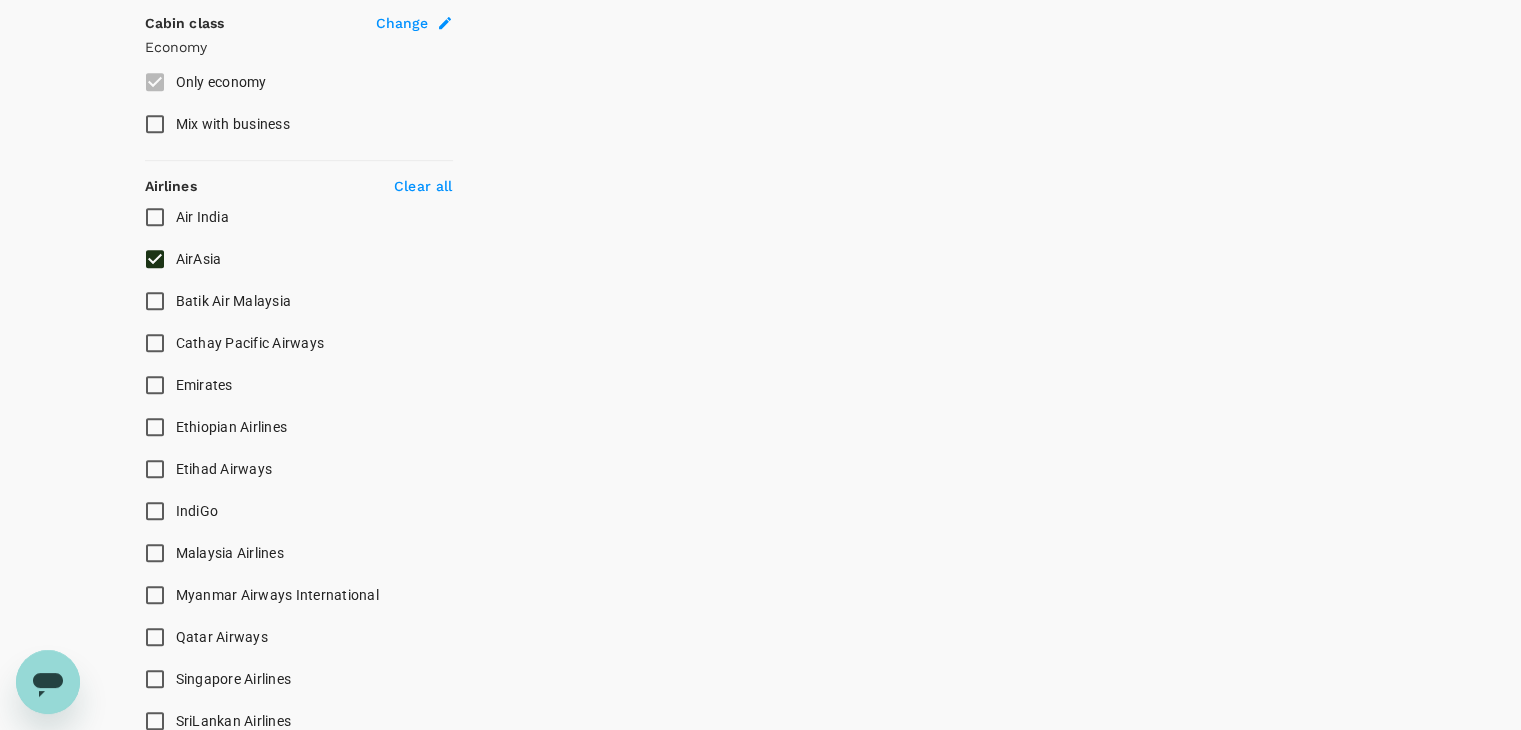 click on "AirAsia" at bounding box center (155, 259) 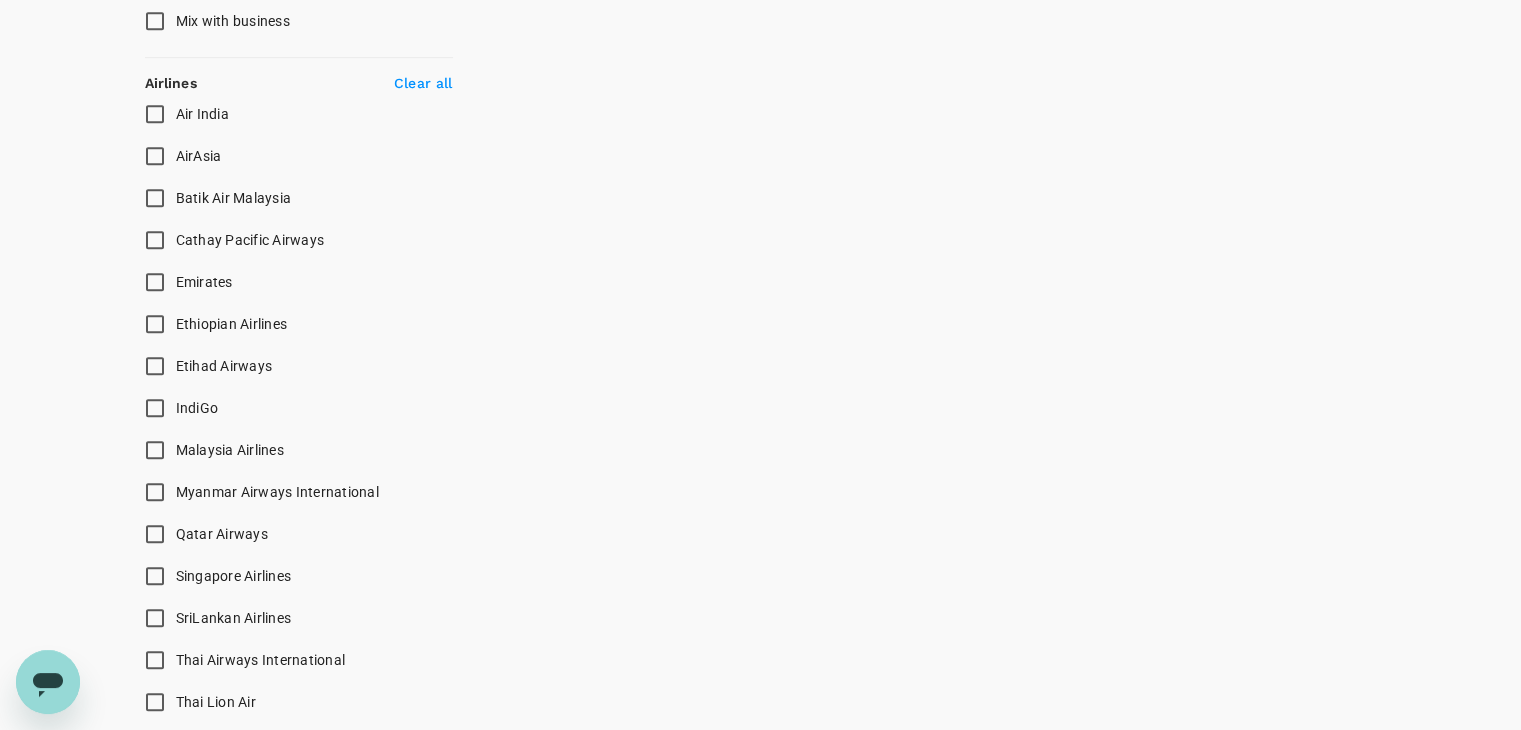 scroll, scrollTop: 1378, scrollLeft: 0, axis: vertical 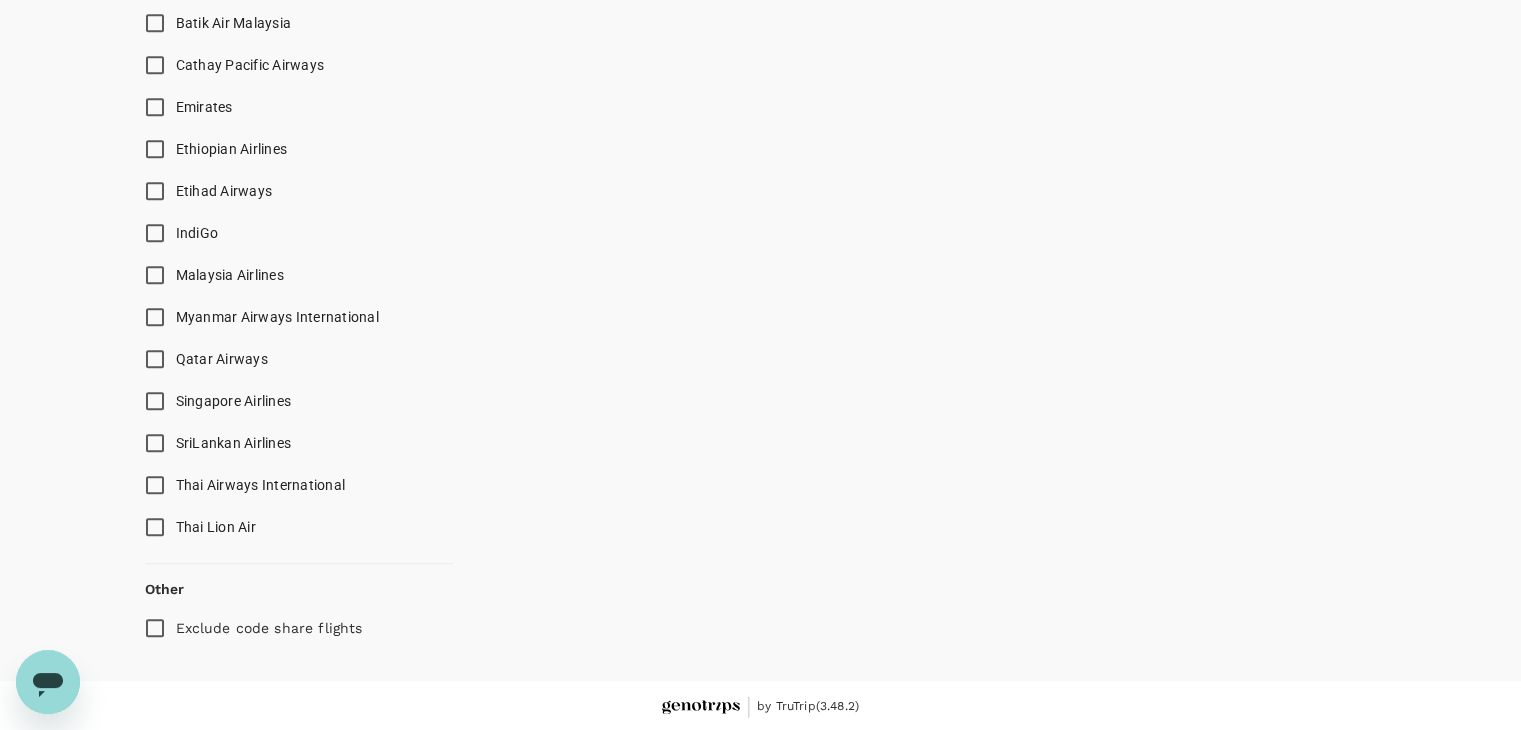click on "Malaysia Airlines" at bounding box center (155, 275) 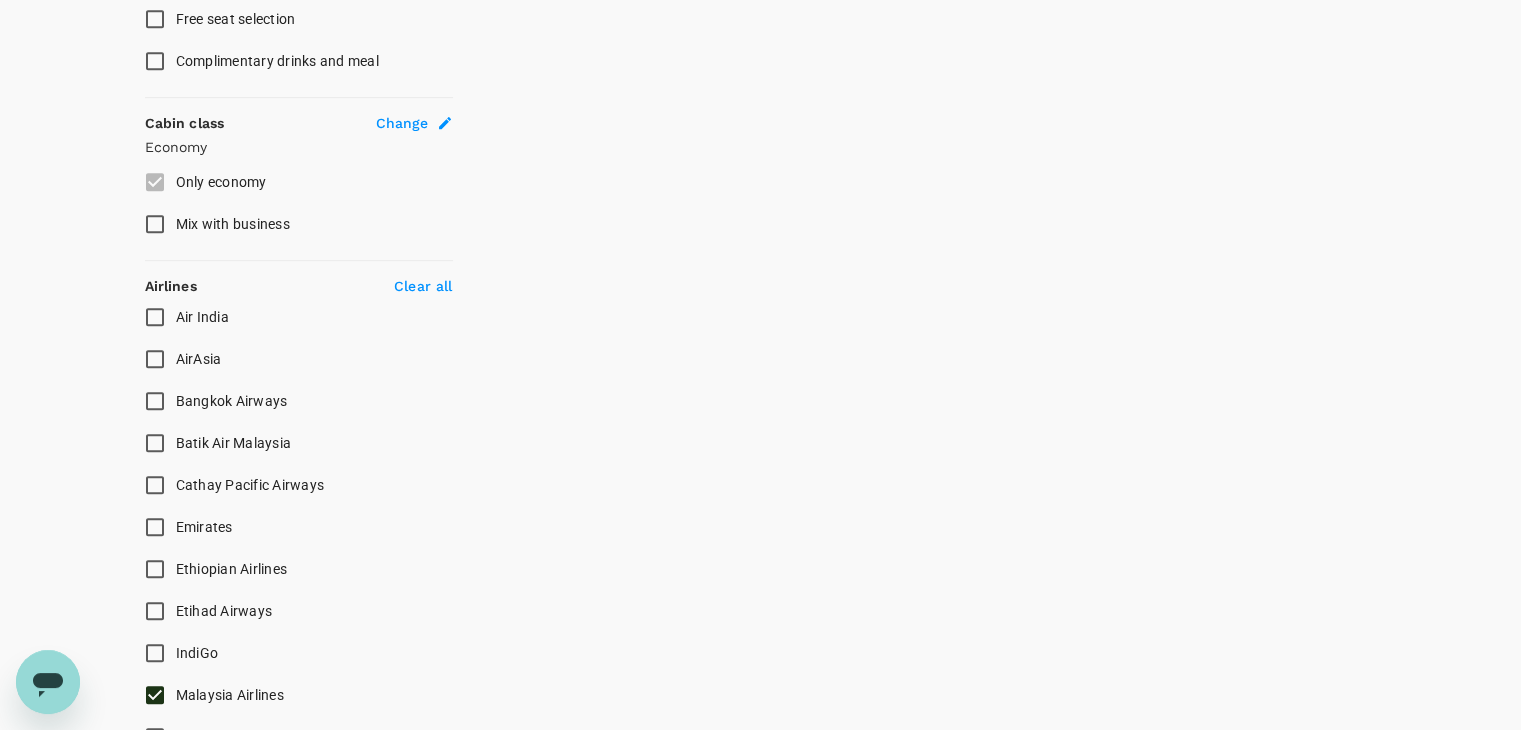 scroll, scrollTop: 1200, scrollLeft: 0, axis: vertical 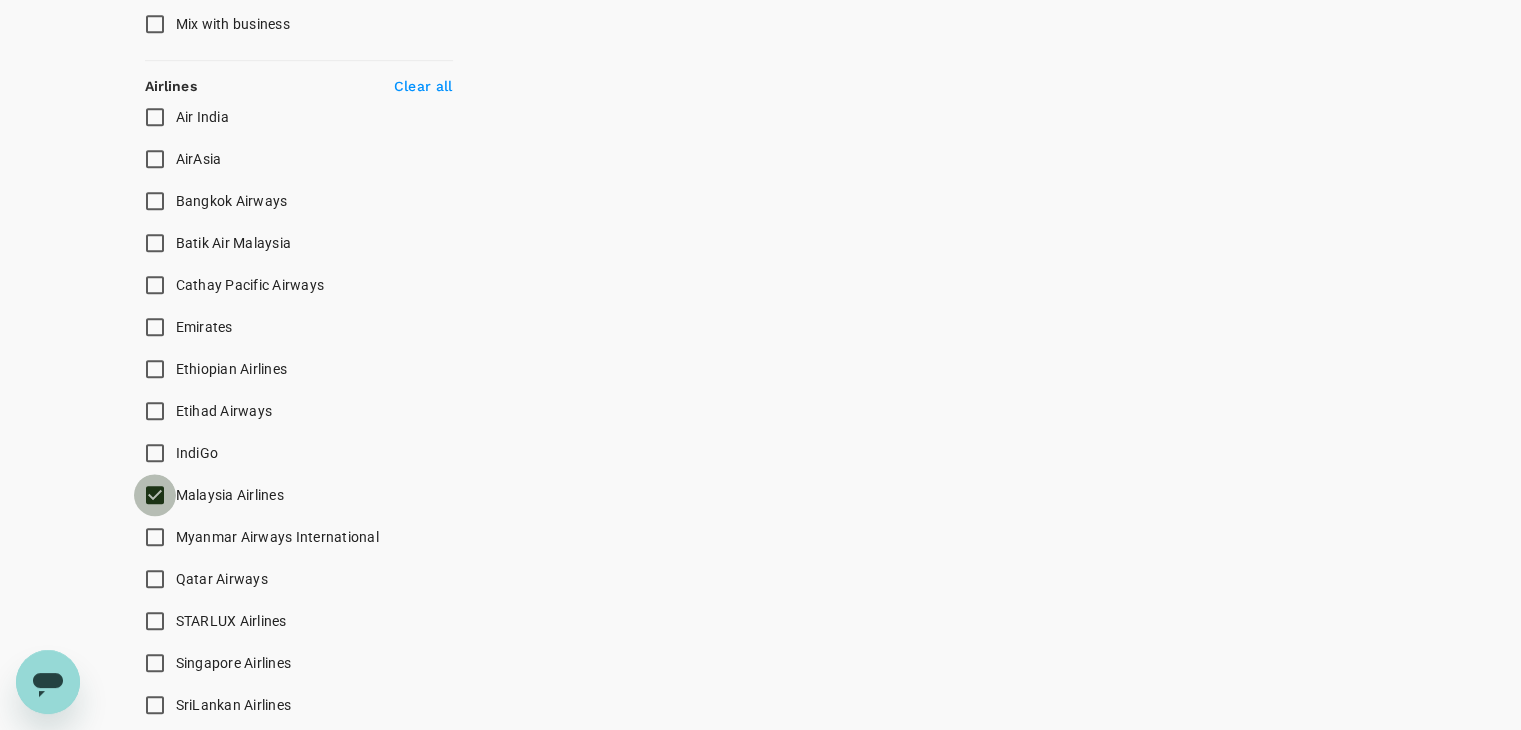 click on "Malaysia Airlines" at bounding box center (155, 495) 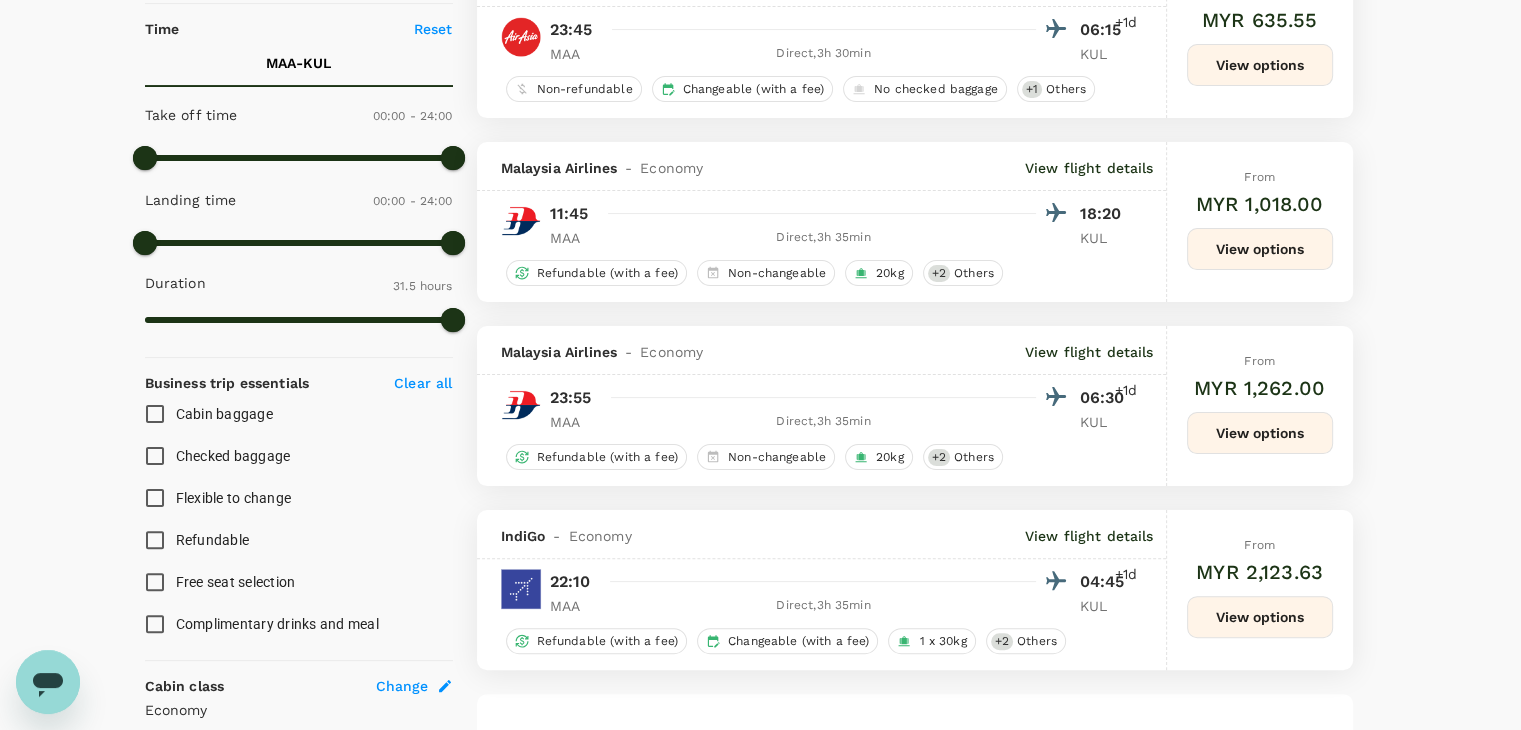 scroll, scrollTop: 500, scrollLeft: 0, axis: vertical 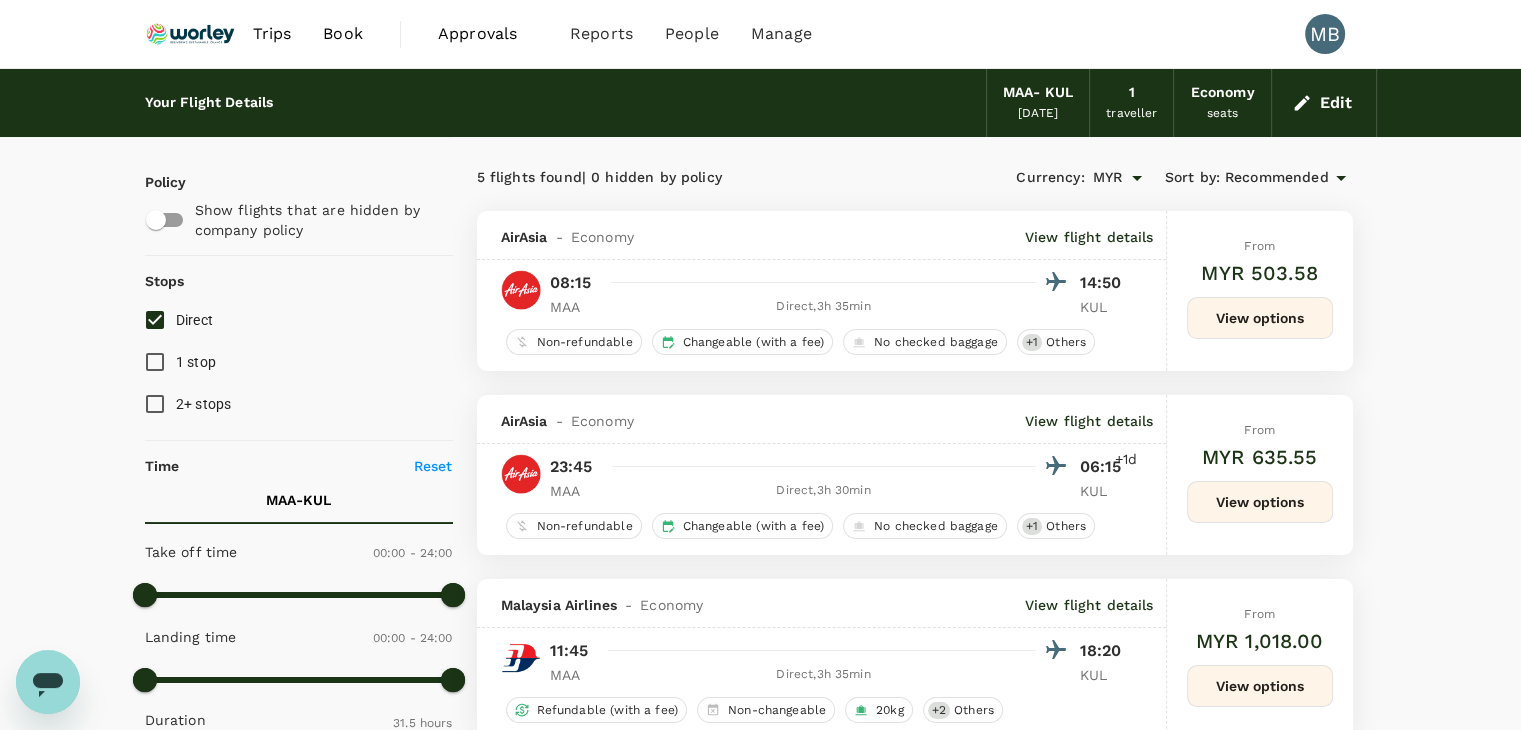 click 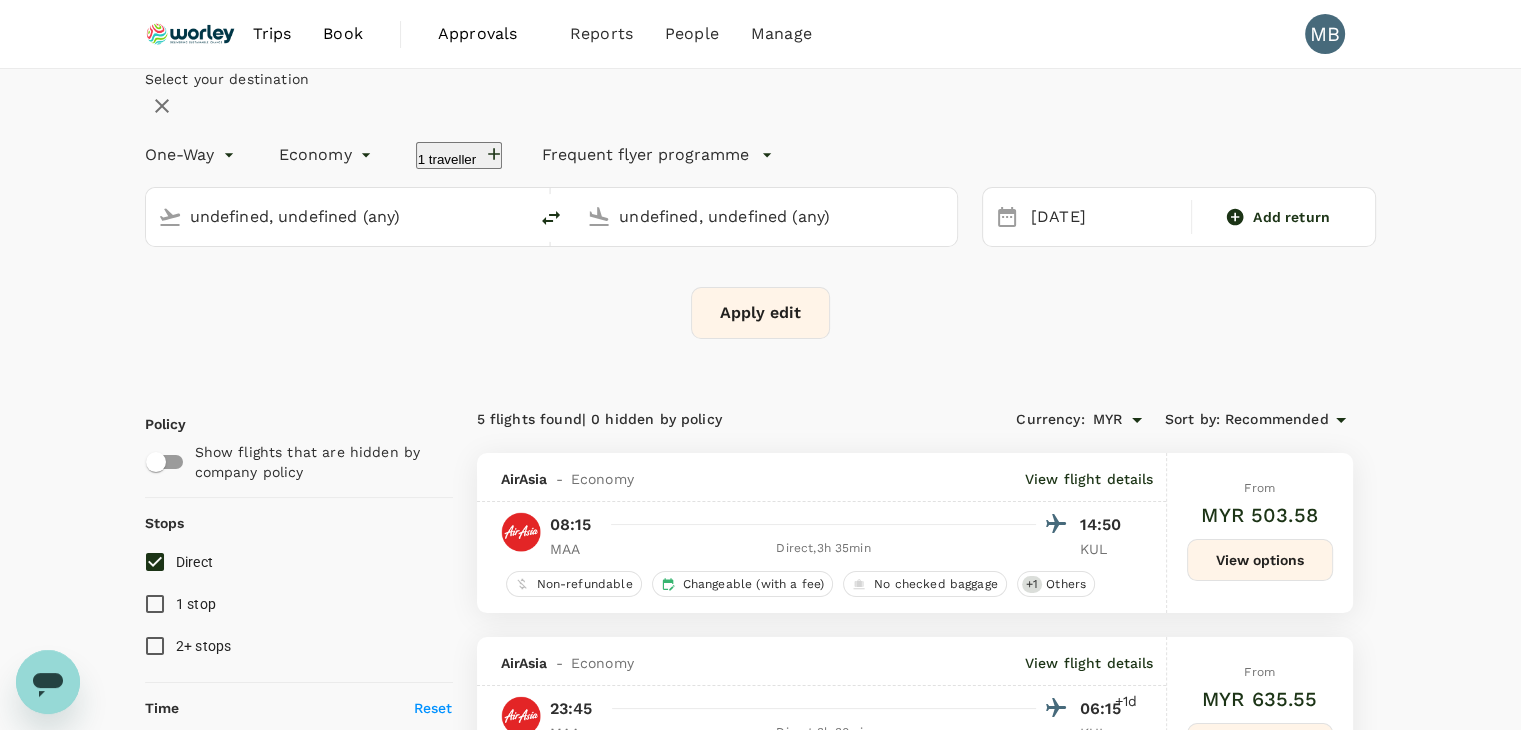 type 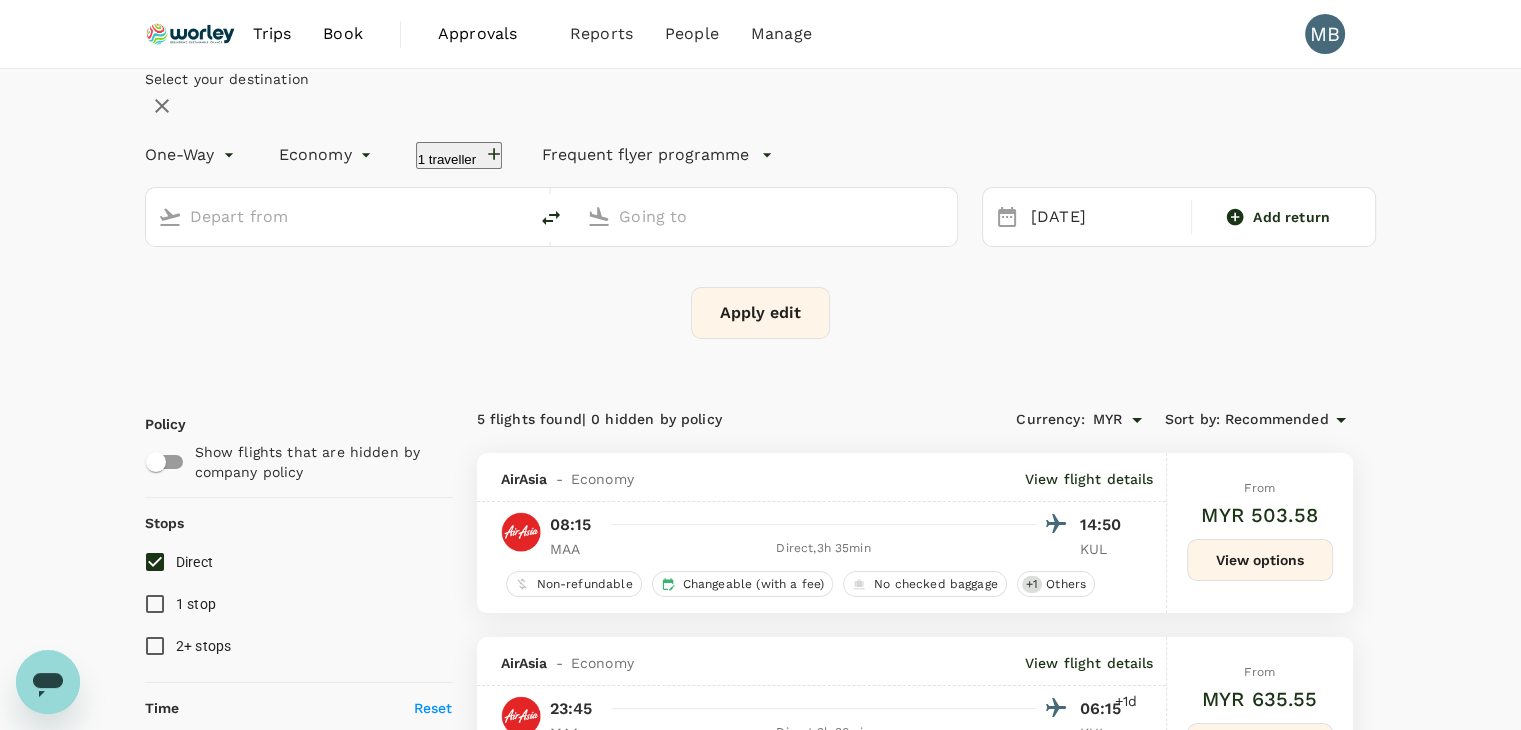 type on "Chennai Intl (MAA)" 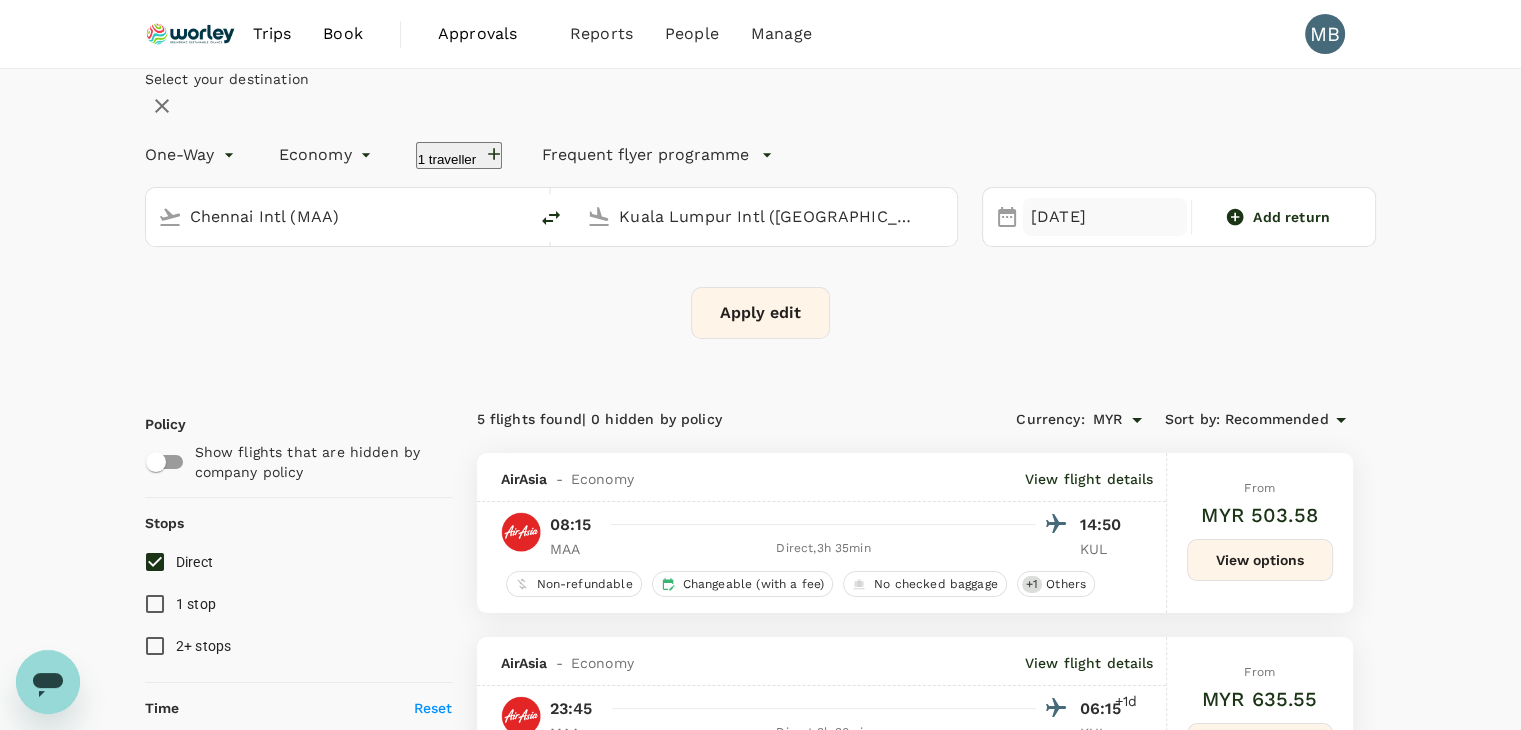 click on "[DATE]" at bounding box center [1105, 217] 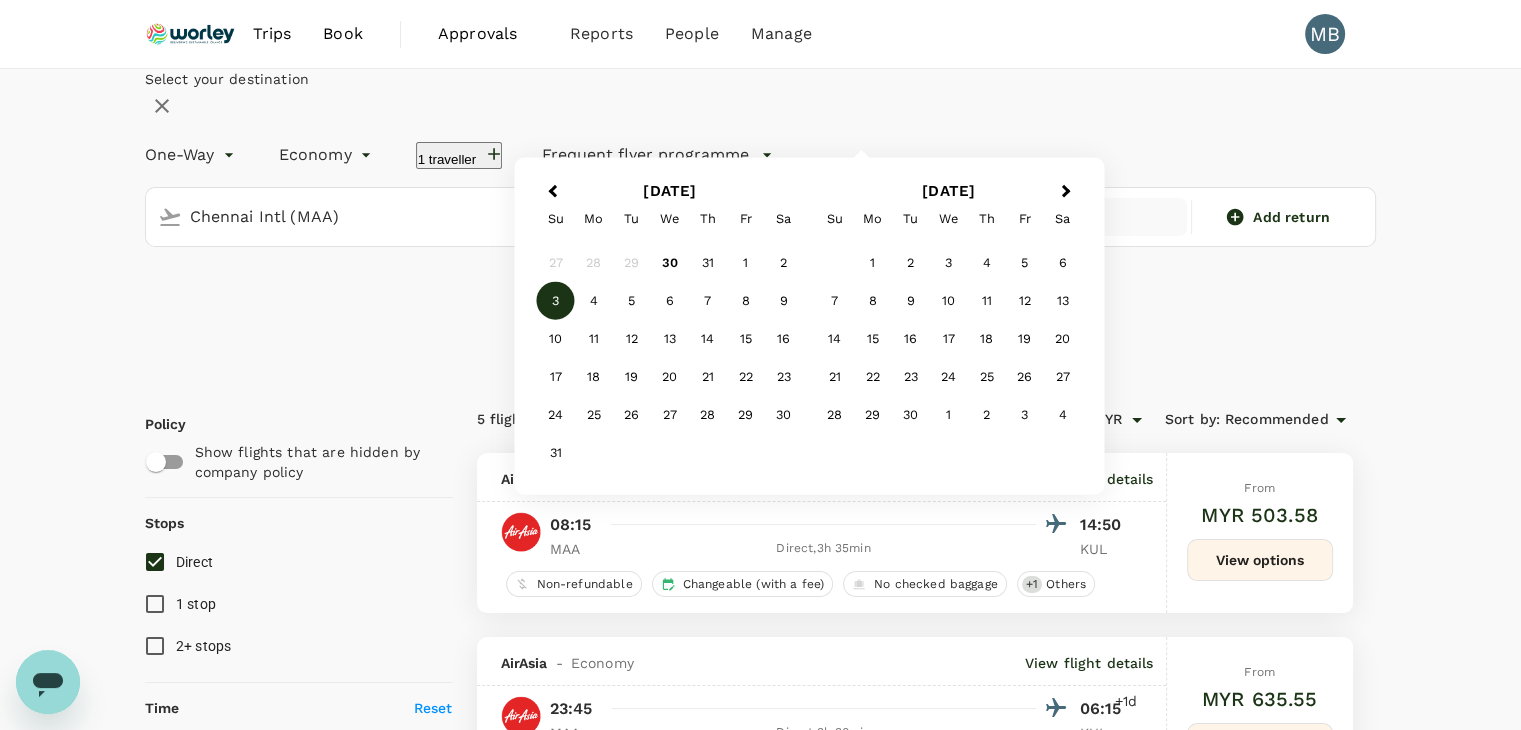 click on "29" at bounding box center [746, 415] 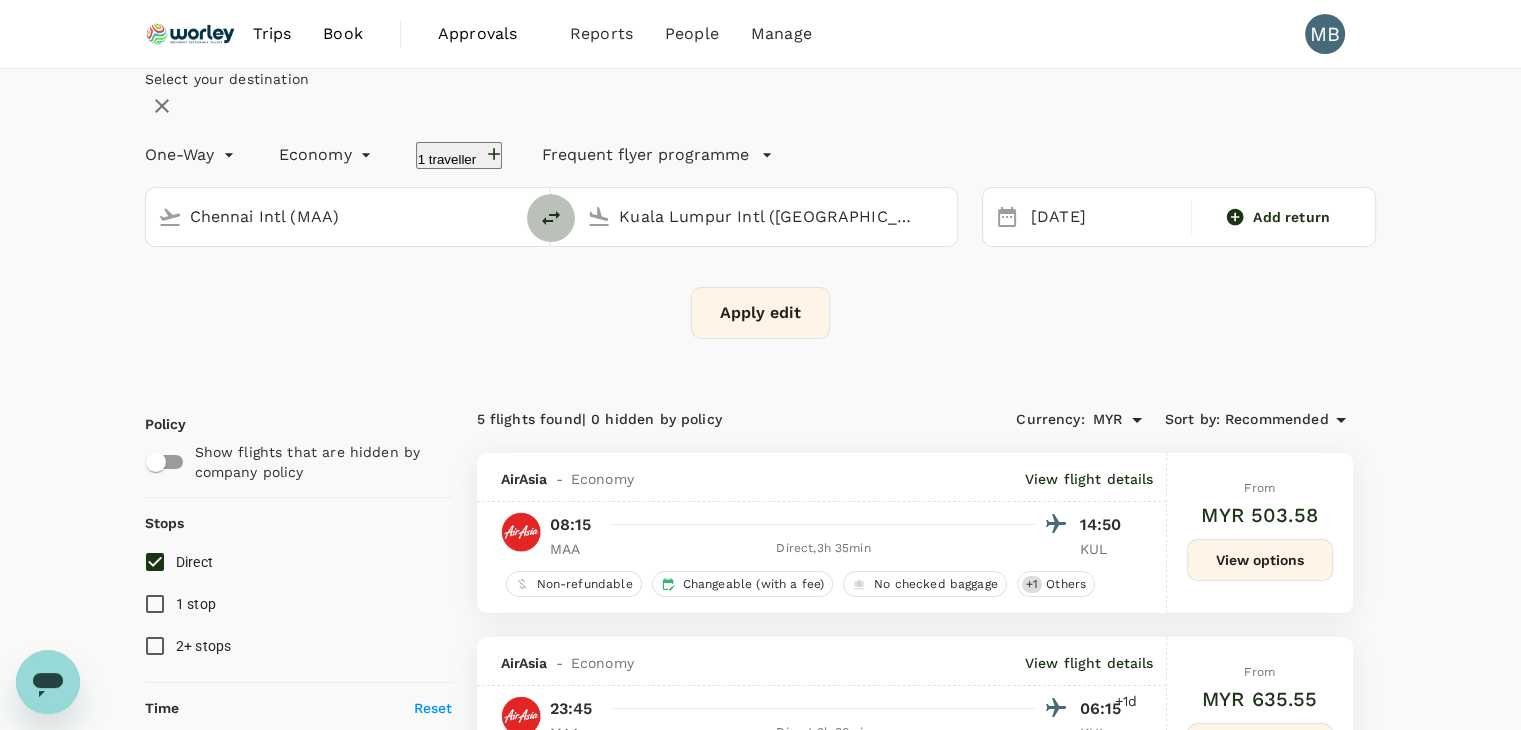 click 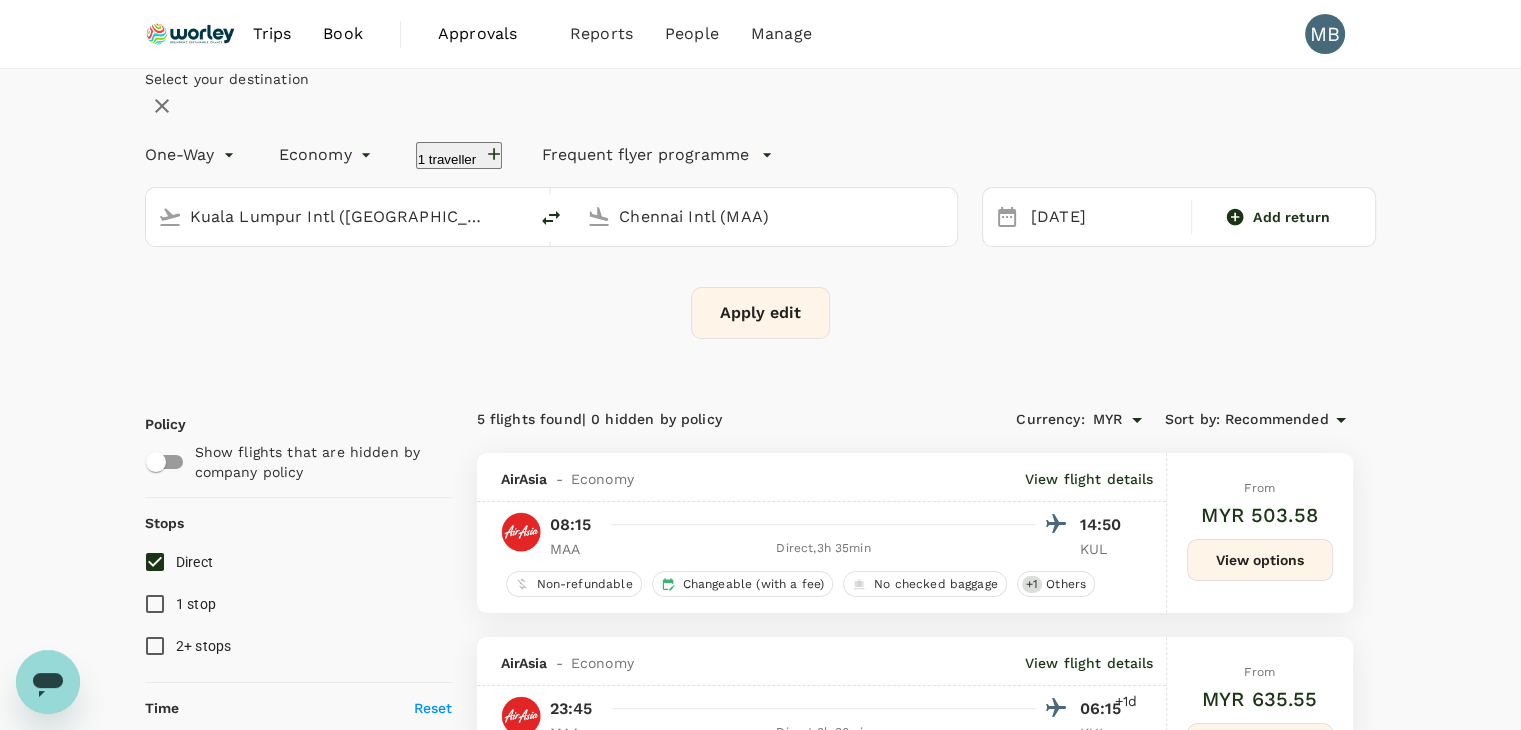 click on "Apply edit" at bounding box center (760, 313) 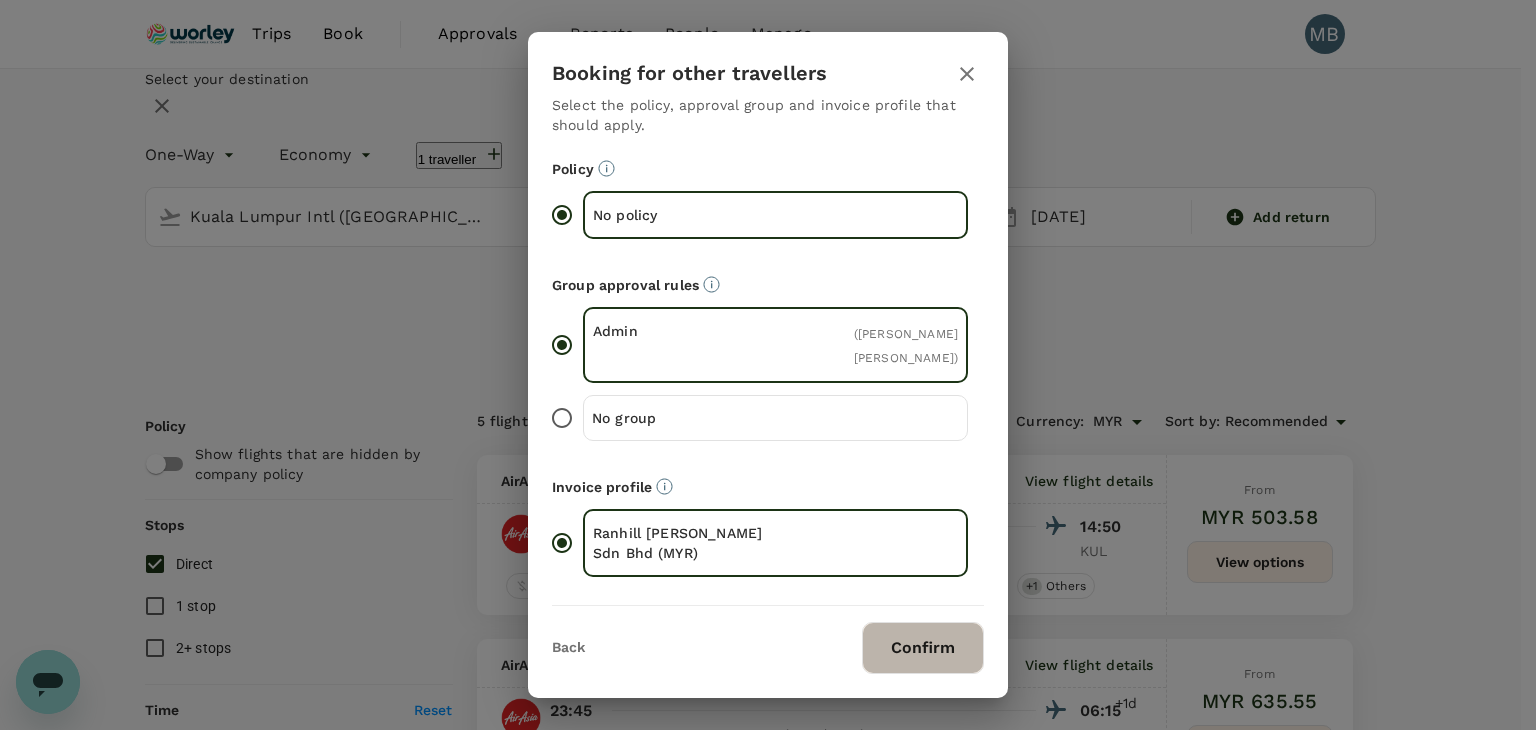 click on "Confirm" at bounding box center [923, 648] 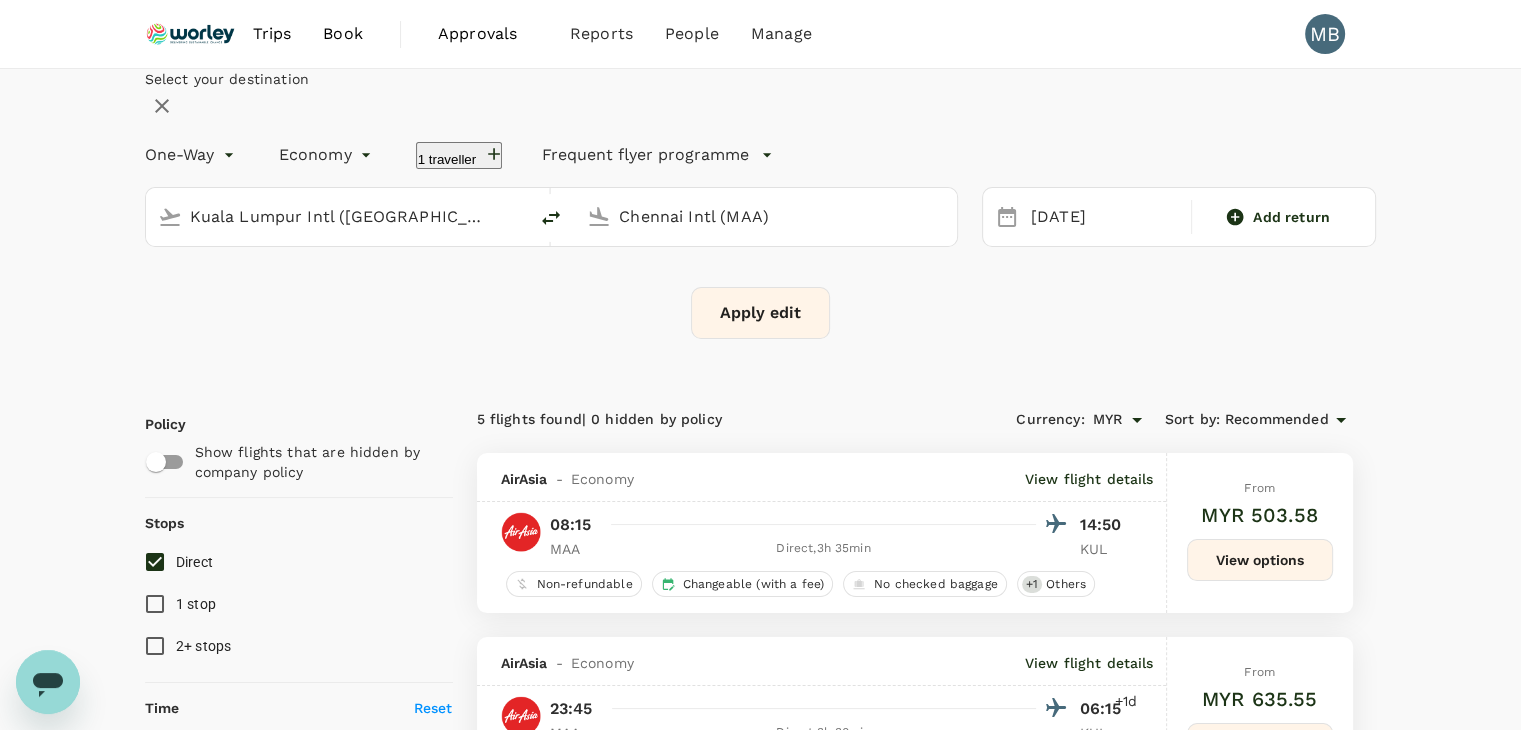 checkbox on "false" 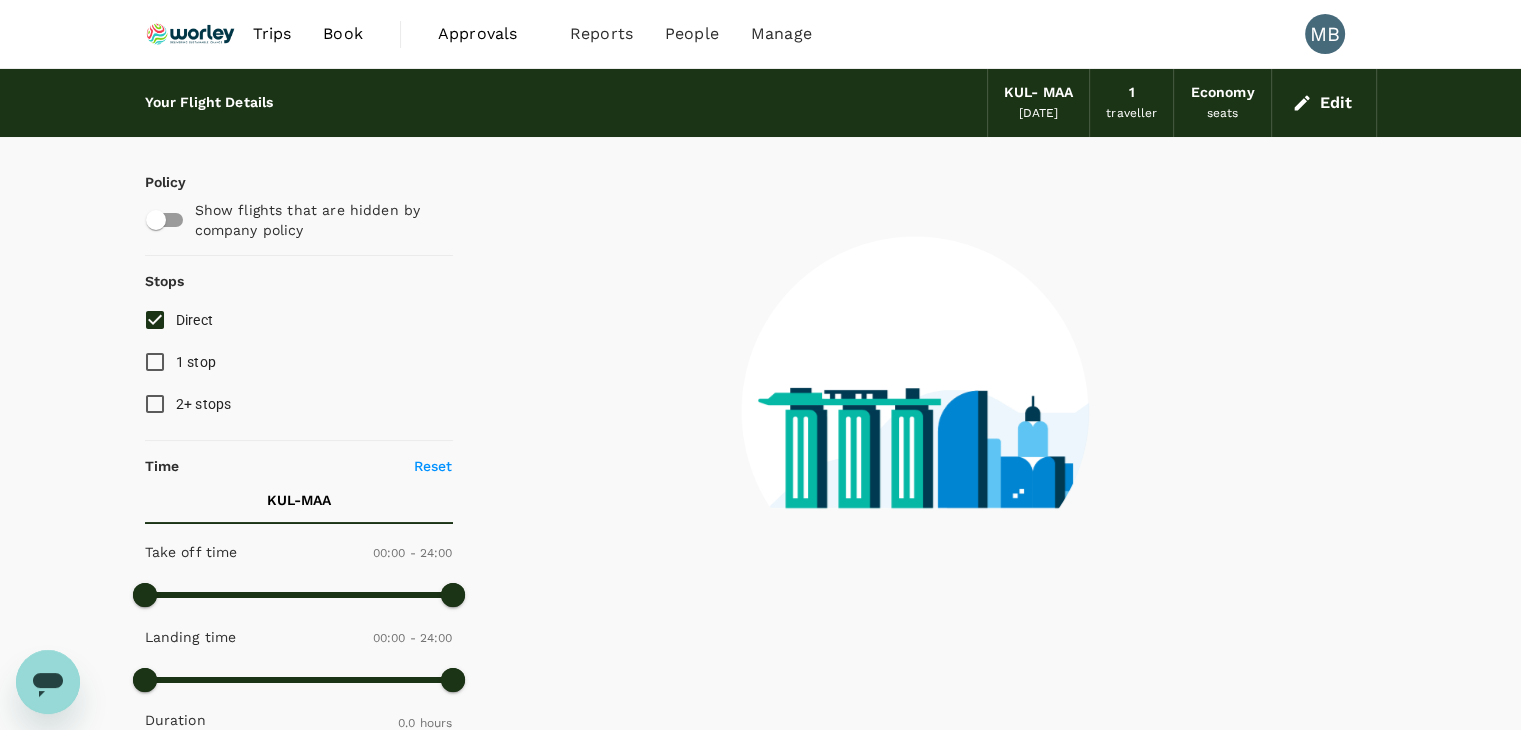 type on "1955" 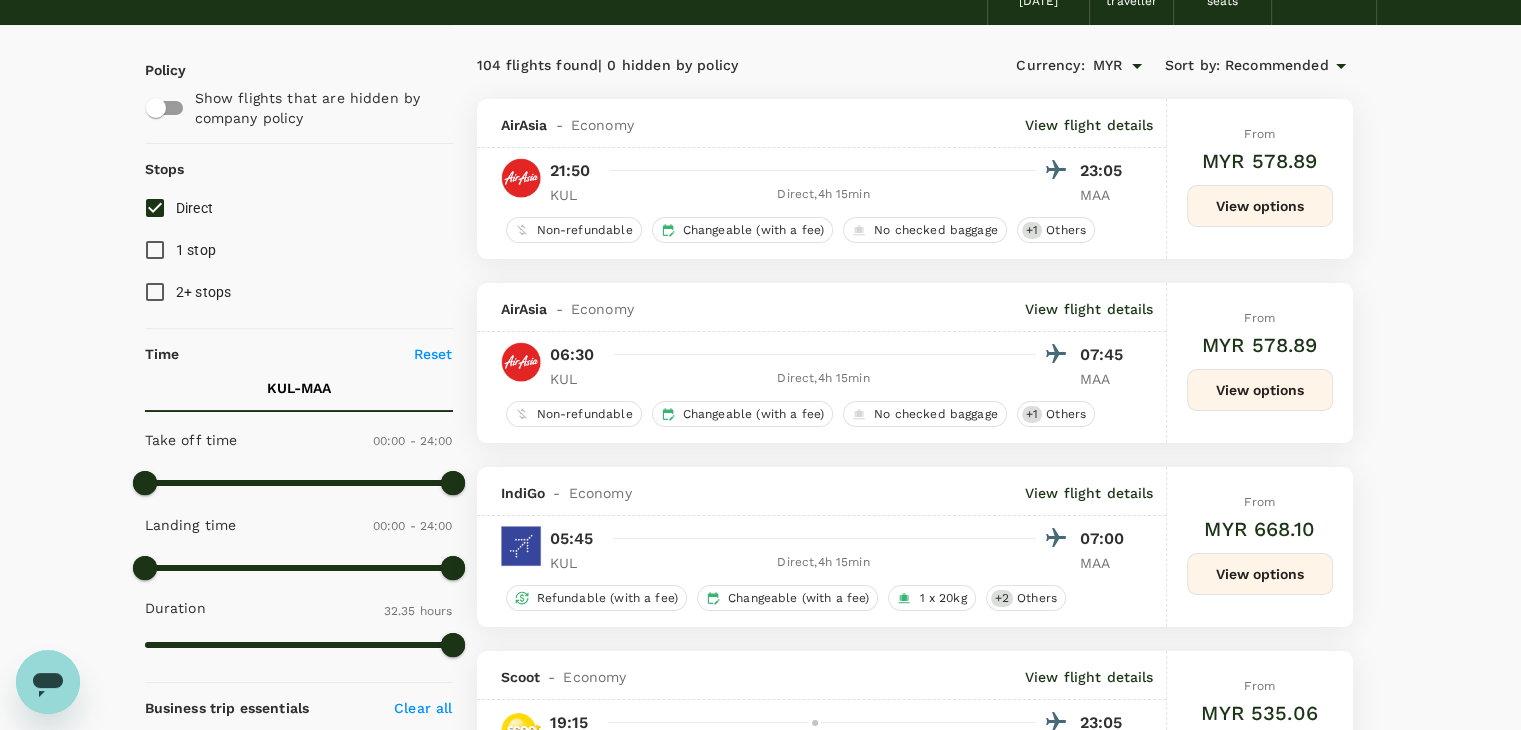 scroll, scrollTop: 100, scrollLeft: 0, axis: vertical 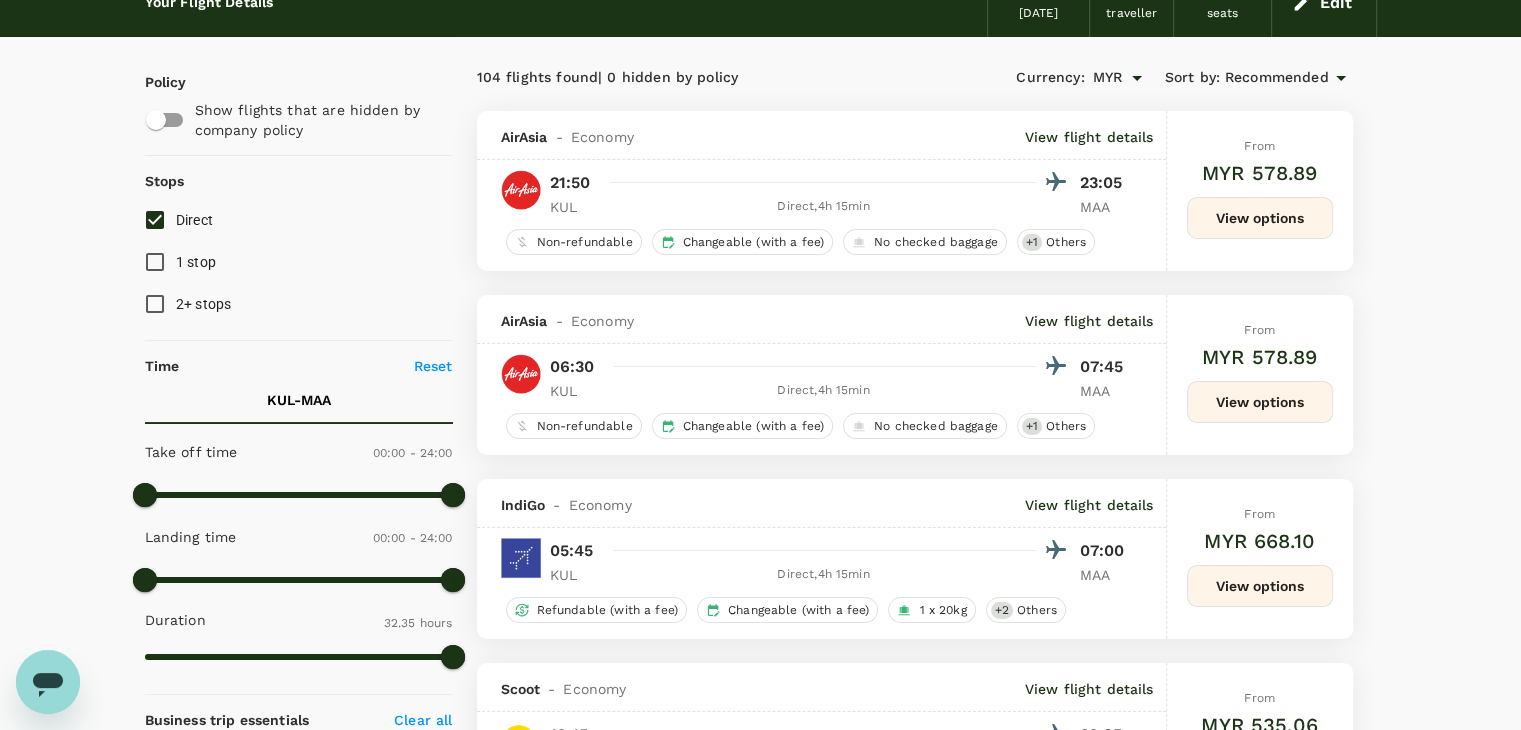 click on "Direct" at bounding box center (155, 220) 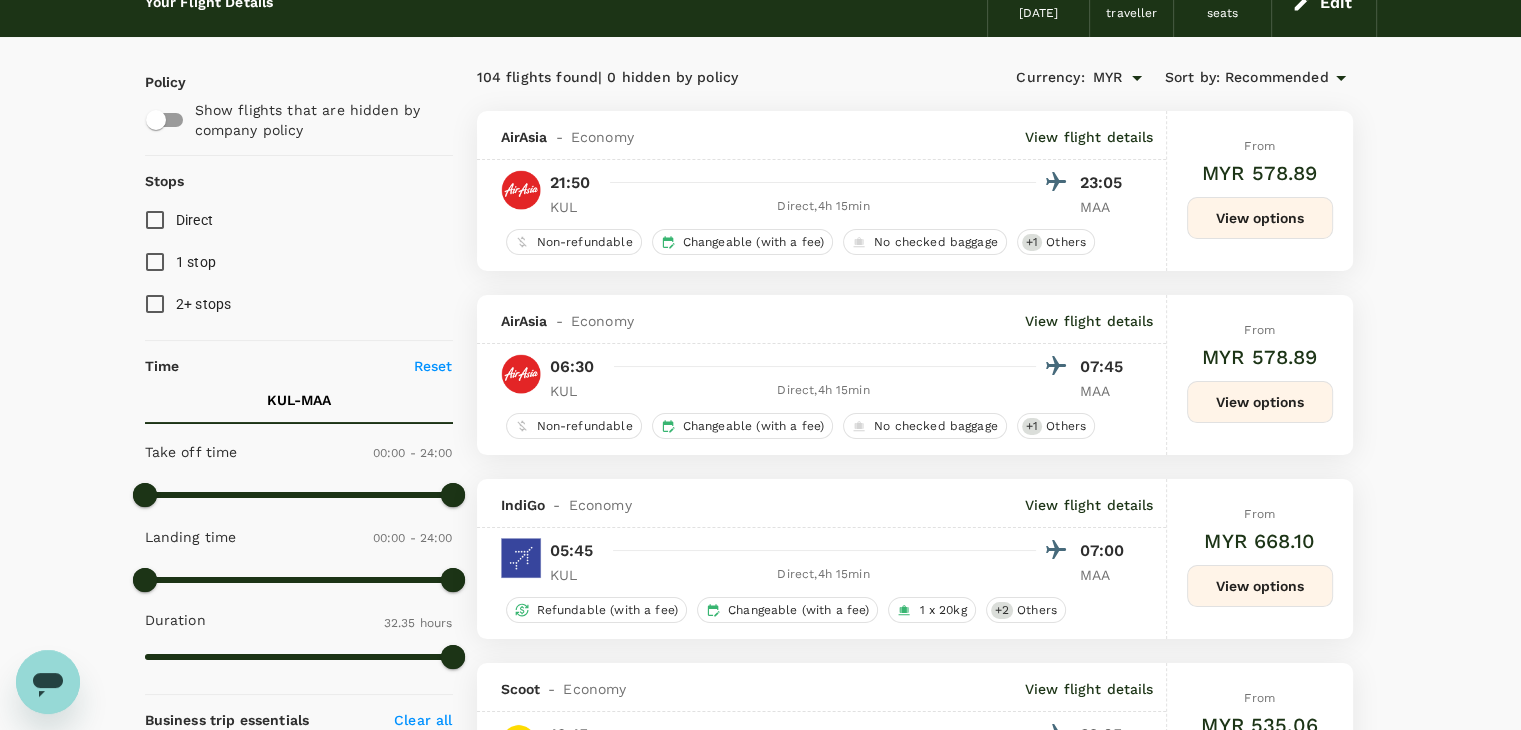 click on "Direct" at bounding box center (155, 220) 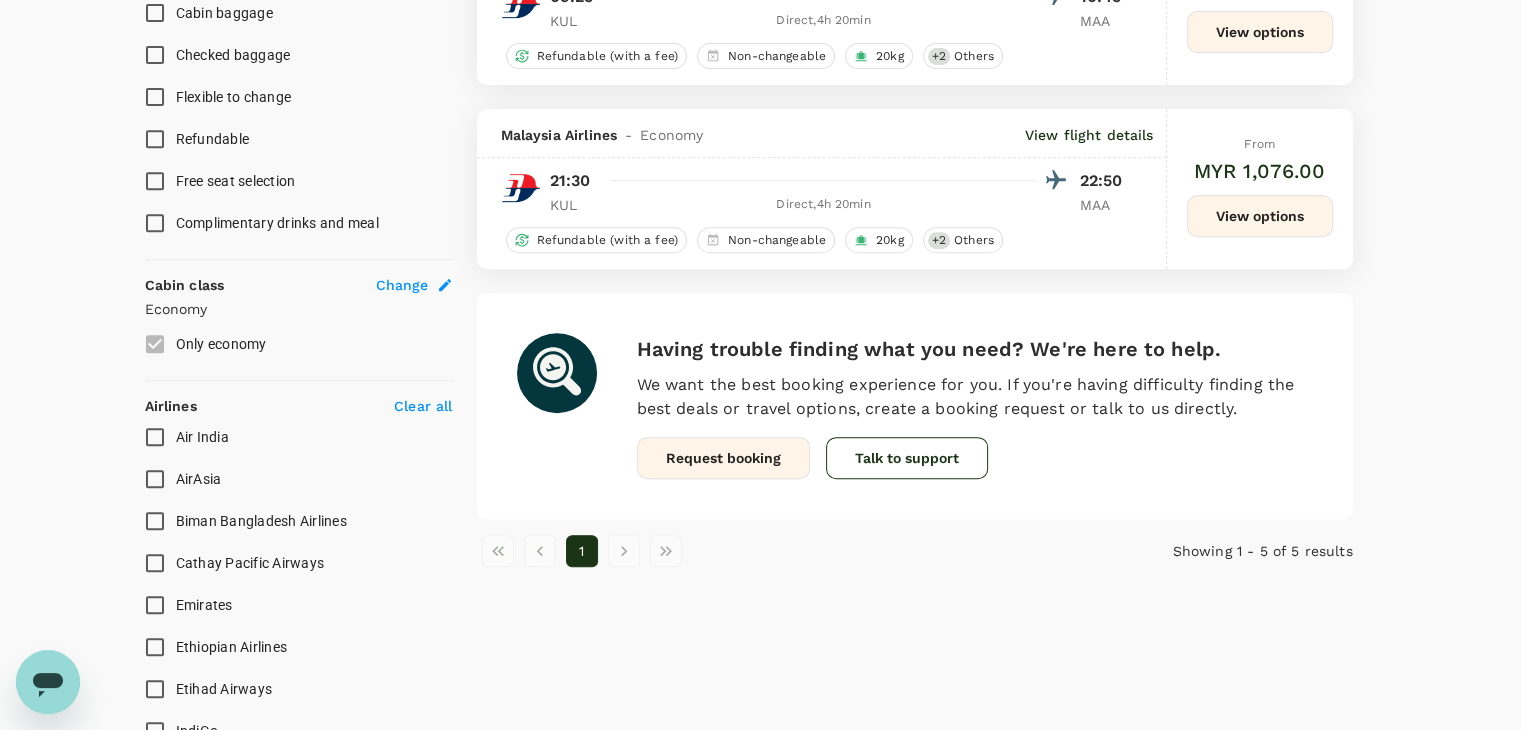 scroll, scrollTop: 900, scrollLeft: 0, axis: vertical 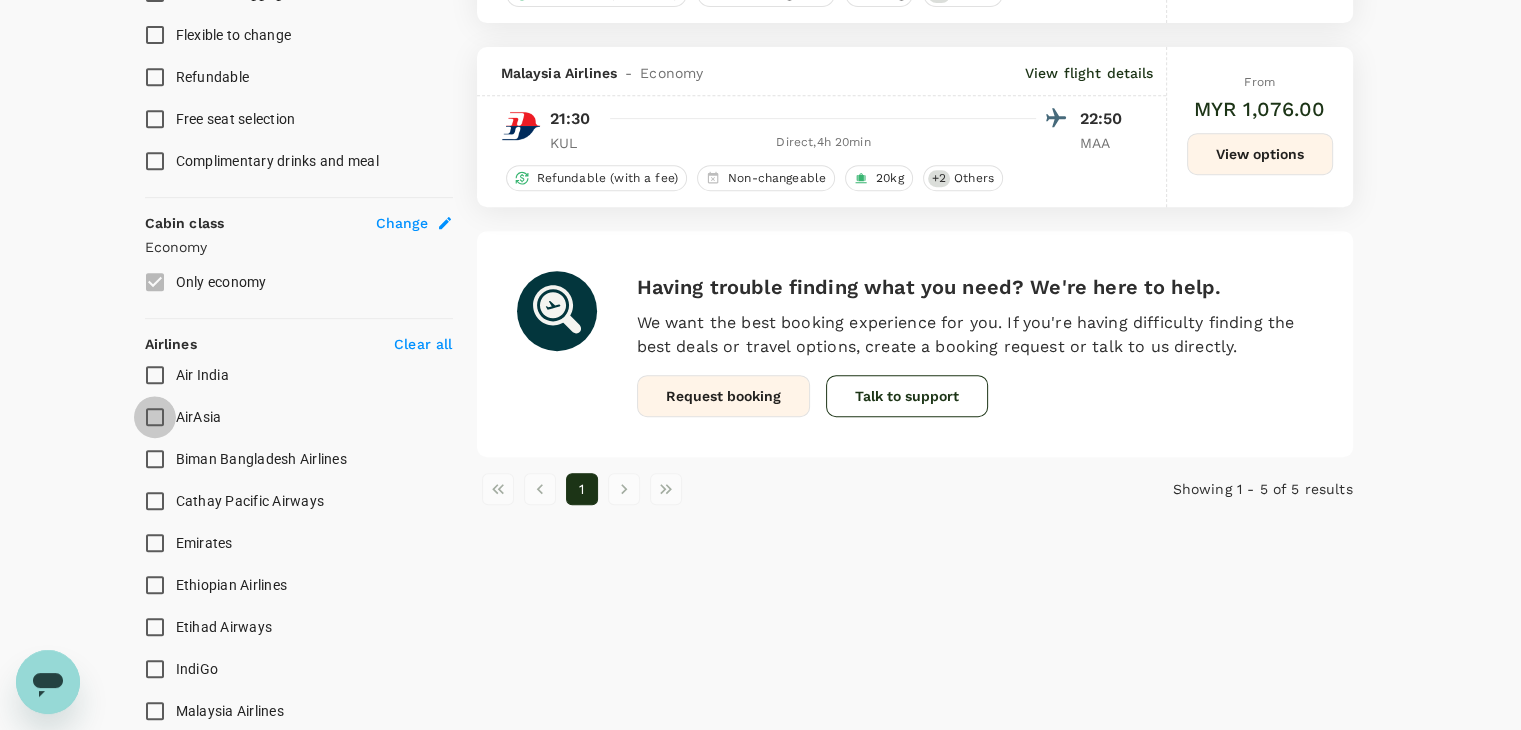 click on "AirAsia" at bounding box center (155, 417) 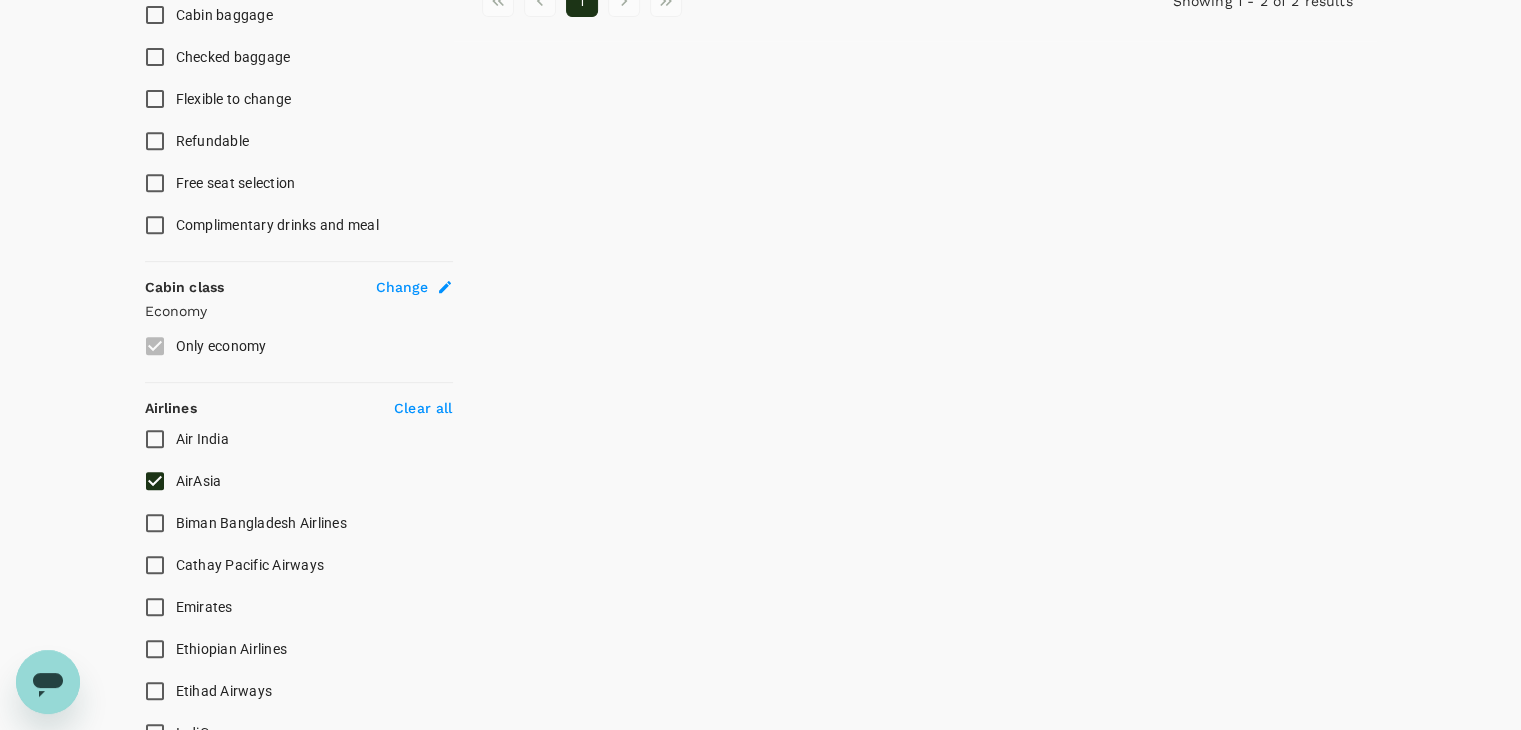 scroll, scrollTop: 936, scrollLeft: 0, axis: vertical 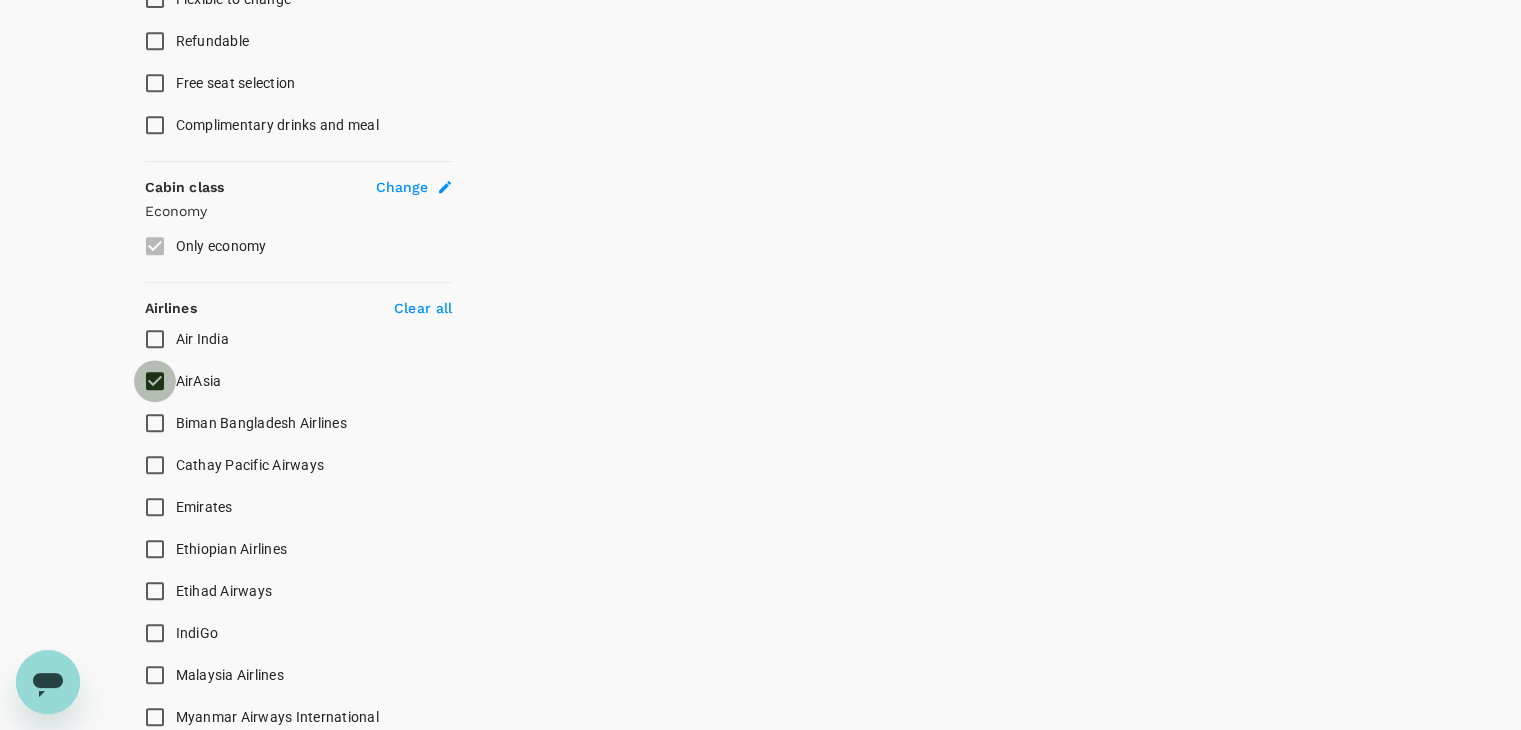 click on "AirAsia" at bounding box center (155, 381) 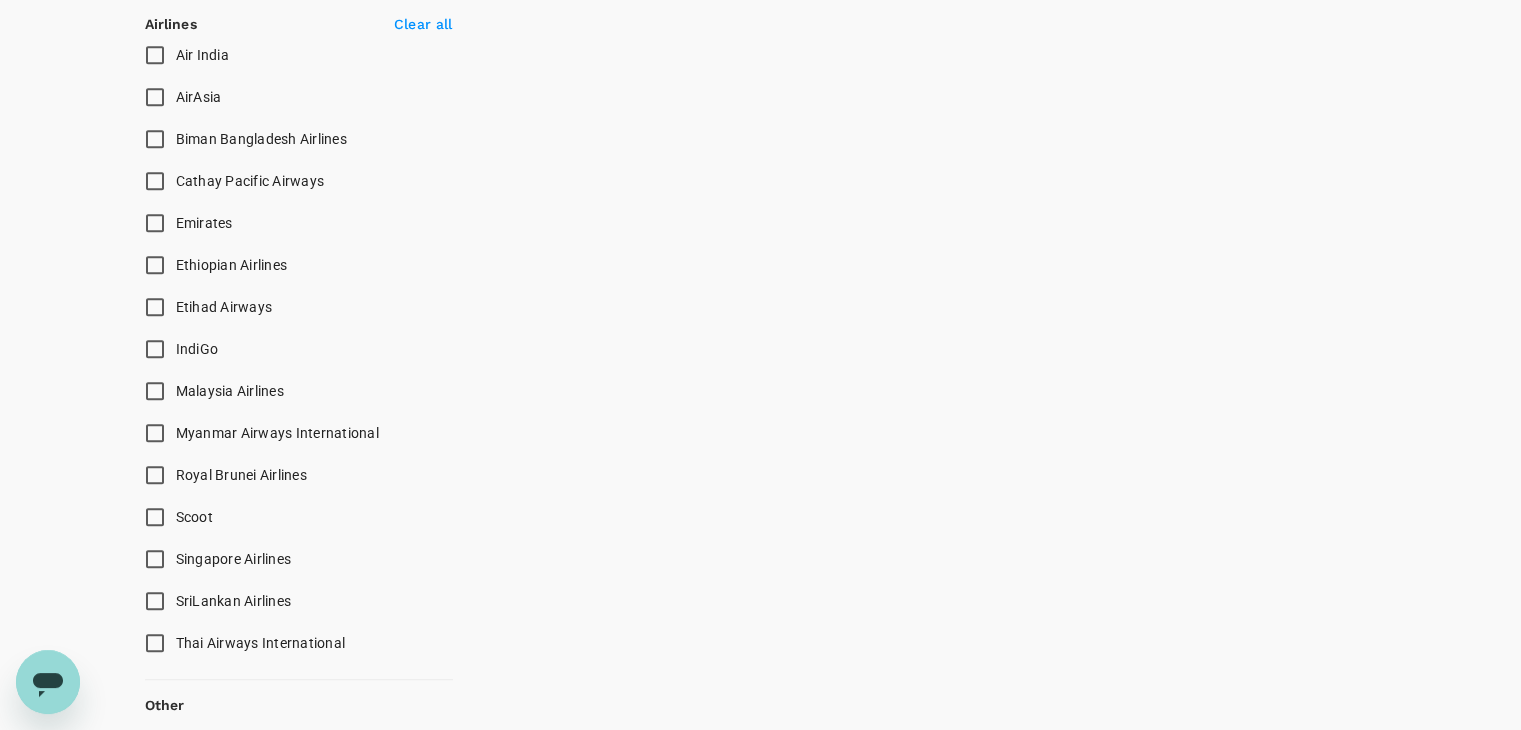 scroll, scrollTop: 1236, scrollLeft: 0, axis: vertical 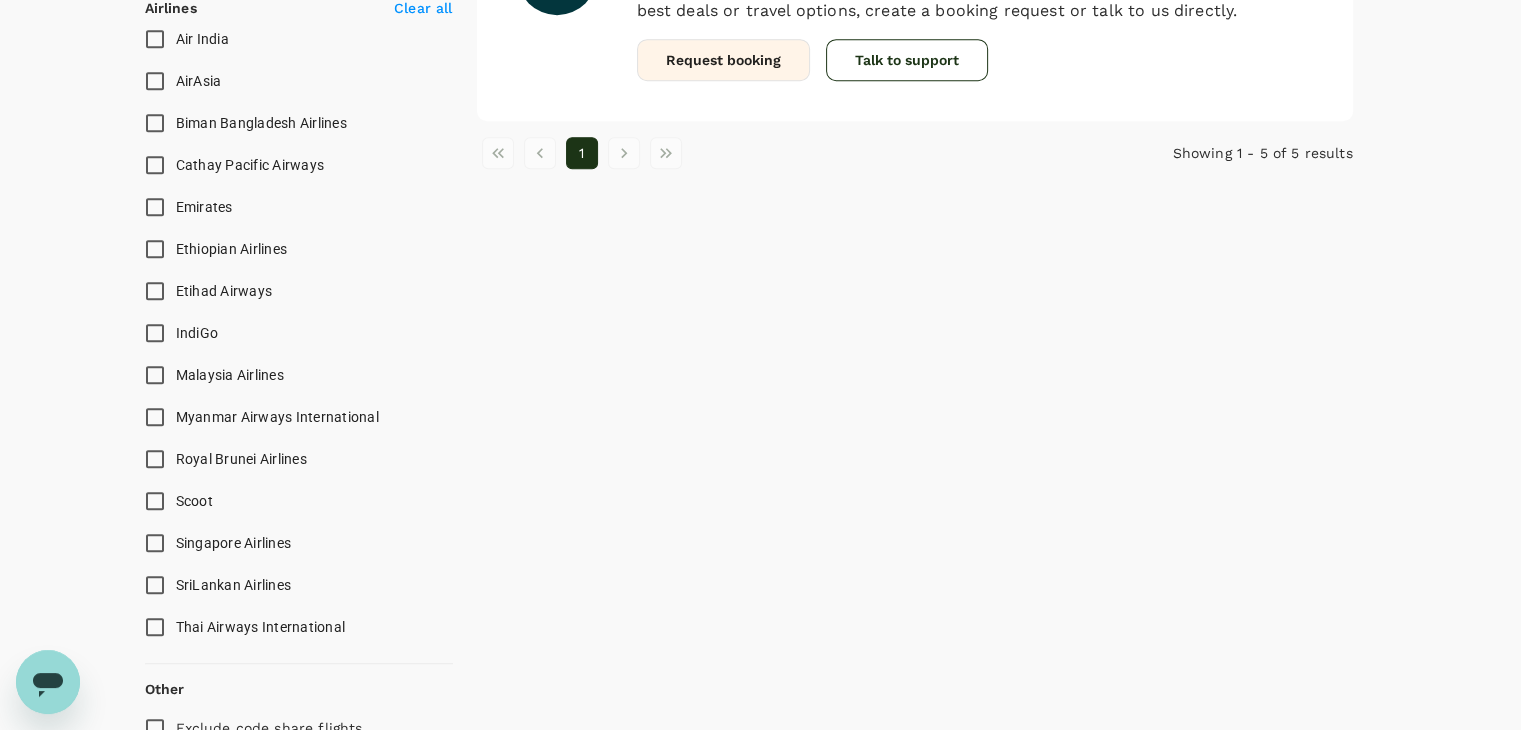 click on "Malaysia Airlines" at bounding box center [155, 375] 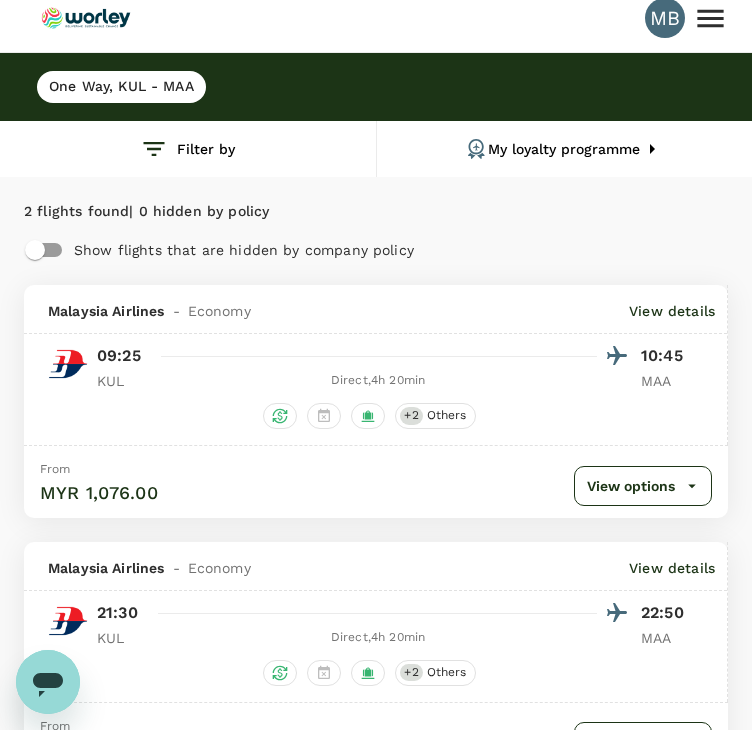 scroll, scrollTop: 0, scrollLeft: 0, axis: both 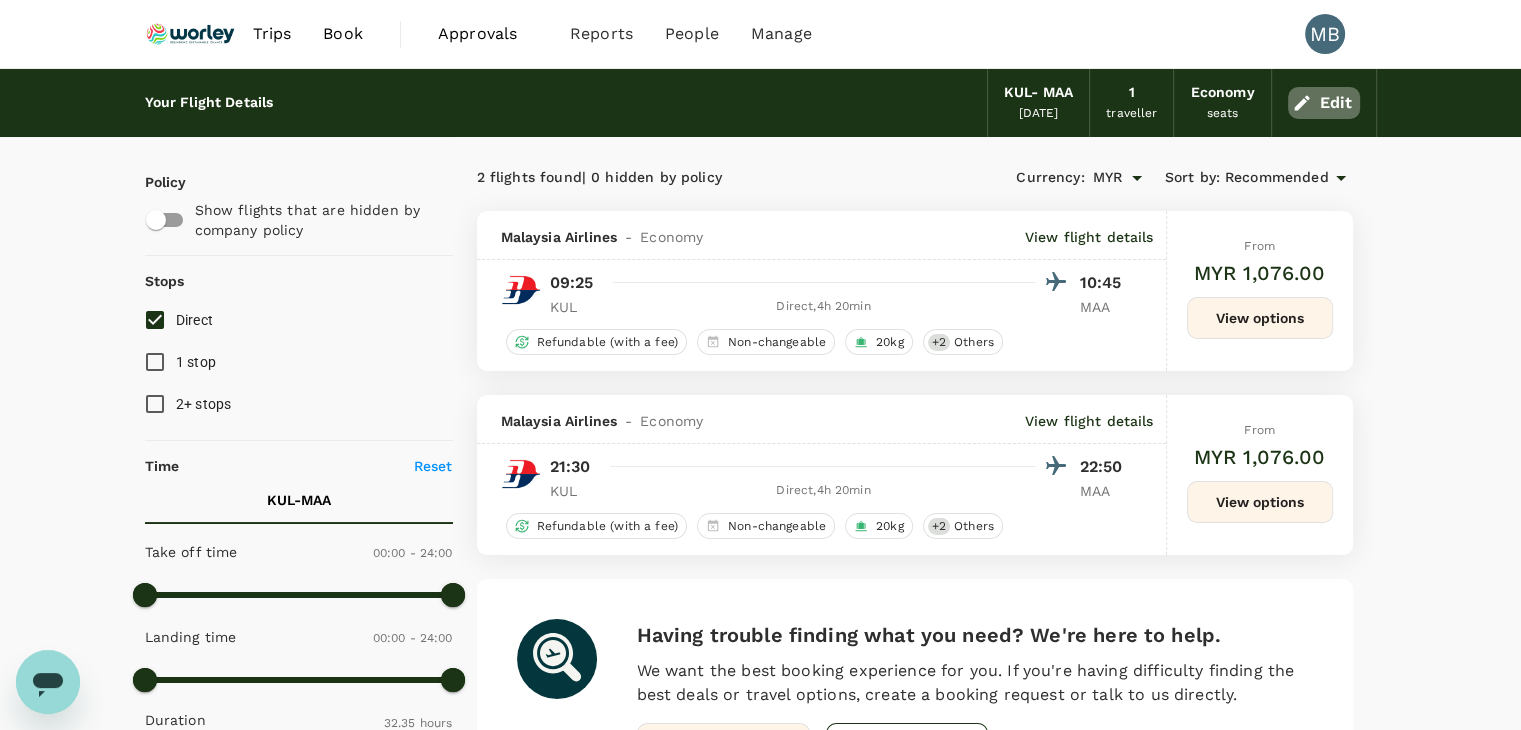 click 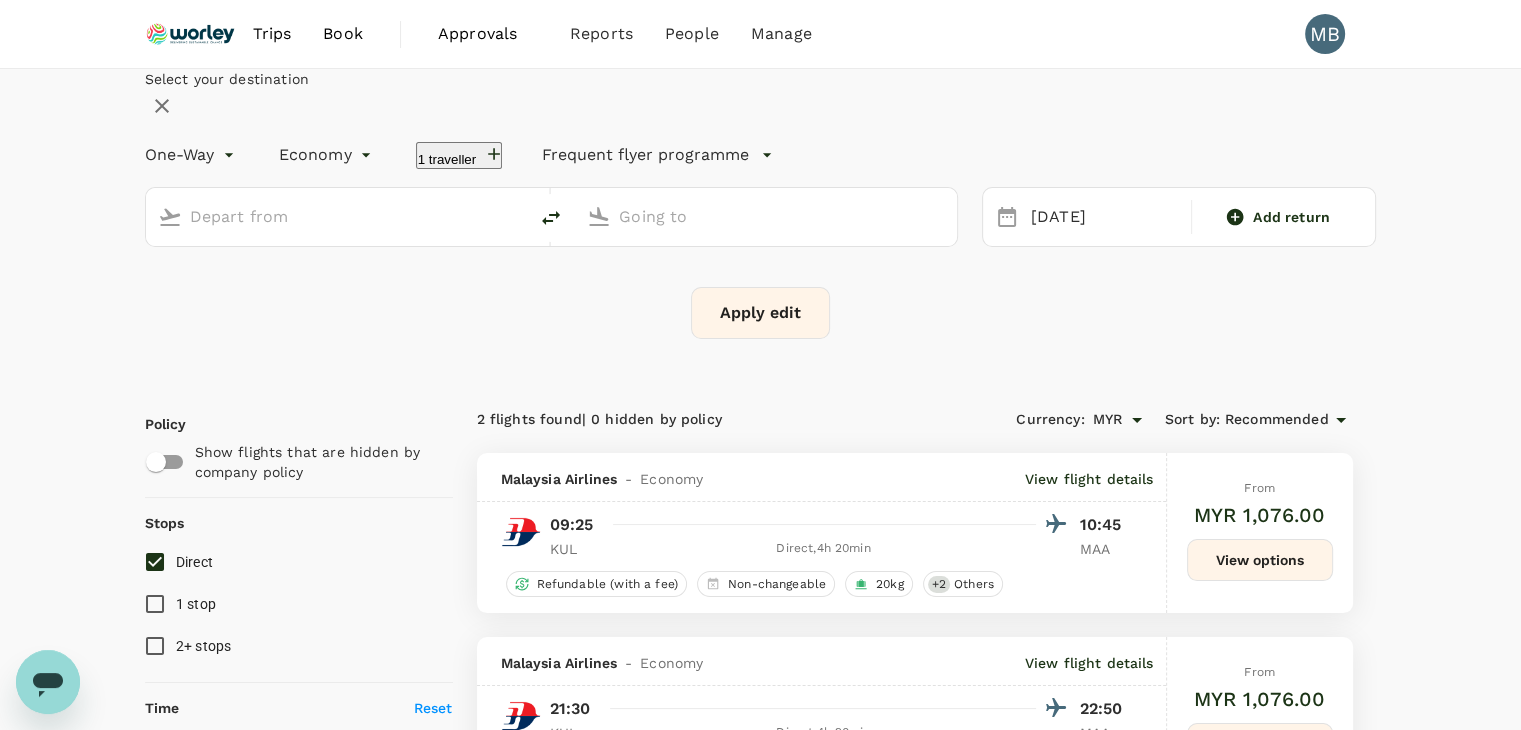 type on "Kuala Lumpur Intl ([GEOGRAPHIC_DATA])" 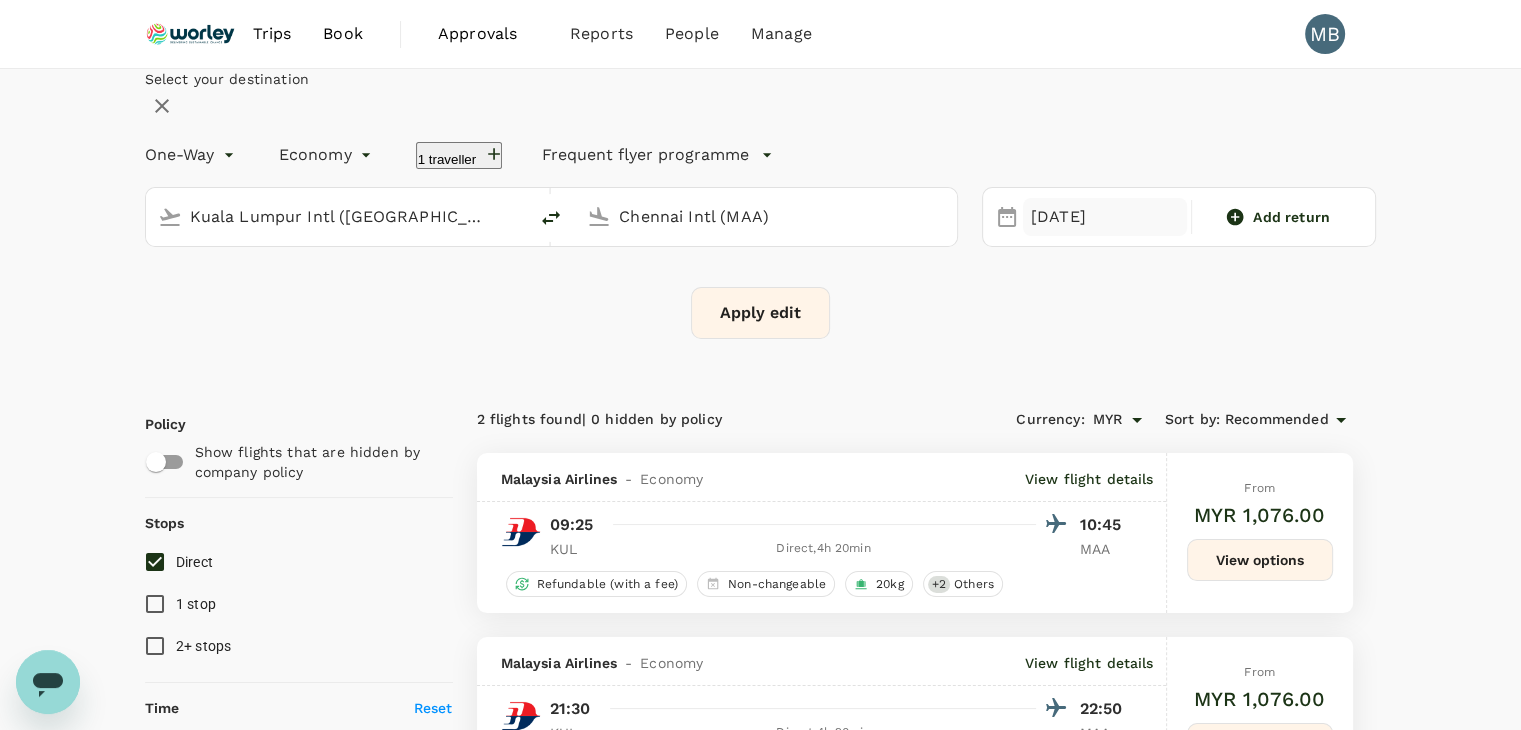 click on "[DATE]" at bounding box center [1105, 217] 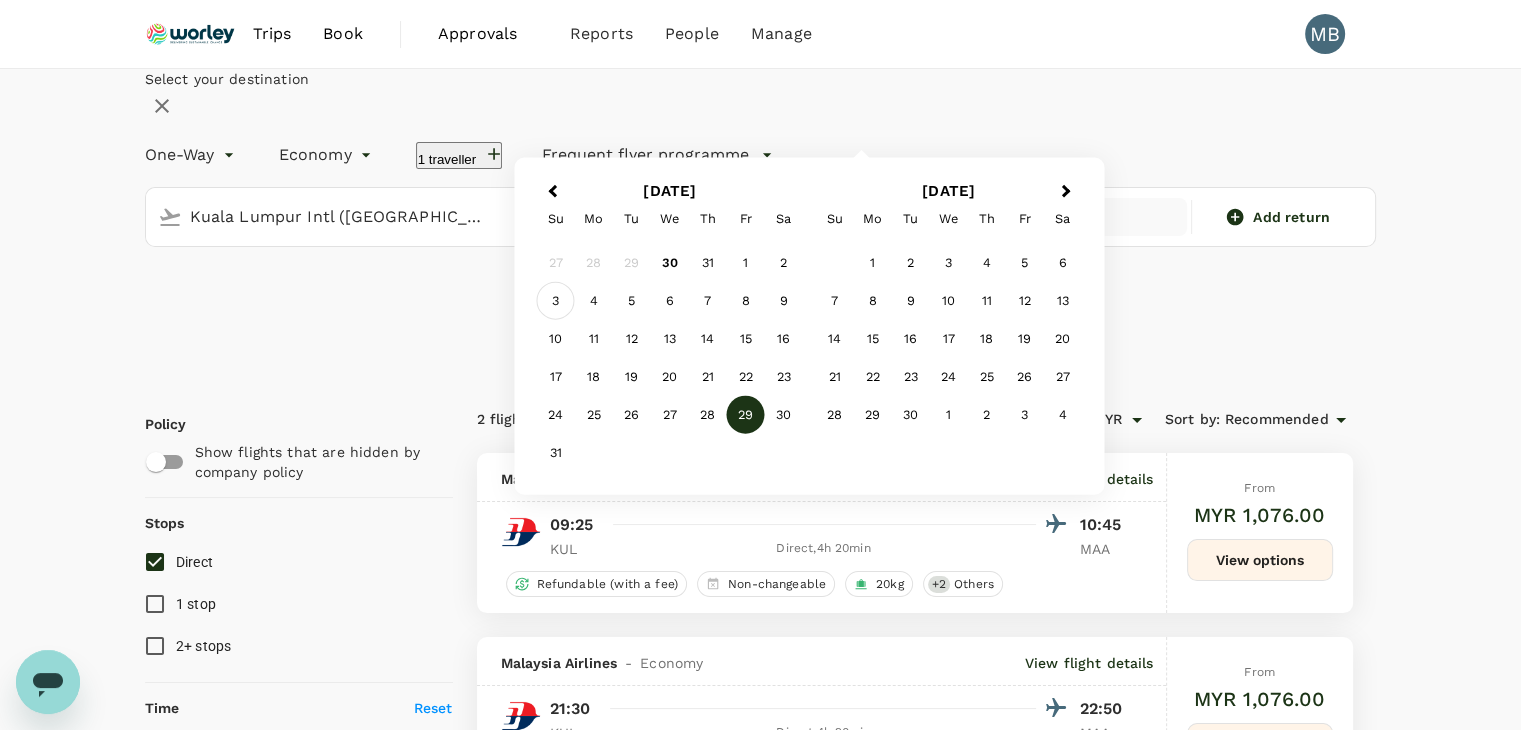click on "3" at bounding box center (556, 301) 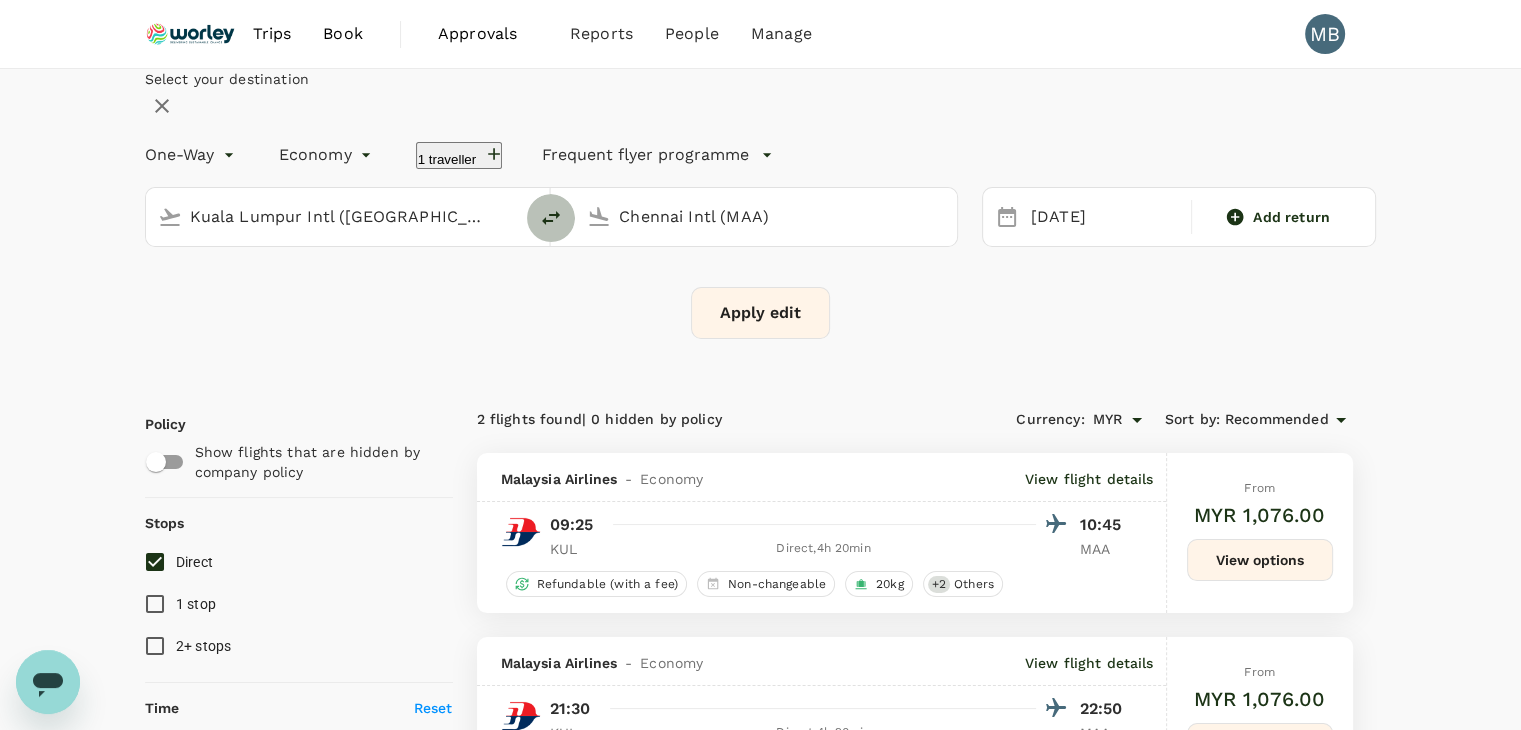 click 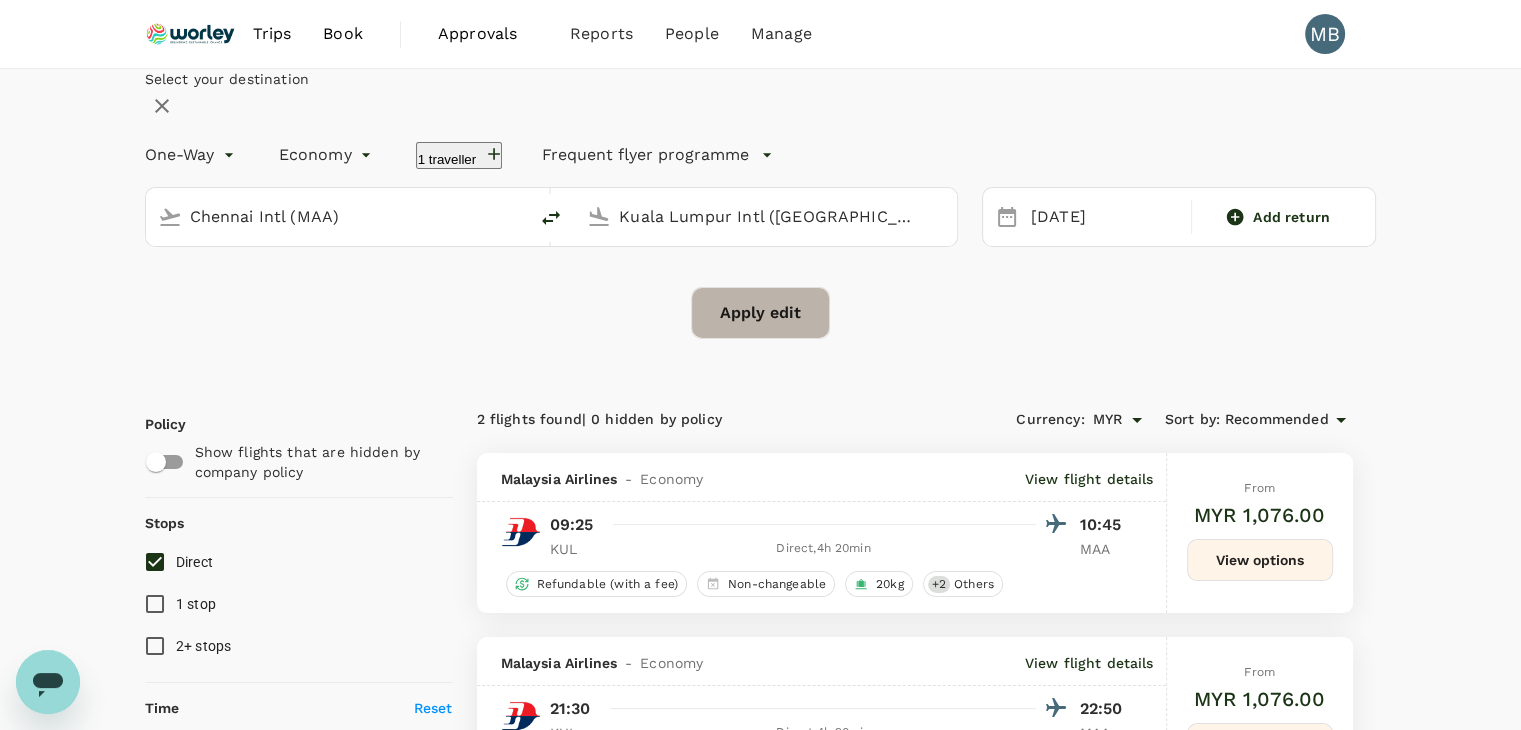 click on "Apply edit" at bounding box center (760, 313) 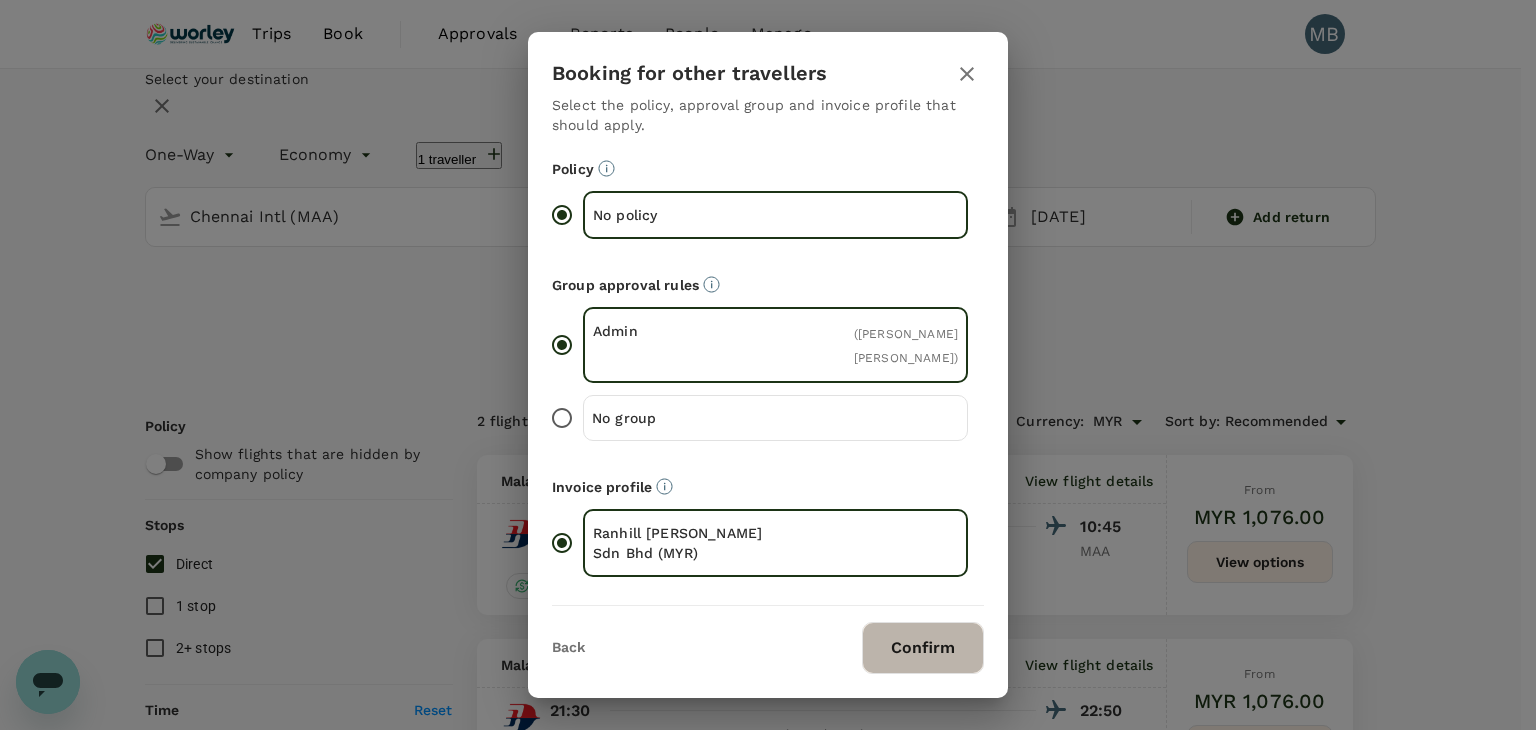 drag, startPoint x: 941, startPoint y: 633, endPoint x: 942, endPoint y: 621, distance: 12.0415945 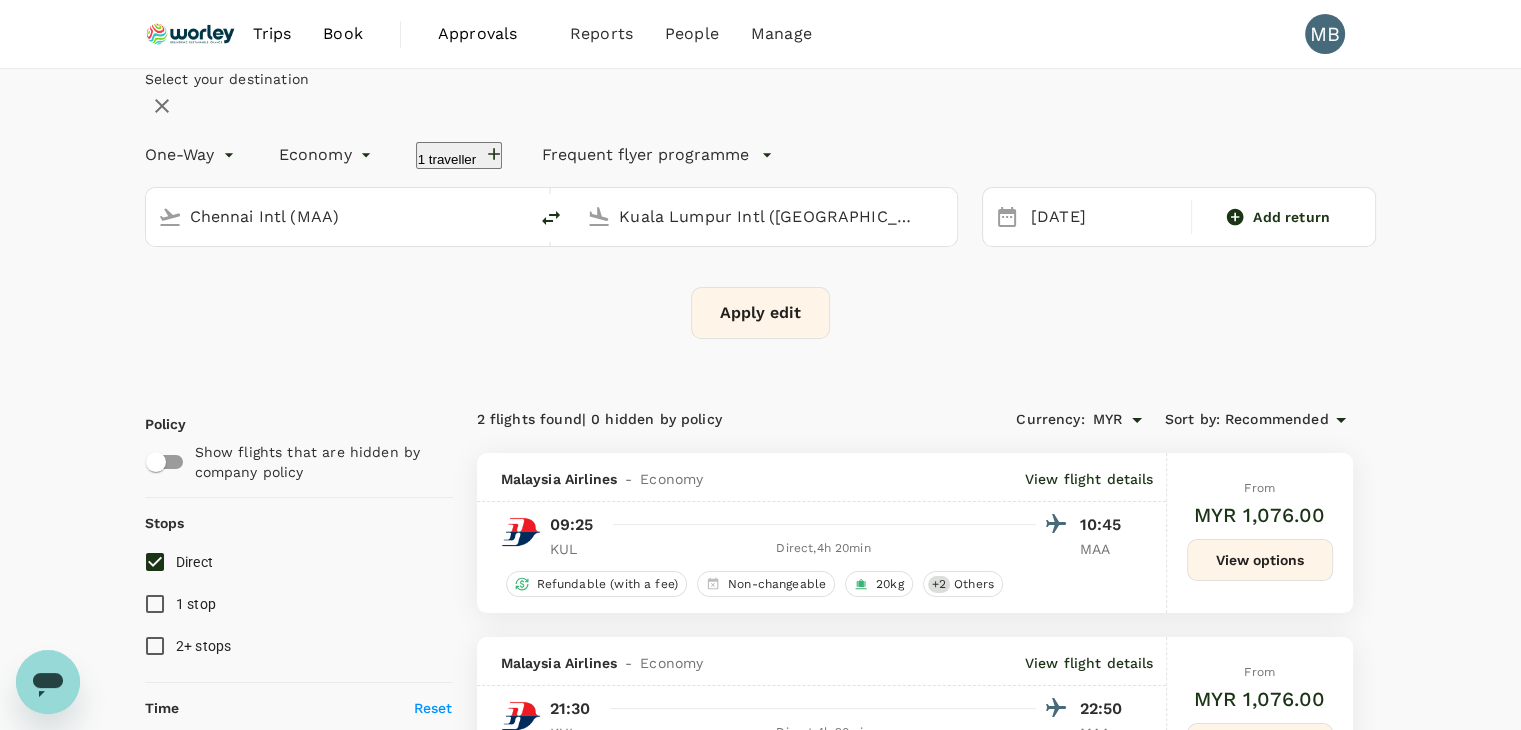 checkbox on "false" 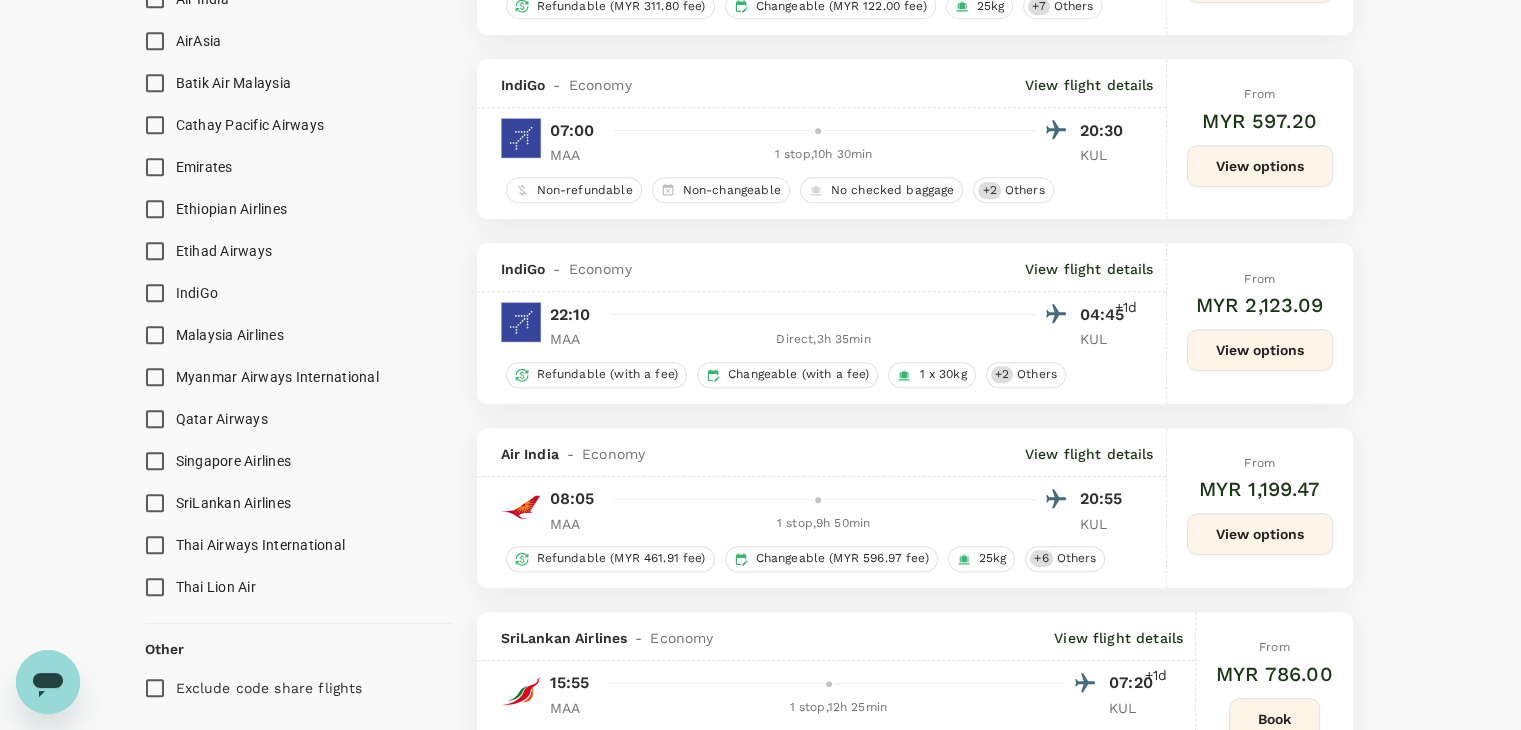 scroll, scrollTop: 1093, scrollLeft: 0, axis: vertical 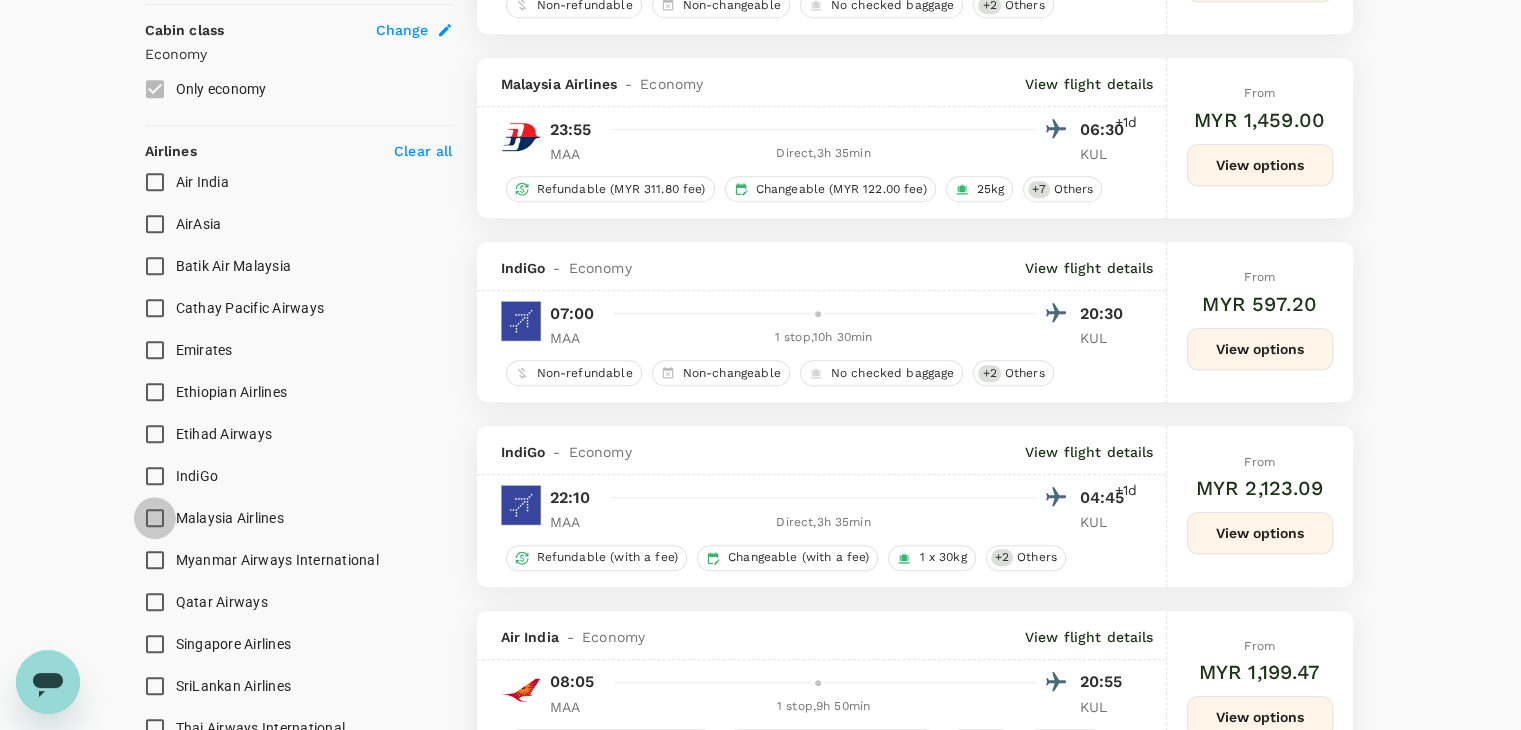 click on "Malaysia Airlines" at bounding box center (155, 518) 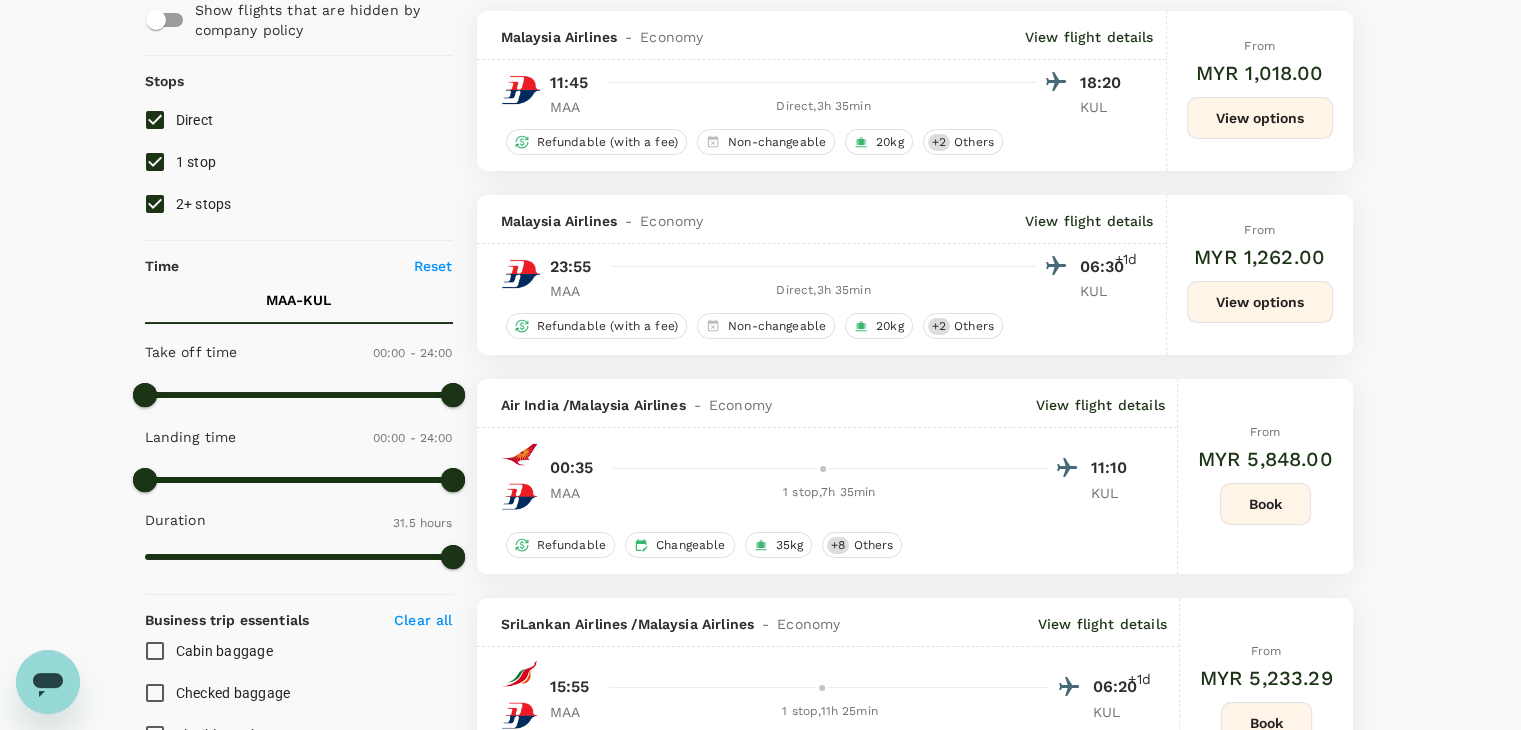 scroll, scrollTop: 0, scrollLeft: 0, axis: both 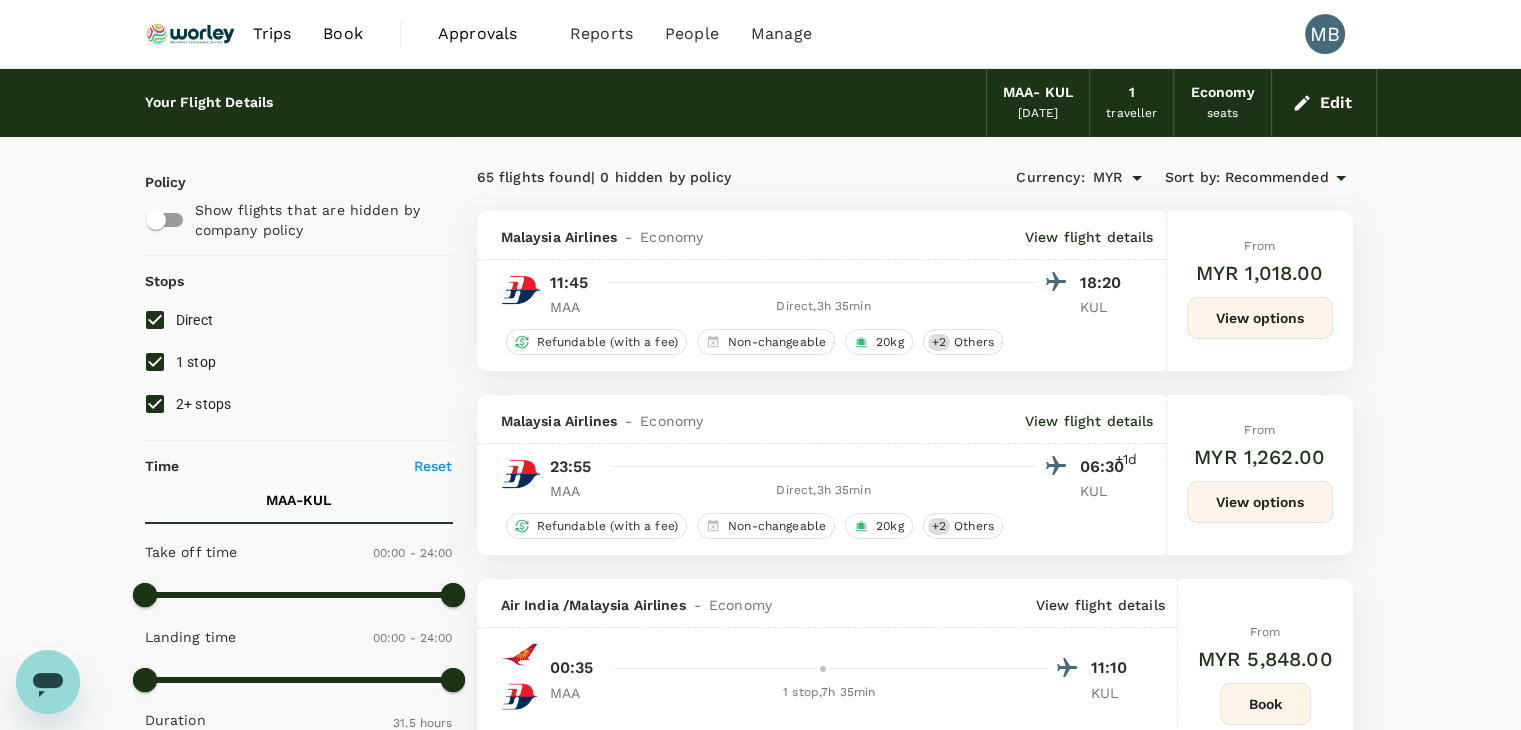 click on "Edit" at bounding box center (1324, 103) 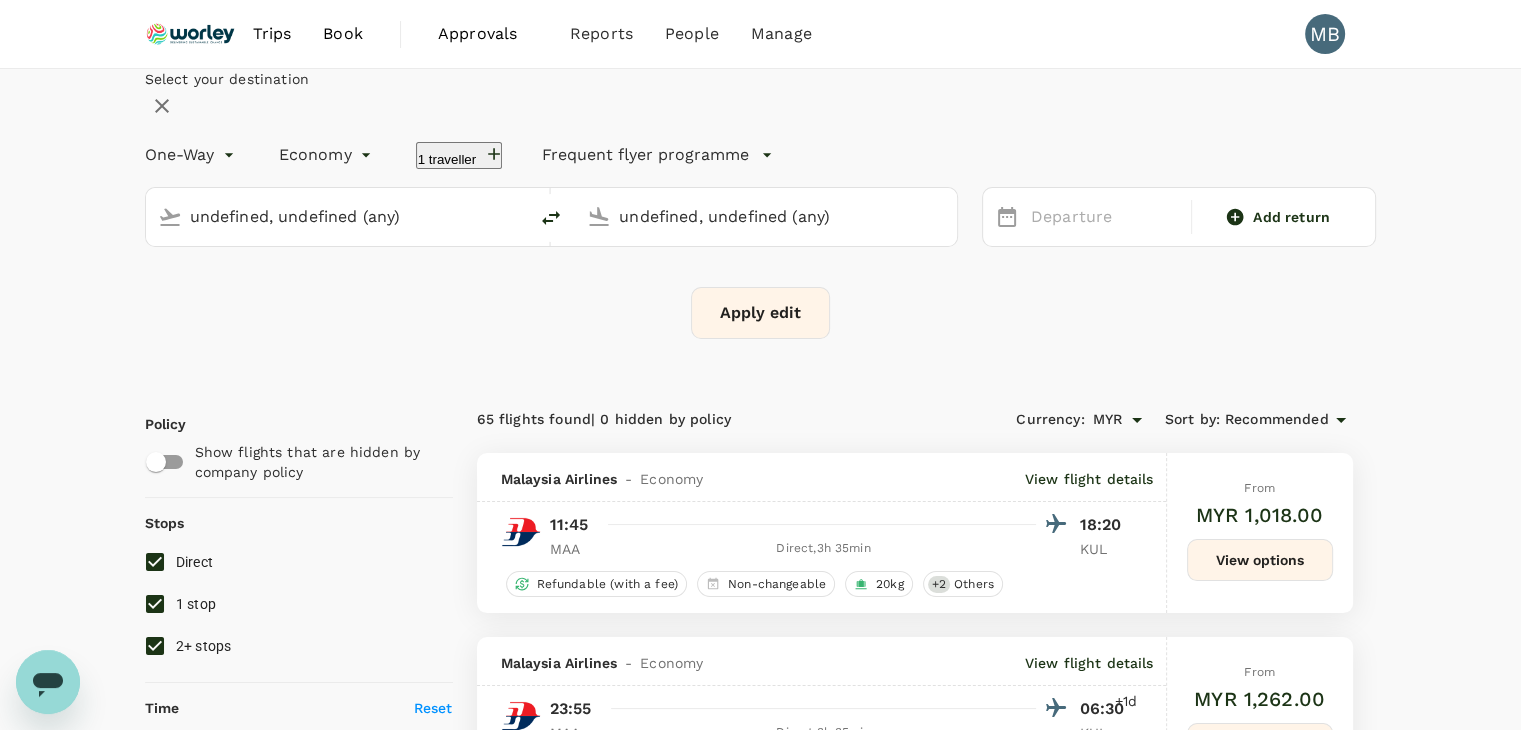 type 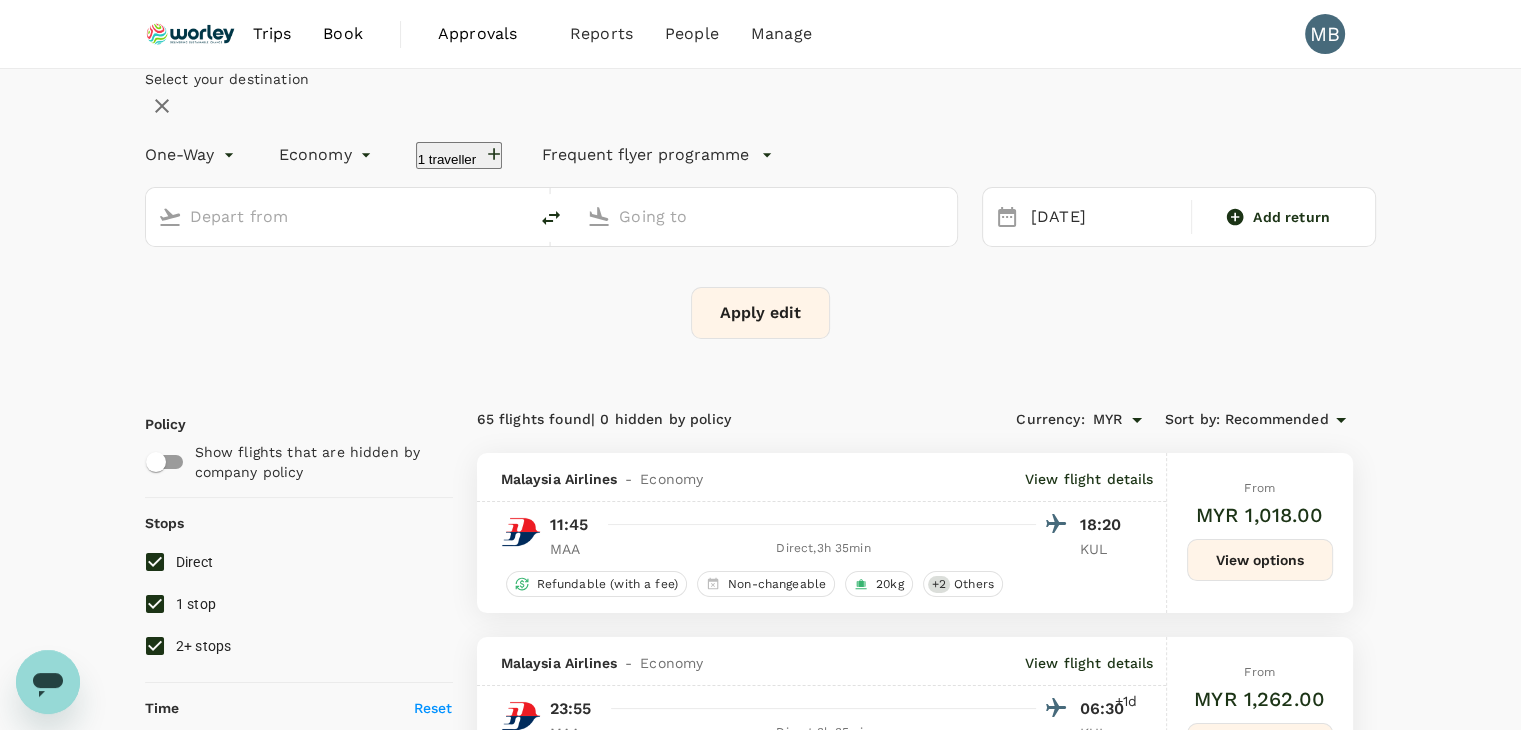 type on "Chennai Intl (MAA)" 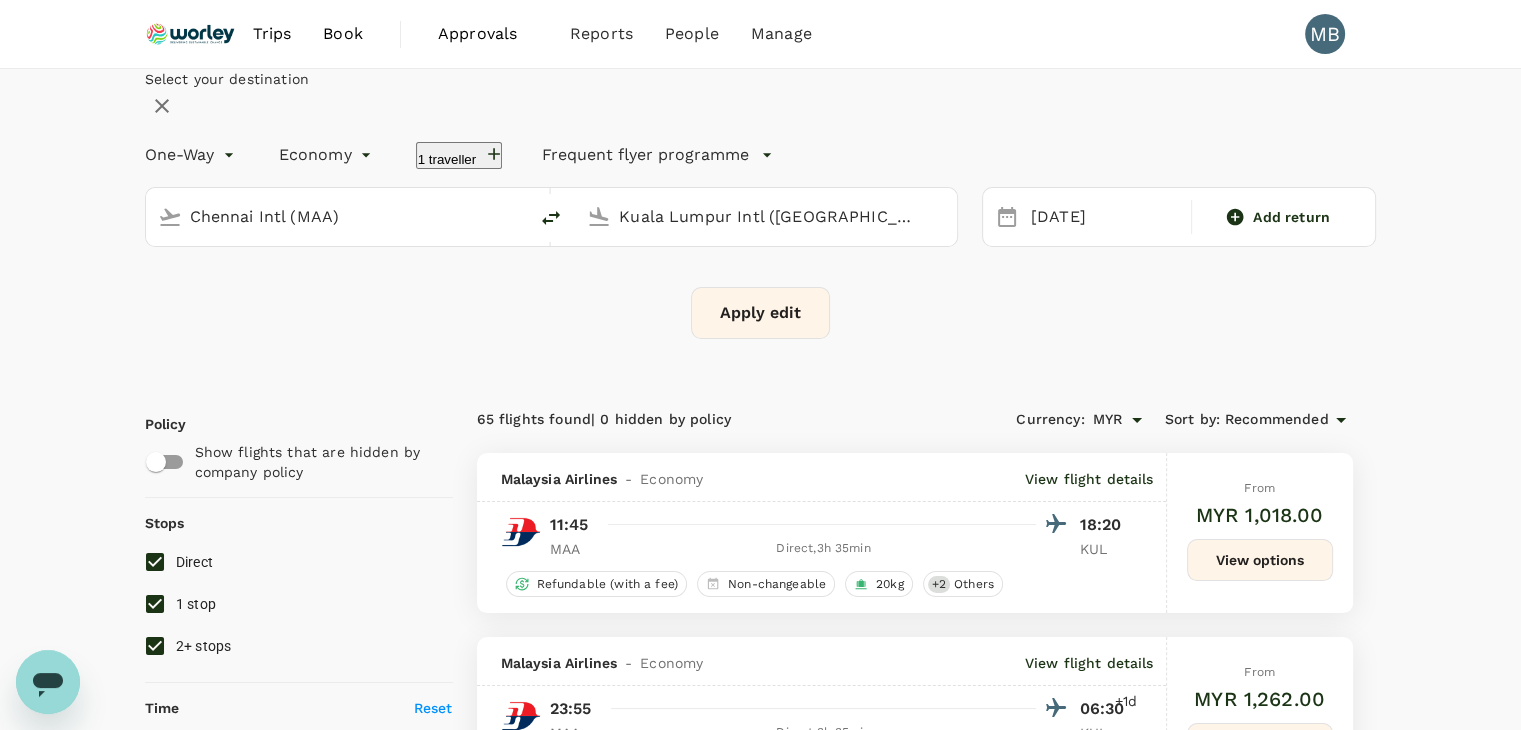 click 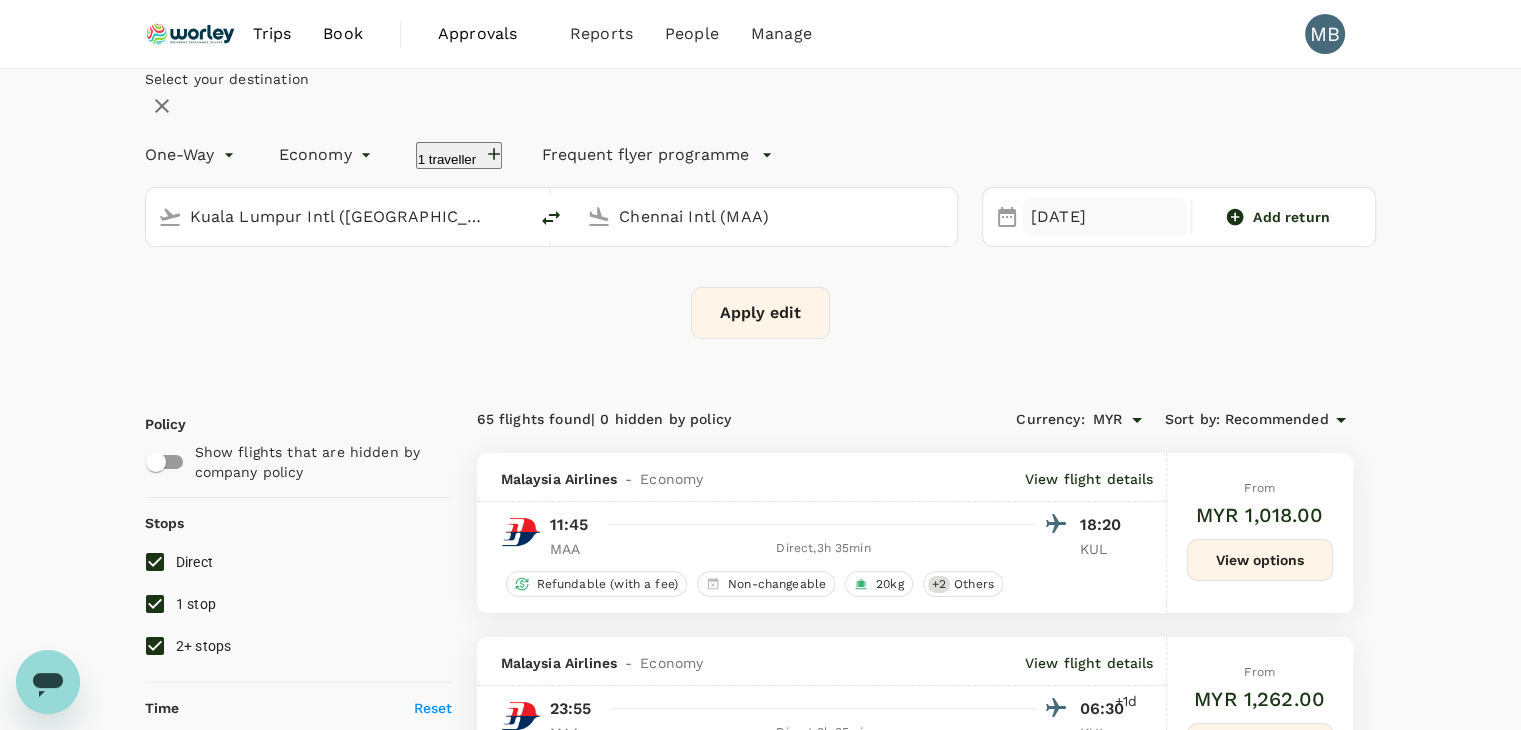 click on "[DATE]" at bounding box center (1105, 217) 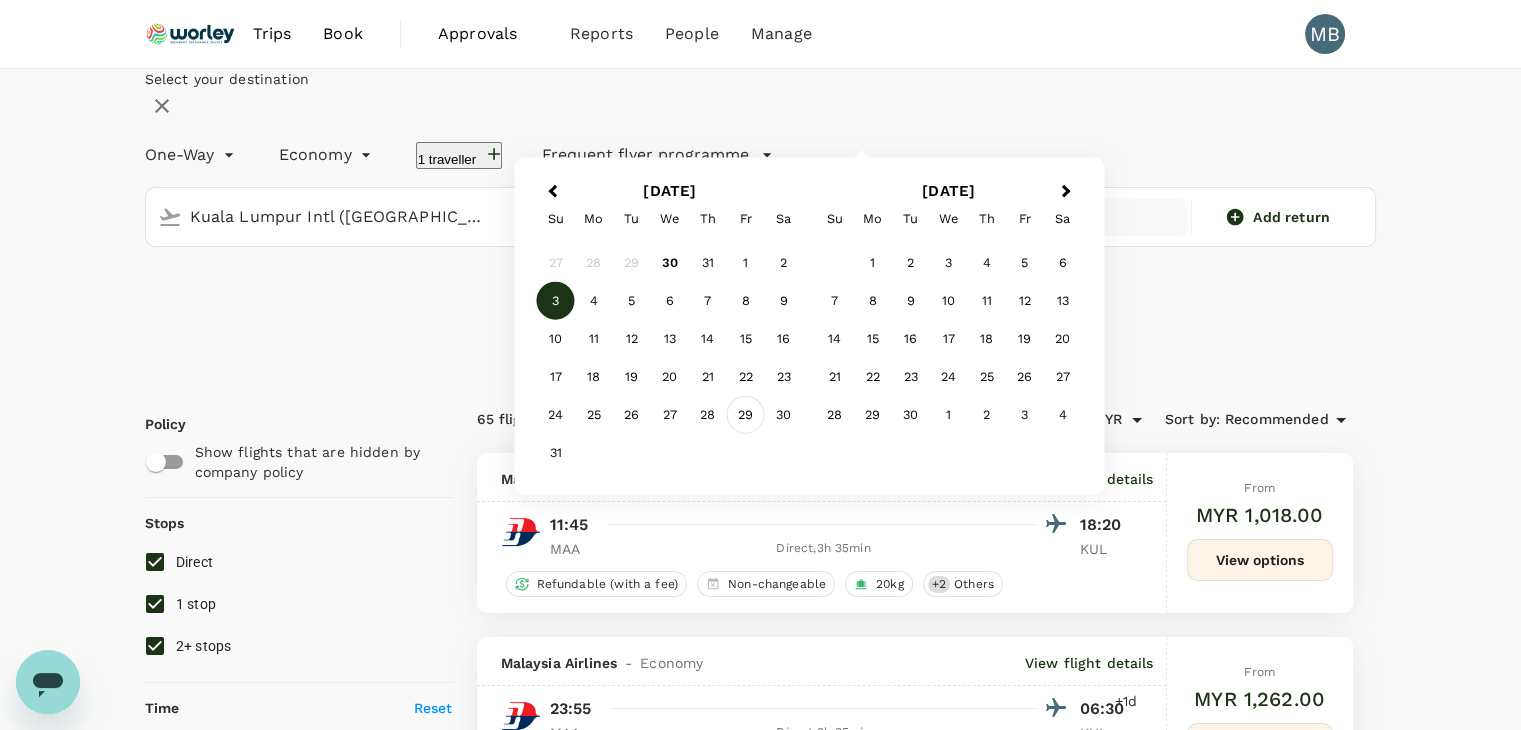 click on "29" at bounding box center [746, 415] 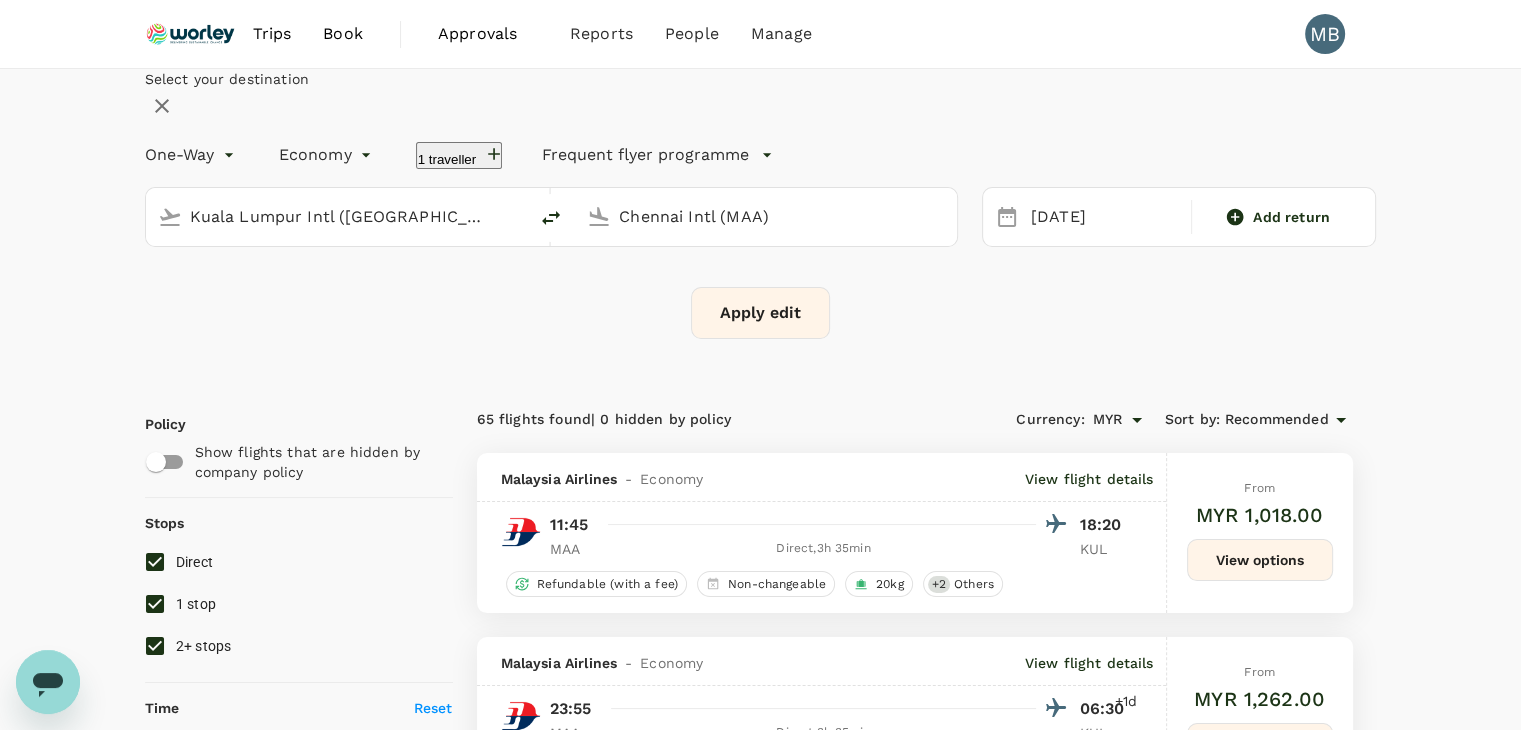 click on "Apply edit" at bounding box center [760, 313] 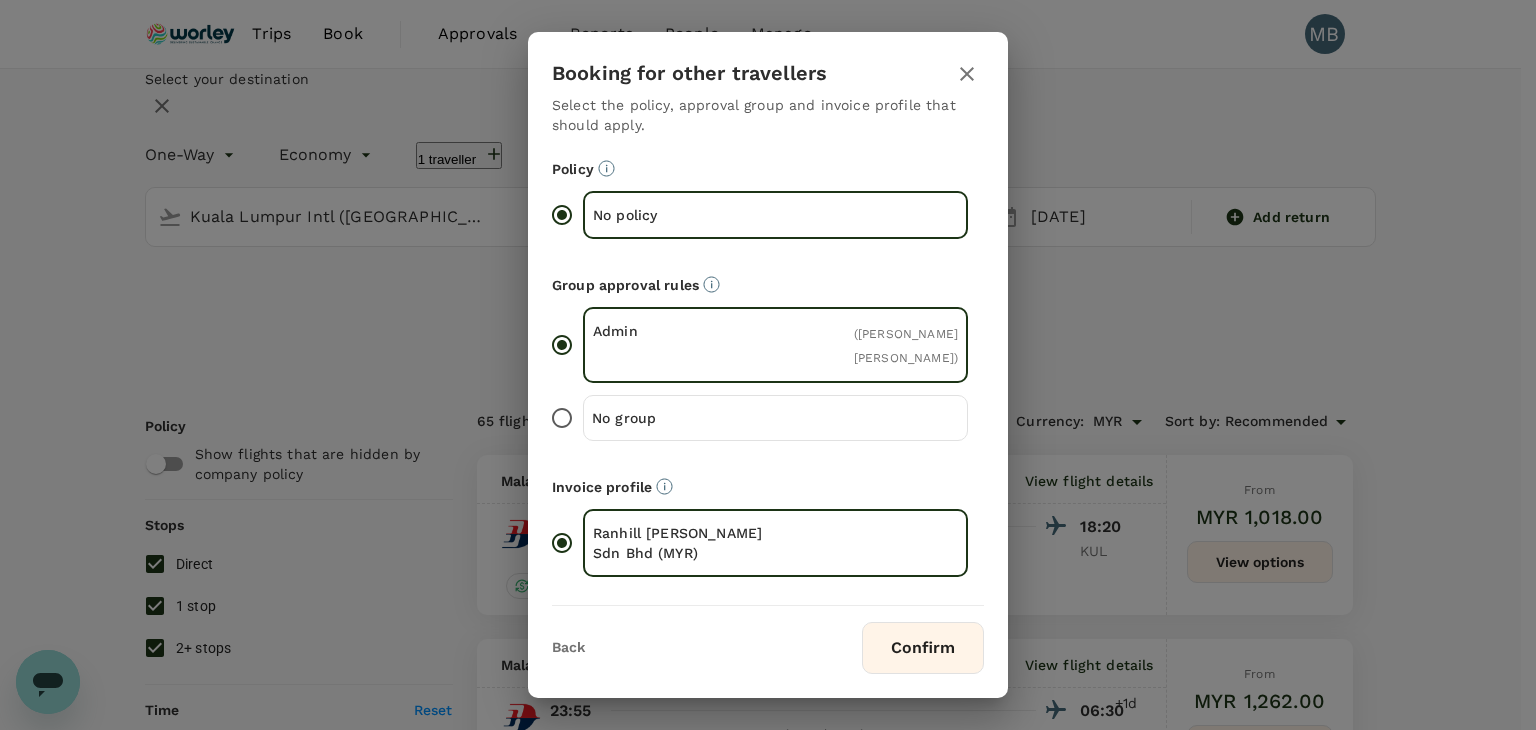 click on "Confirm" at bounding box center (923, 648) 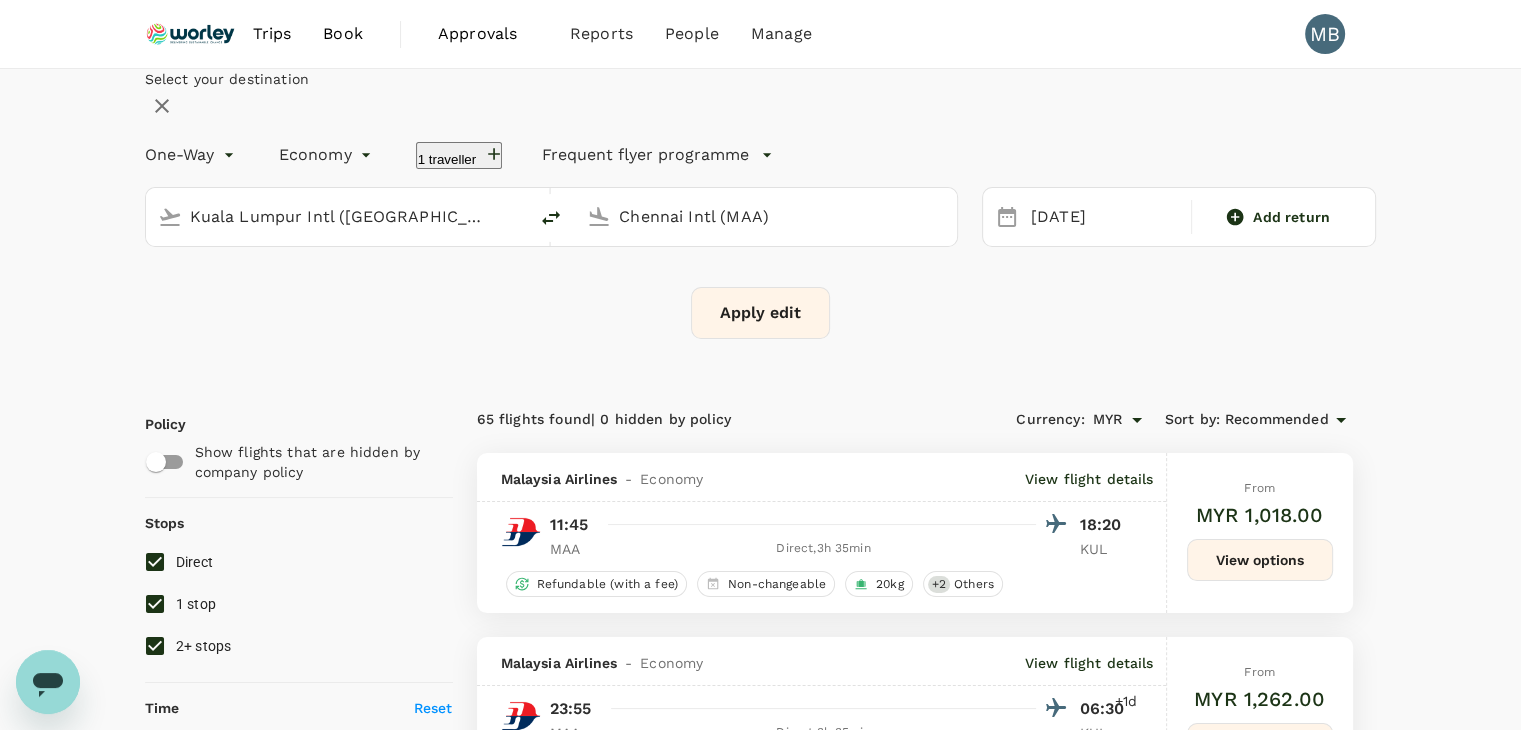 checkbox on "false" 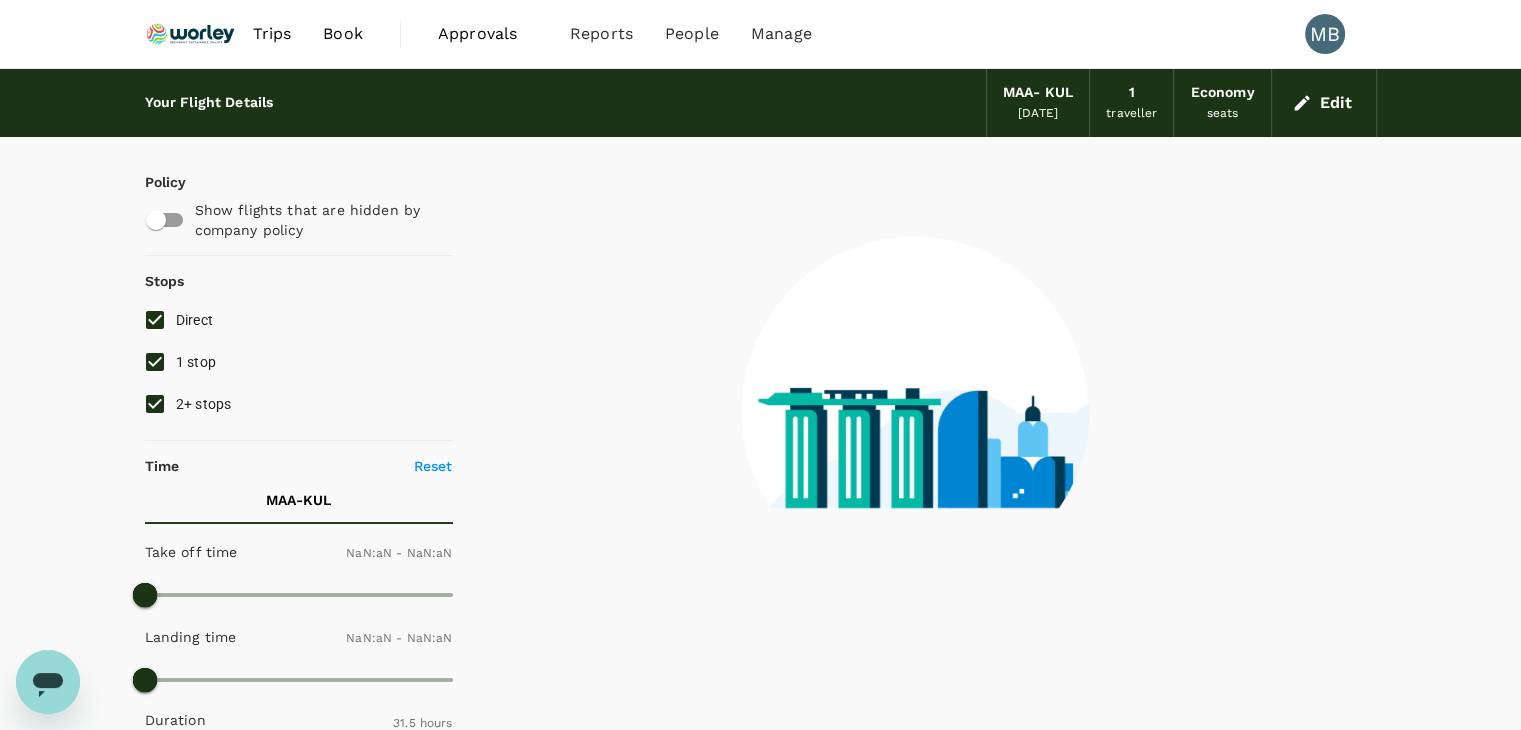 checkbox on "false" 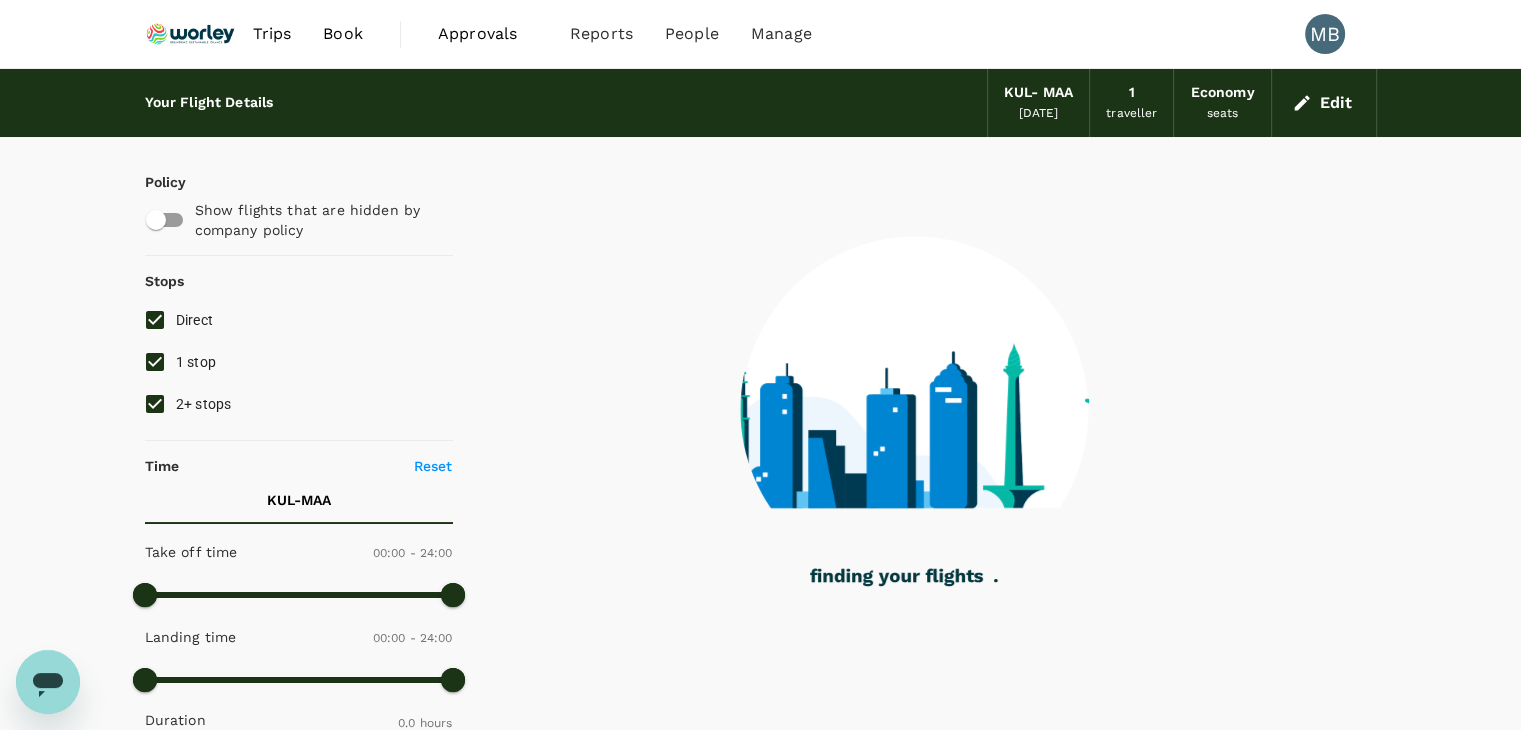type on "965" 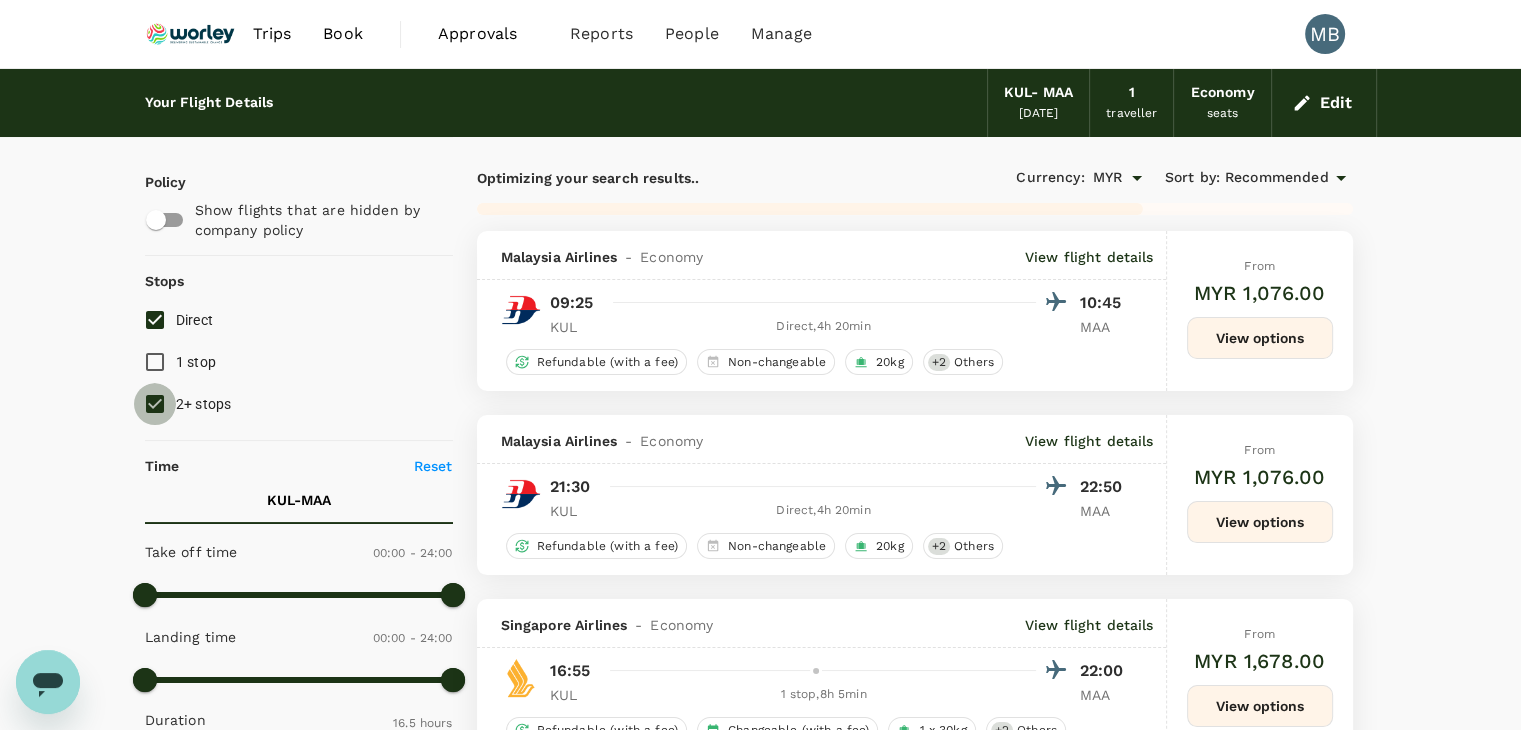 click on "2+ stops" at bounding box center [155, 404] 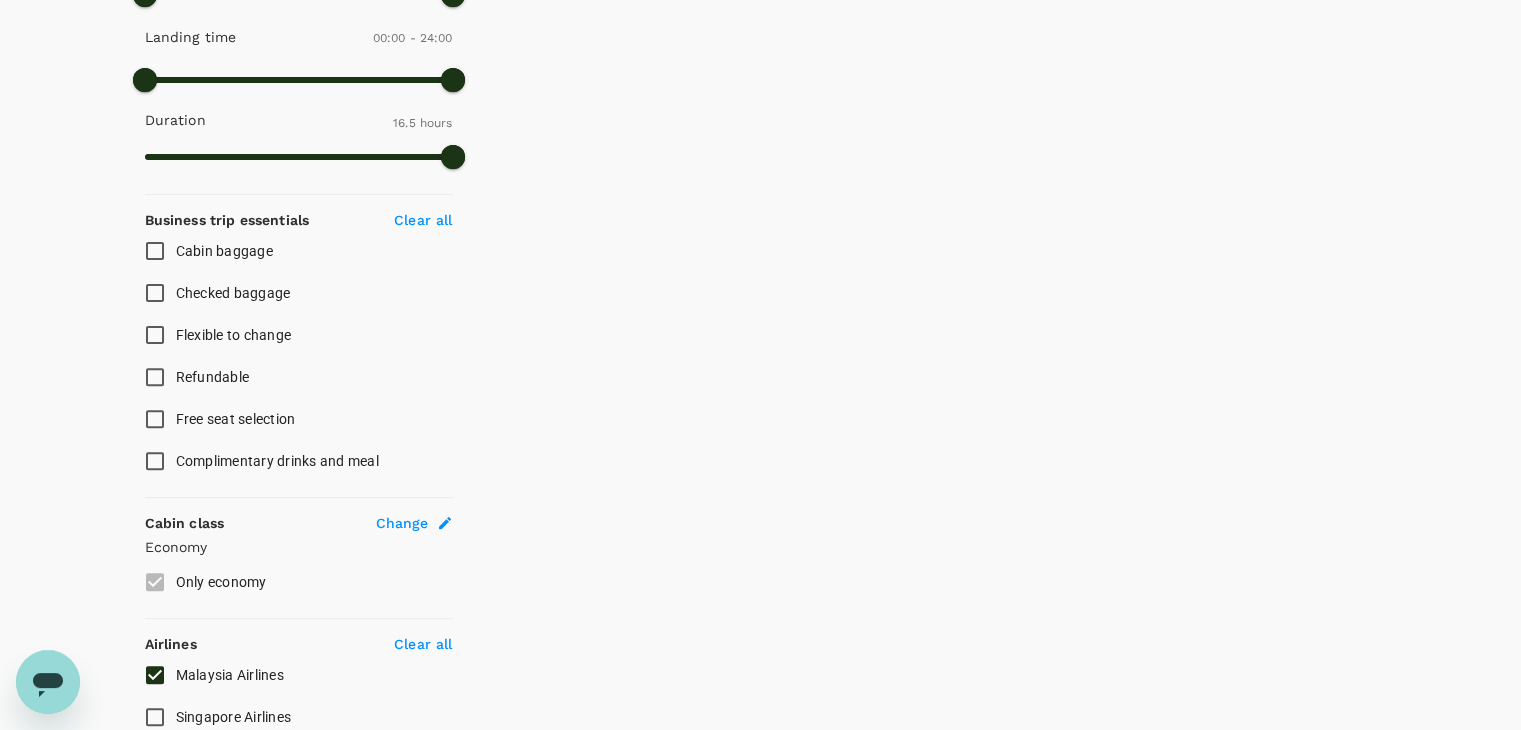 type on "1355" 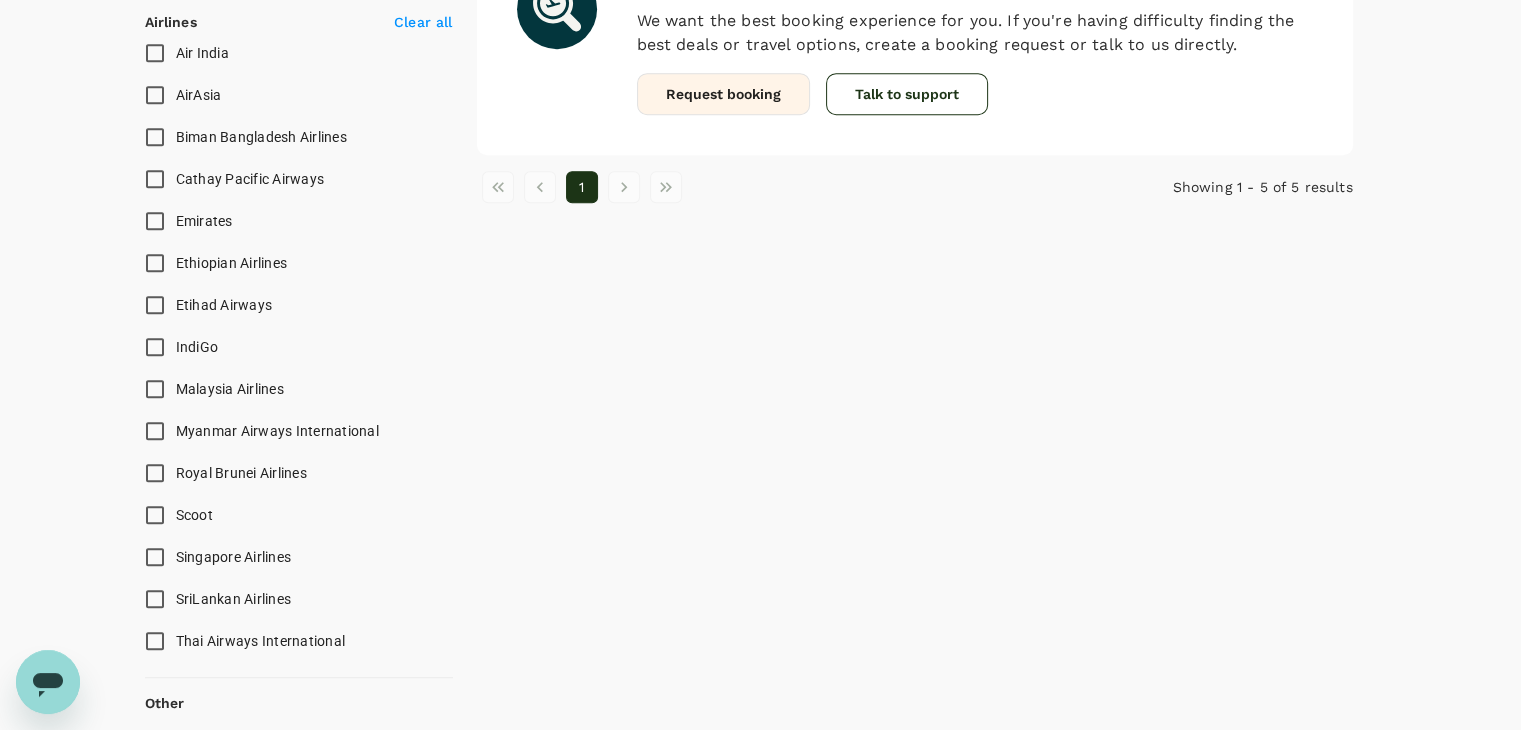 scroll, scrollTop: 1236, scrollLeft: 0, axis: vertical 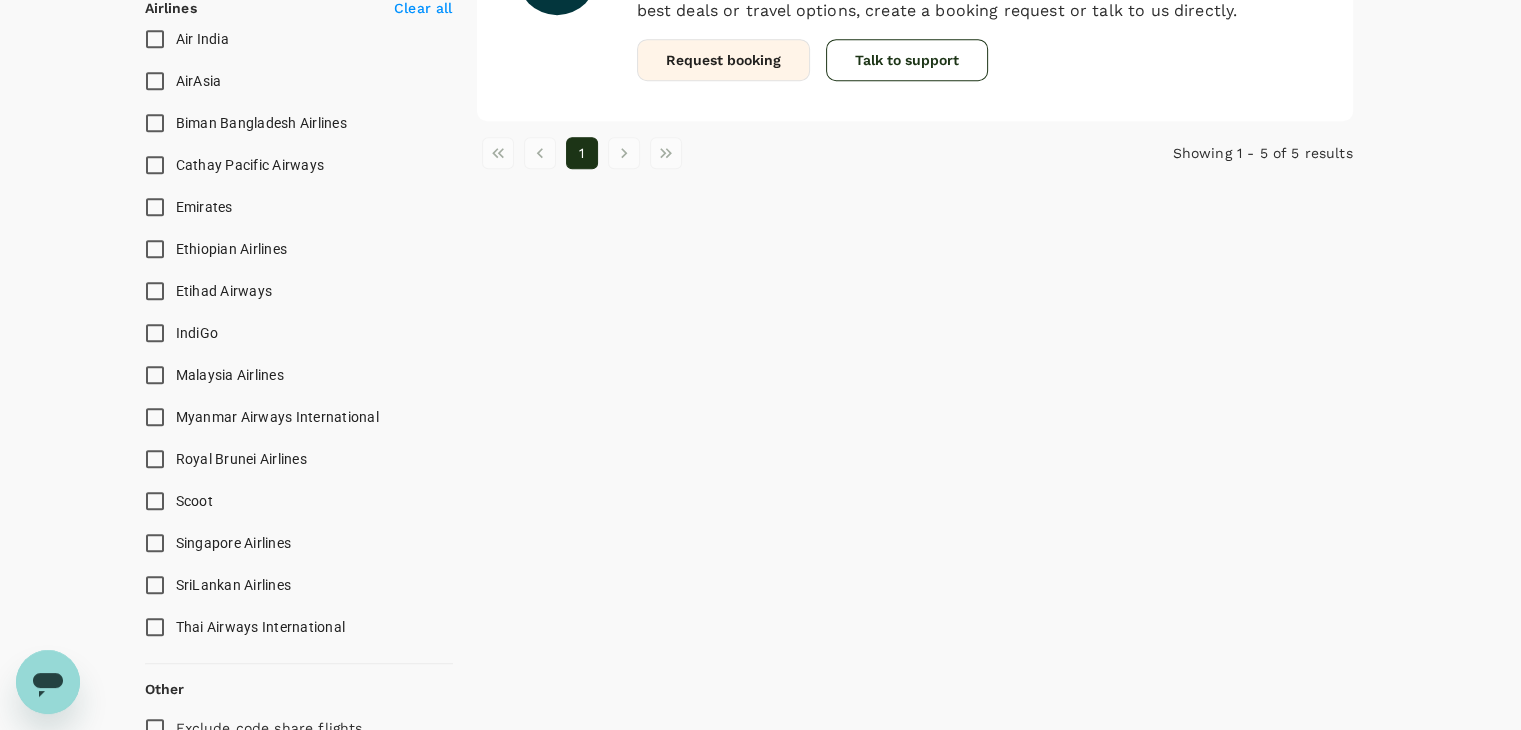 click on "Malaysia Airlines" at bounding box center [155, 375] 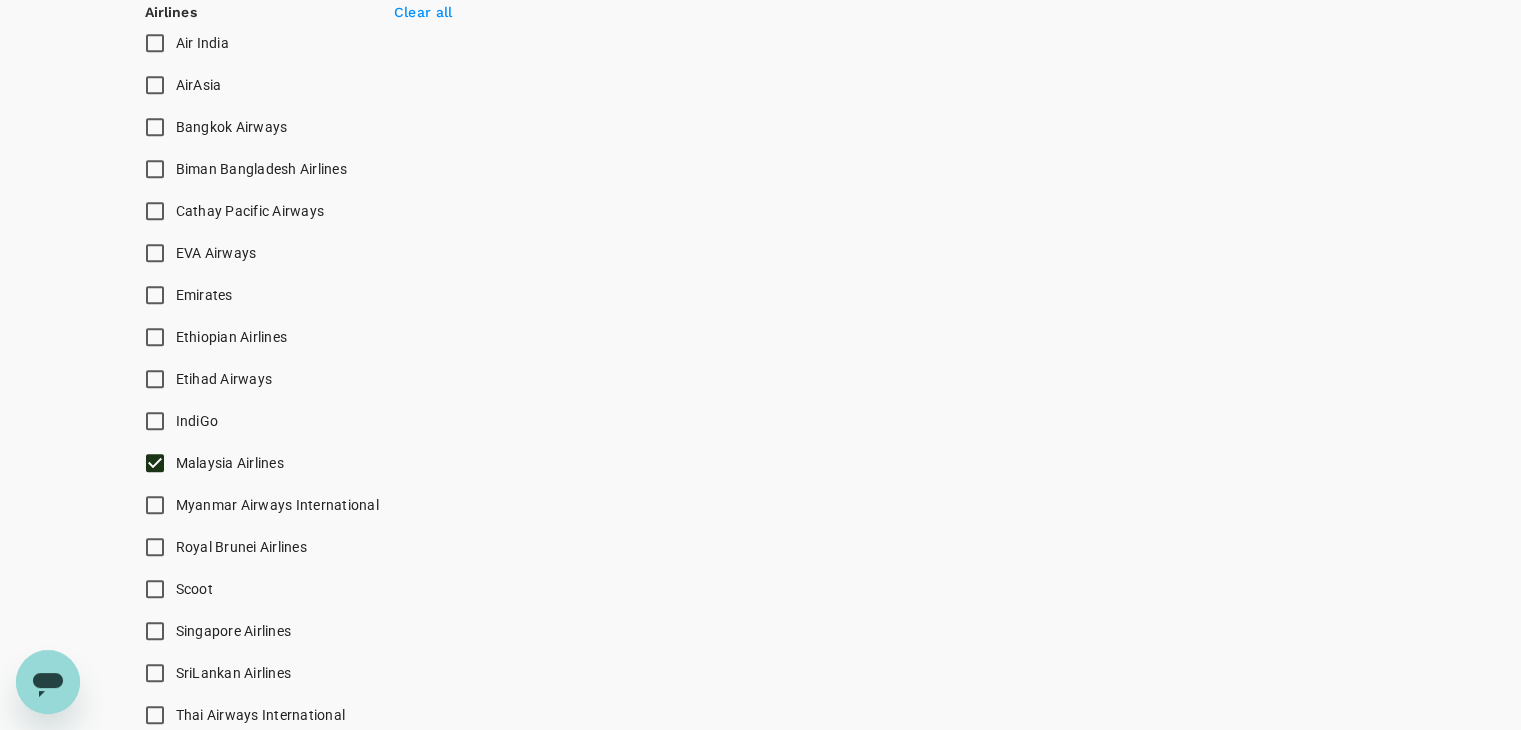 scroll, scrollTop: 1236, scrollLeft: 0, axis: vertical 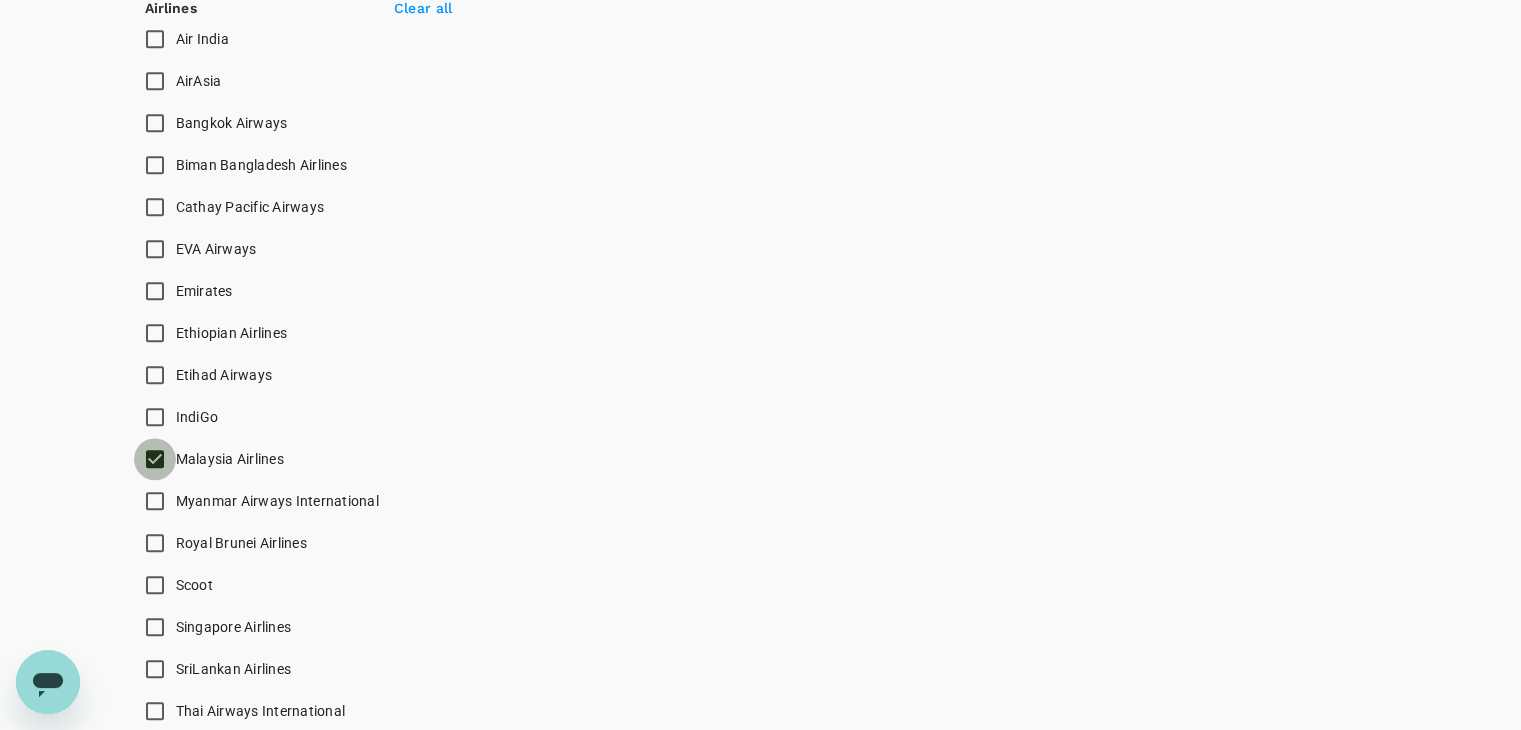 click on "Malaysia Airlines" at bounding box center [155, 459] 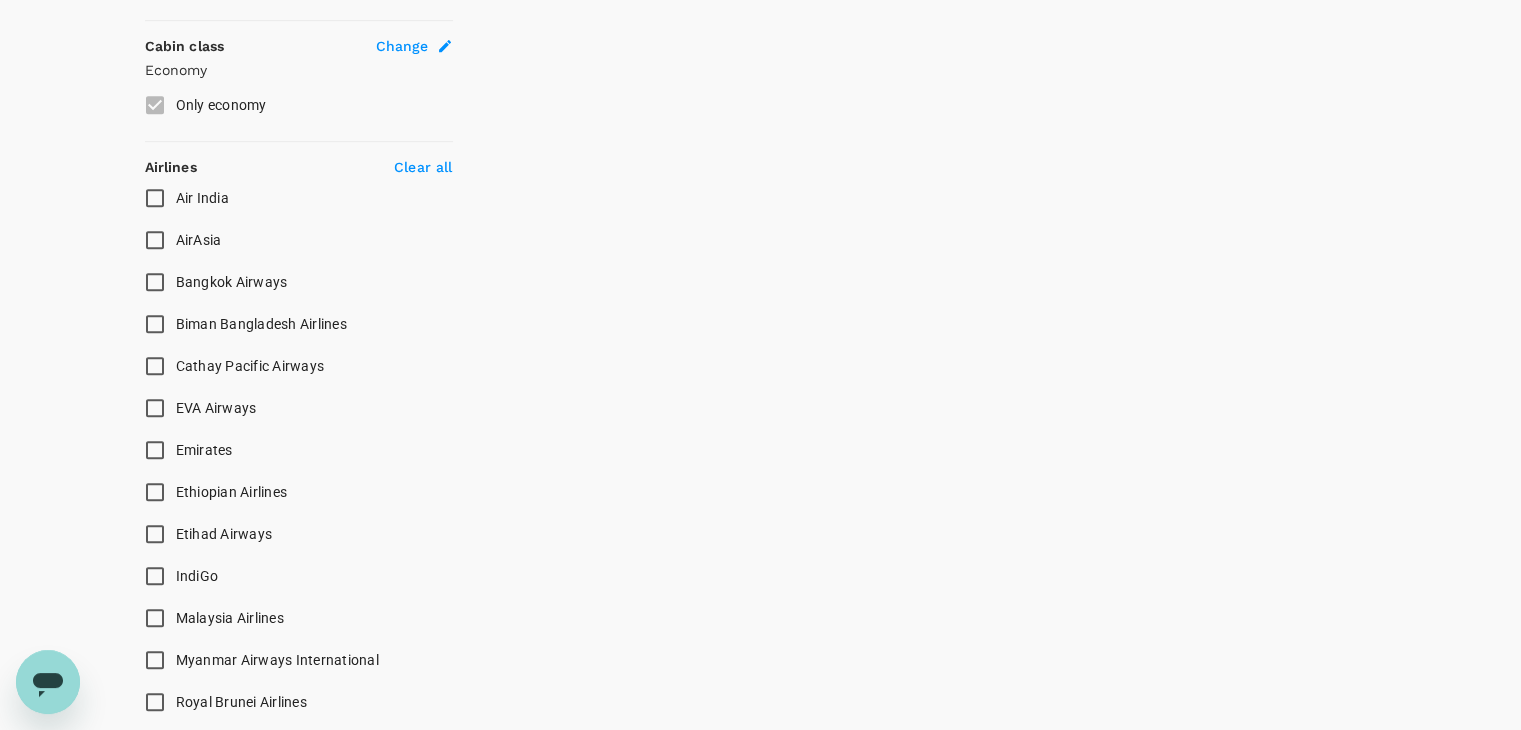 scroll, scrollTop: 1062, scrollLeft: 0, axis: vertical 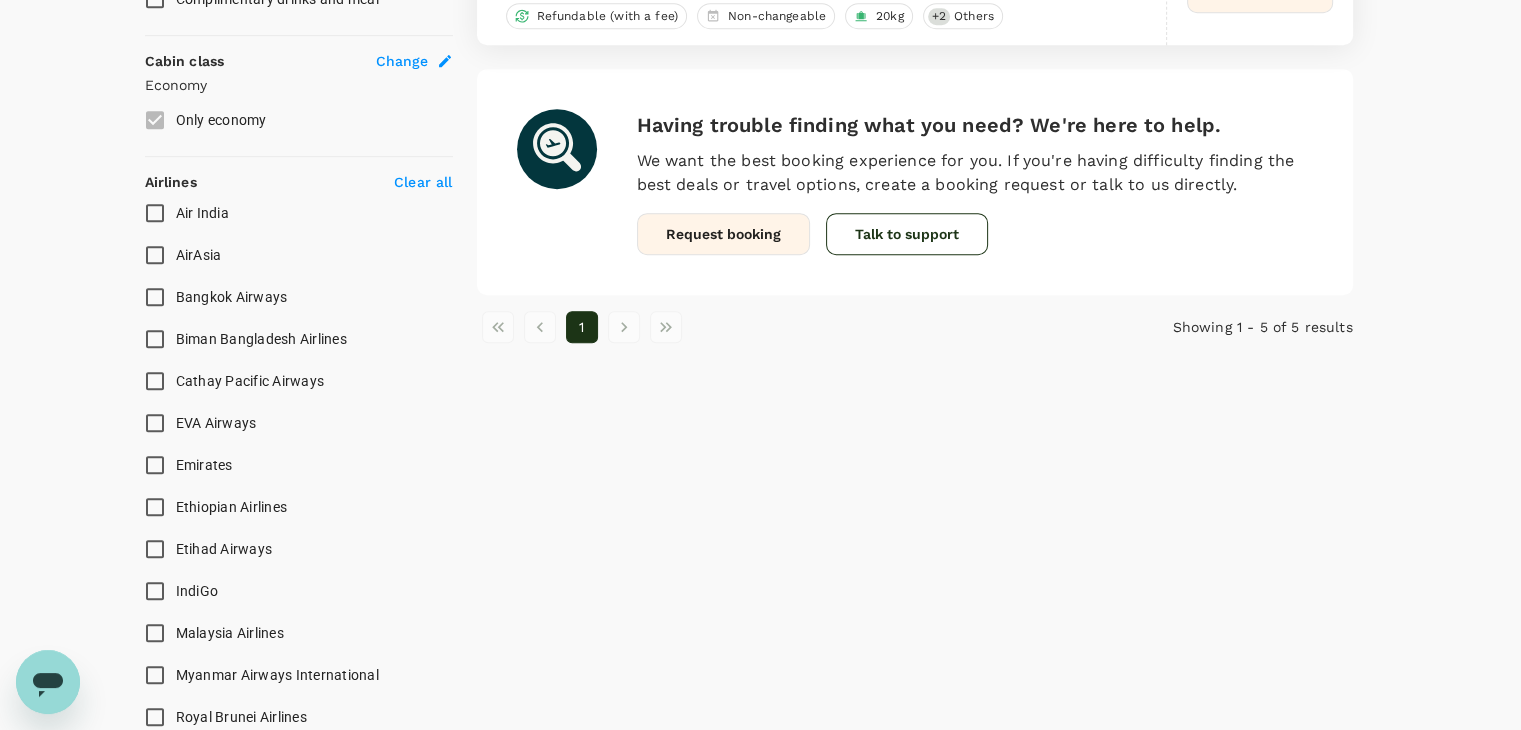 click on "IndiGo" at bounding box center (155, 591) 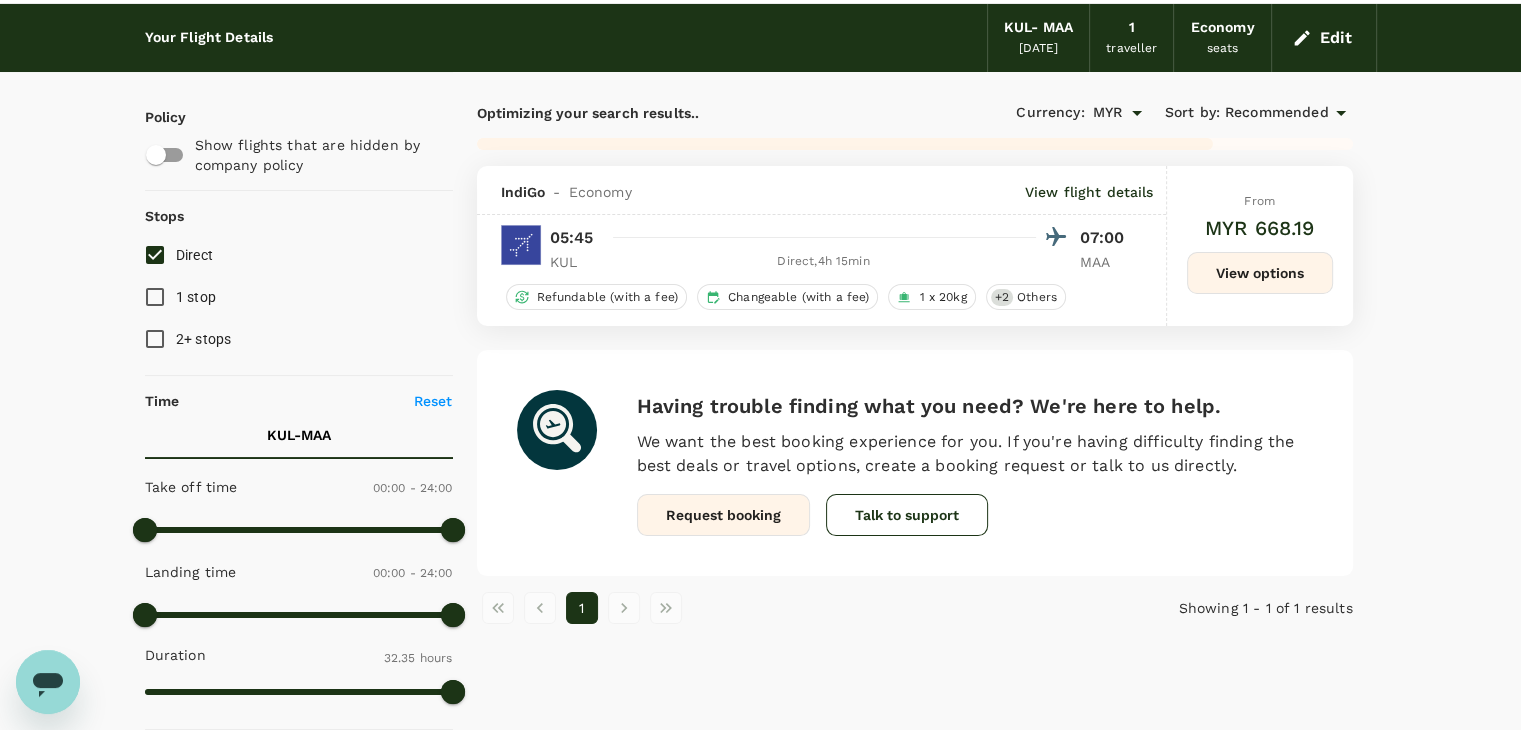 scroll, scrollTop: 0, scrollLeft: 0, axis: both 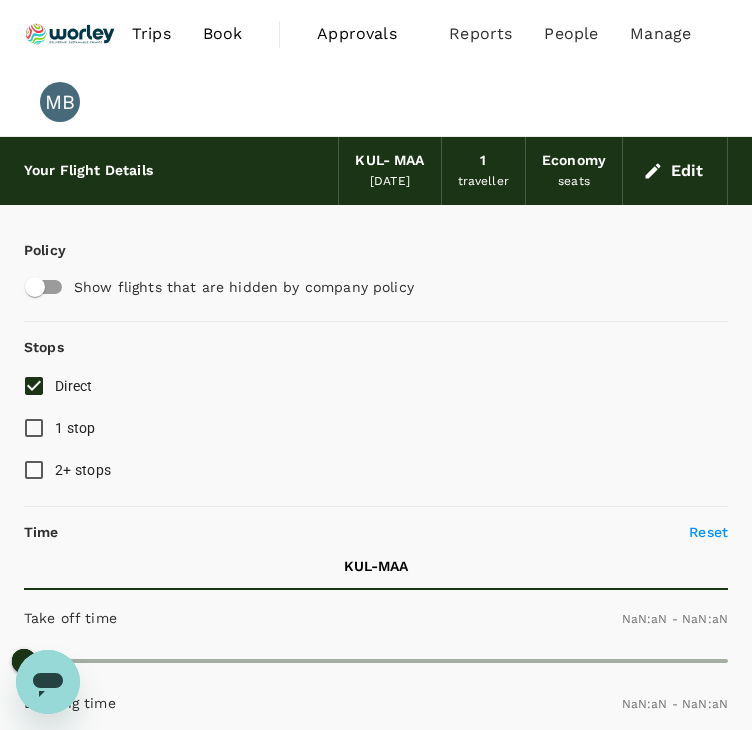 type on "1440" 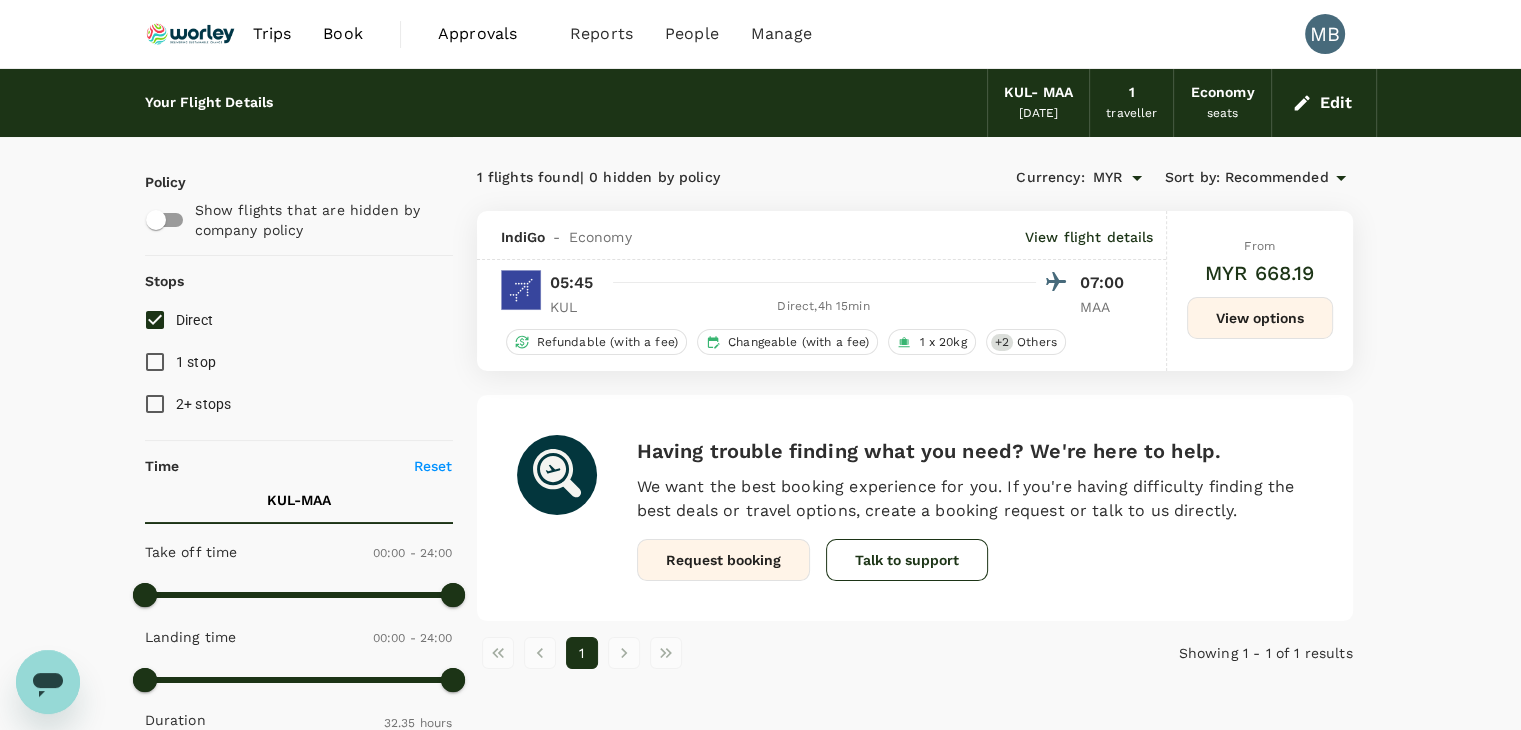 click 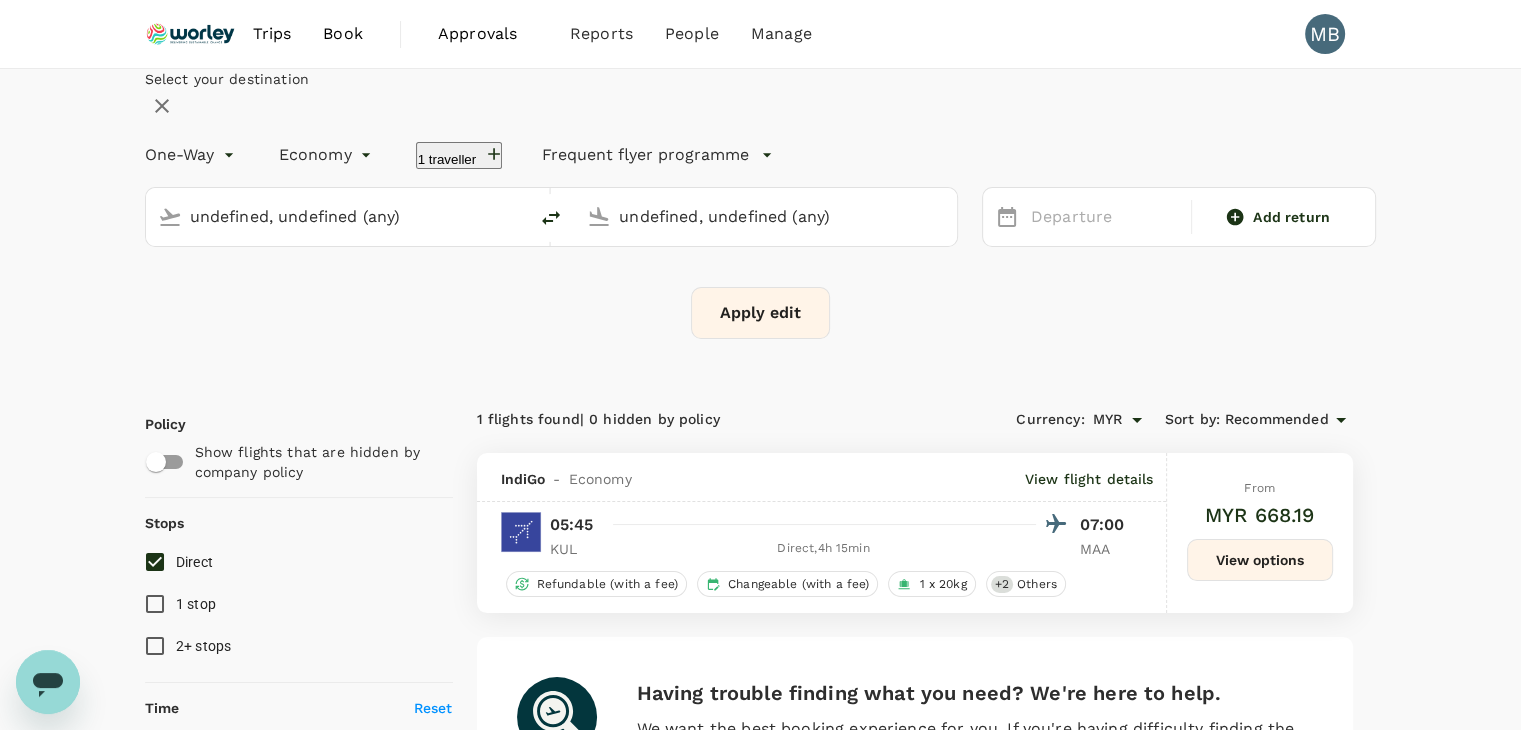 type 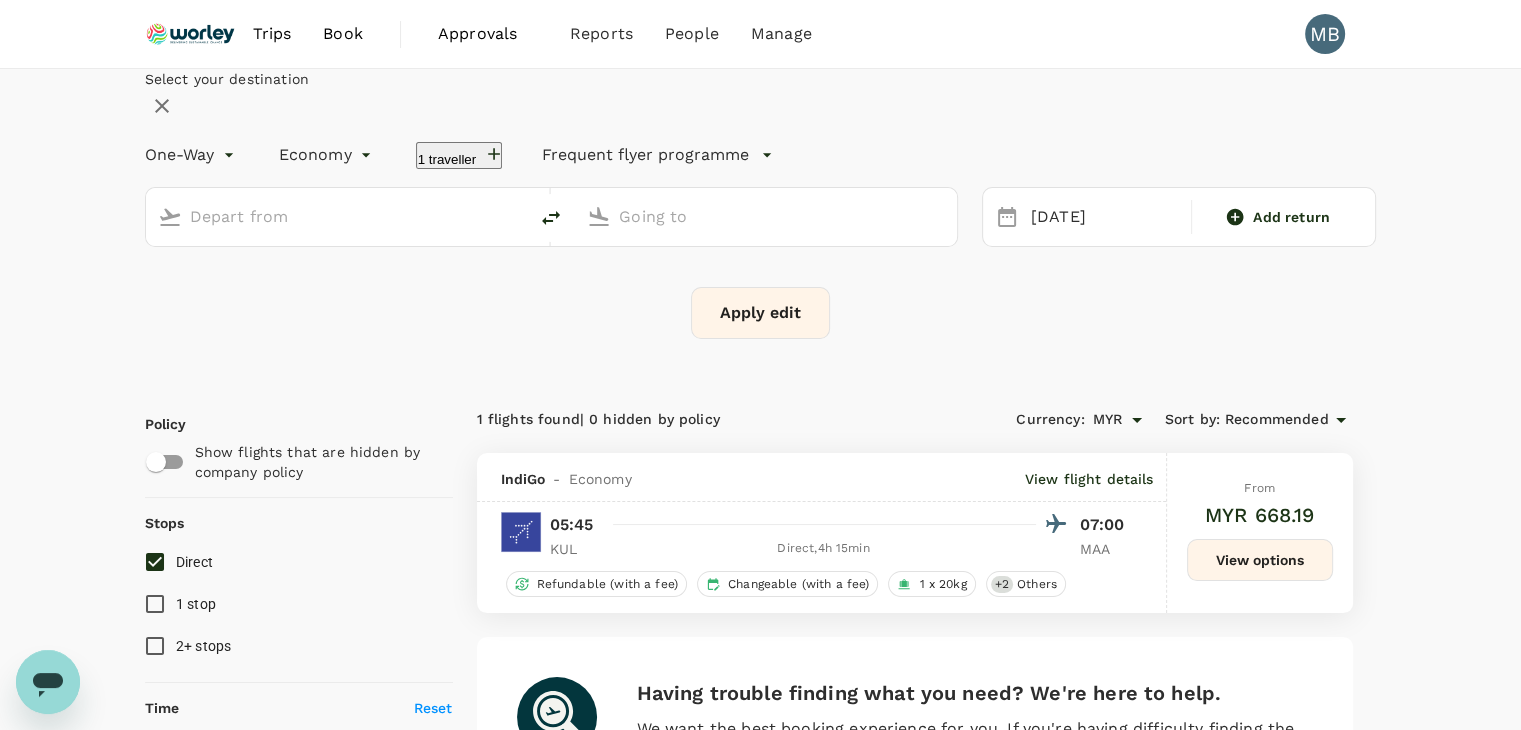 type on "Kuala Lumpur Intl ([GEOGRAPHIC_DATA])" 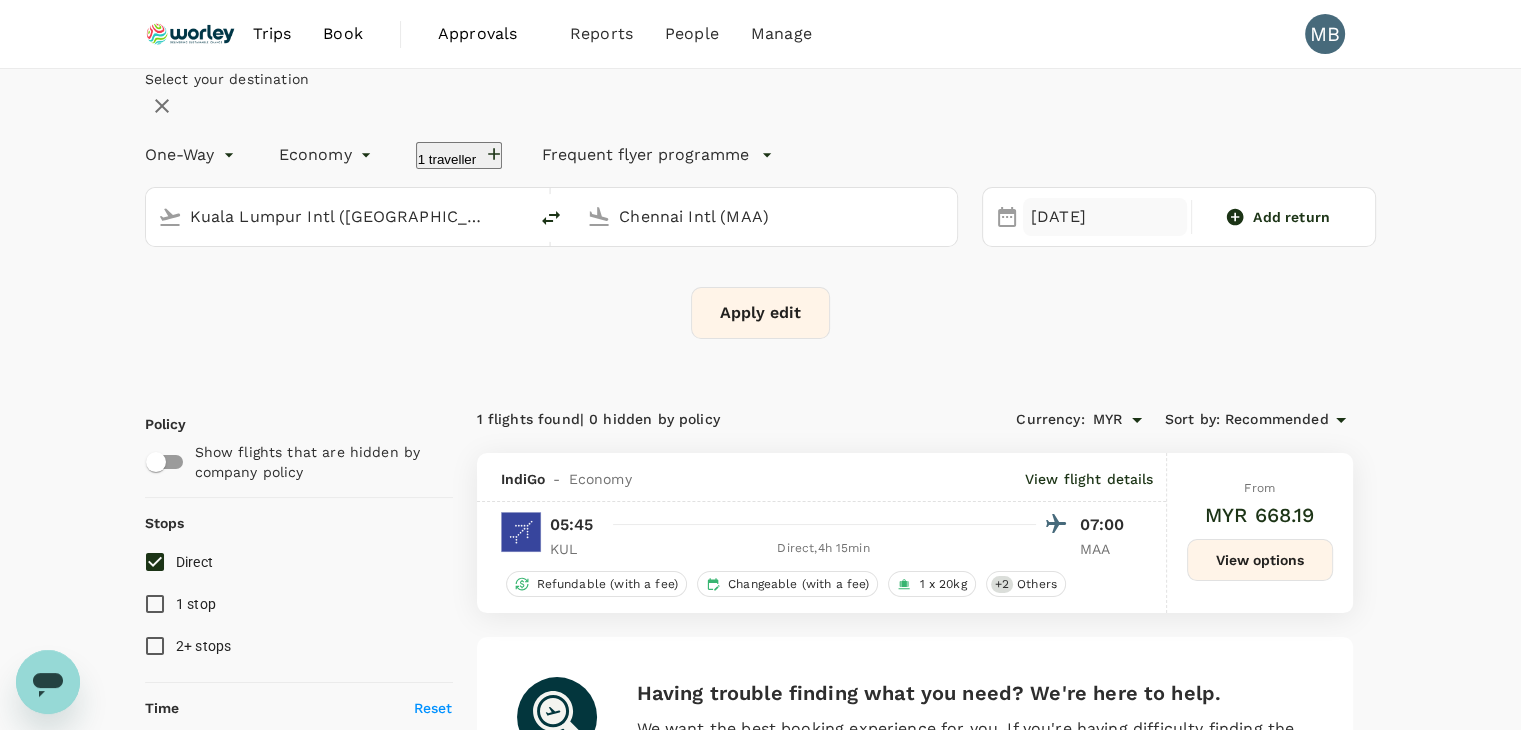 click on "[DATE]" at bounding box center [1105, 217] 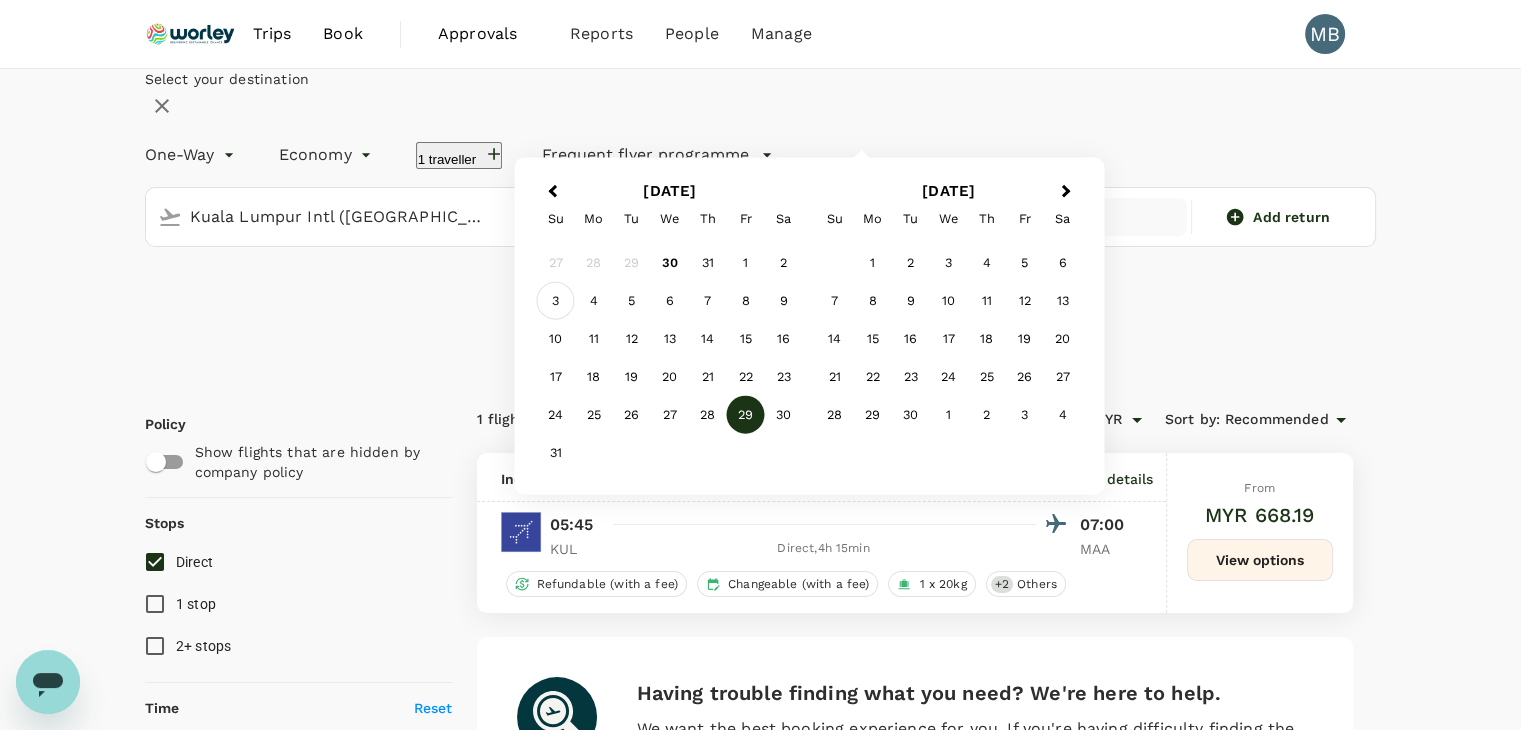 click on "3" at bounding box center (556, 301) 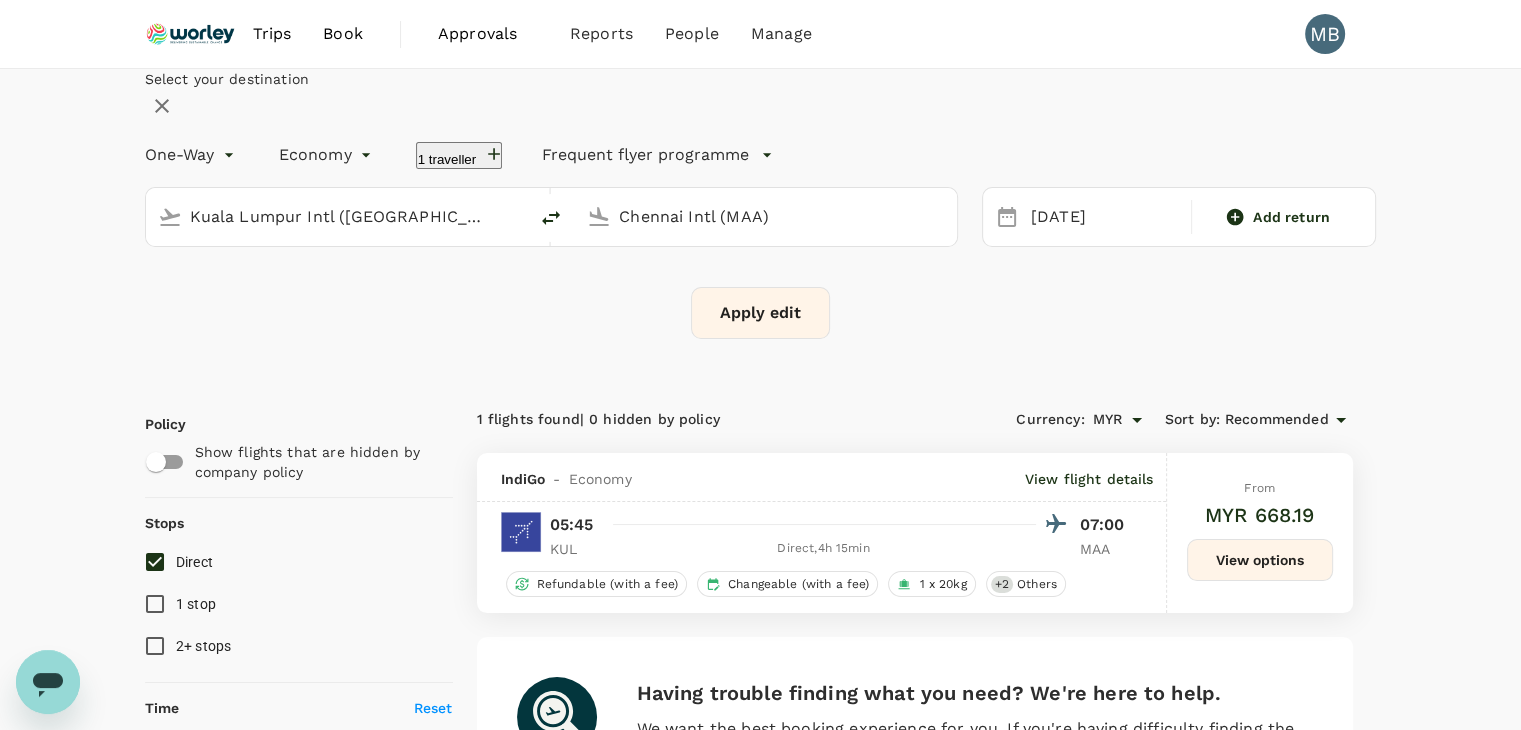 click 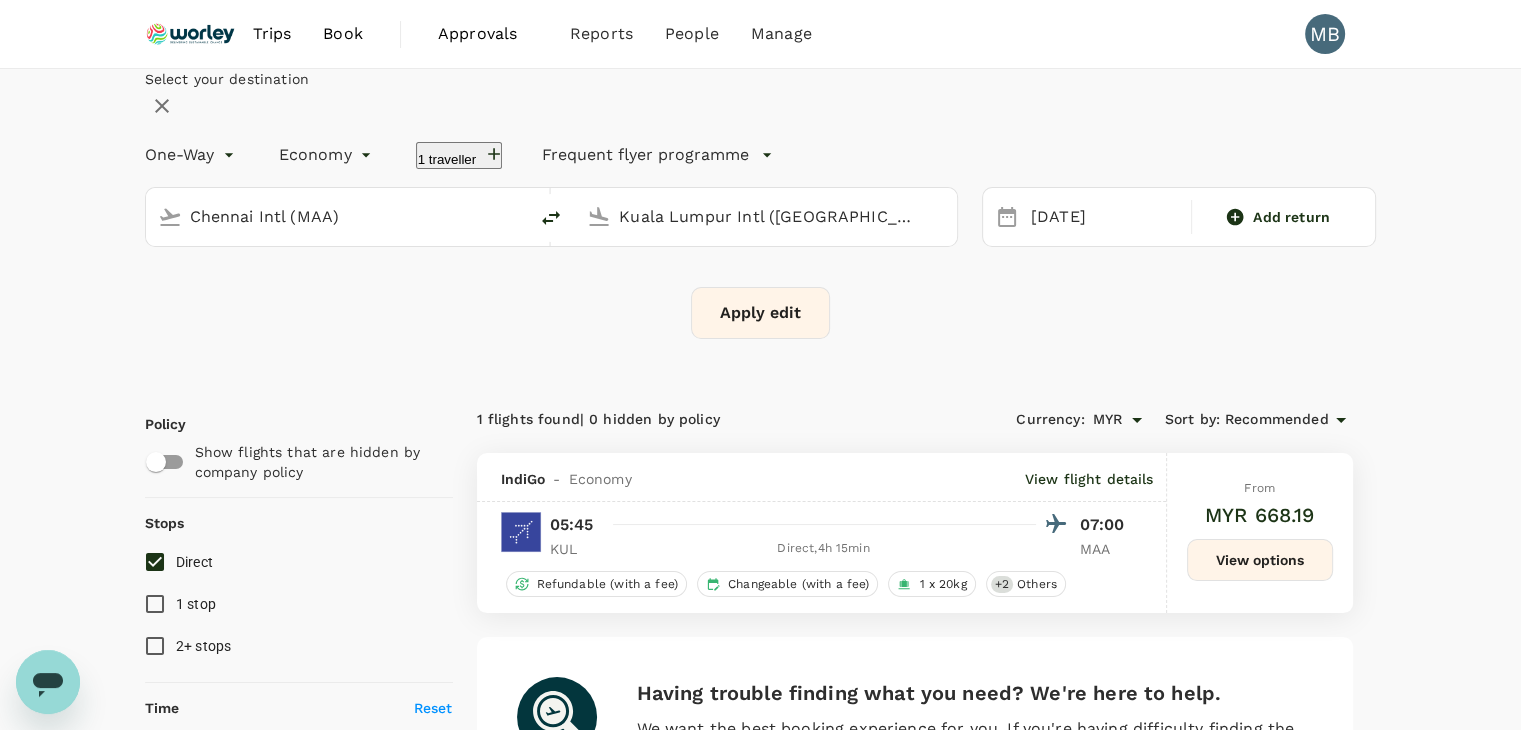click on "Apply edit" at bounding box center (760, 313) 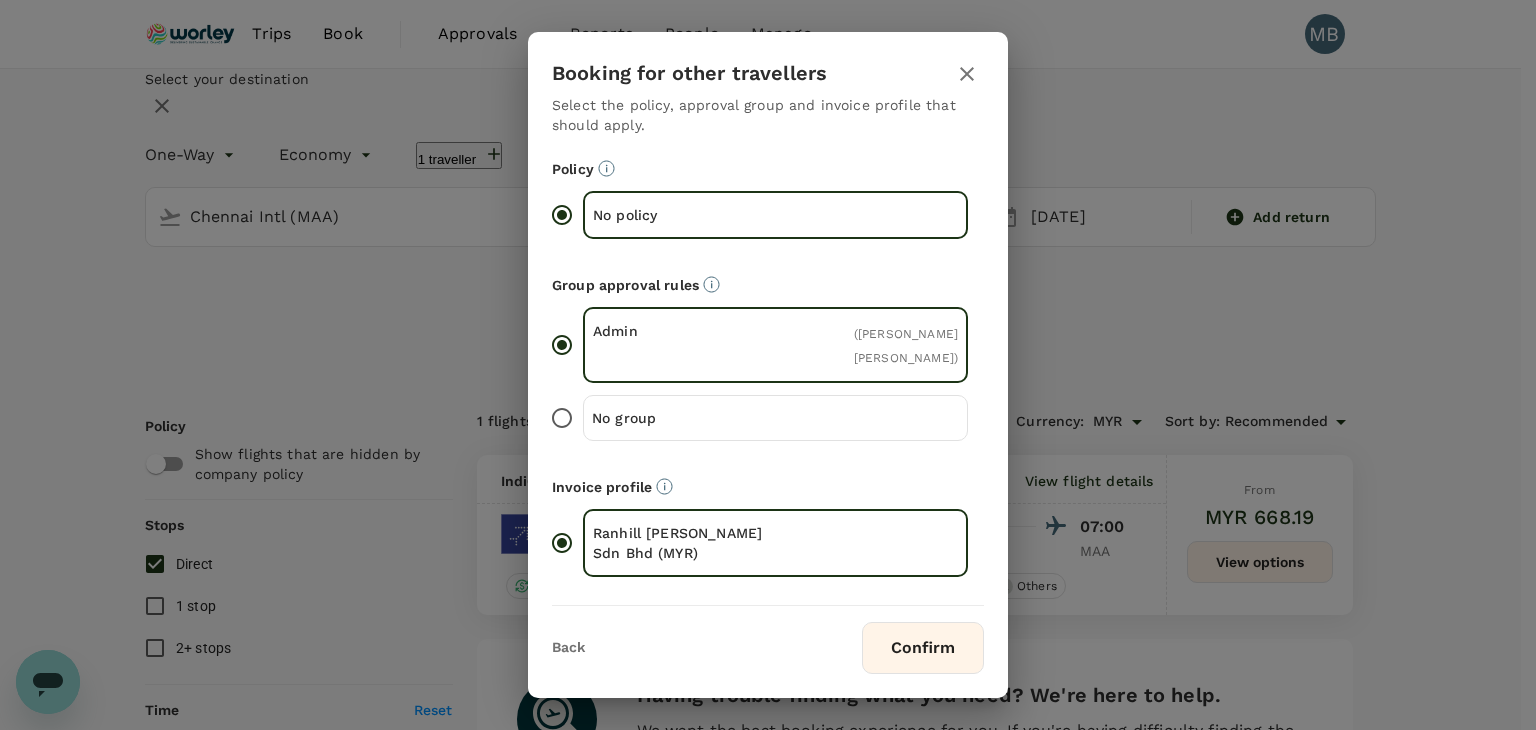 click on "Confirm" at bounding box center (923, 648) 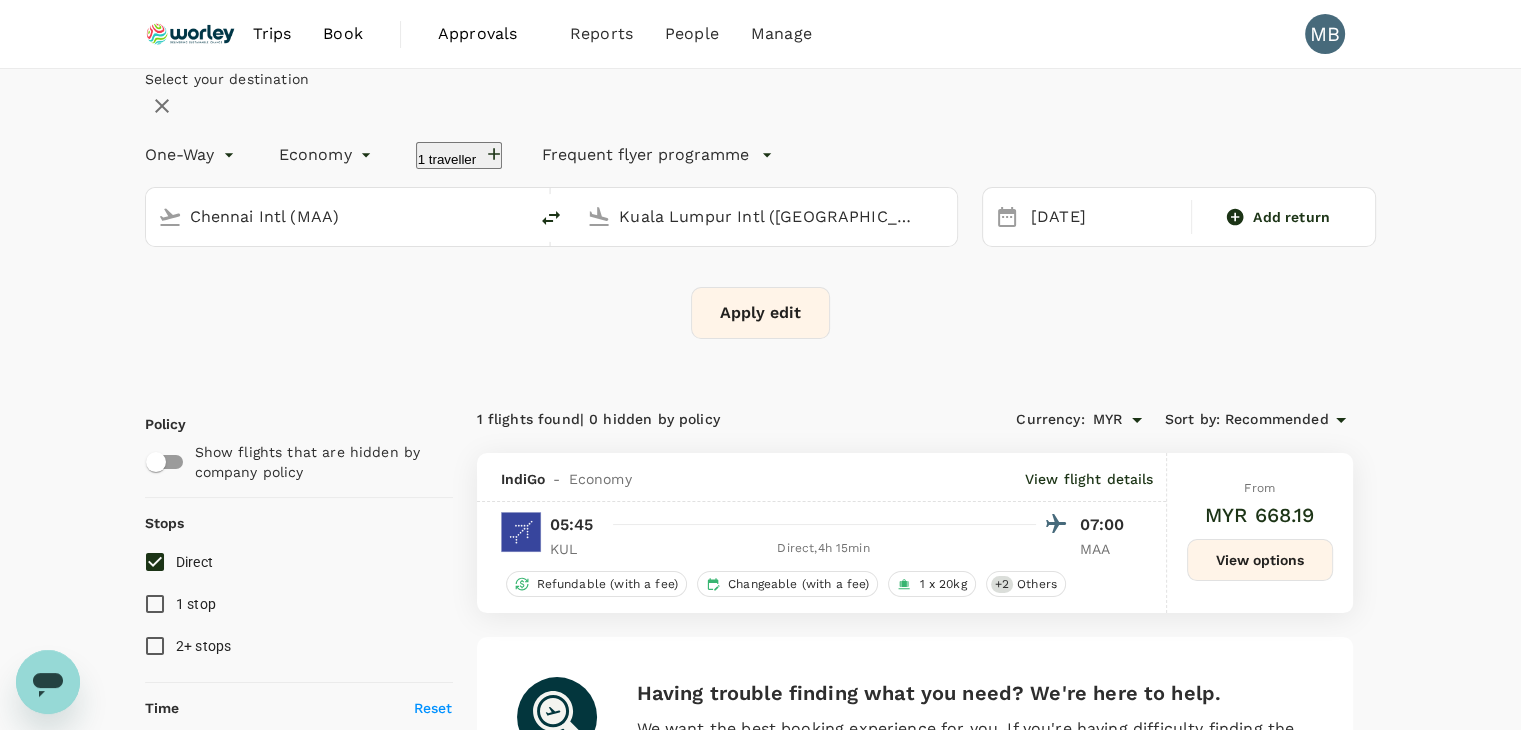 checkbox on "false" 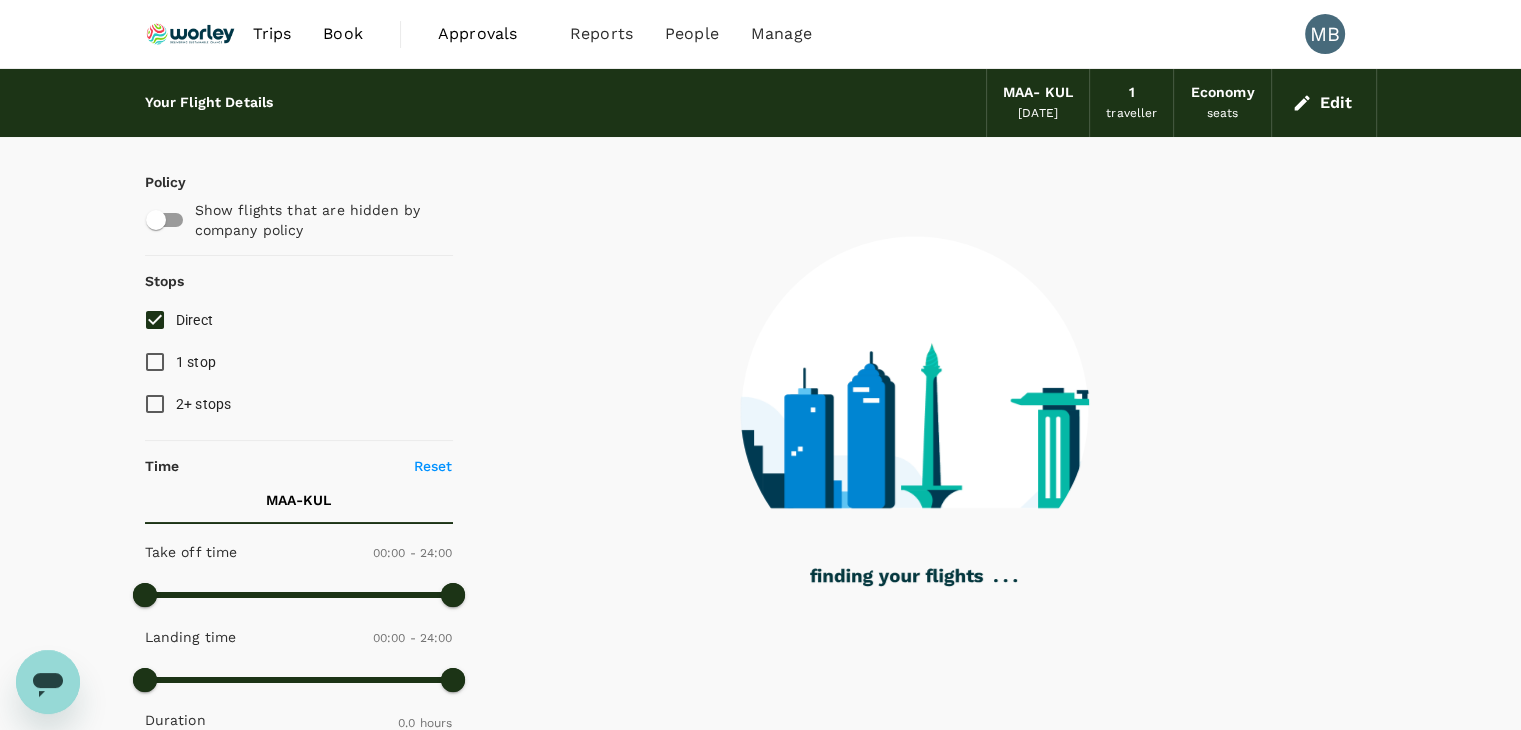 type on "1310" 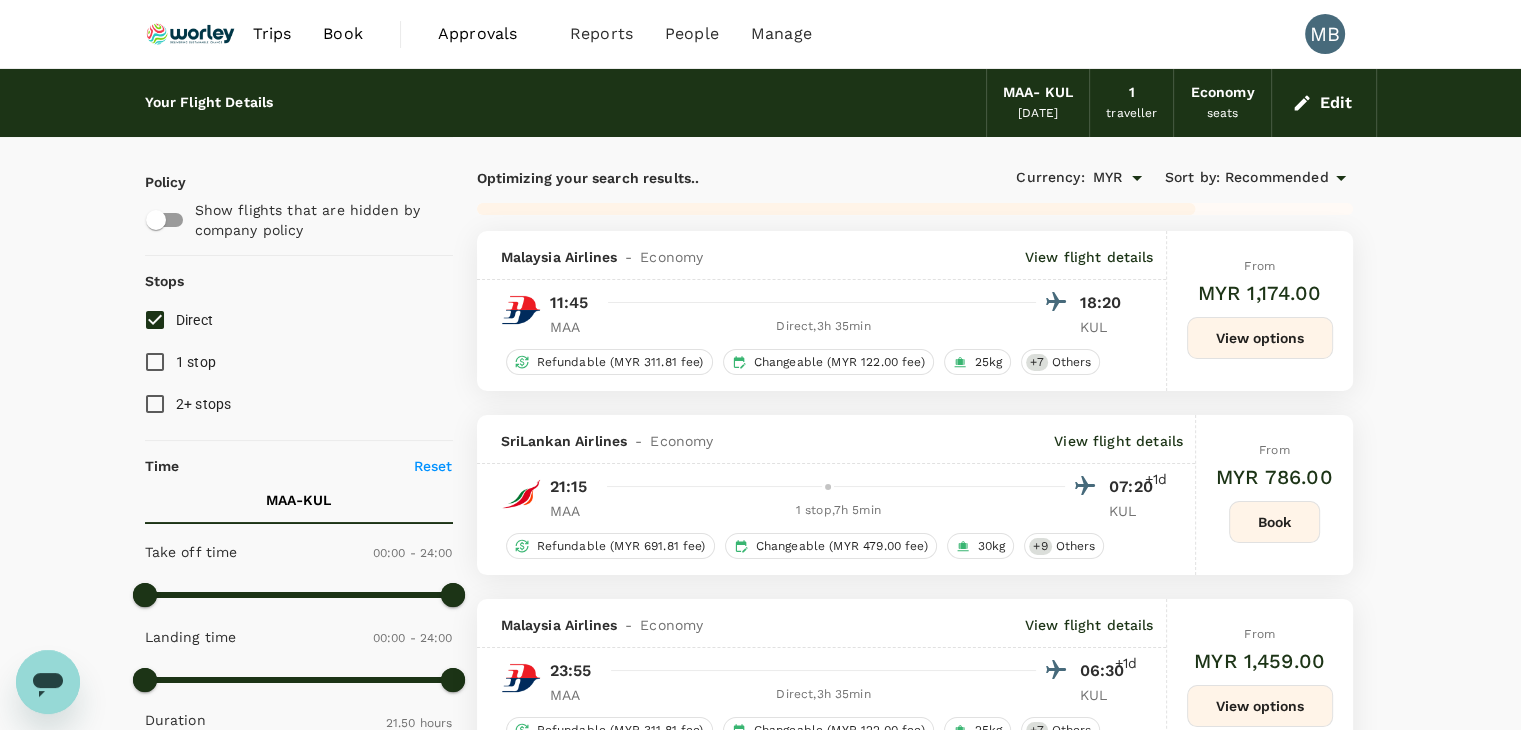 type on "1865" 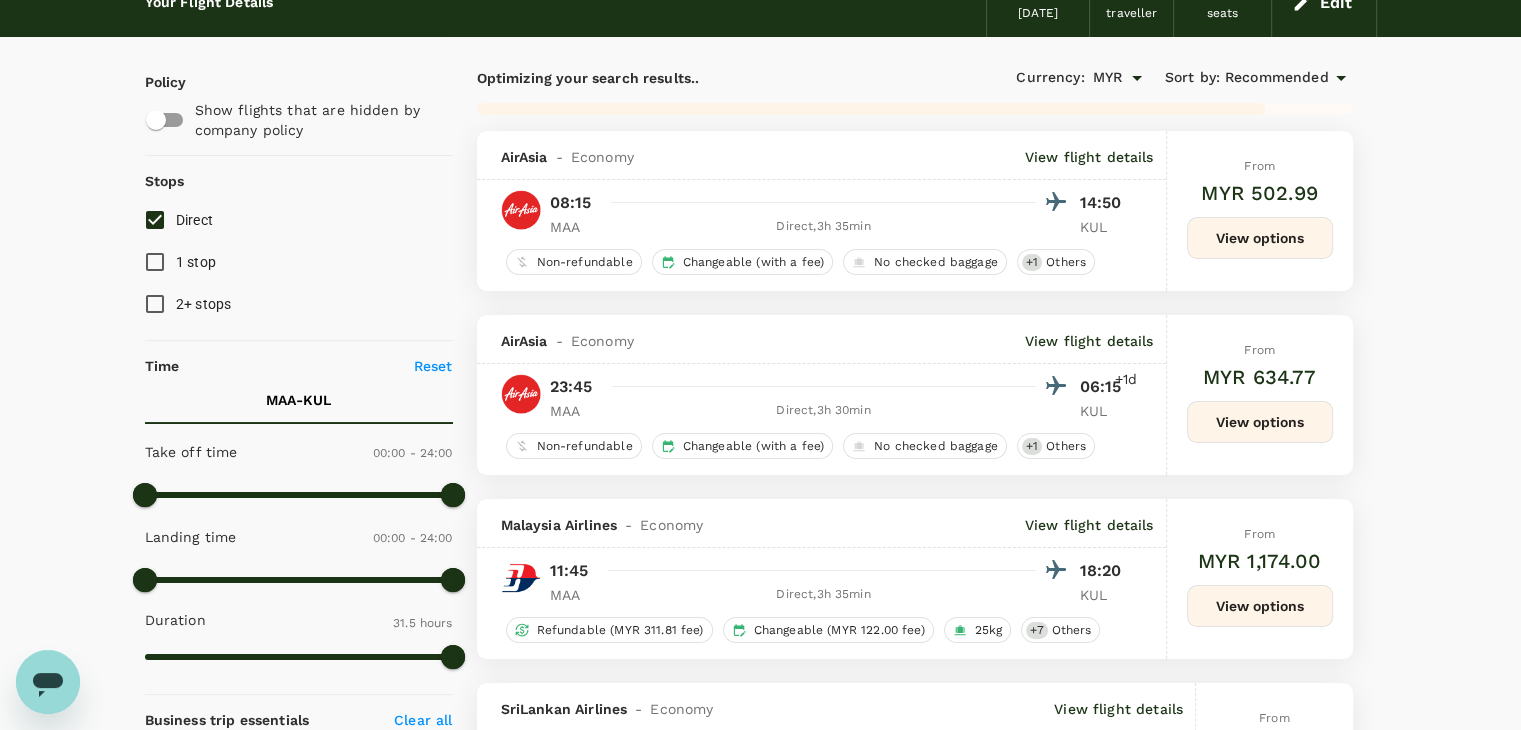 scroll, scrollTop: 100, scrollLeft: 0, axis: vertical 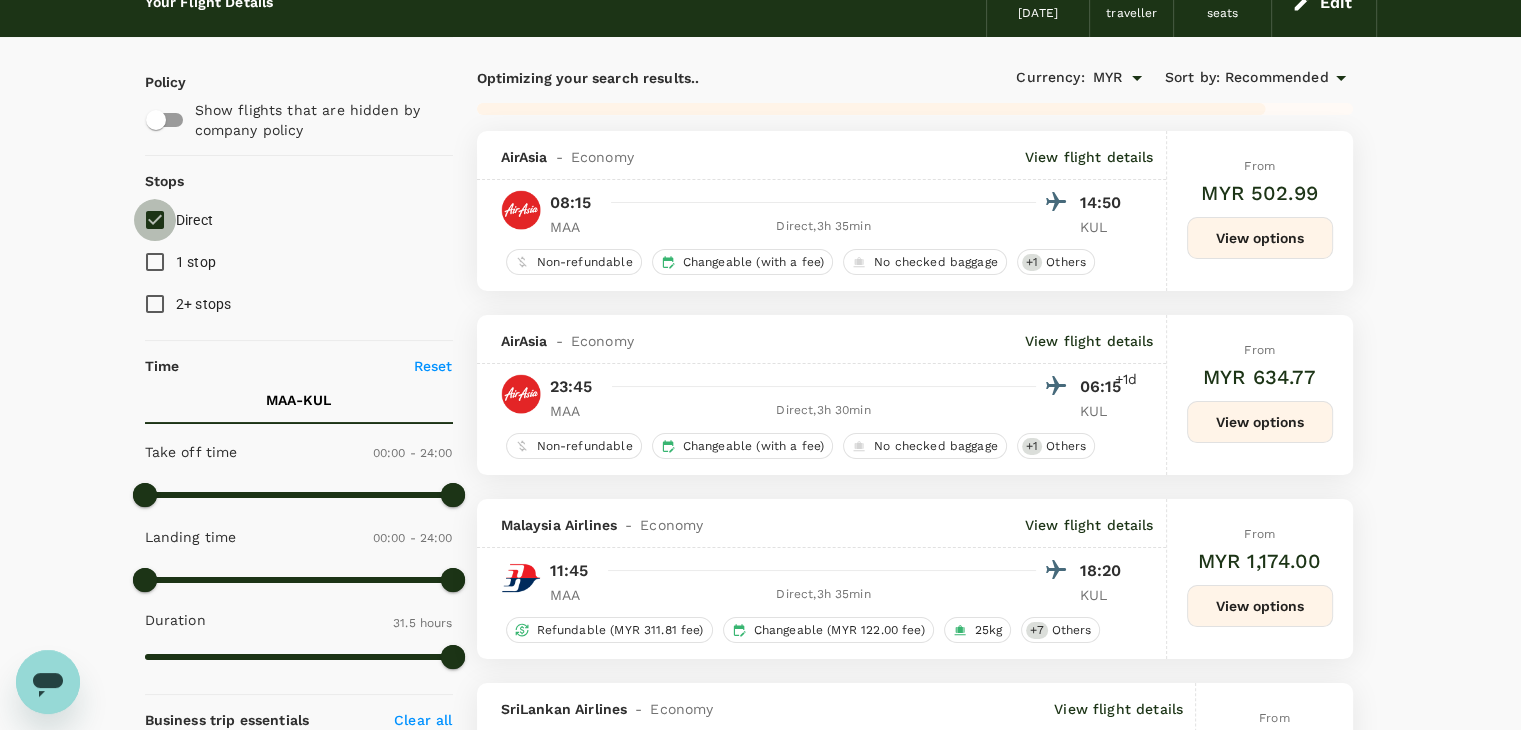click on "Direct" at bounding box center [155, 220] 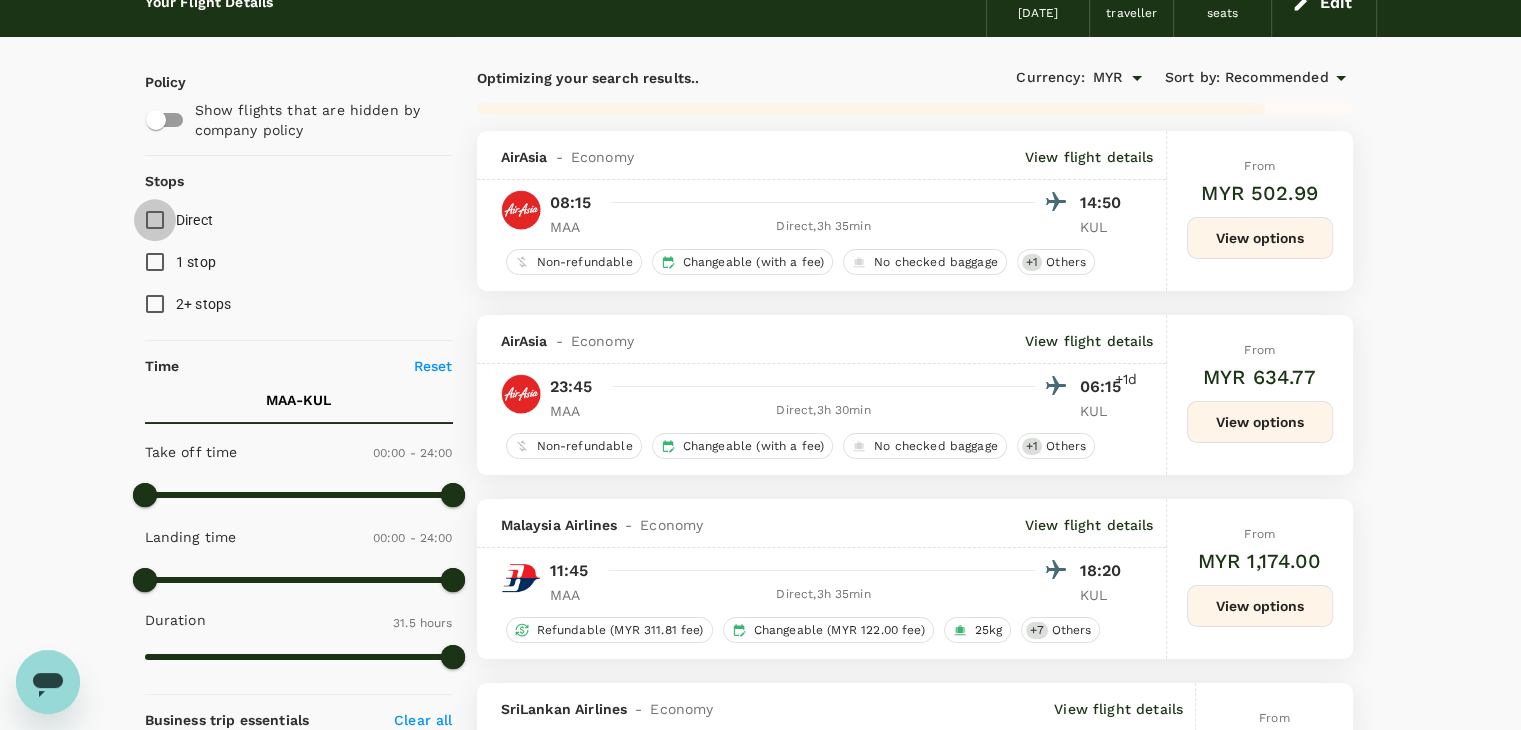 click on "Direct" at bounding box center [155, 220] 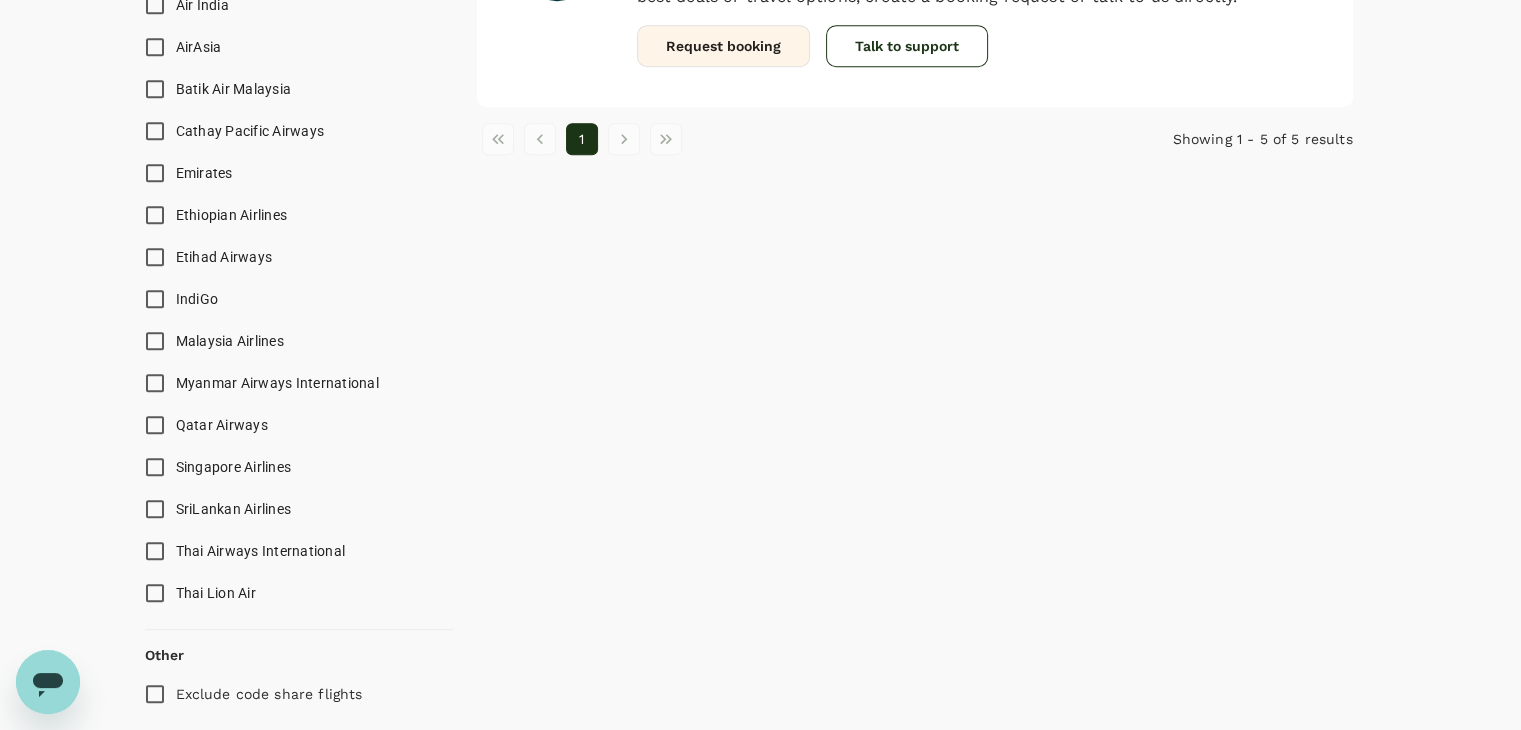 scroll, scrollTop: 1236, scrollLeft: 0, axis: vertical 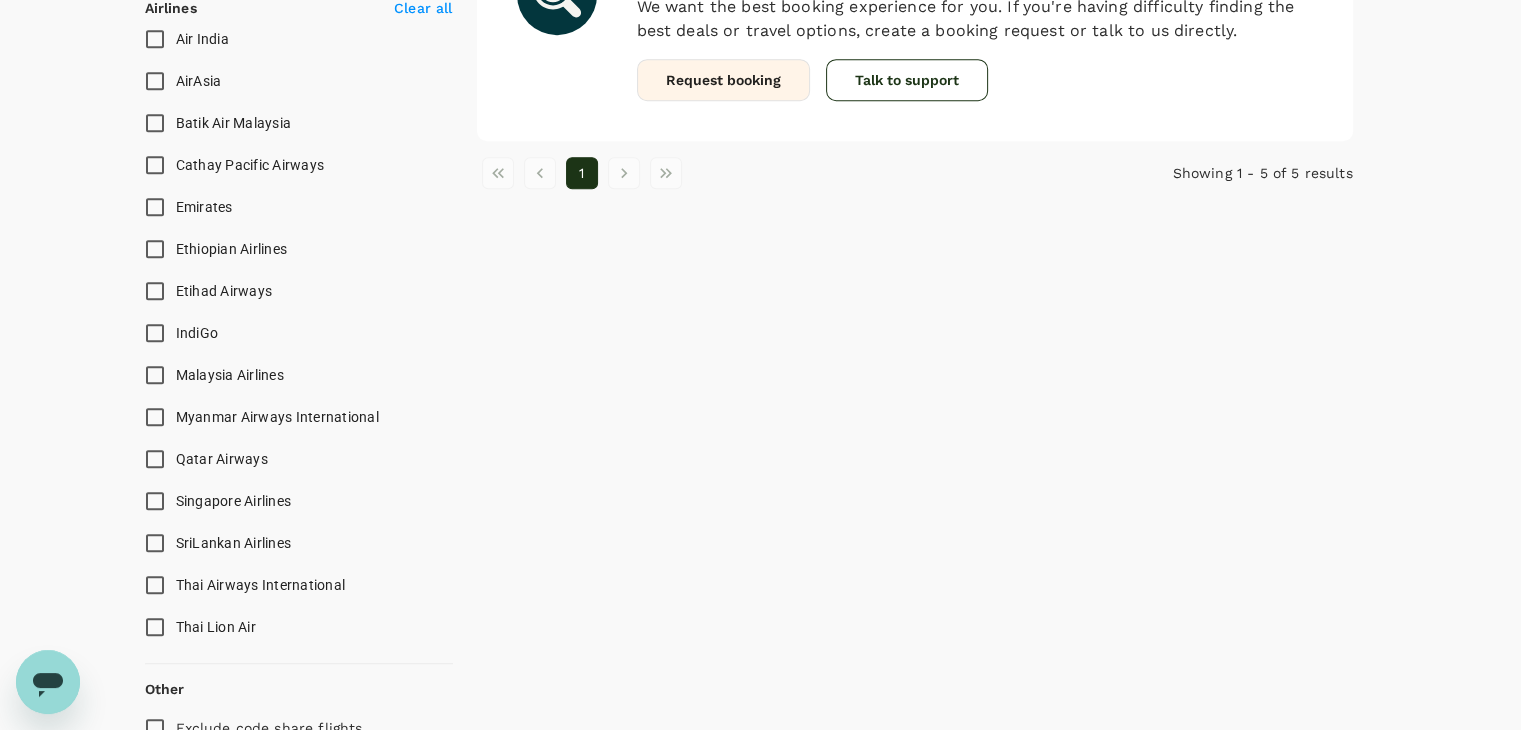 click on "IndiGo" at bounding box center (155, 333) 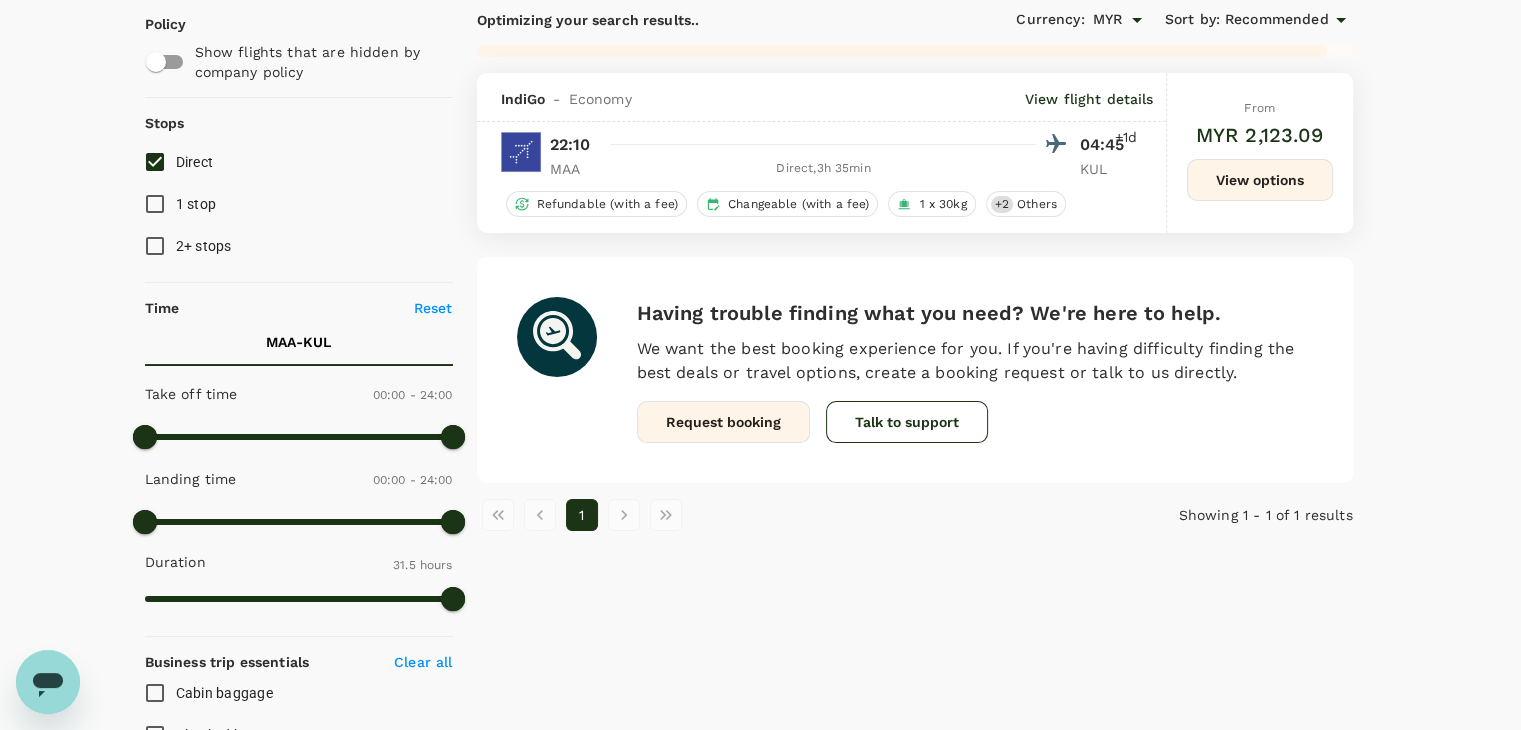 scroll, scrollTop: 0, scrollLeft: 0, axis: both 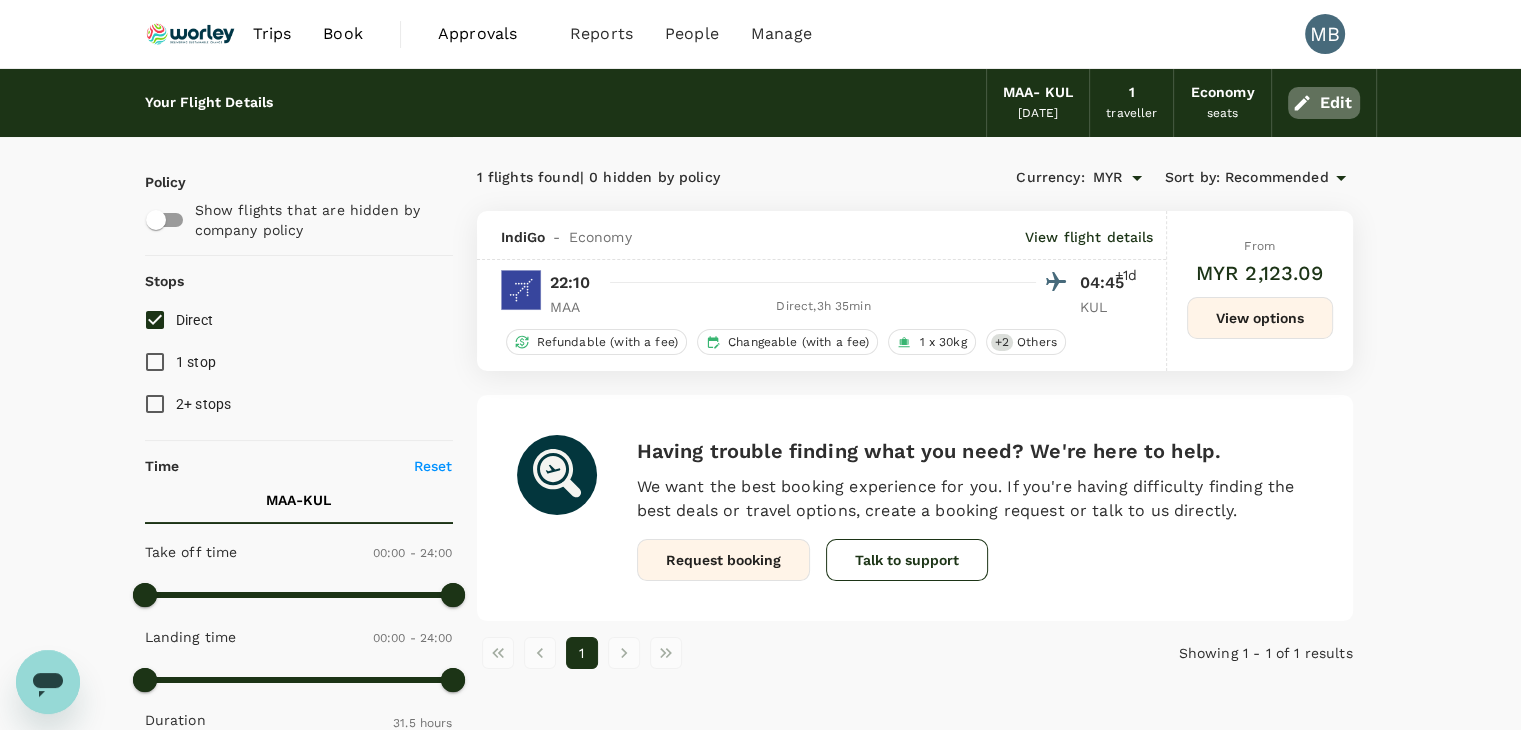 click 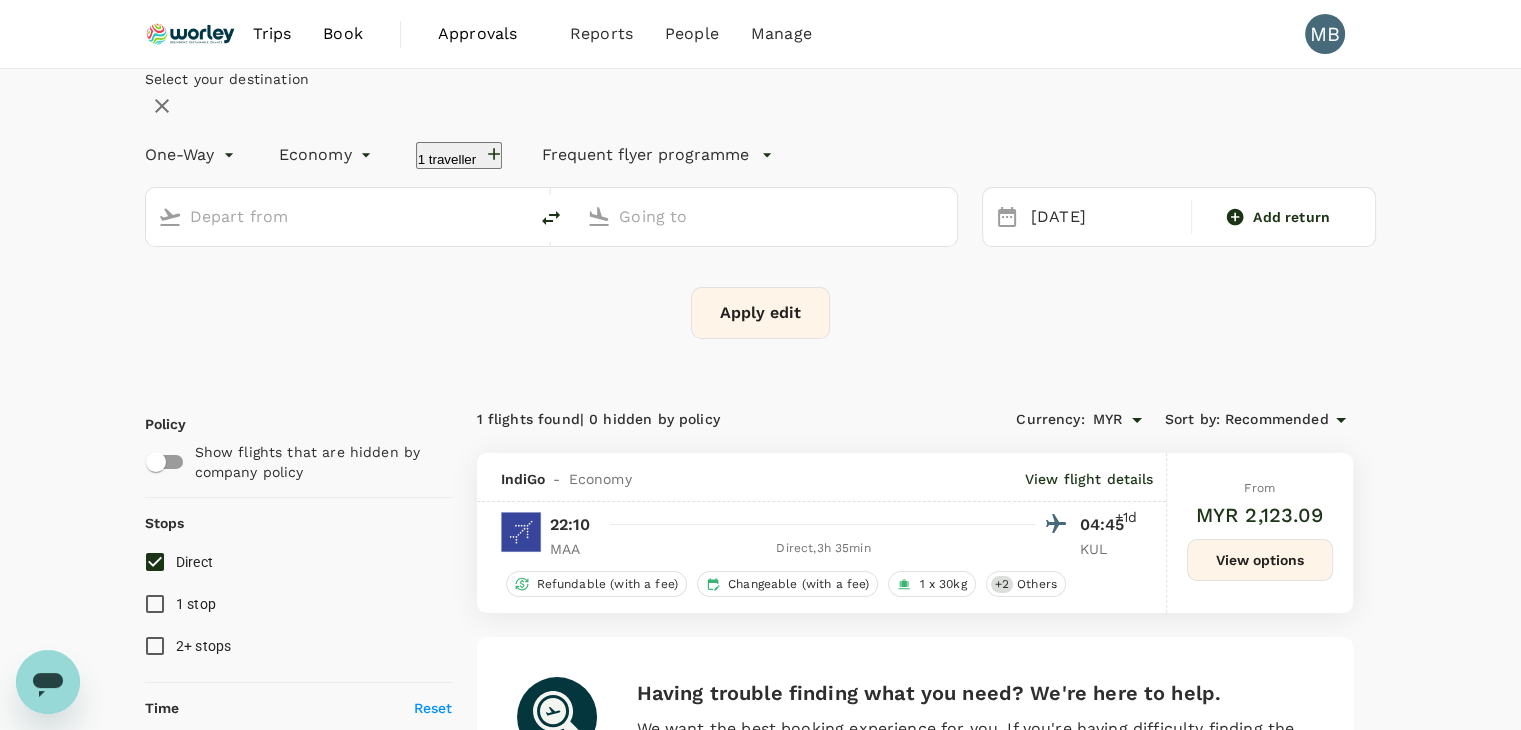 type on "Chennai Intl (MAA)" 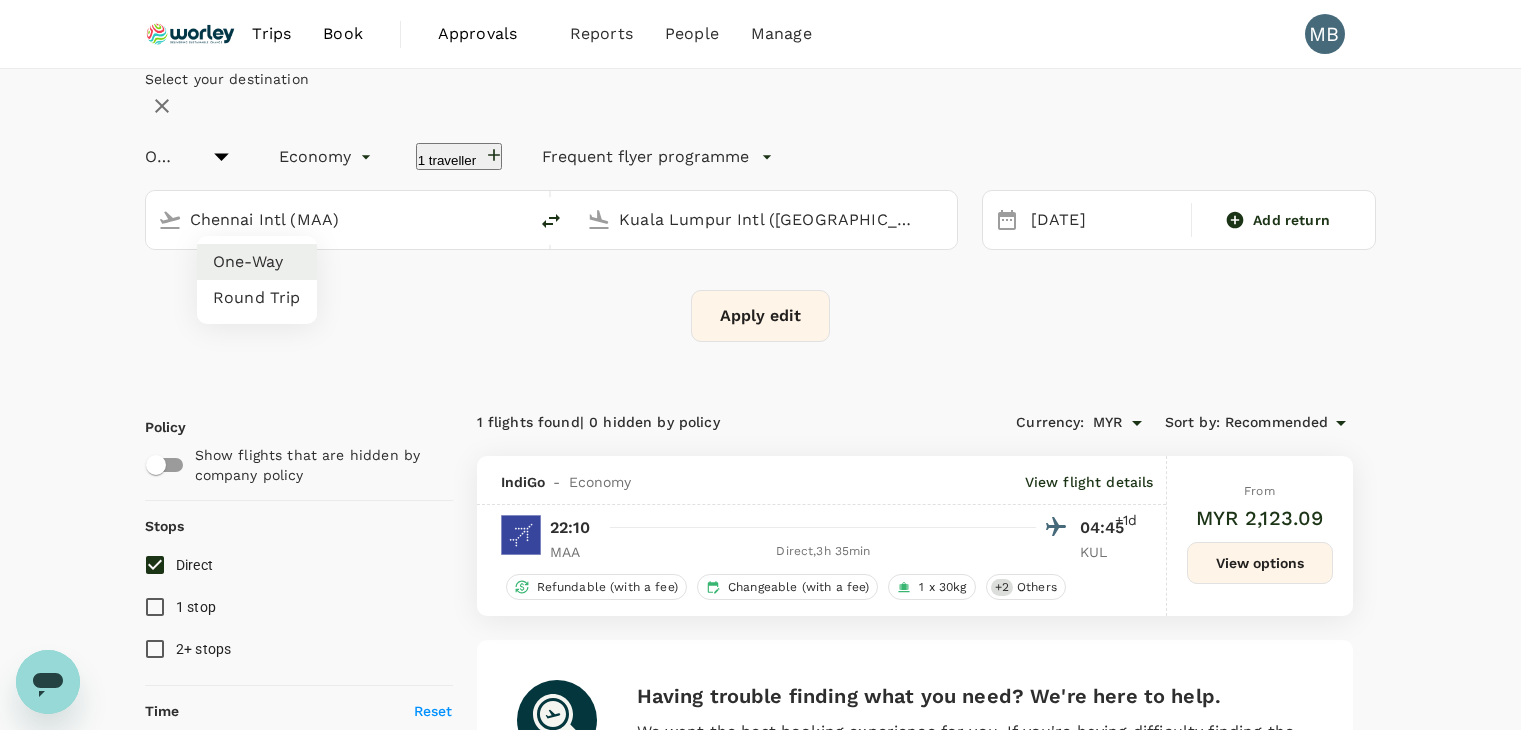 click on "Trips Book Approvals Reports People Manage MB Select your destination One-Way oneway Economy economy 1   traveller Frequent flyer programme Chennai Intl (MAA) [GEOGRAPHIC_DATA] Intl ([GEOGRAPHIC_DATA]) [DATE] Add return Apply edit Policy Show flights that are hidden by company policy Stops Direct 1 stop 2+ stops Time Reset MAA - KUL Take off time 00:00 - 24:00 Landing time 00:00 - 24:00 Duration 31.5 hours Business trip essentials Clear all Cabin baggage Checked baggage Flexible to change Refundable Free seat selection Complimentary drinks and meal Cabin class Change Economy Only economy Mix with business Airlines Clear all Air India AirAsia Batik Air Malaysia Cathay Pacific Airways Emirates Ethiopian Airlines Etihad Airways IndiGo Malaysia Airlines Myanmar Airways International Qatar Airways Singapore Airlines SriLankan Airlines Thai Airways International Thai Lion Air Other Exclude code share flights 1   flights found  |   0   hidden by policy Currency :  MYR Sort by :  Recommended IndiGo     - Economy   View flight details +" at bounding box center [768, 1178] 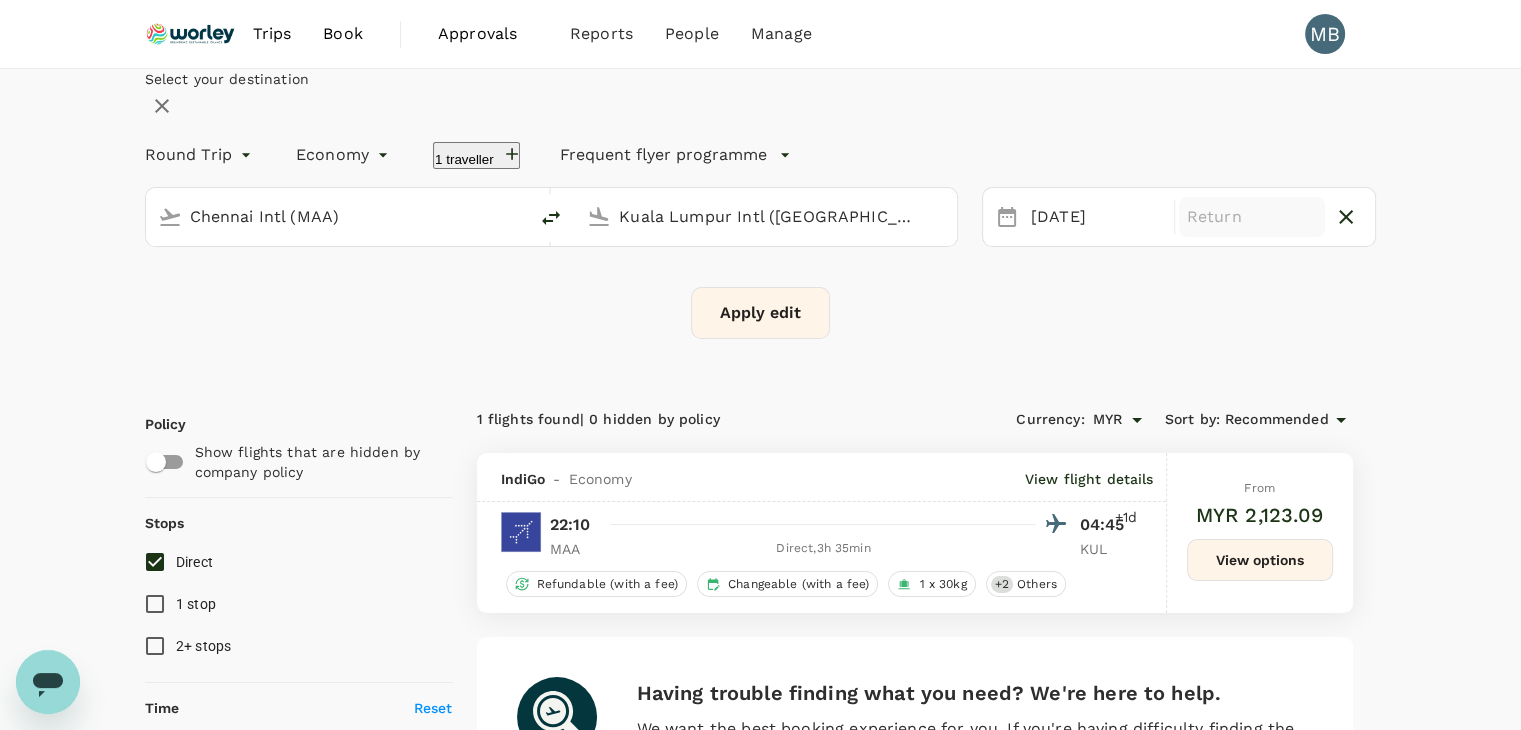 click on "Return" at bounding box center (1252, 217) 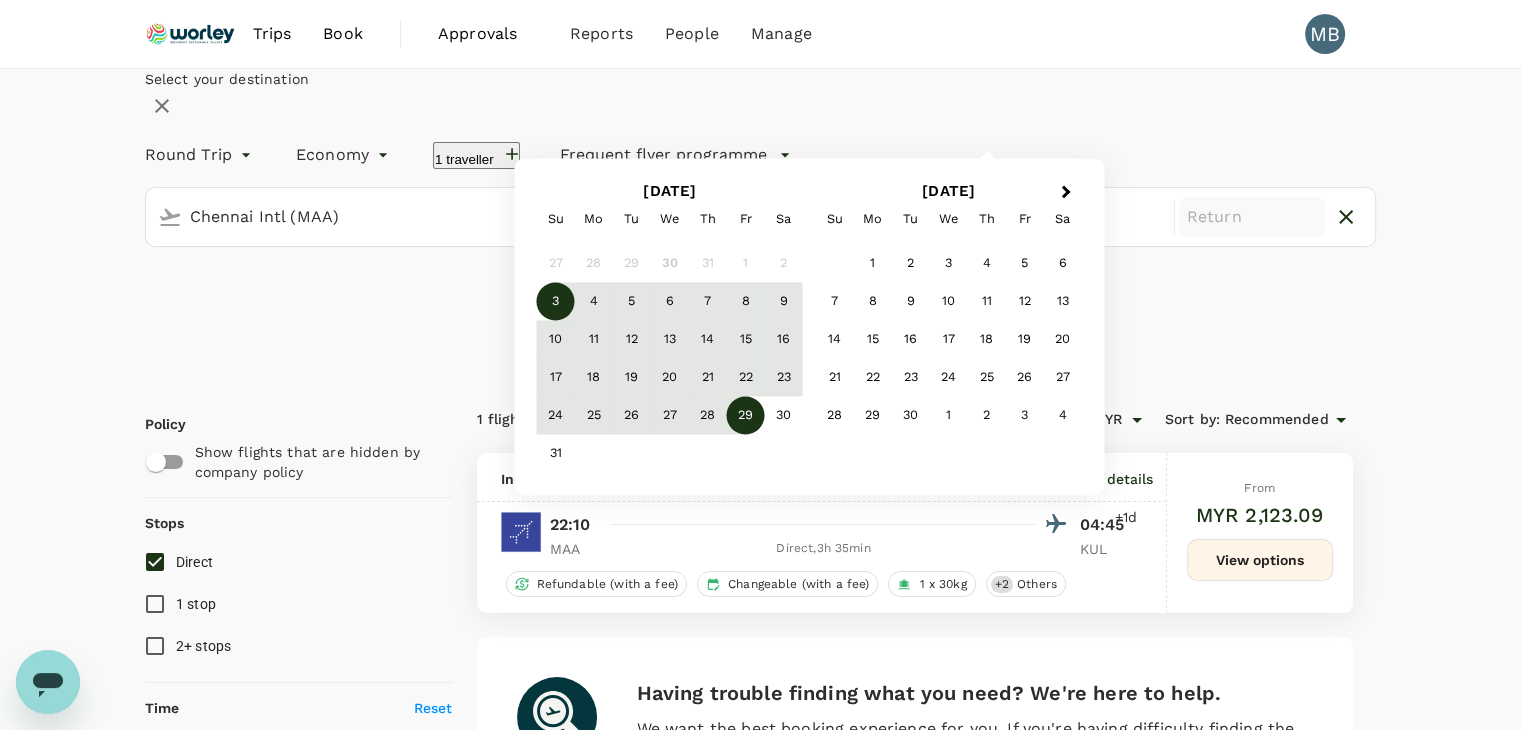 click on "29" at bounding box center [746, 416] 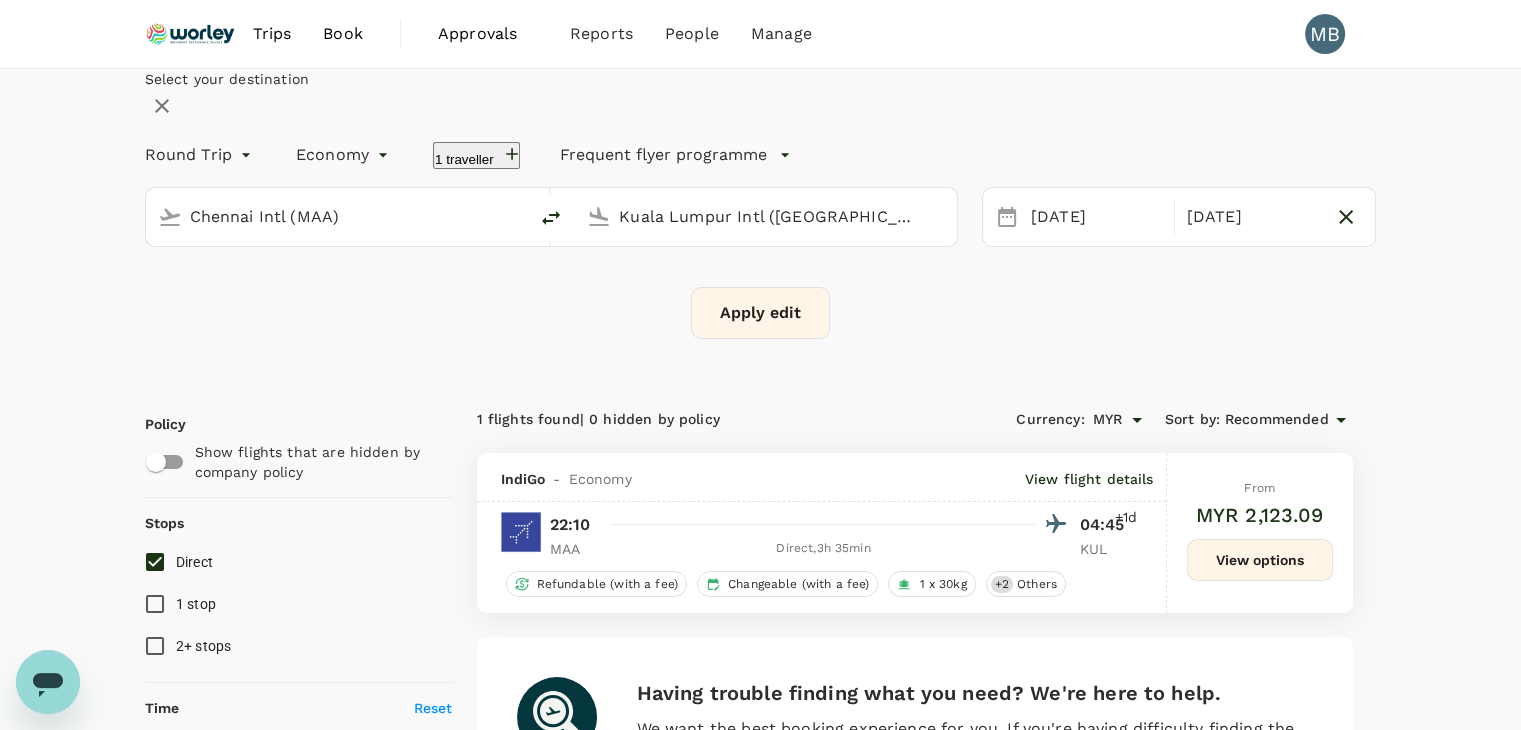 click on "Apply edit" at bounding box center [760, 313] 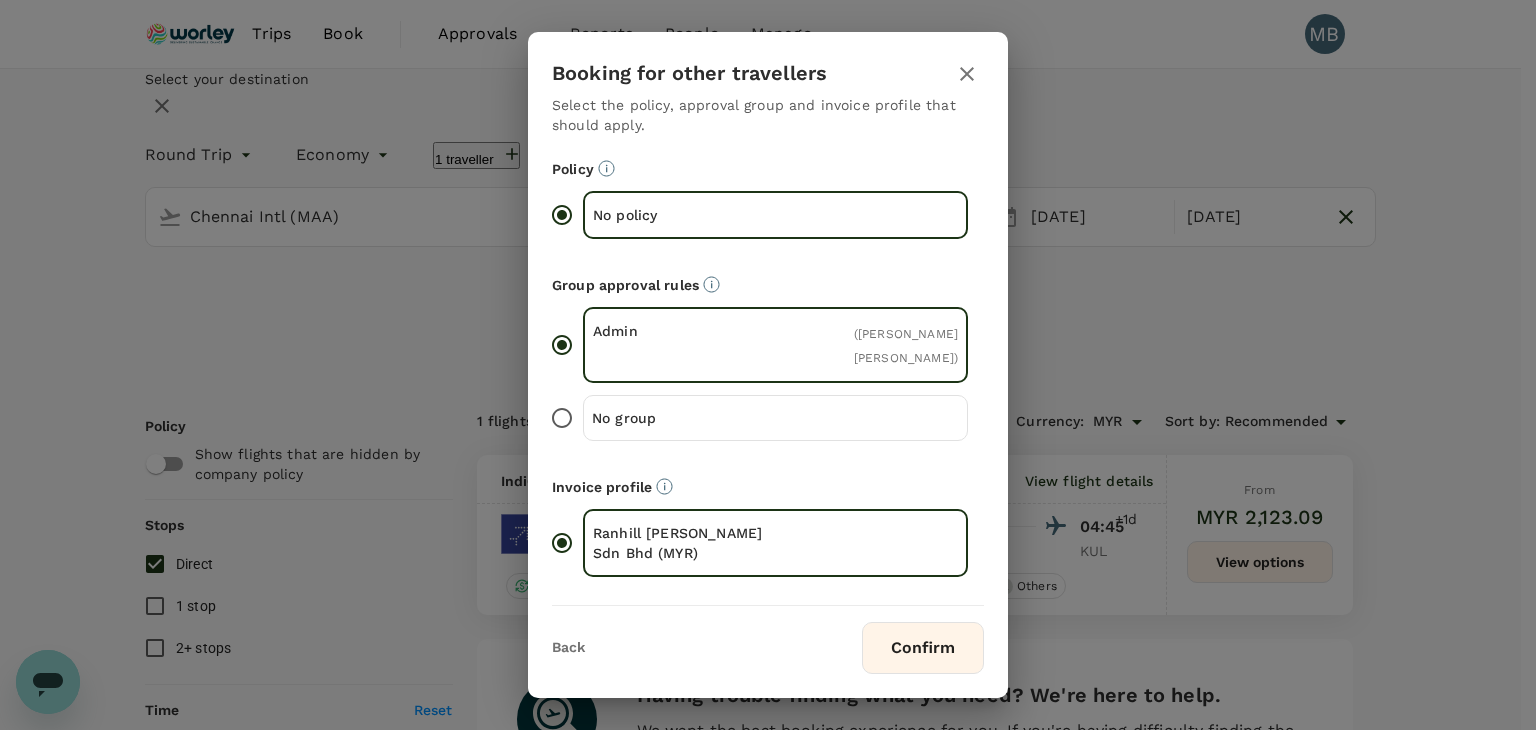 click on "No group" at bounding box center (562, 418) 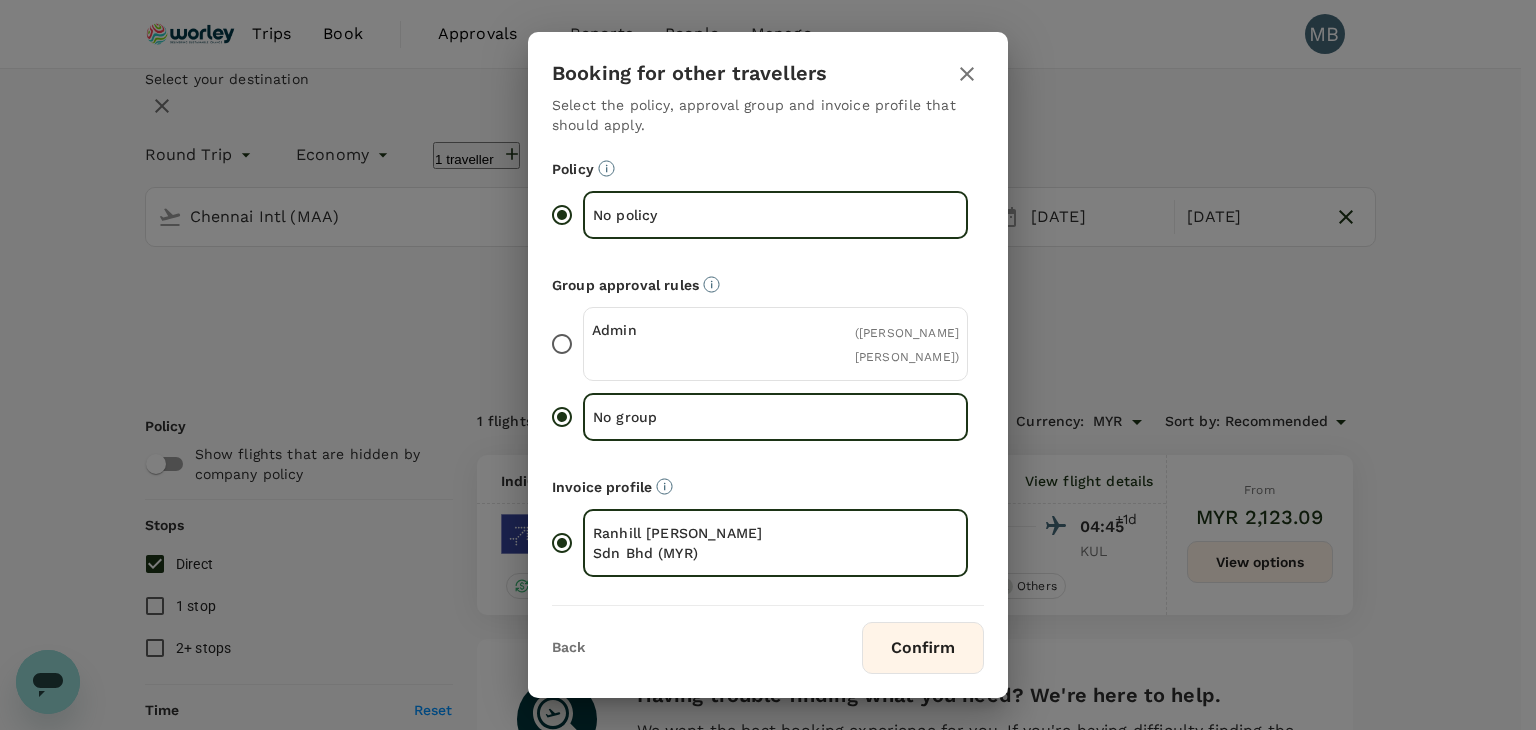 click on "Confirm" at bounding box center [923, 648] 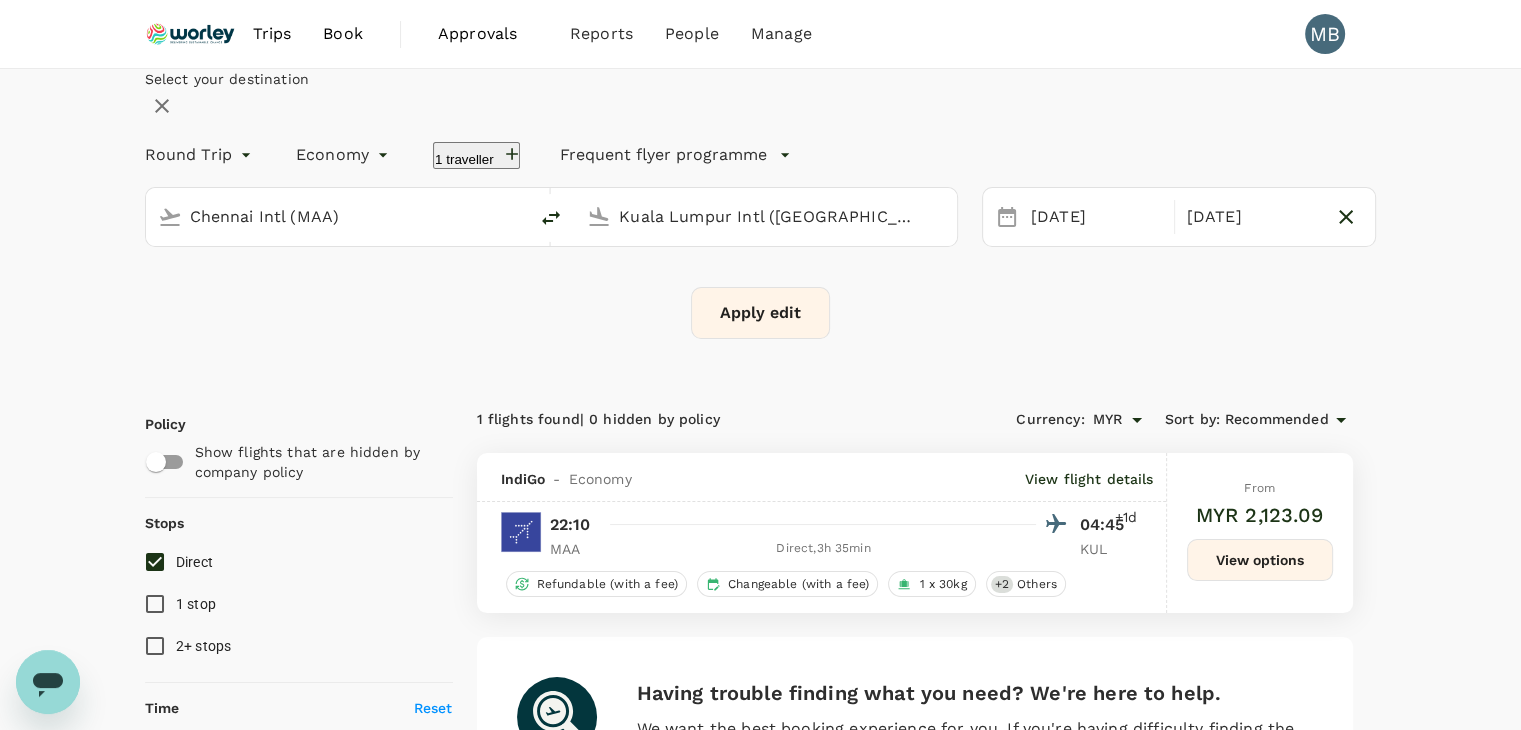 checkbox on "false" 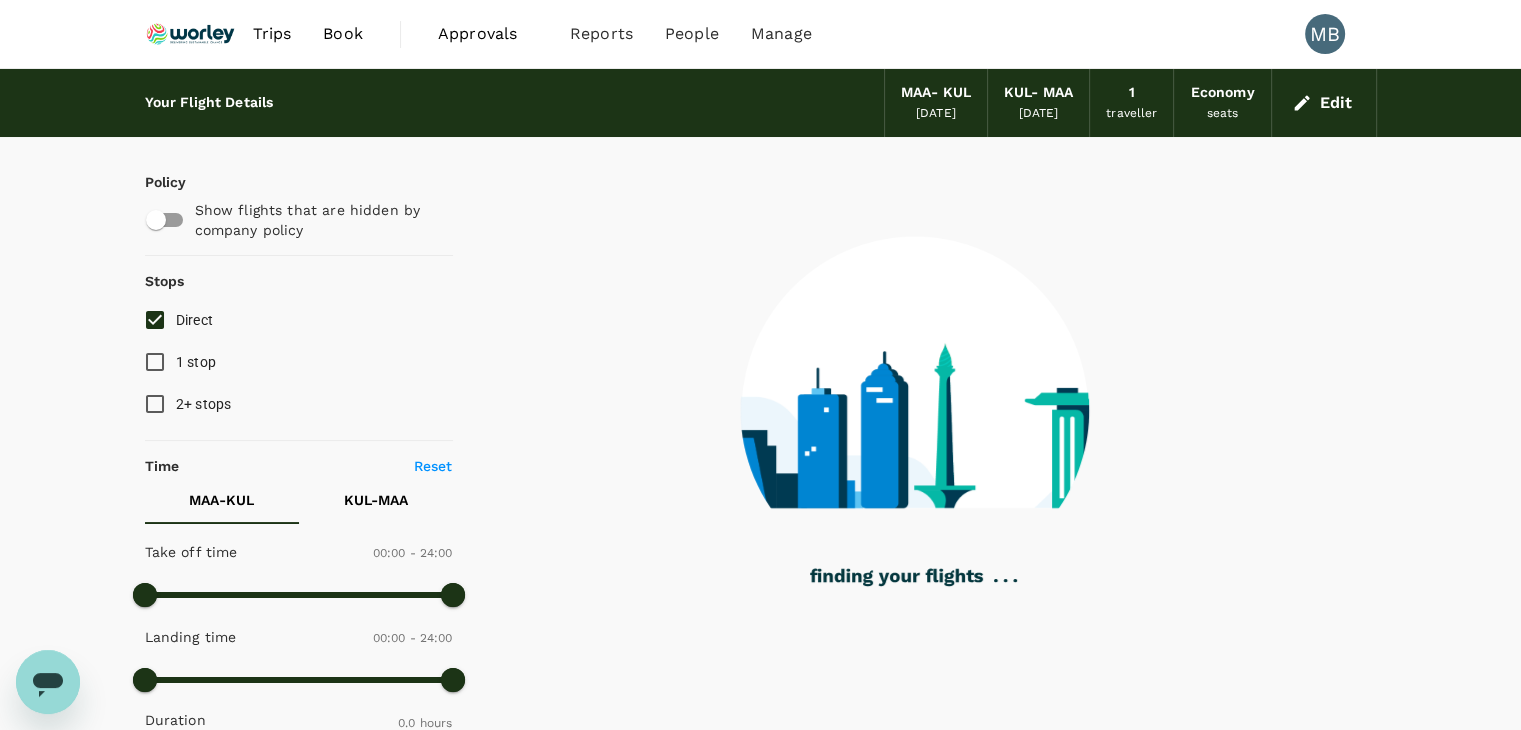type on "1190" 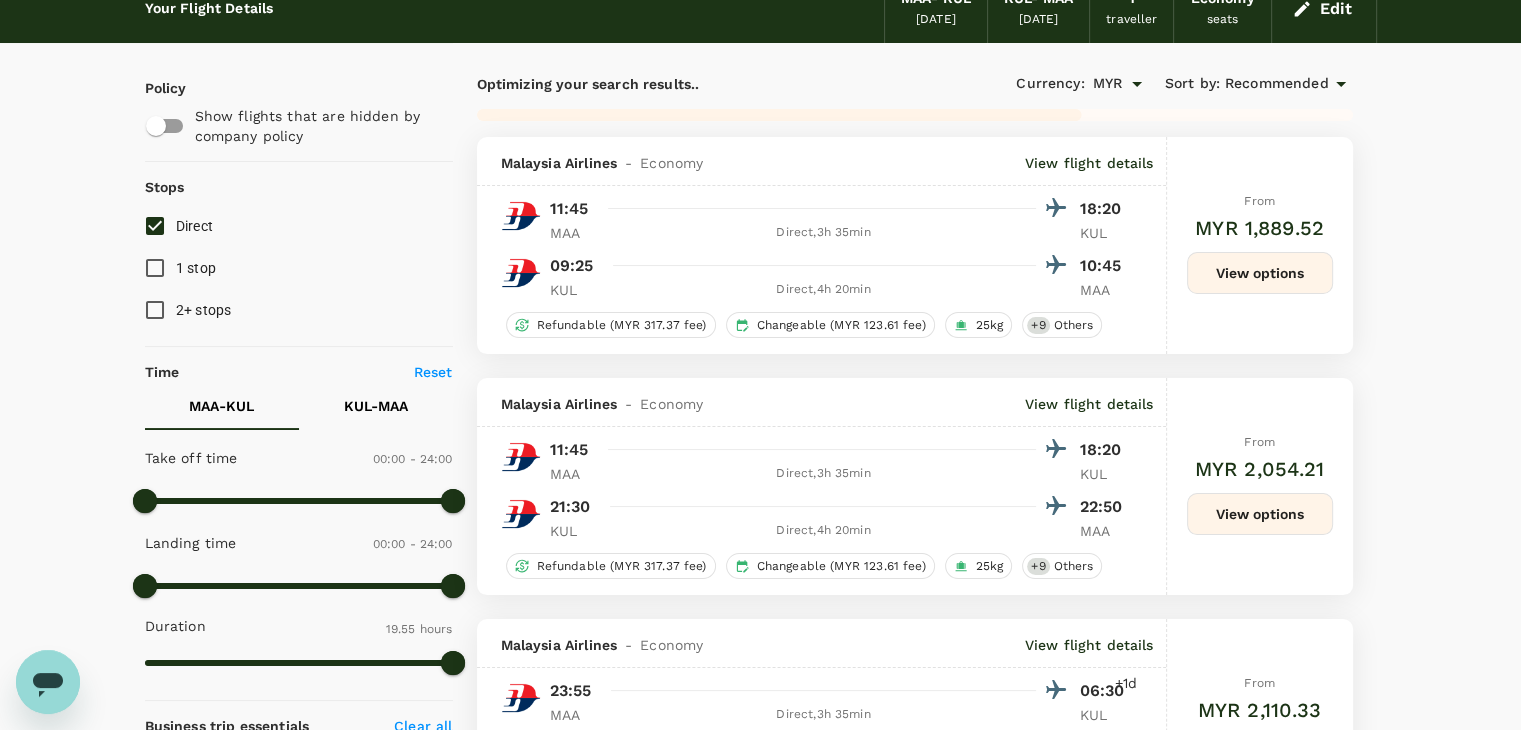 scroll, scrollTop: 0, scrollLeft: 0, axis: both 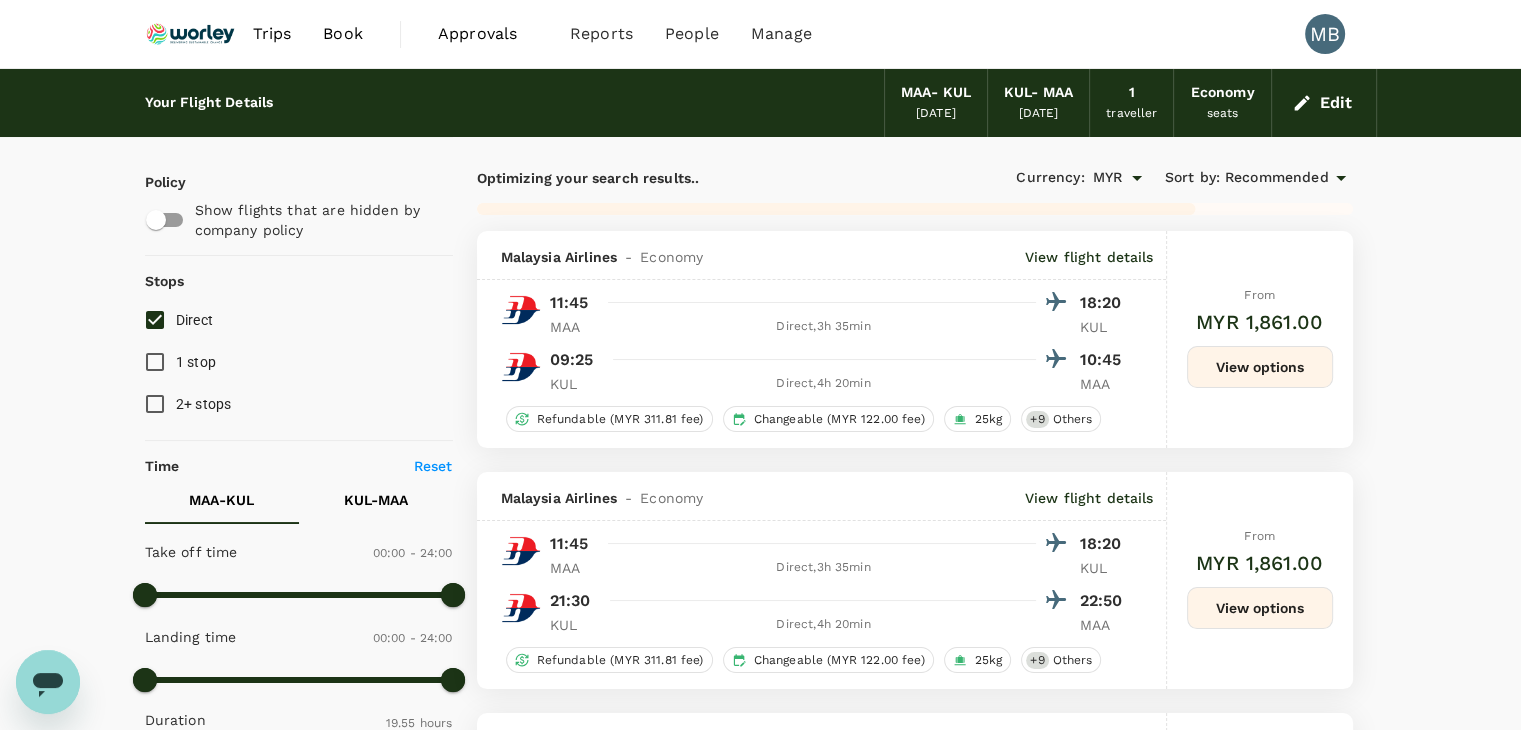 type on "1675" 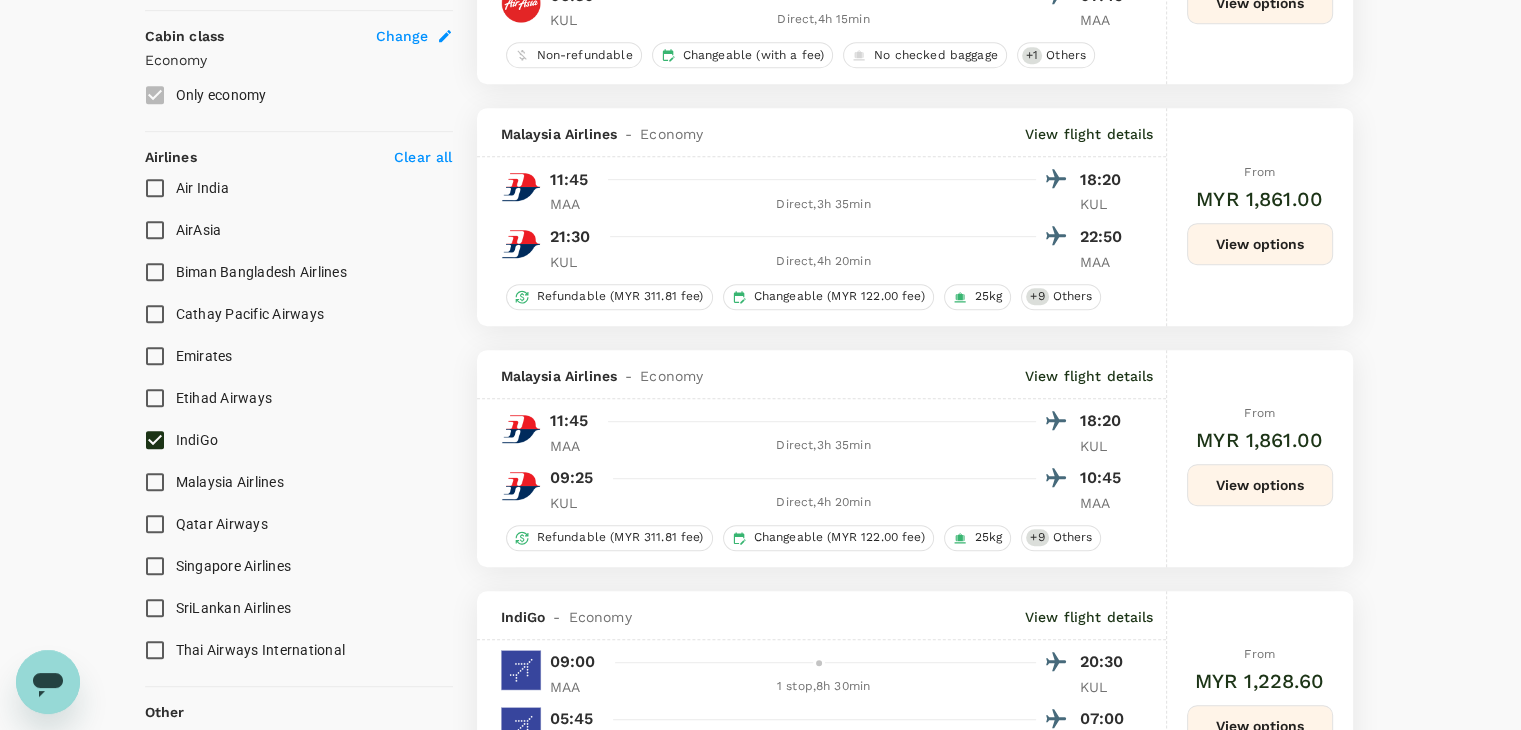 scroll, scrollTop: 1100, scrollLeft: 0, axis: vertical 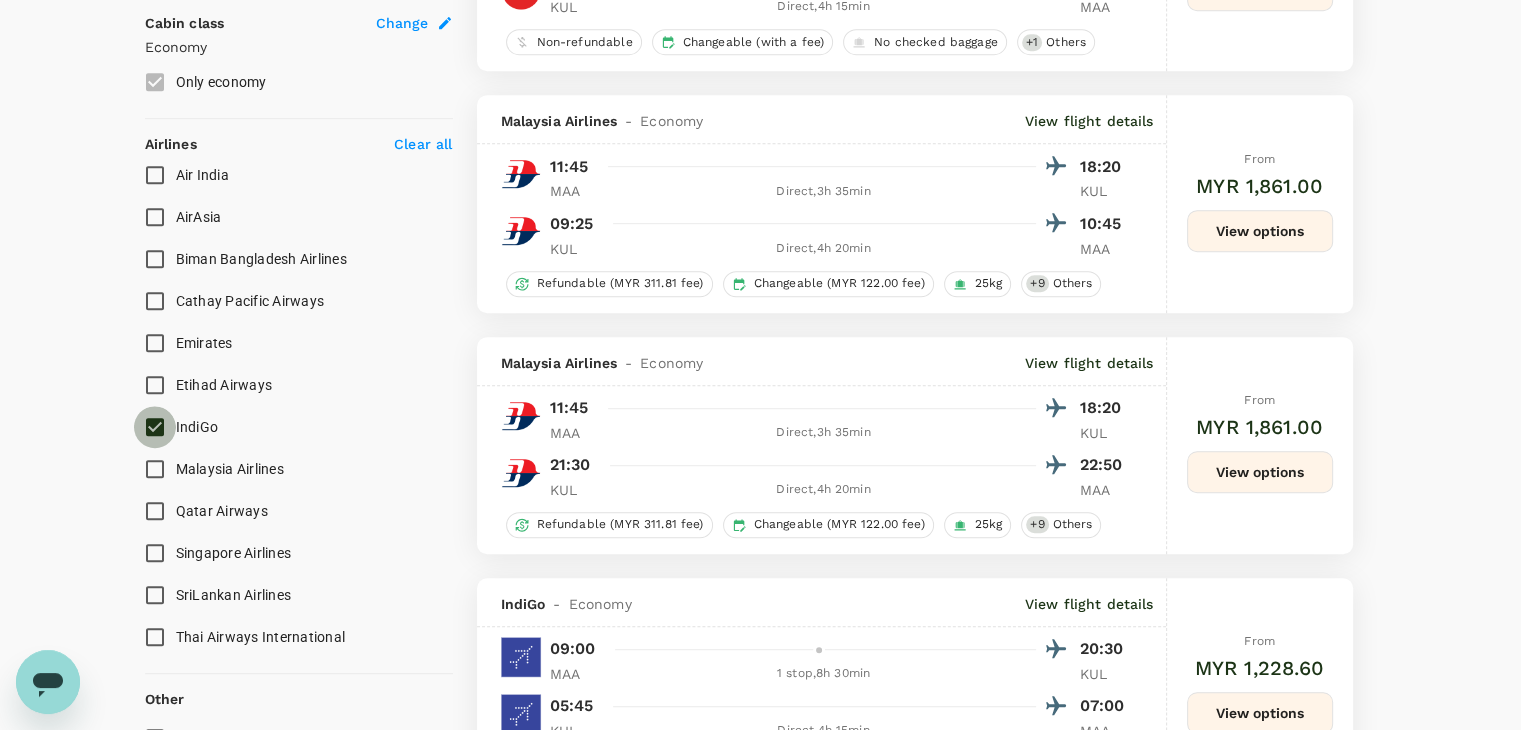 click on "IndiGo" at bounding box center [155, 427] 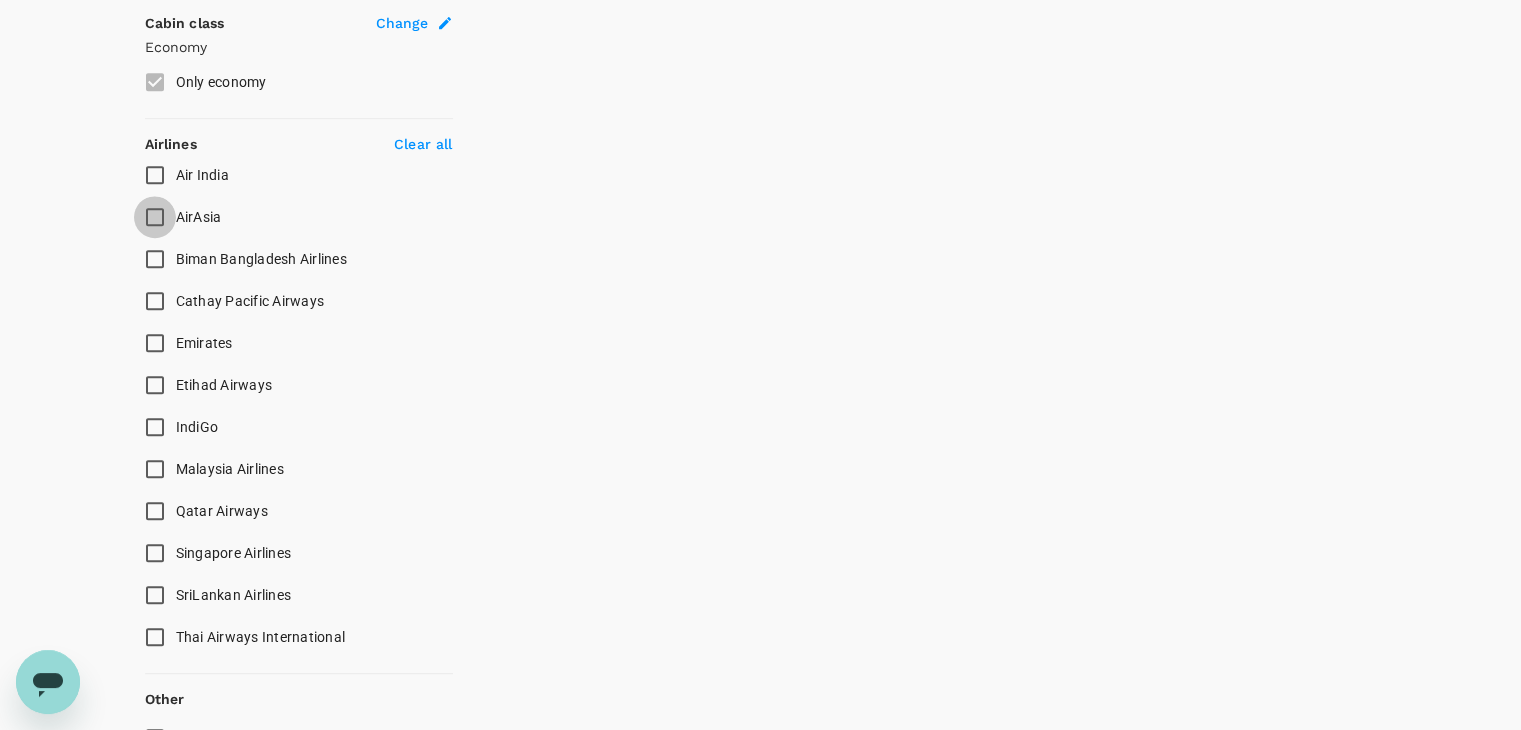 click on "AirAsia" at bounding box center [155, 217] 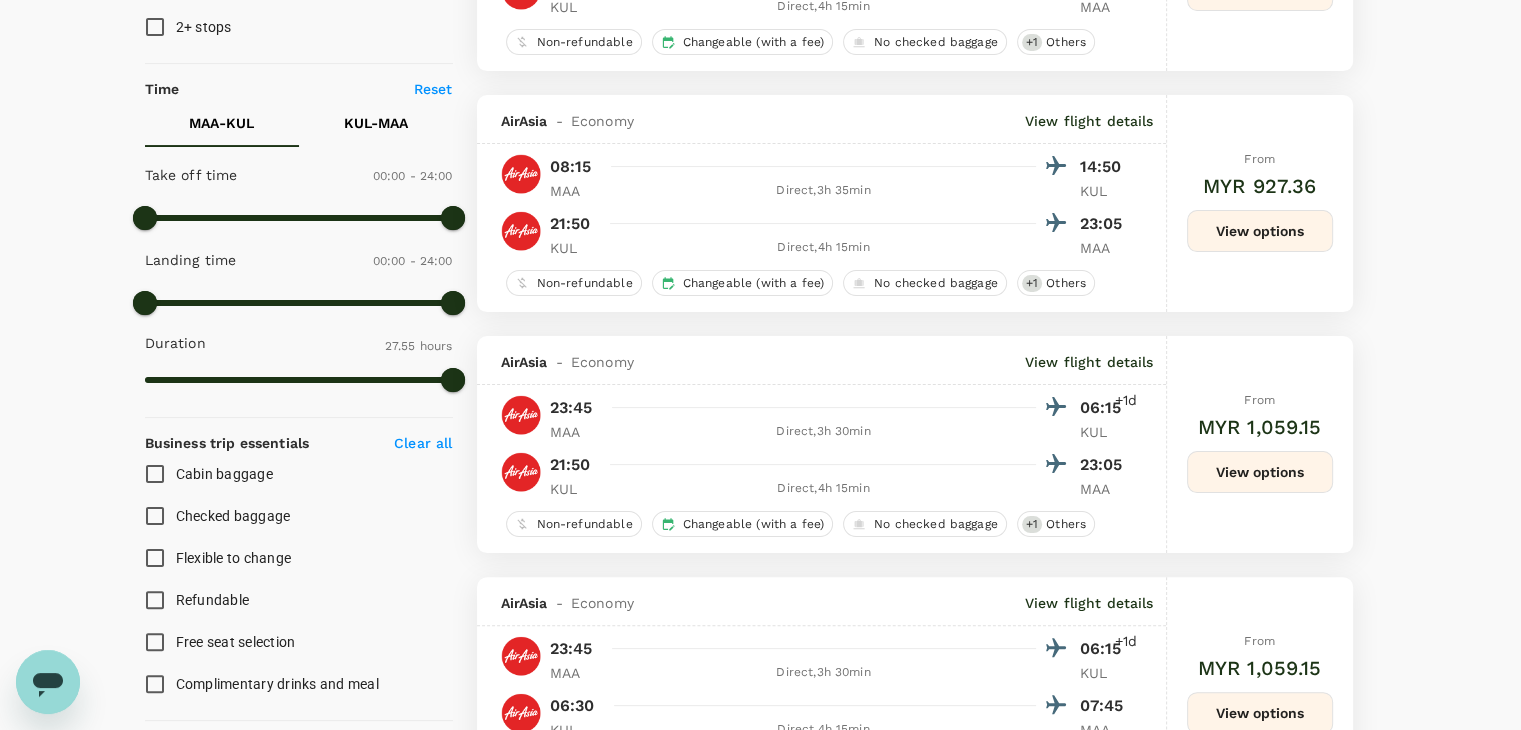 scroll, scrollTop: 400, scrollLeft: 0, axis: vertical 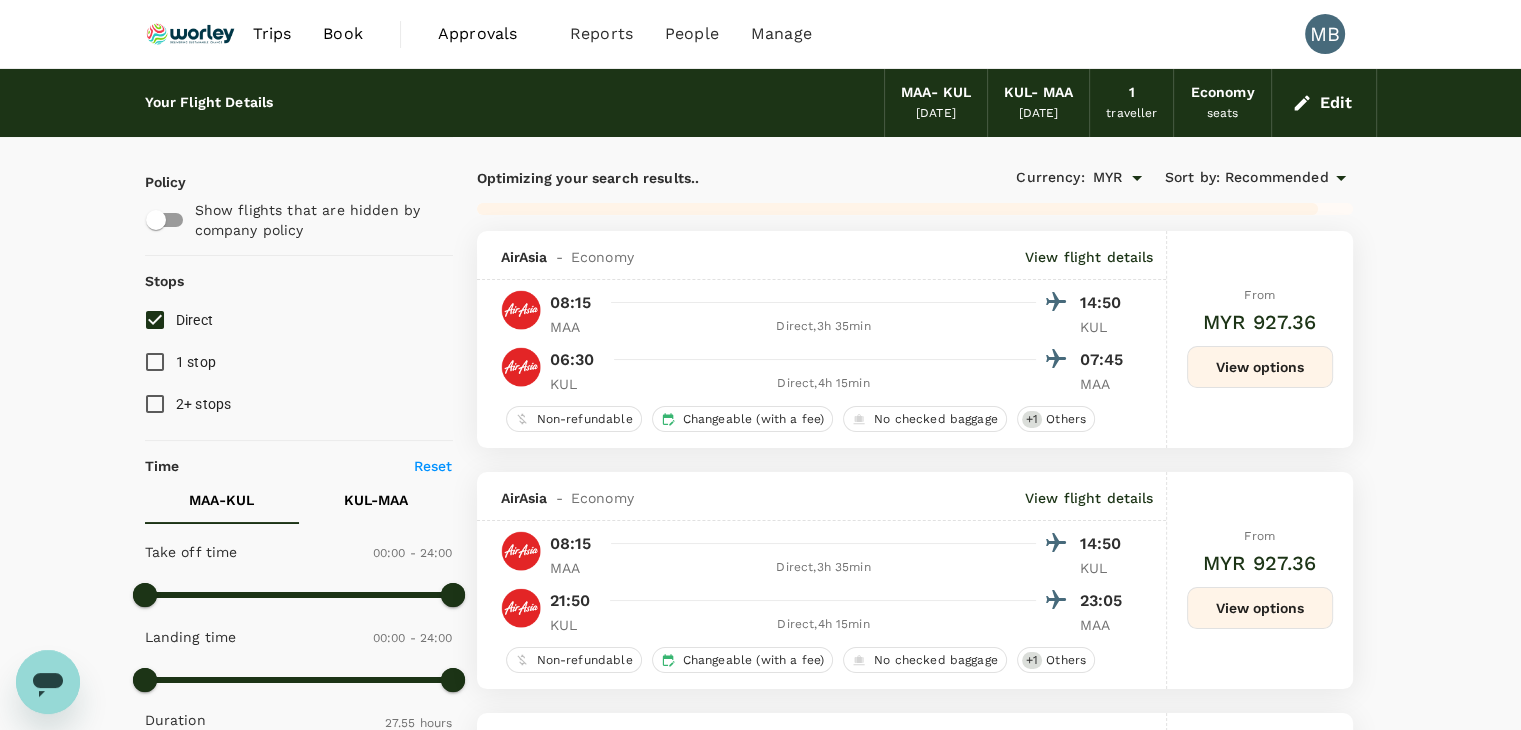 type on "1785" 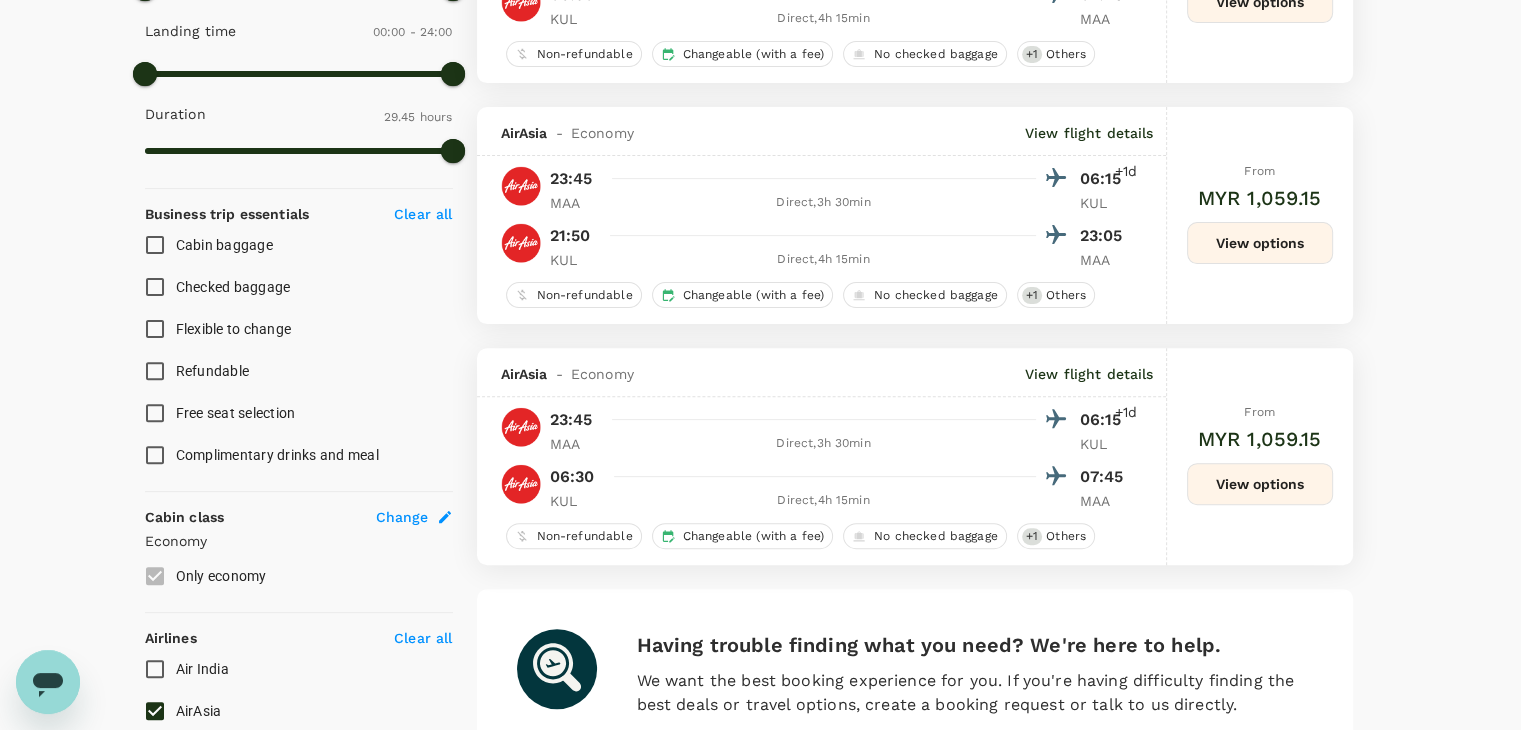 scroll, scrollTop: 600, scrollLeft: 0, axis: vertical 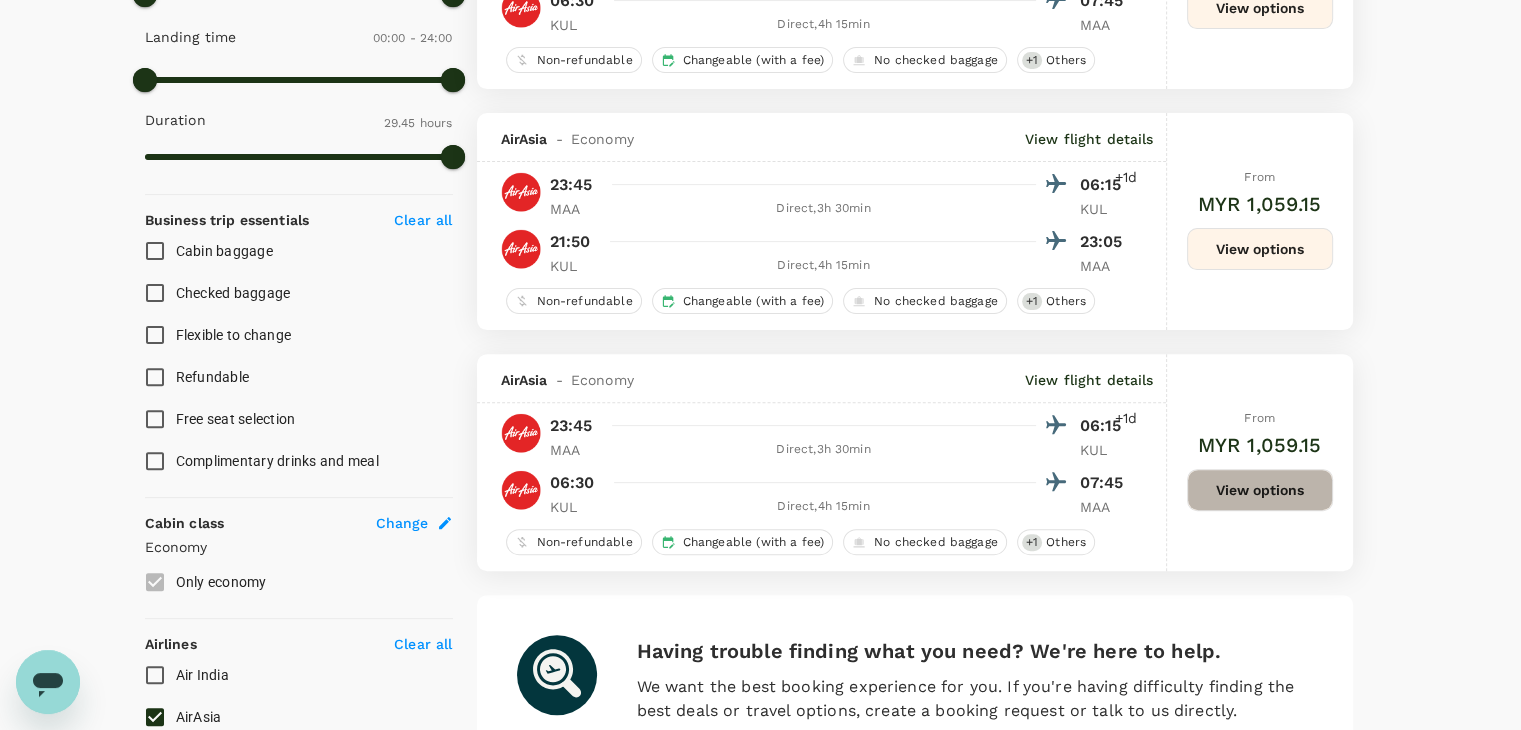 click on "View options" at bounding box center [1260, 490] 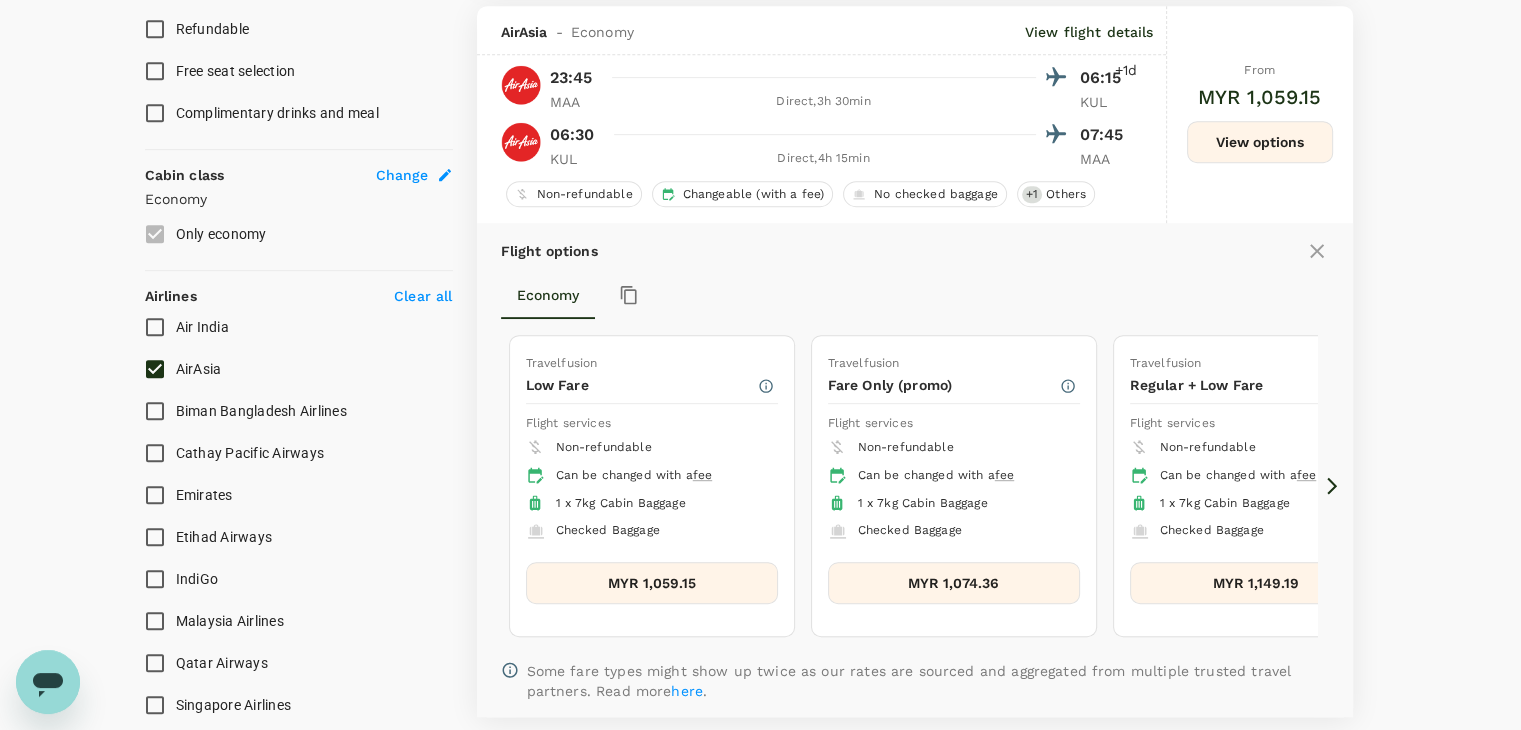 scroll, scrollTop: 956, scrollLeft: 0, axis: vertical 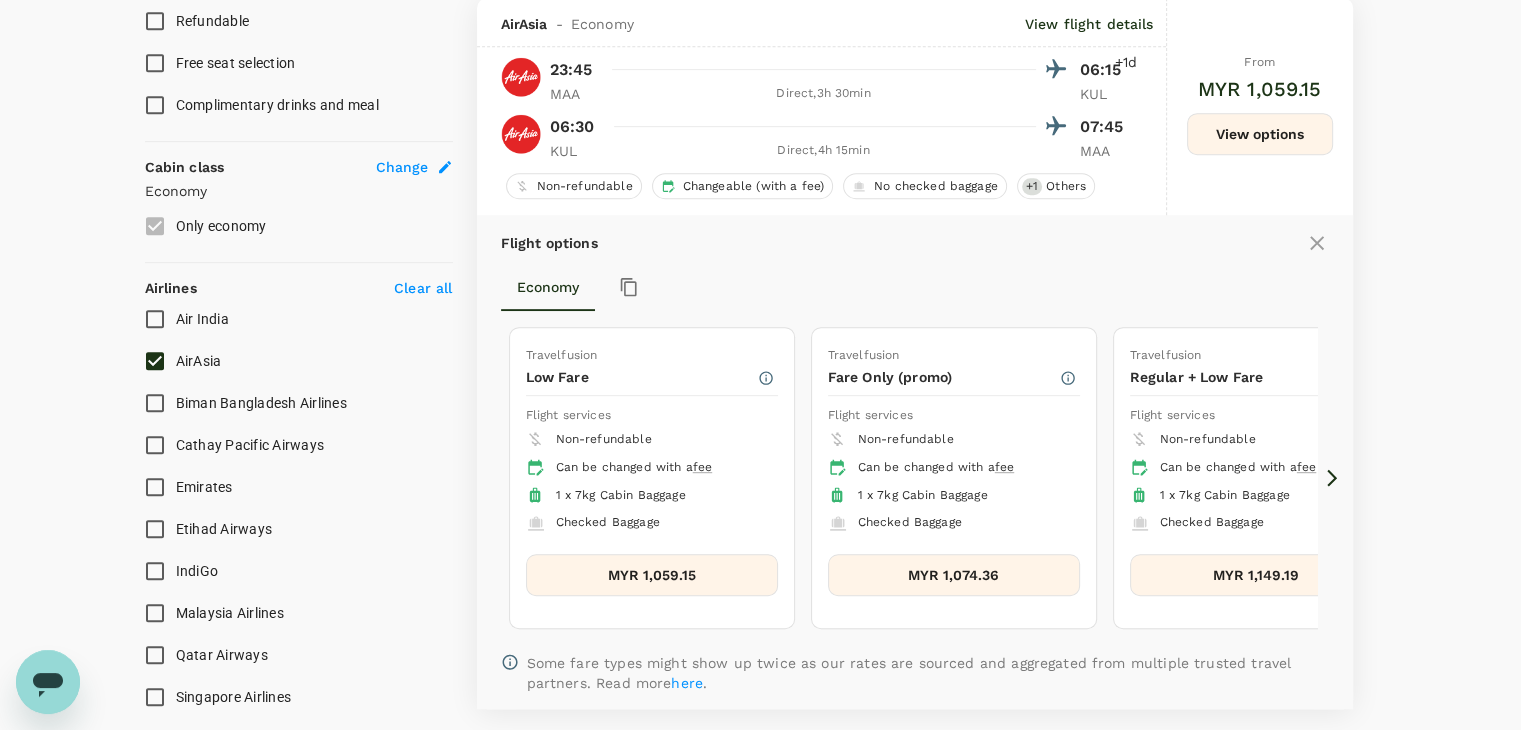 click 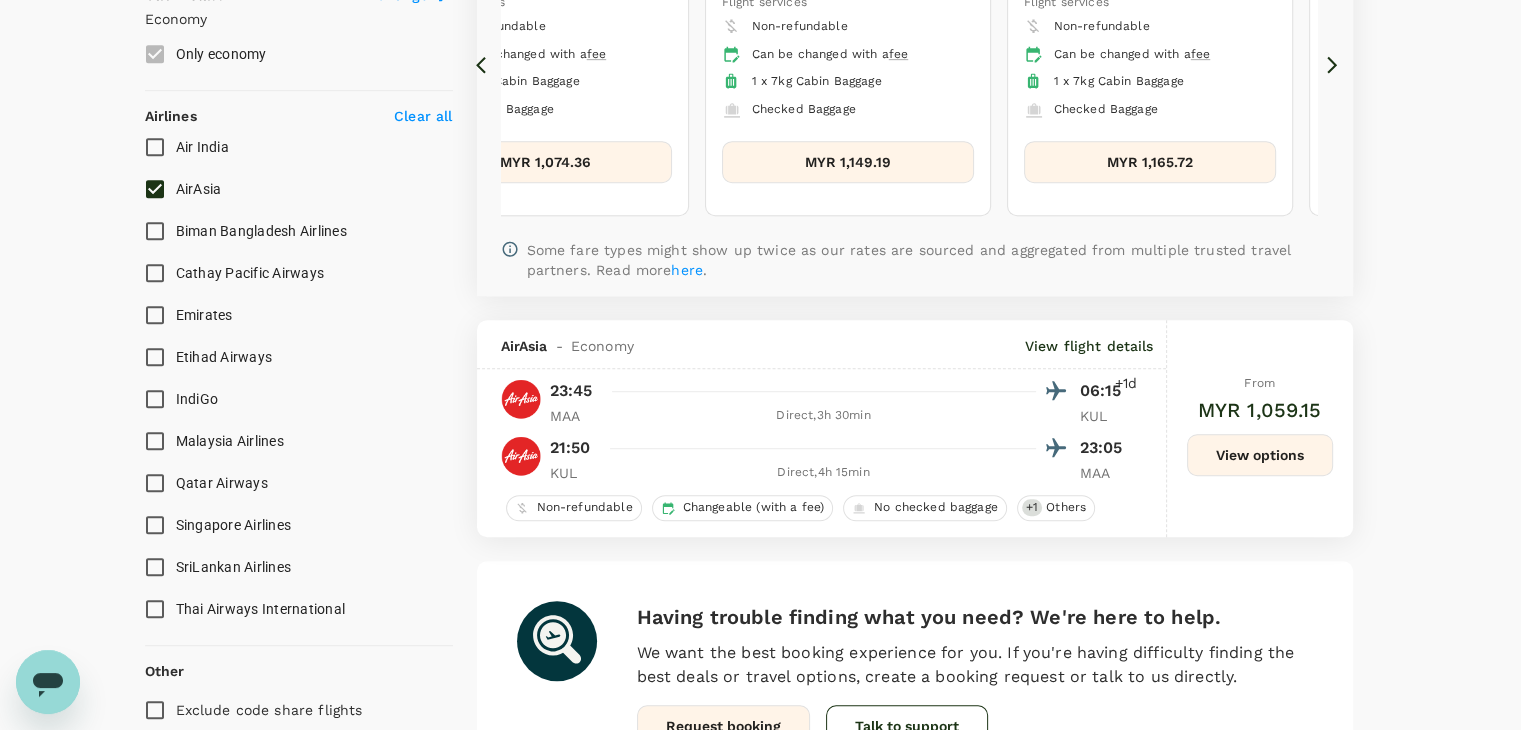 scroll, scrollTop: 1140, scrollLeft: 0, axis: vertical 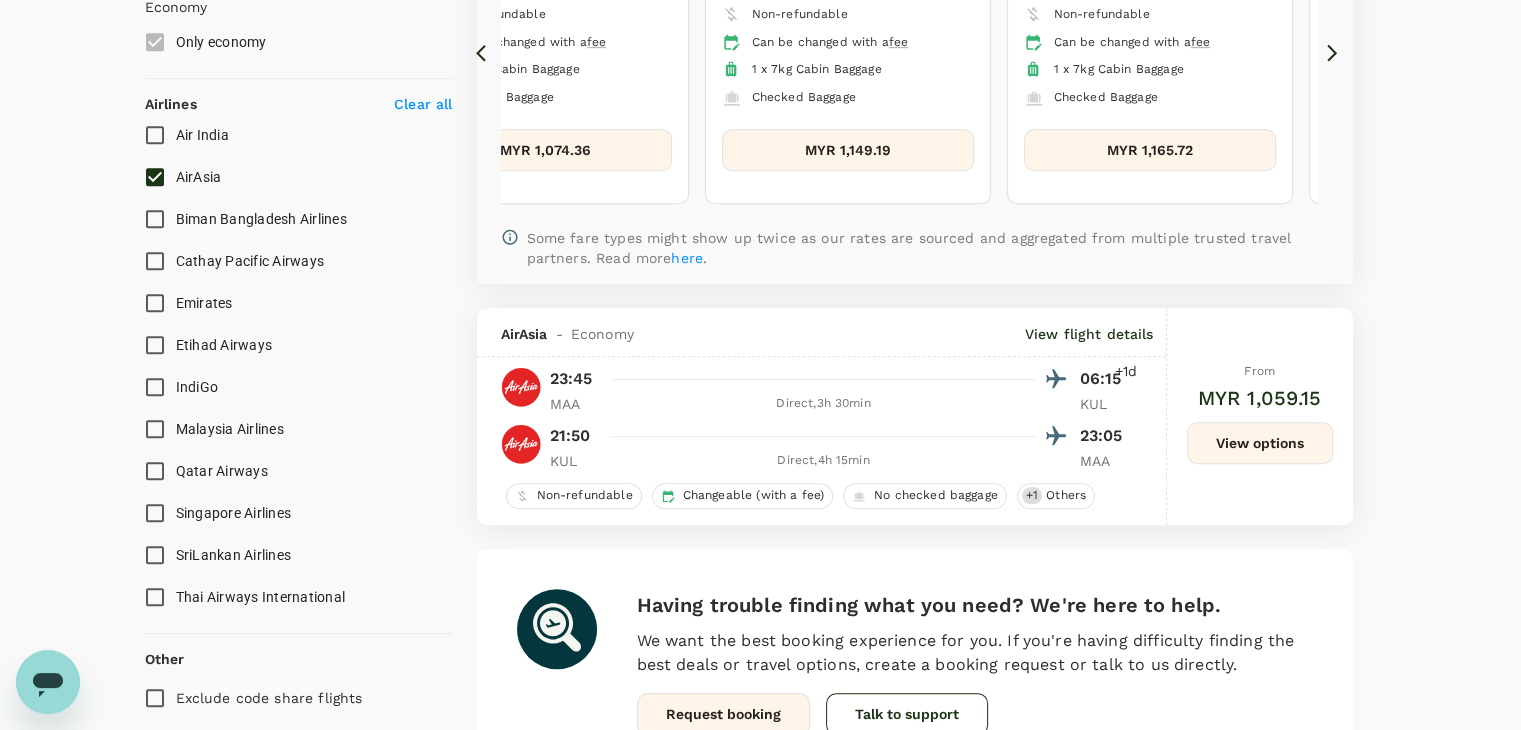 click on "View options" at bounding box center (1260, 443) 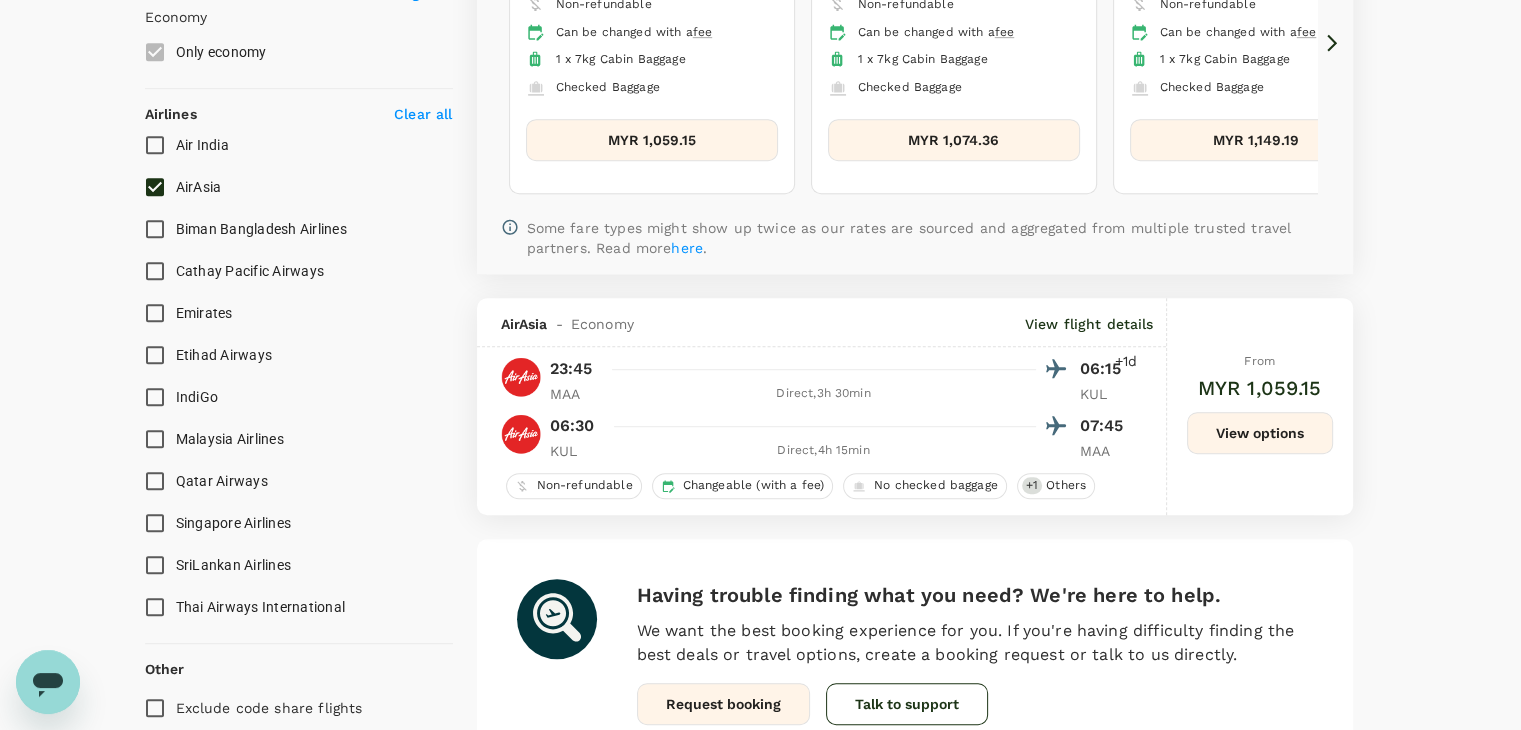 scroll, scrollTop: 1156, scrollLeft: 0, axis: vertical 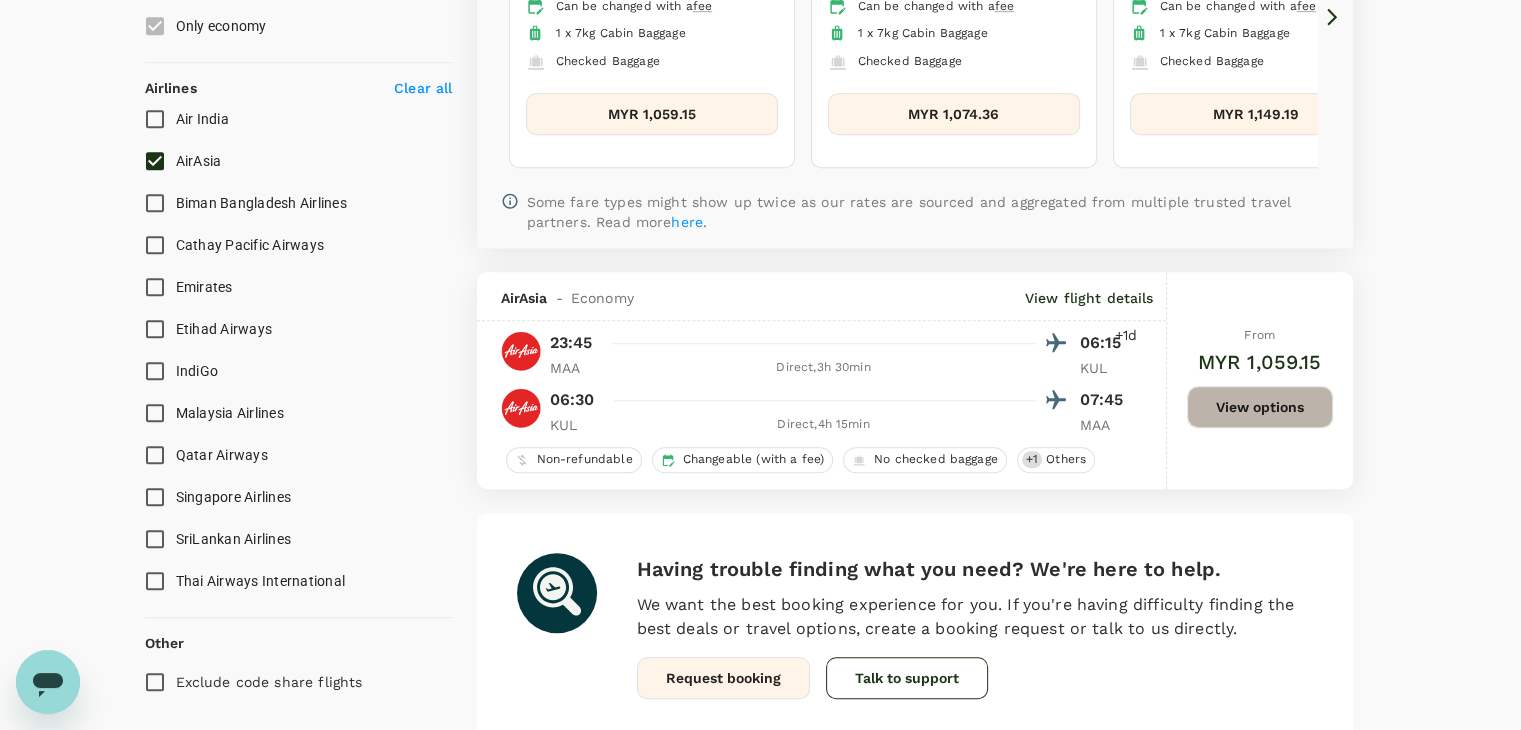 click on "View options" at bounding box center [1260, 407] 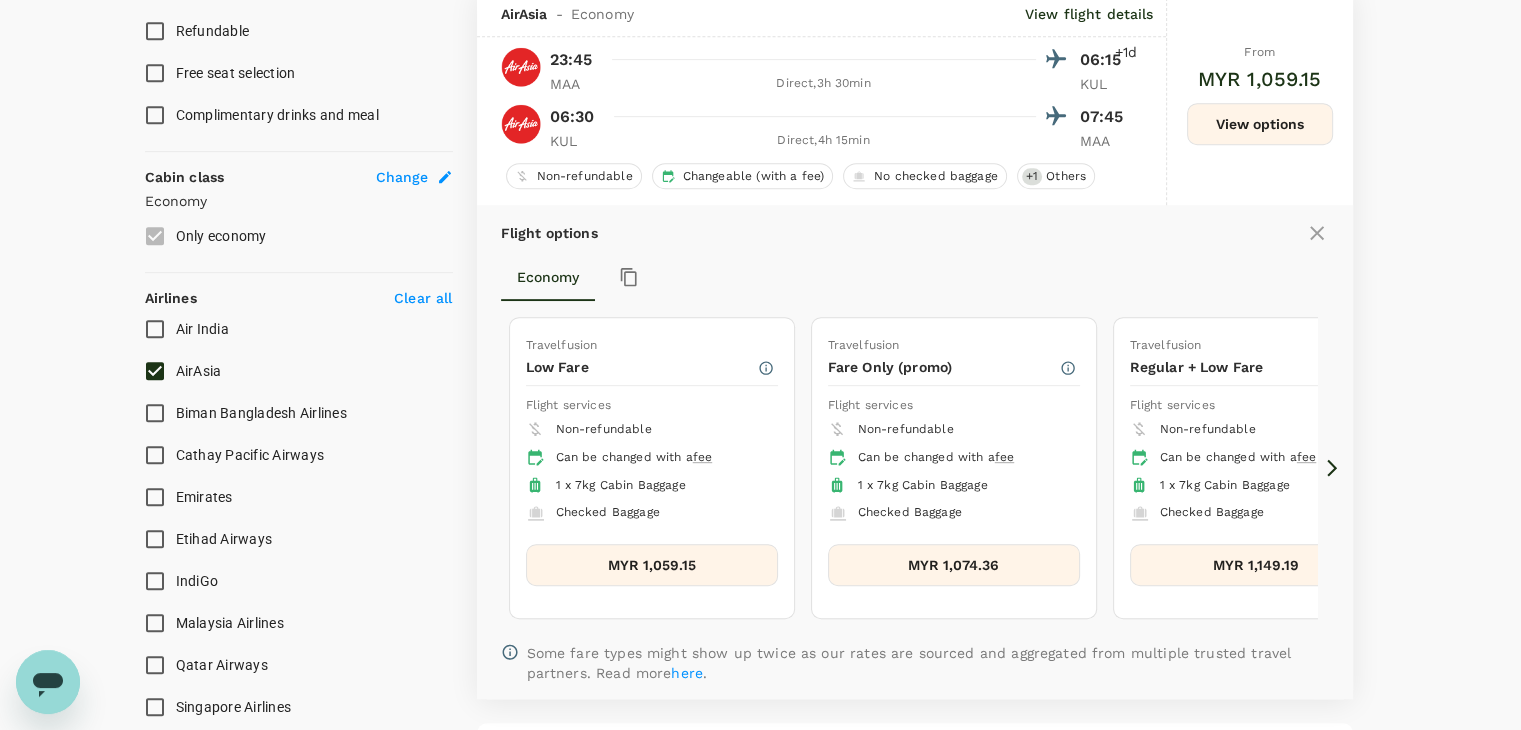 scroll, scrollTop: 936, scrollLeft: 0, axis: vertical 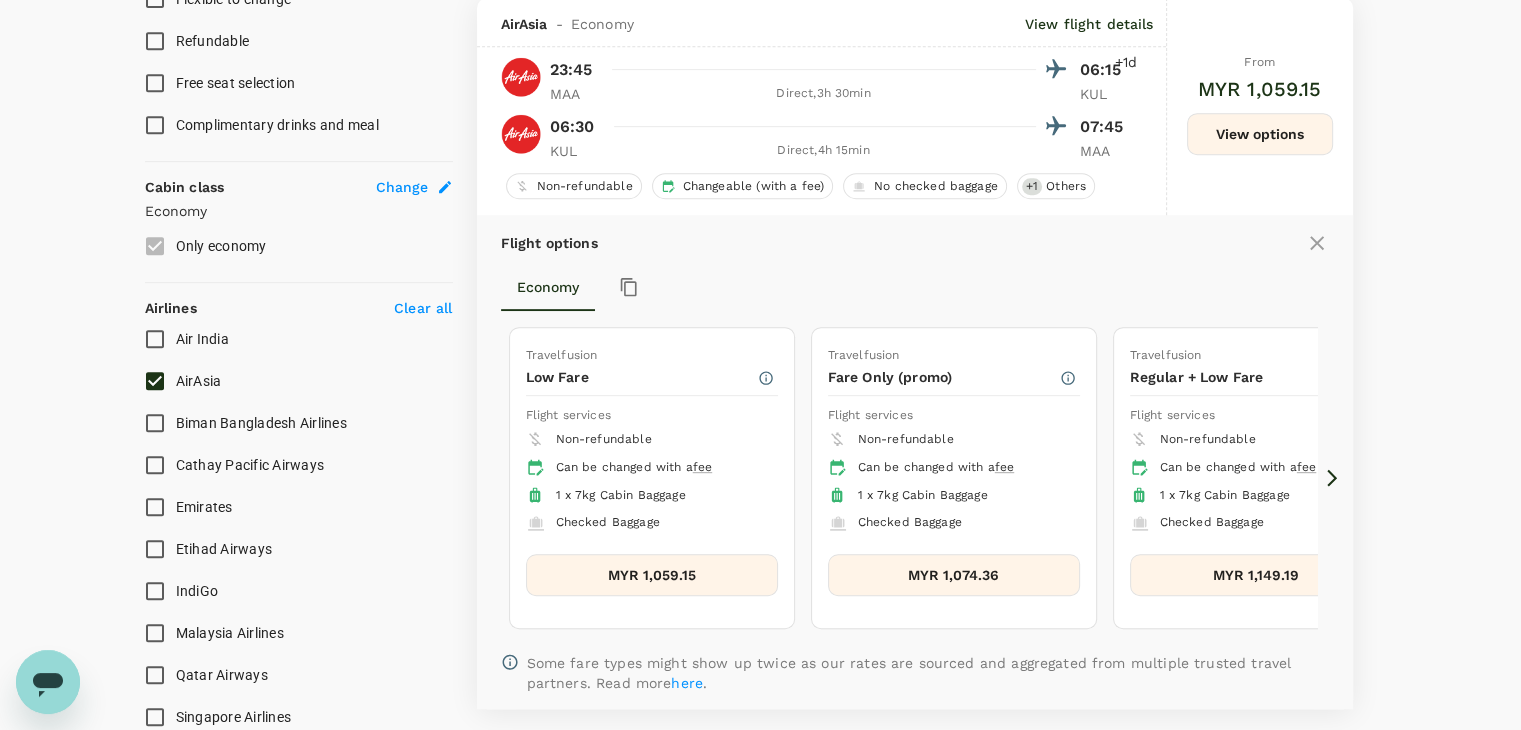 click 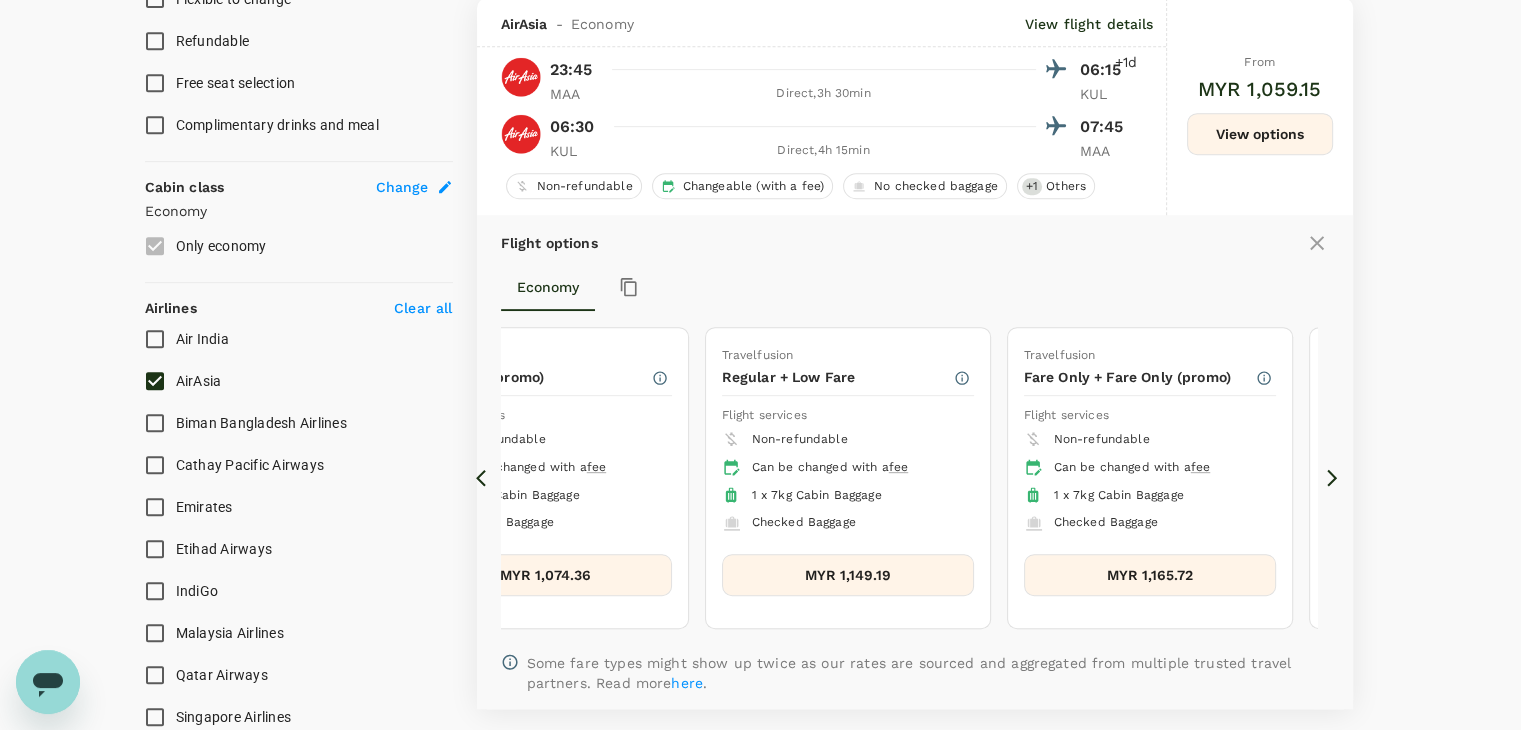 click 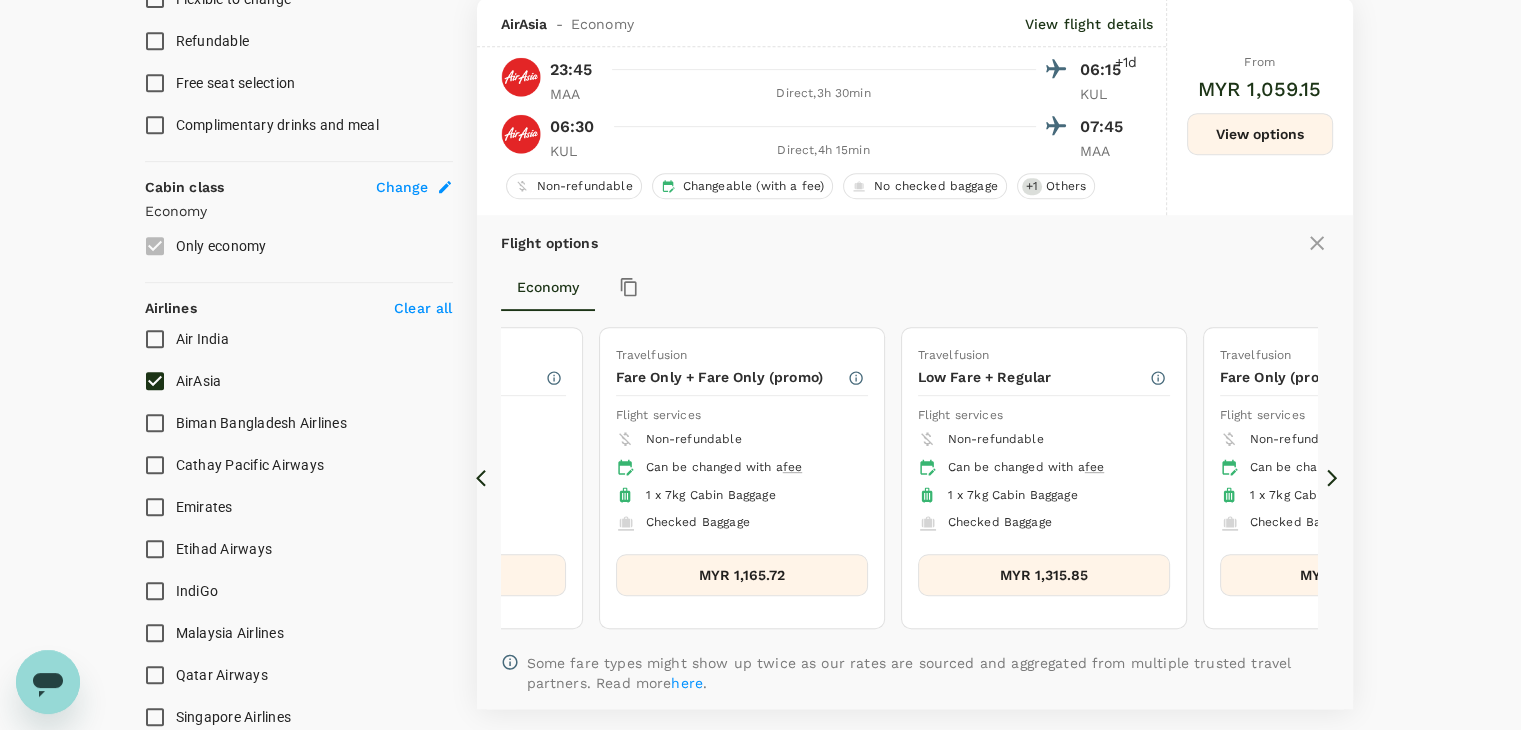 click 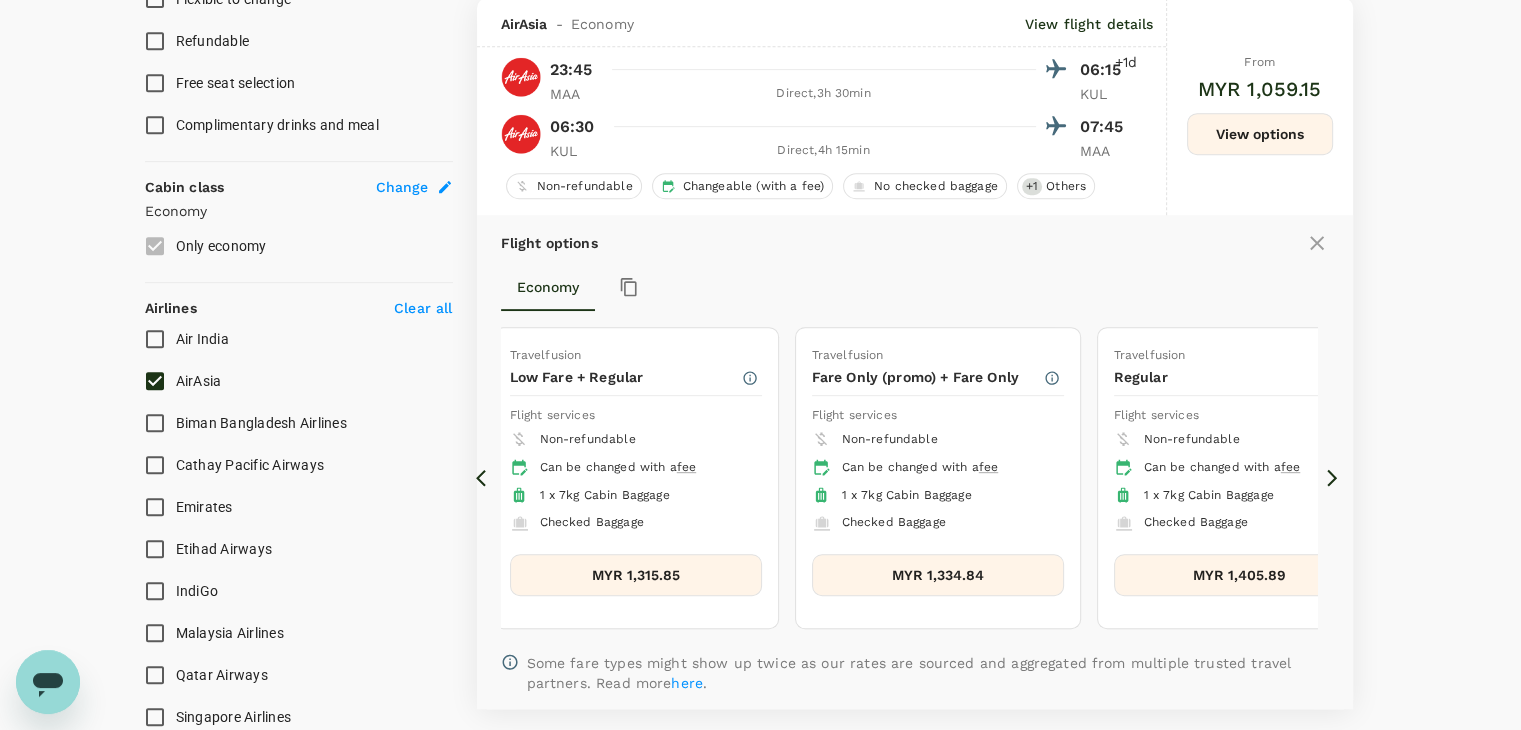 click 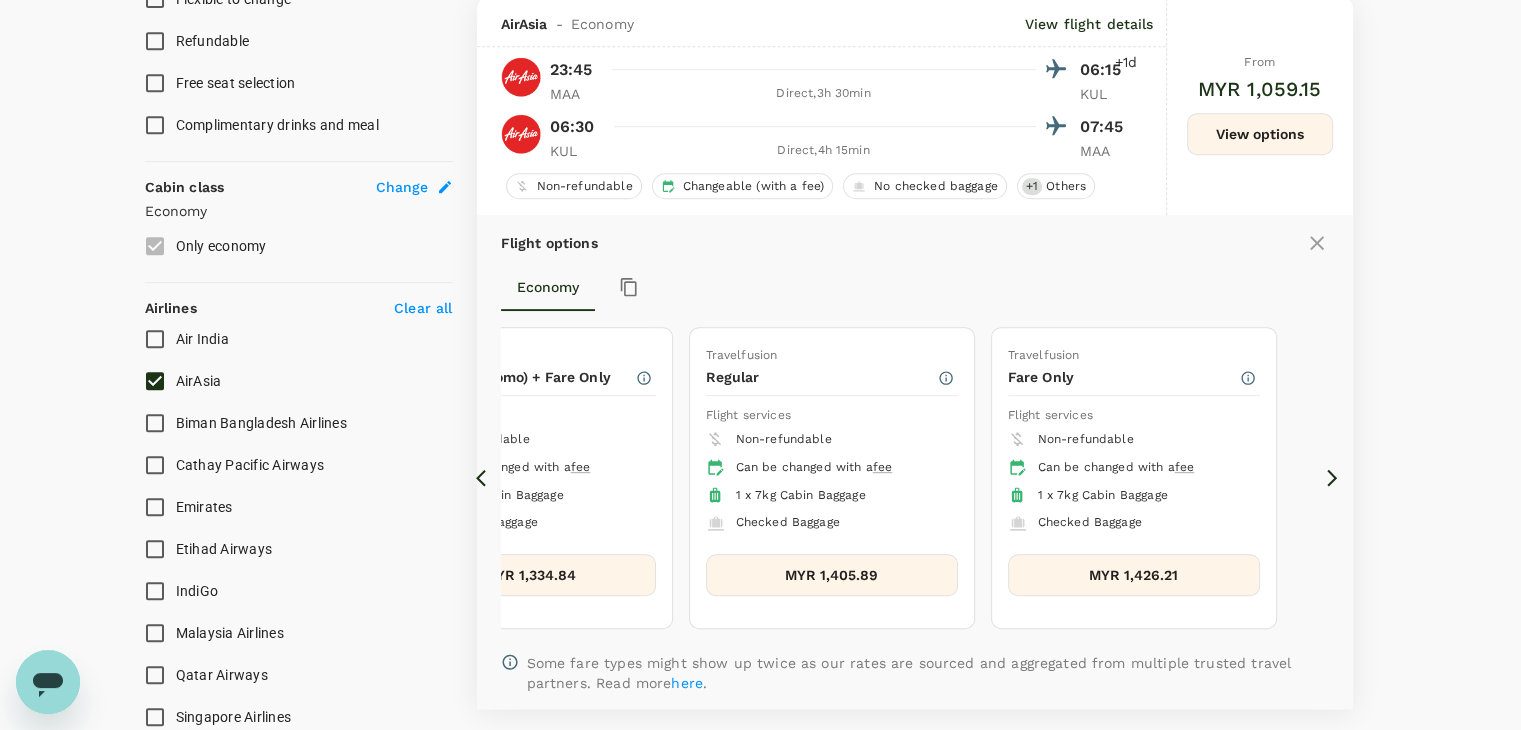 click 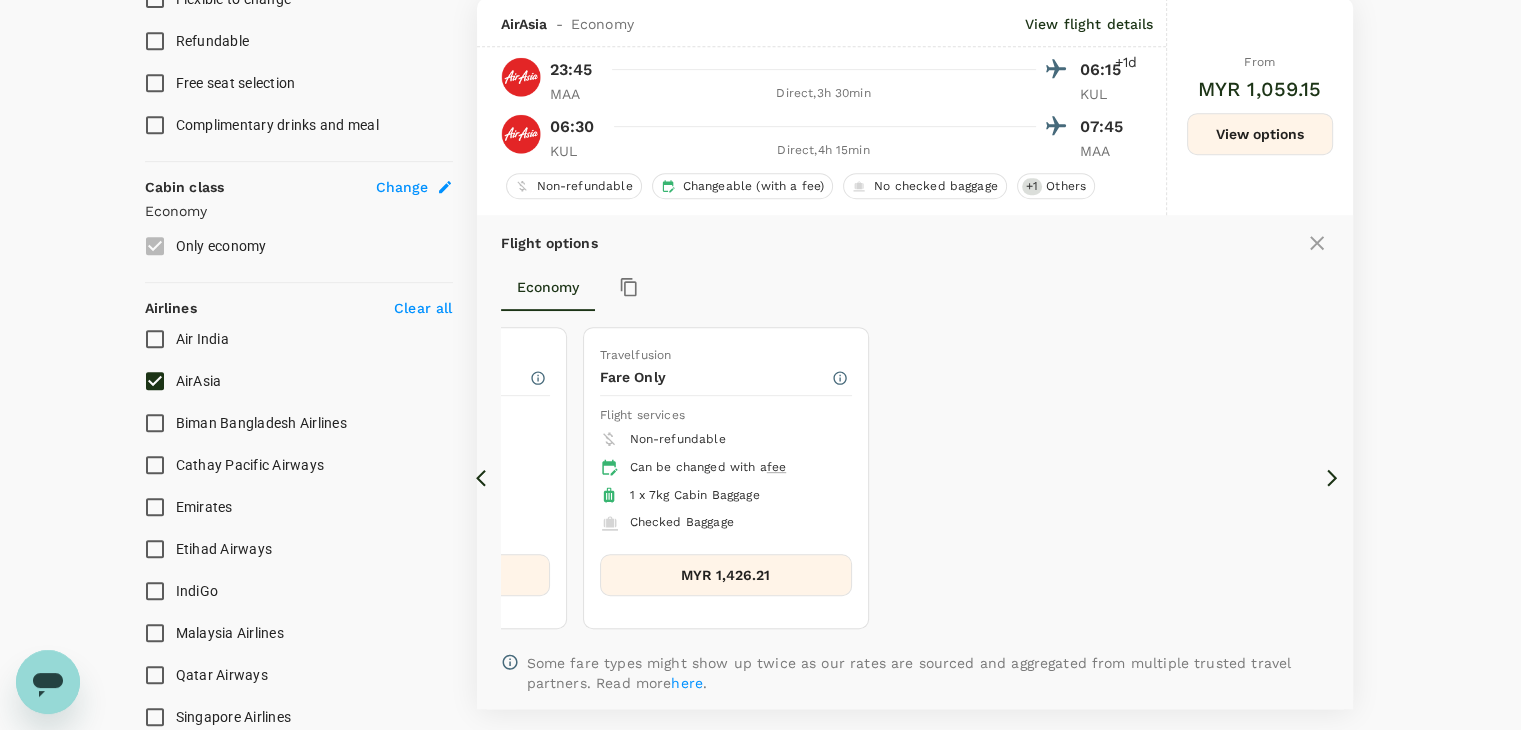 click 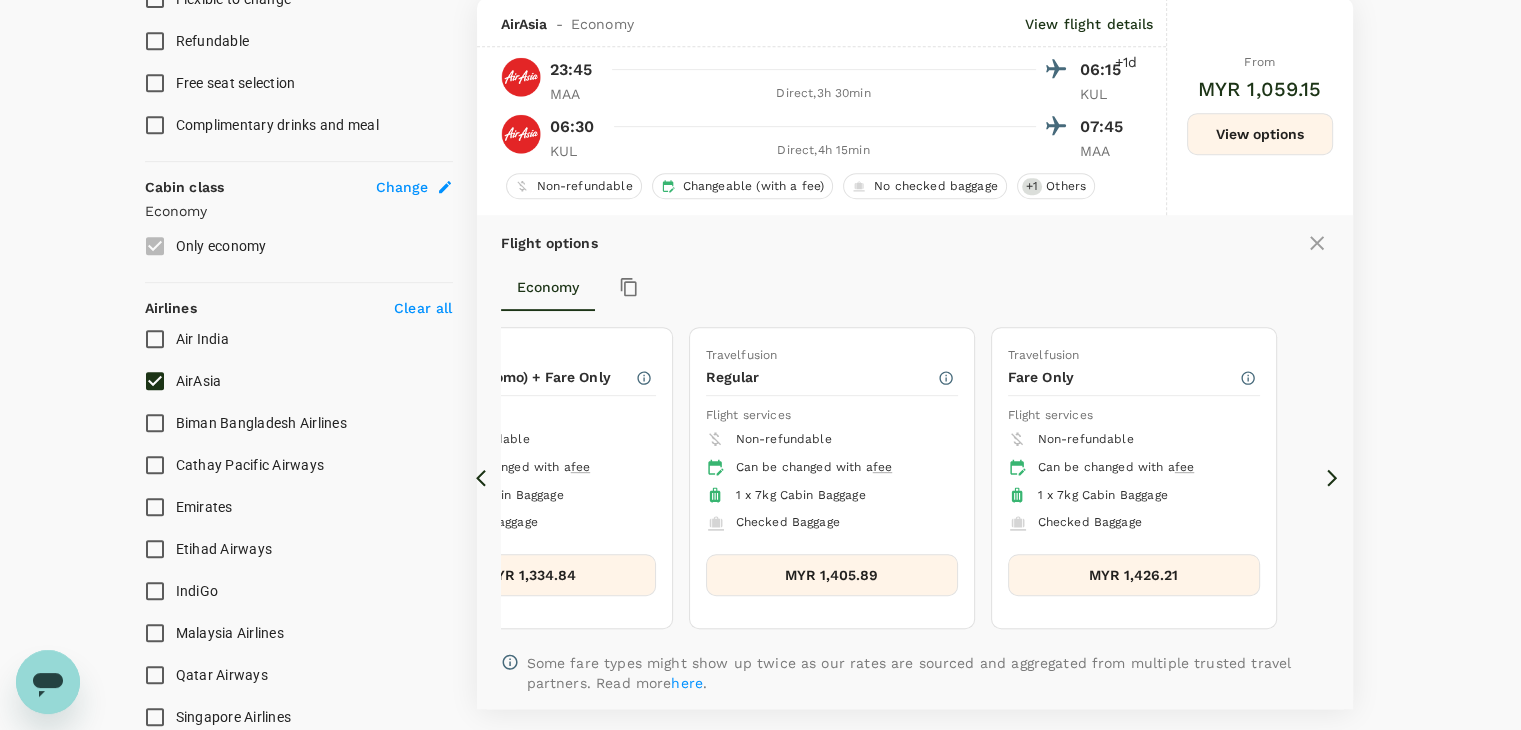 click 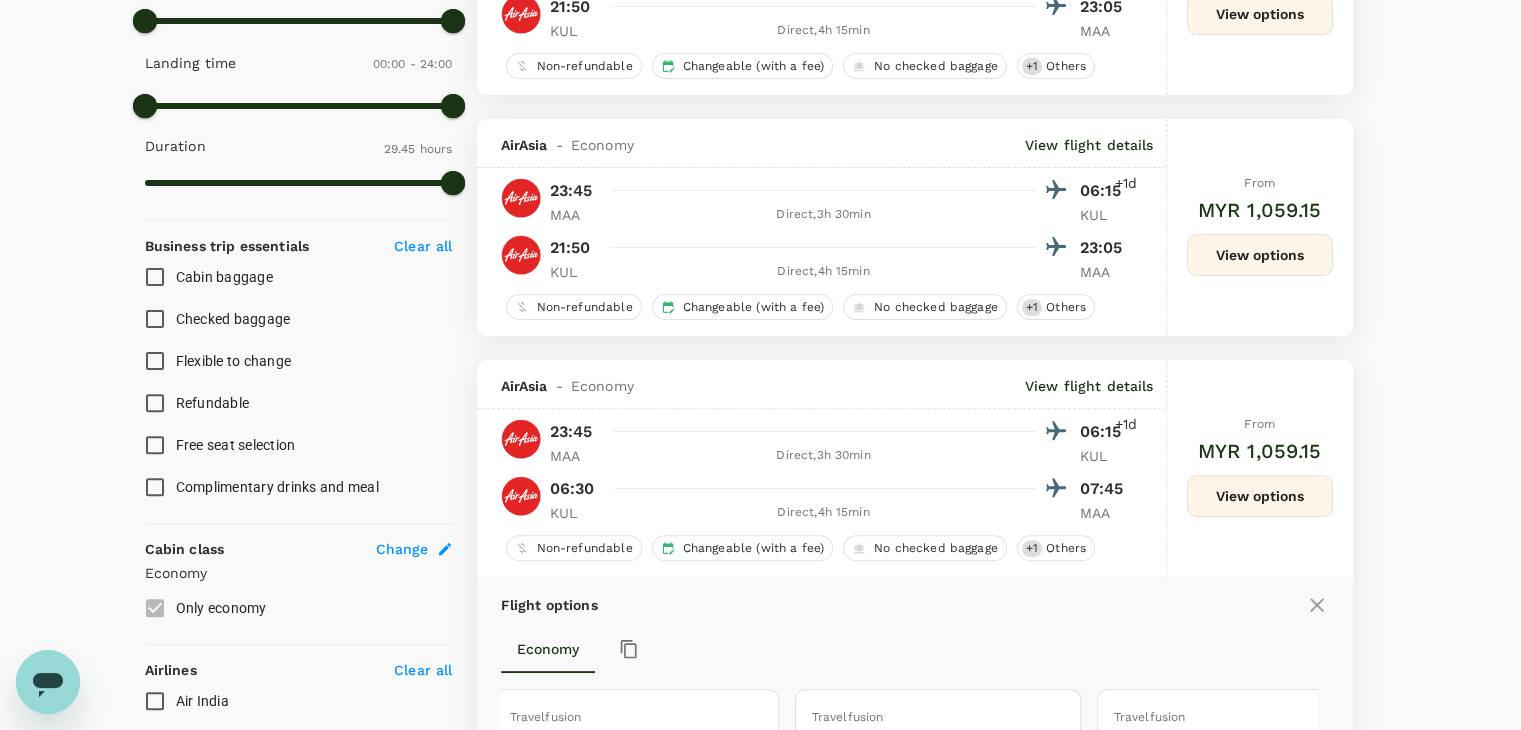 scroll, scrollTop: 536, scrollLeft: 0, axis: vertical 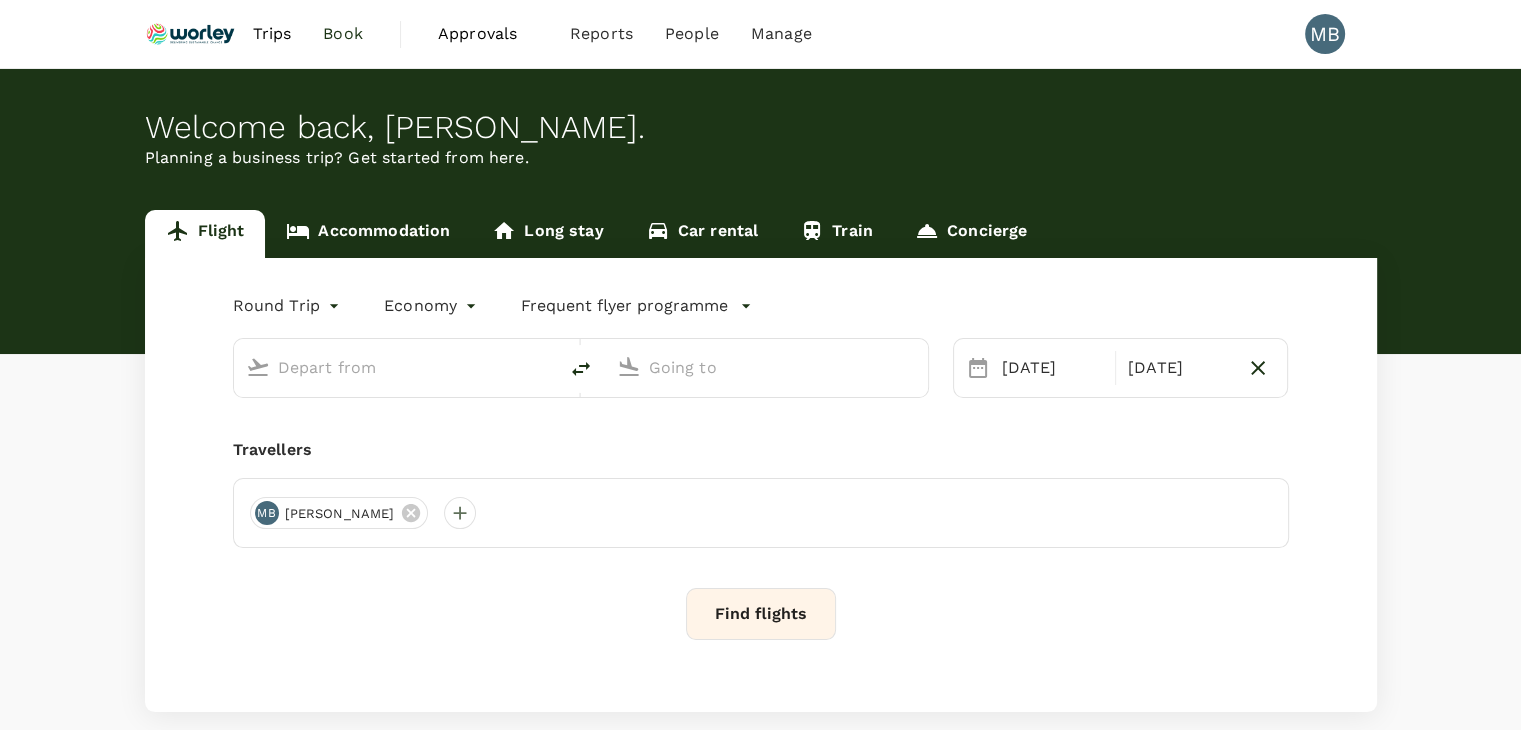 type on "Chennai Intl (MAA)" 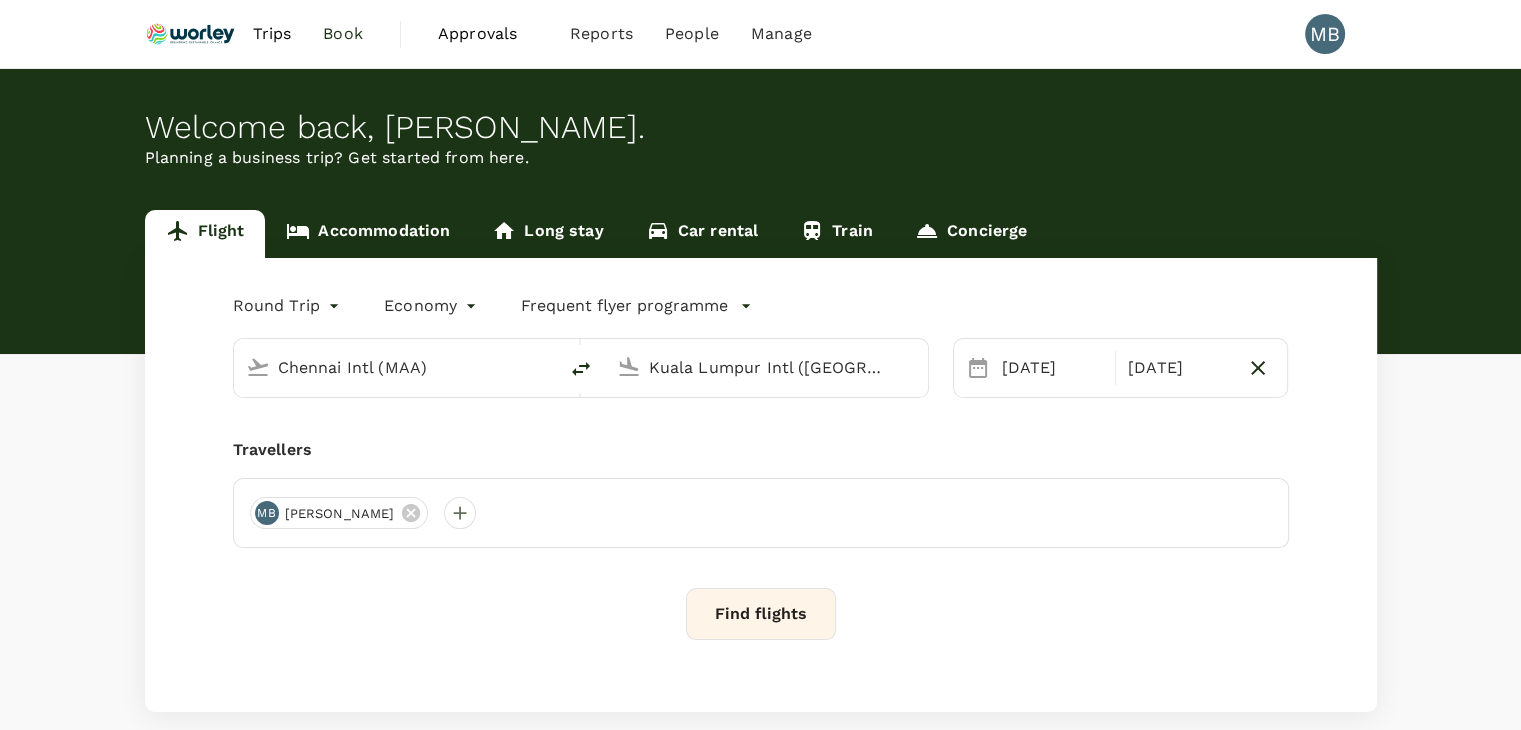 type 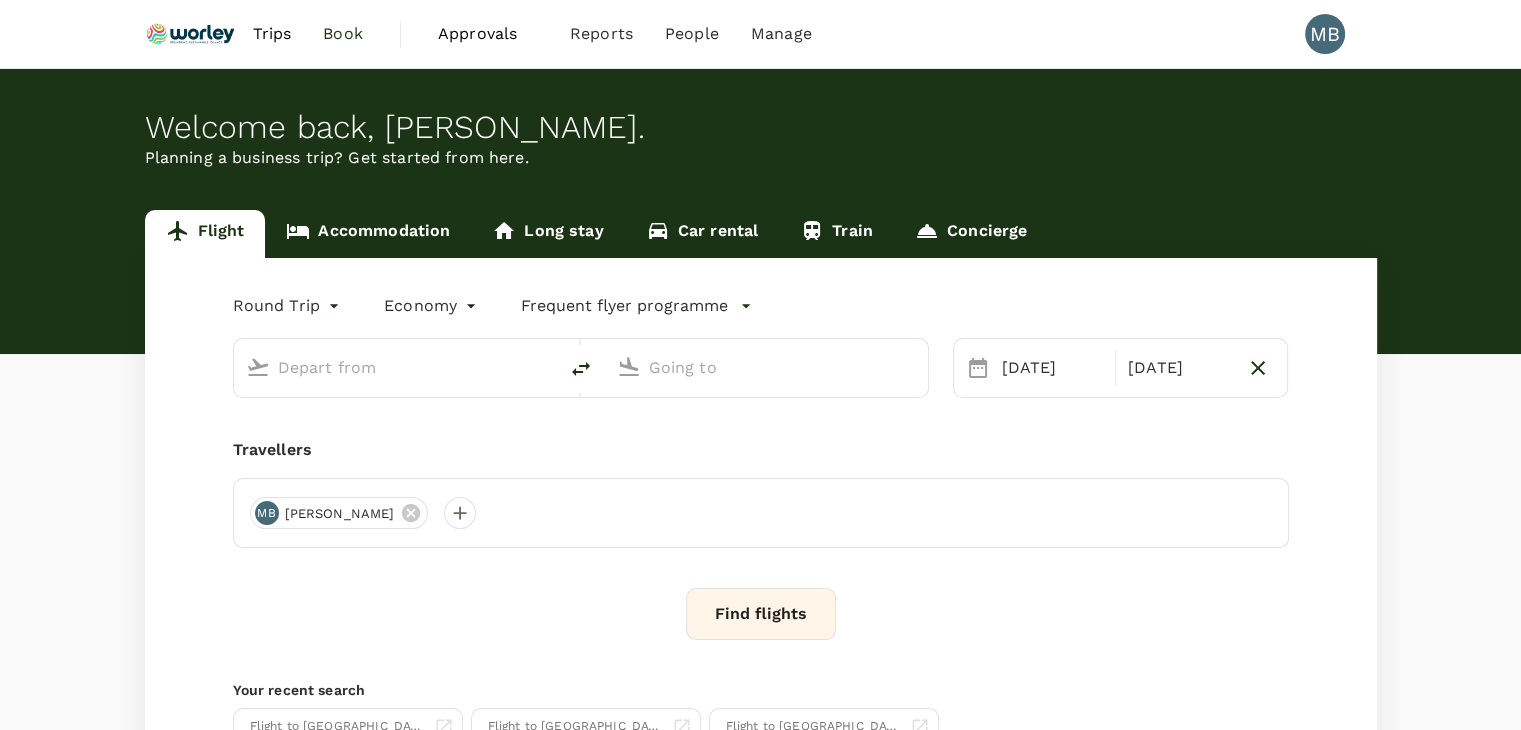 type on "Chennai Intl (MAA)" 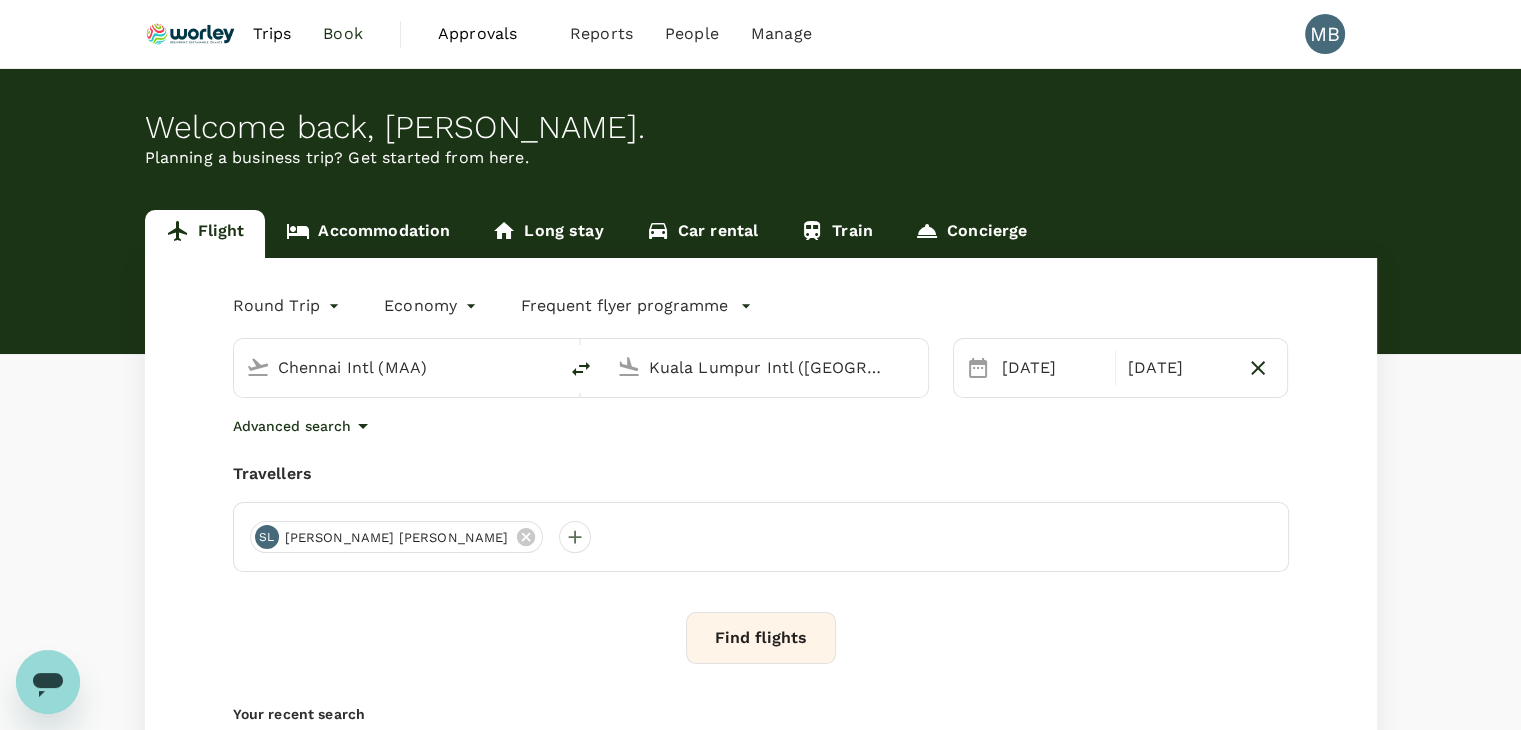 scroll, scrollTop: 0, scrollLeft: 0, axis: both 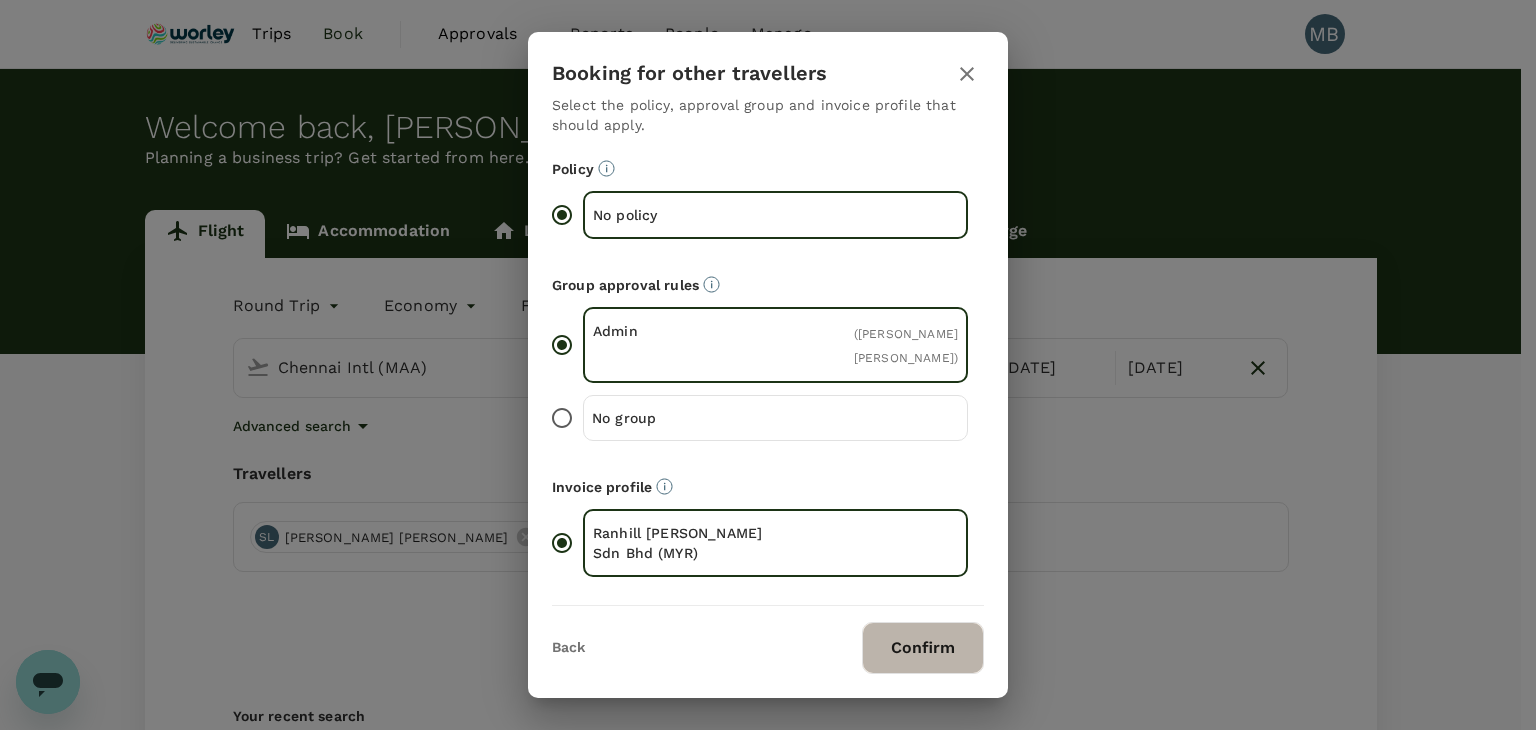 click on "Confirm" at bounding box center [923, 648] 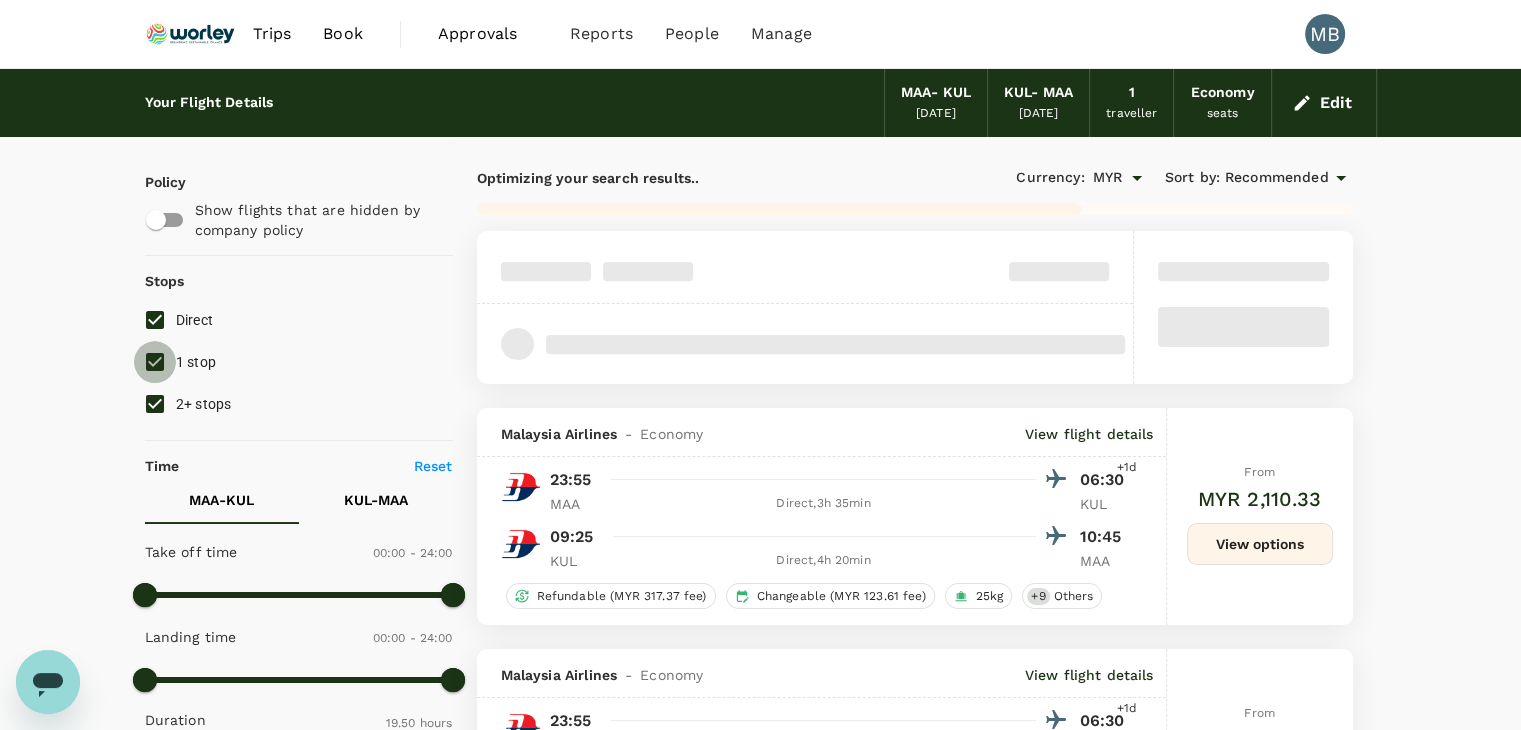 click on "1 stop" at bounding box center (155, 362) 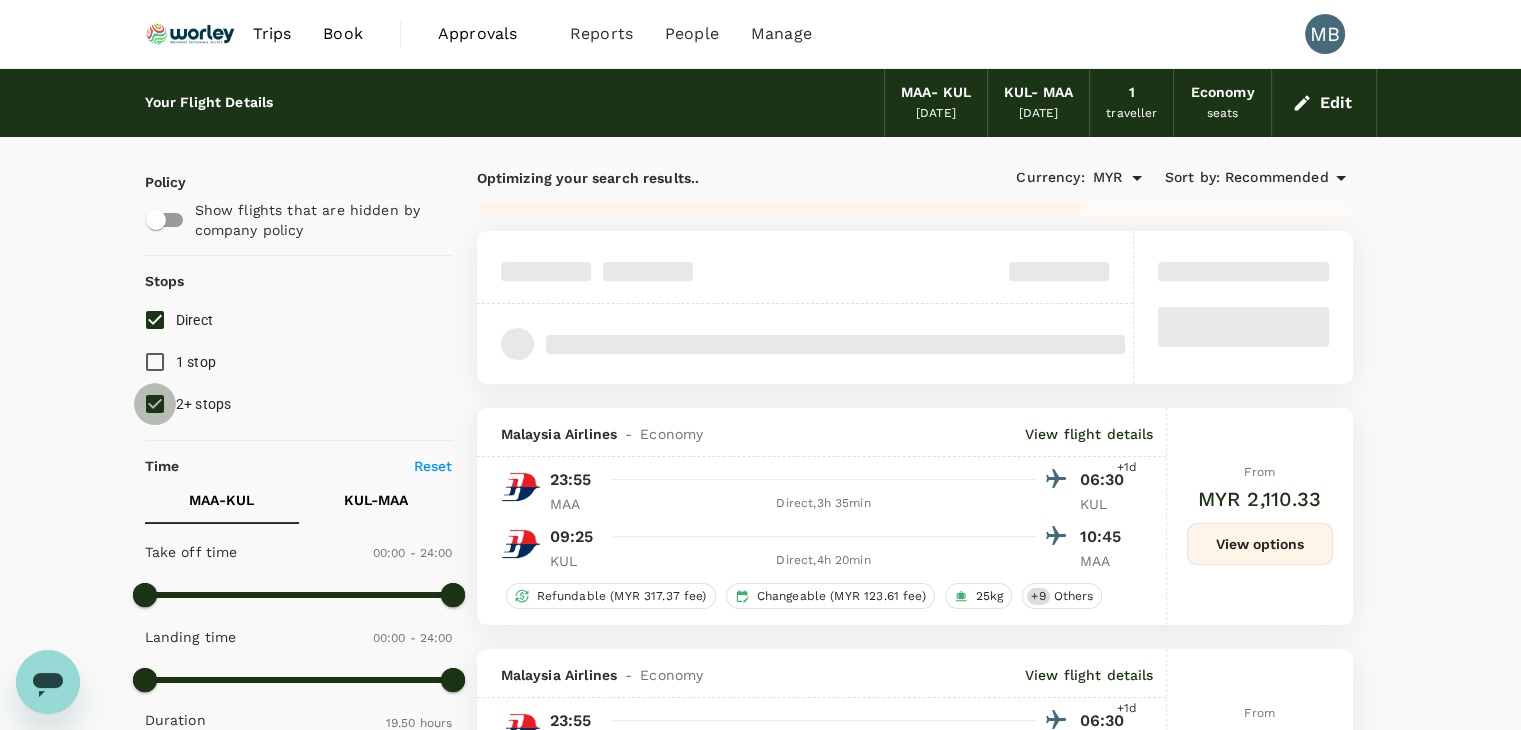 click on "2+ stops" at bounding box center (155, 404) 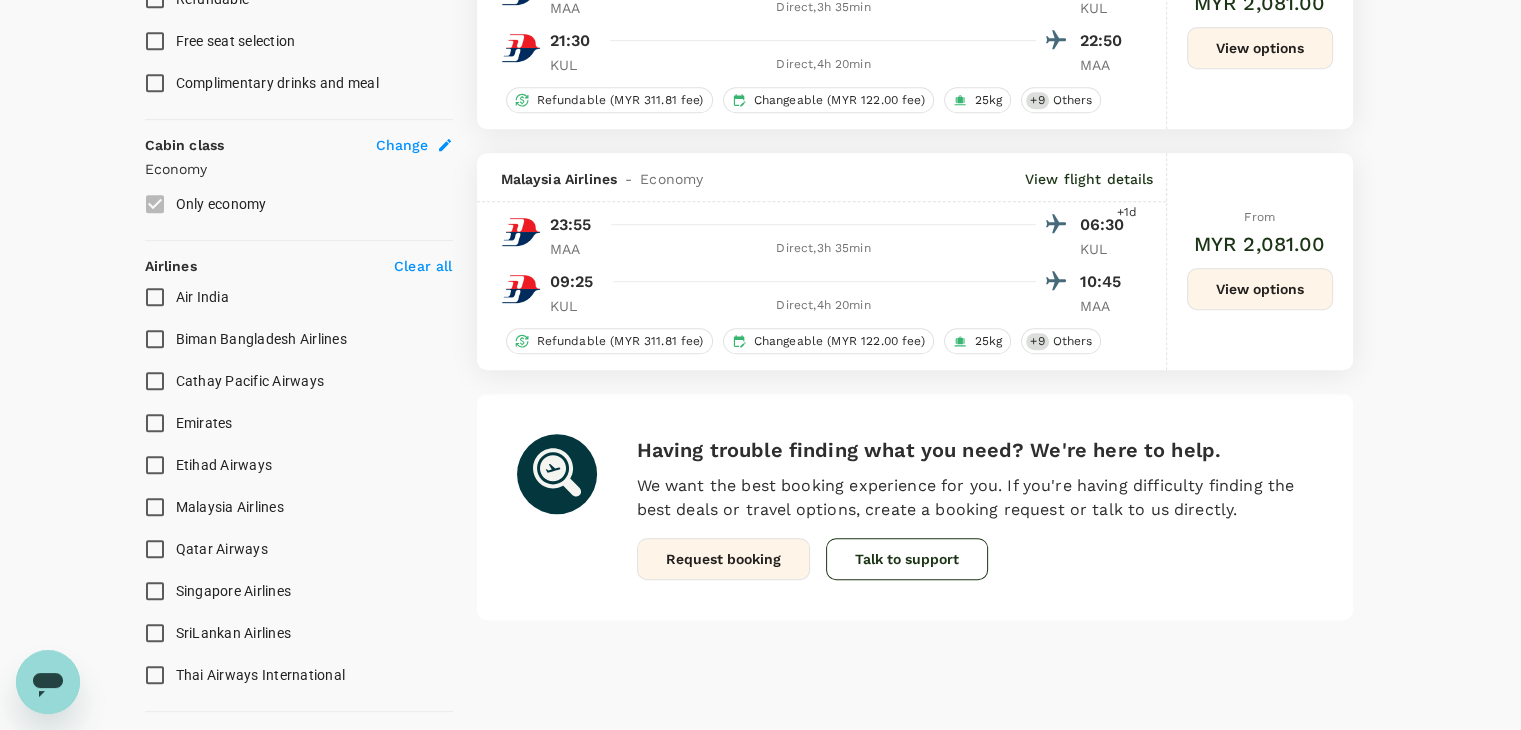 scroll, scrollTop: 1100, scrollLeft: 0, axis: vertical 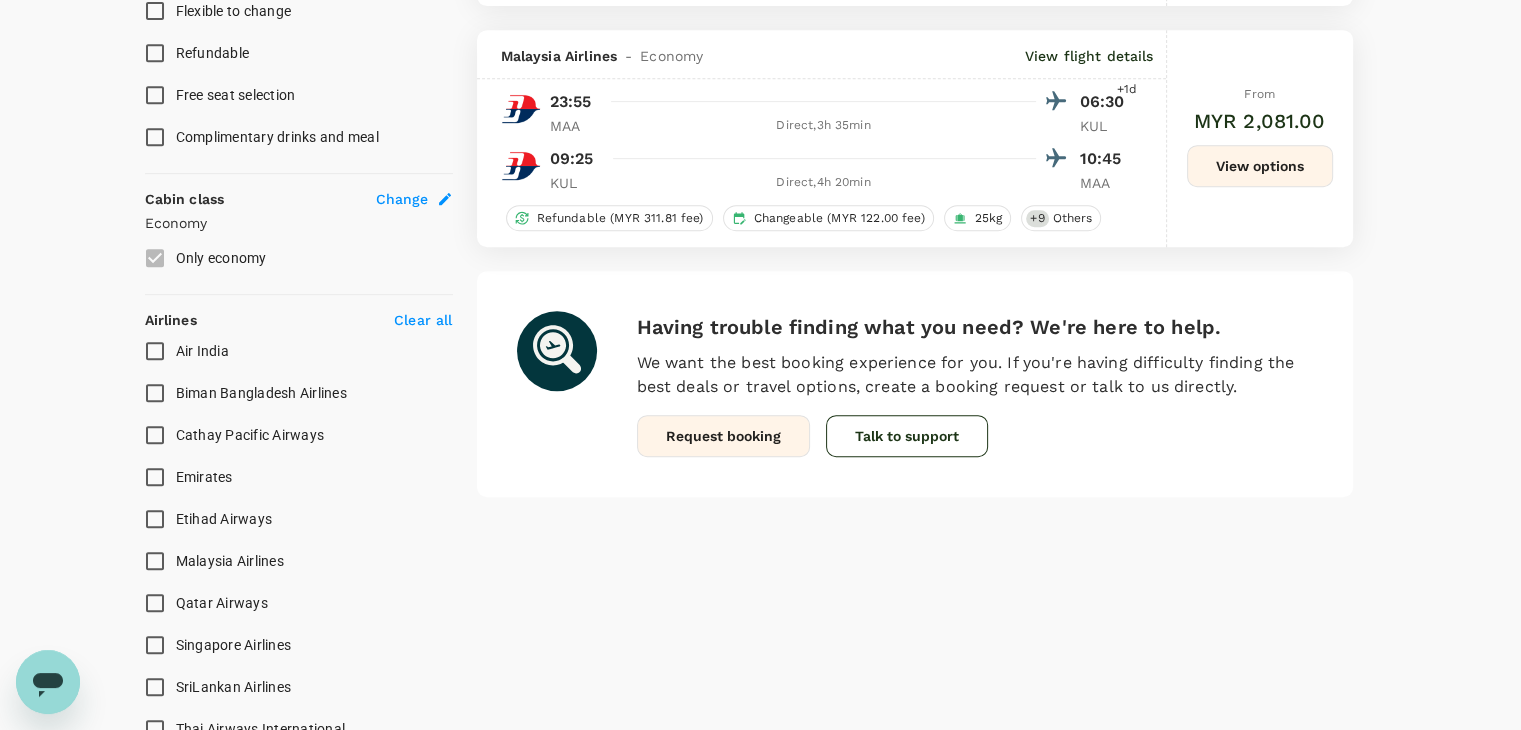 type on "1675" 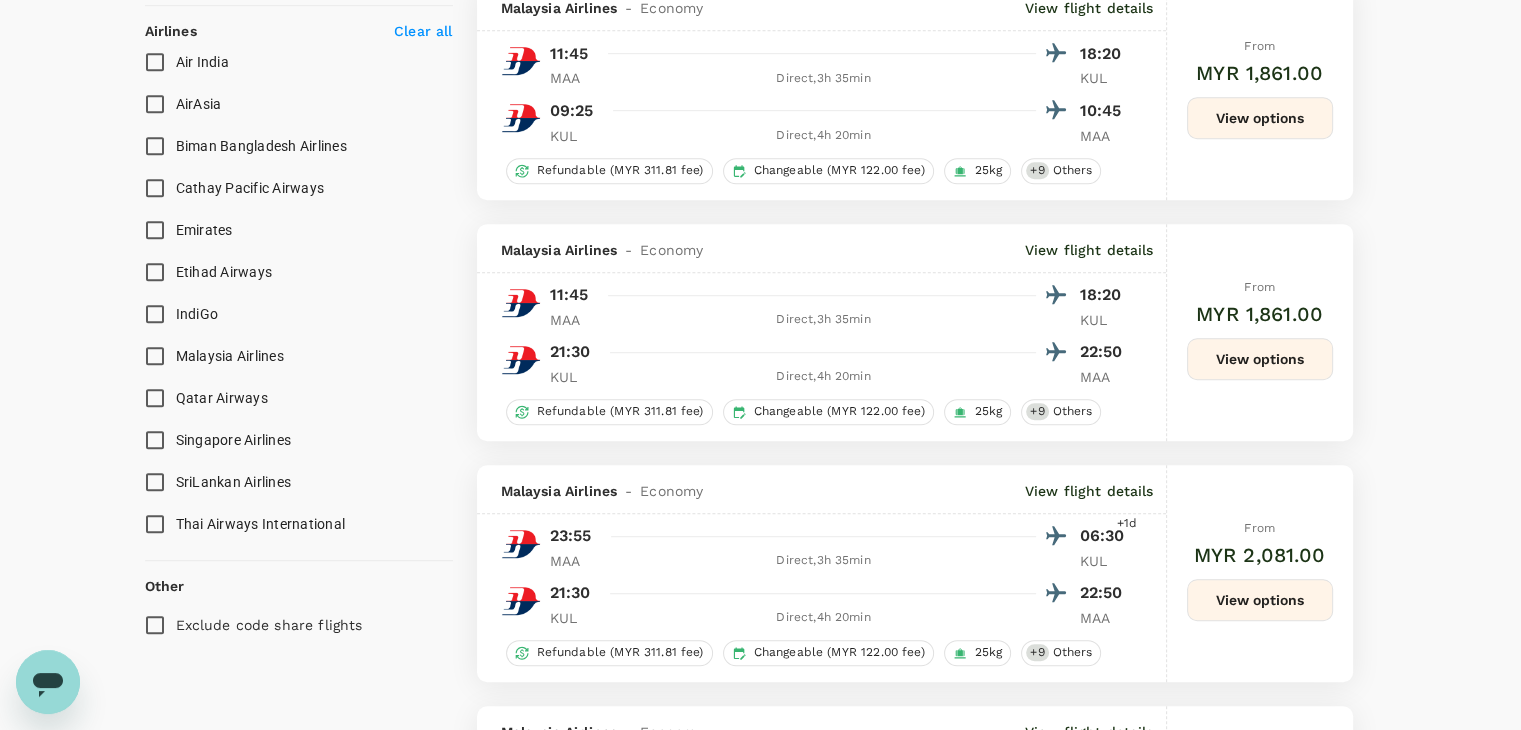 scroll, scrollTop: 1000, scrollLeft: 0, axis: vertical 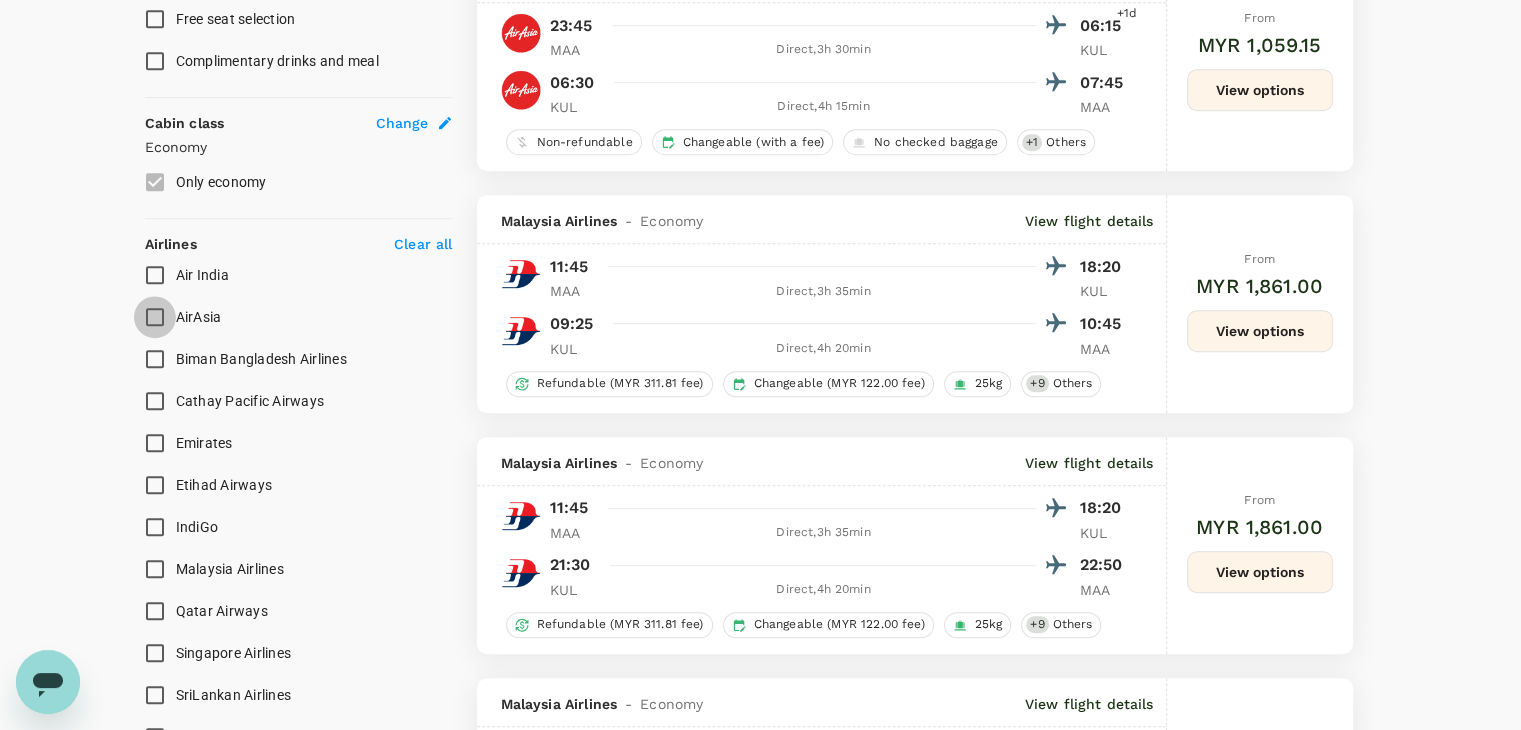 click on "AirAsia" at bounding box center [155, 317] 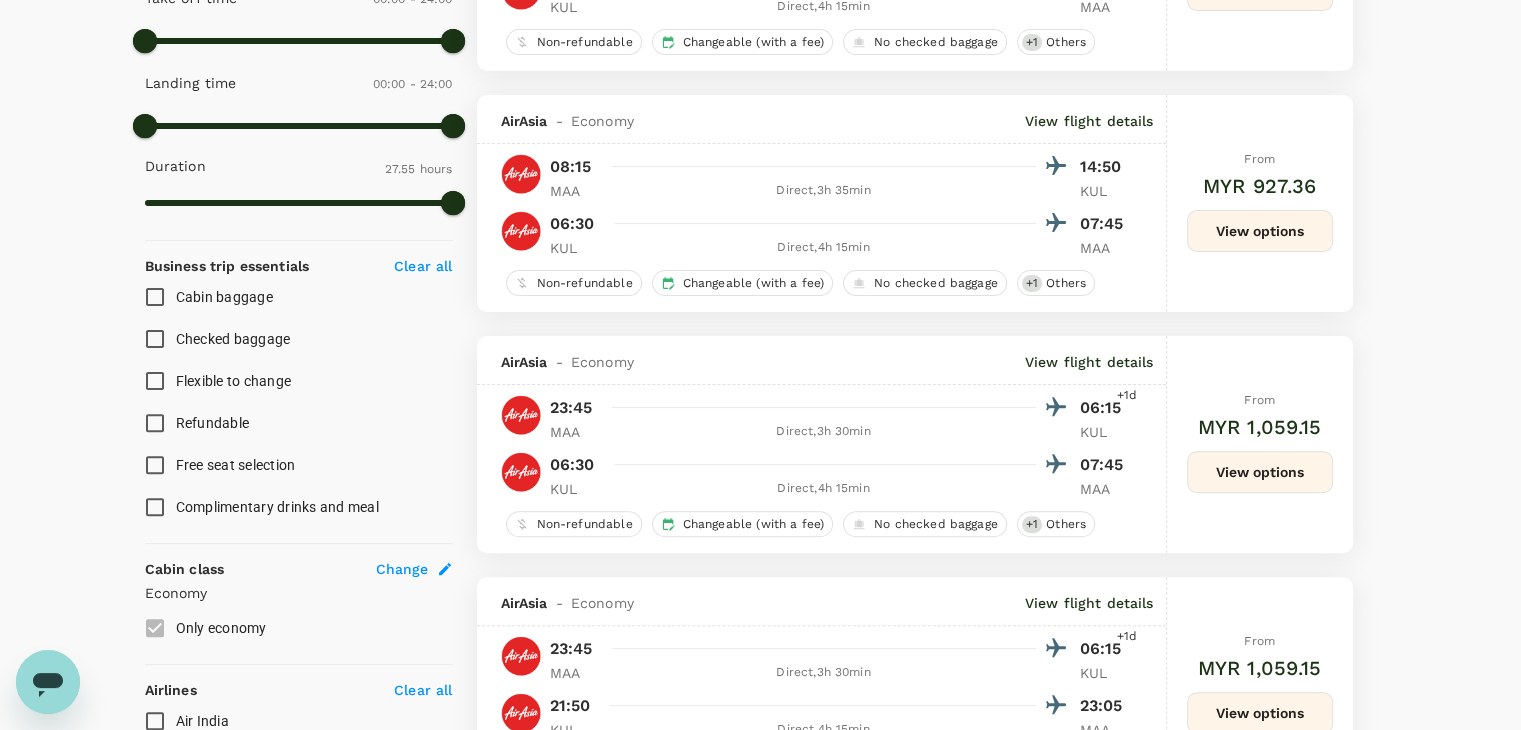 scroll, scrollTop: 900, scrollLeft: 0, axis: vertical 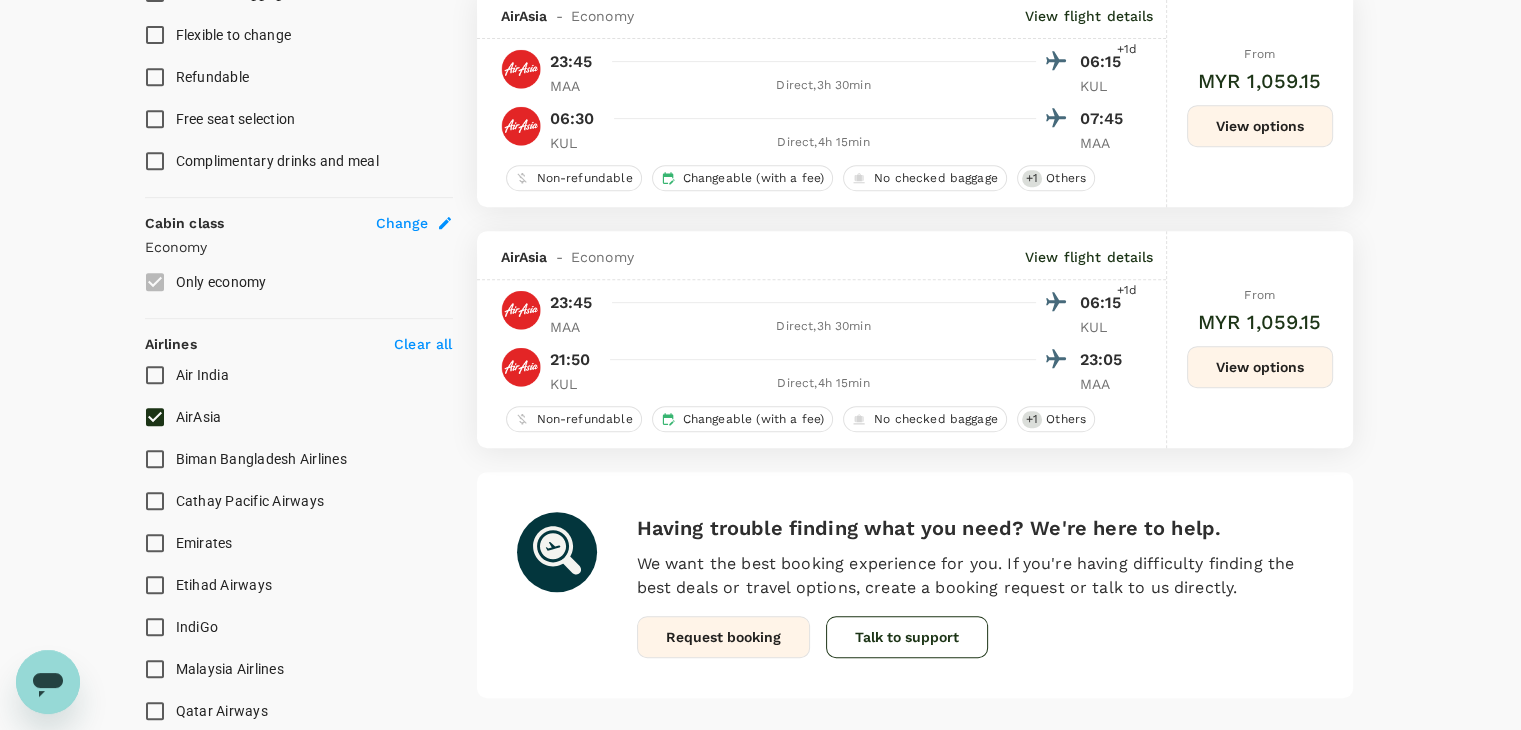 click on "View options" at bounding box center [1260, 367] 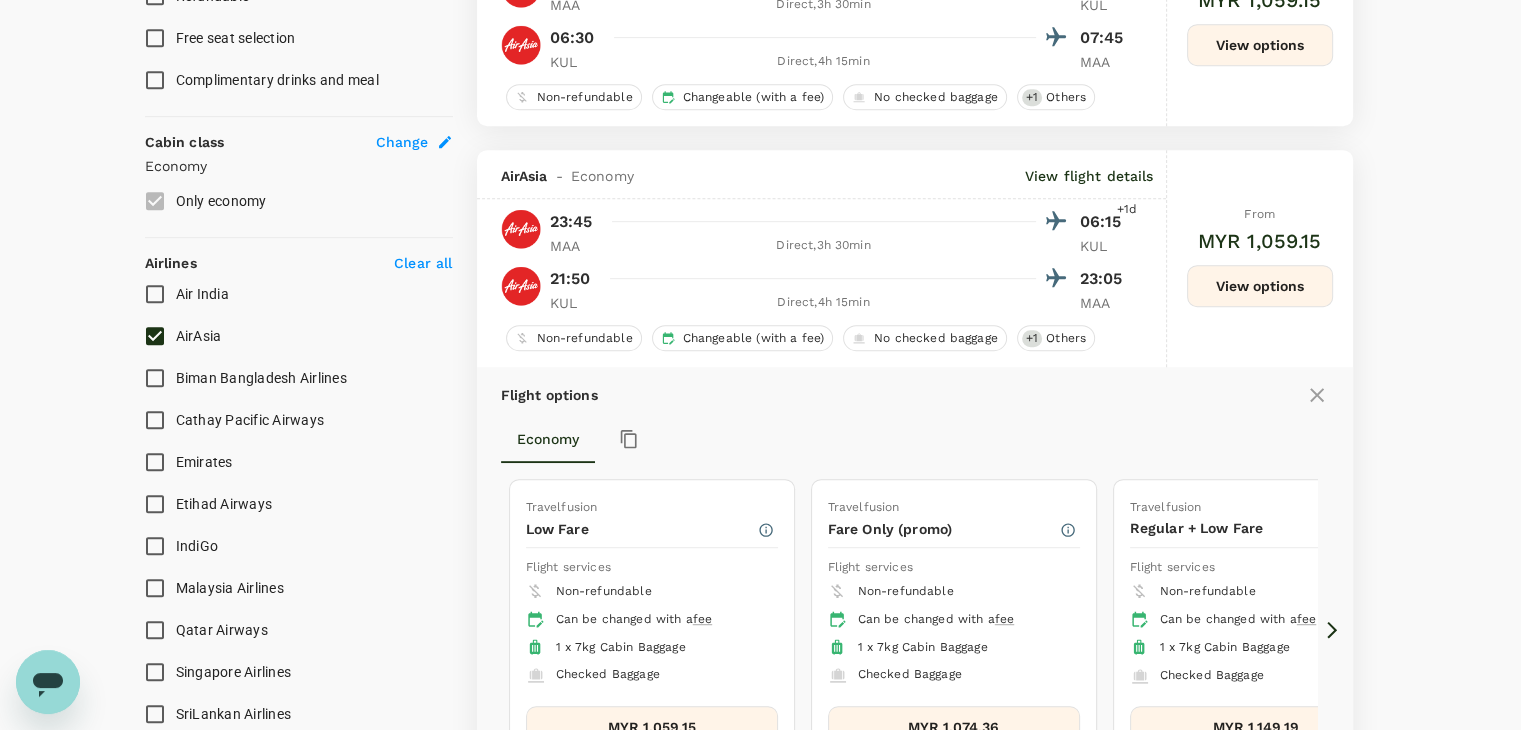 scroll, scrollTop: 1132, scrollLeft: 0, axis: vertical 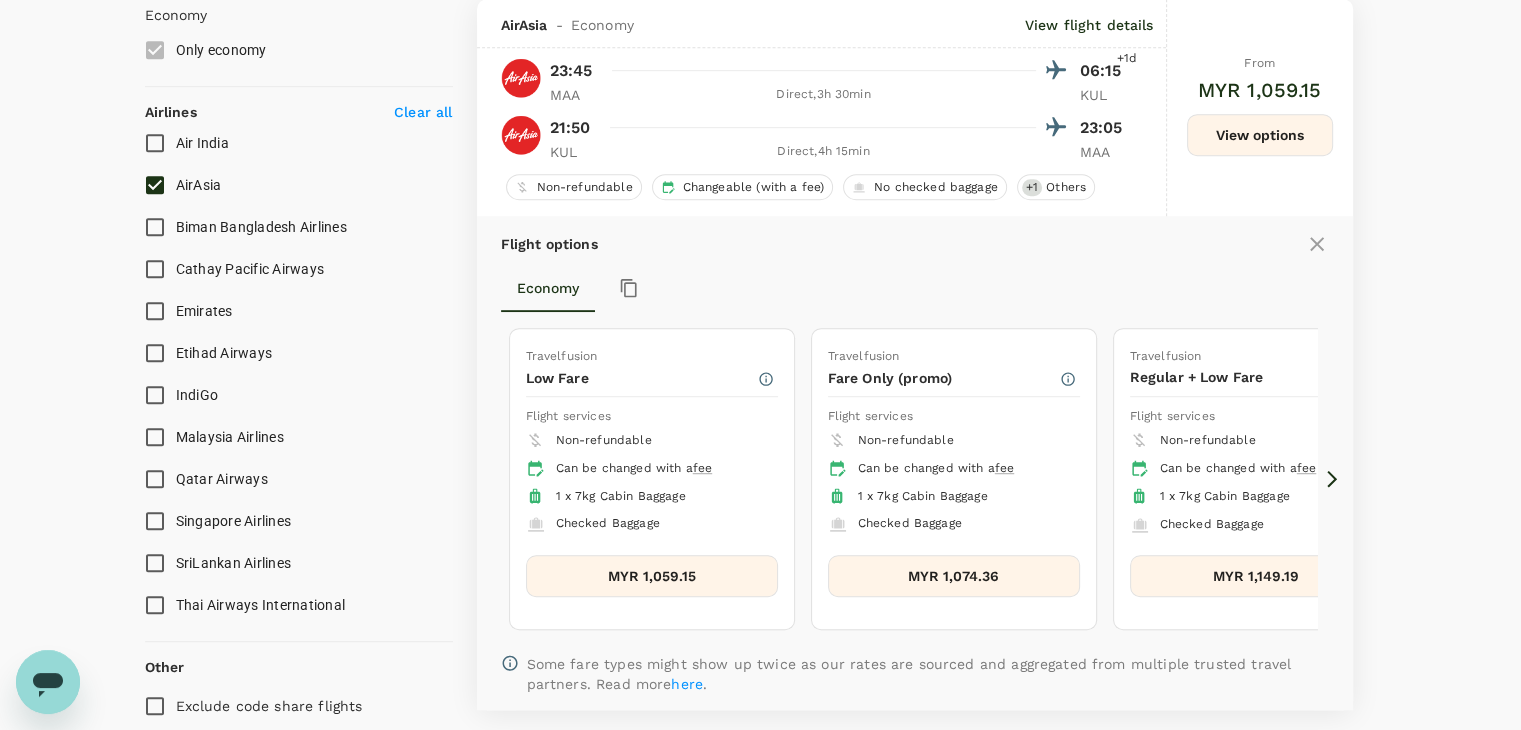 click 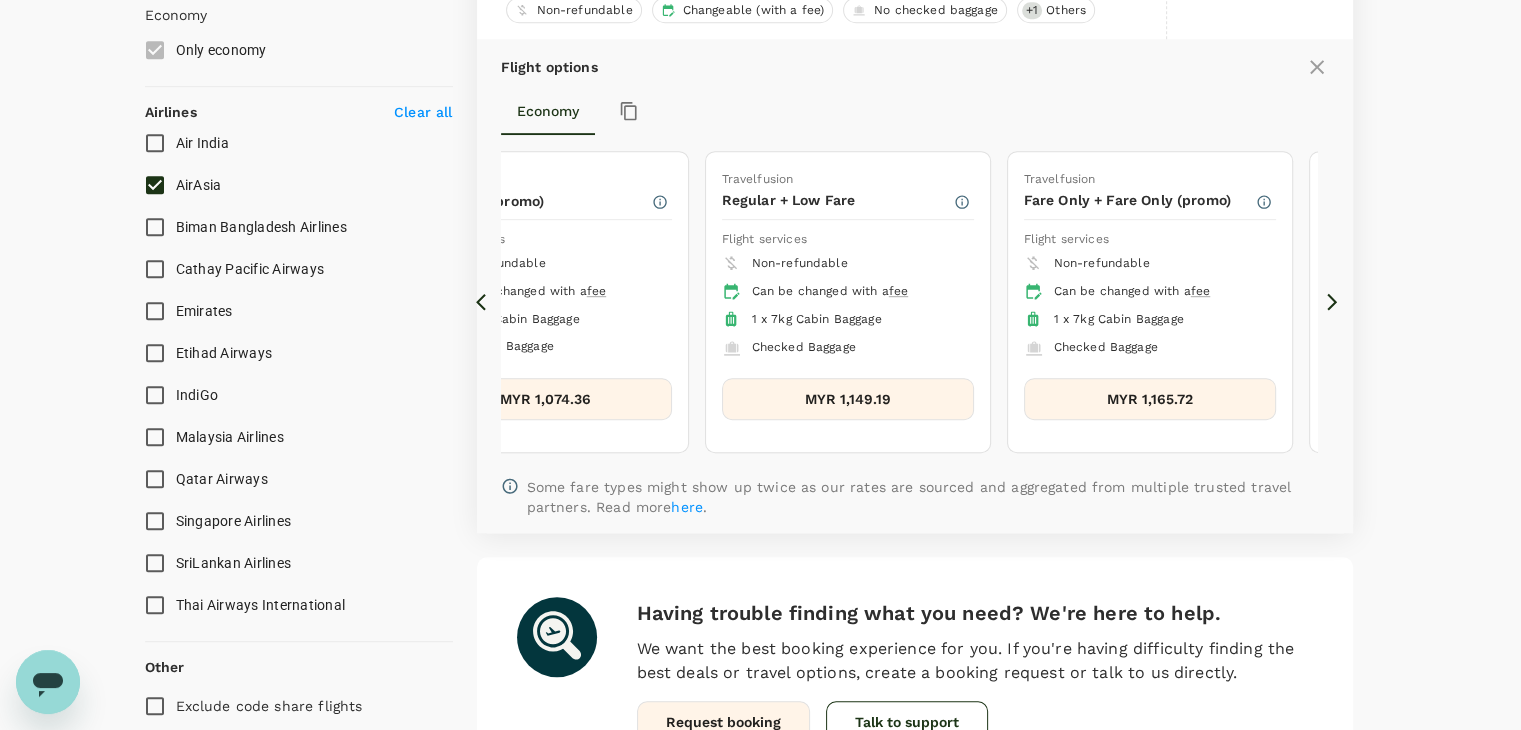 click on "Flight options Economy Travelfusion Low Fare Flight services Non-refundable Can be changed with a  fee 1 x 7kg Cabin Baggage Checked Baggage MYR 1,059.15 Travelfusion Fare Only (promo) Flight services Non-refundable Can be changed with a  fee 1 x 7kg Cabin Baggage Checked Baggage MYR 1,074.36 Travelfusion Regular + Low Fare Flight services Non-refundable Can be changed with a  fee 1 x 7kg Cabin Baggage Checked Baggage MYR 1,149.19 Travelfusion Fare Only + Fare Only (promo) Flight services Non-refundable Can be changed with a  fee 1 x 7kg Cabin Baggage Checked Baggage MYR 1,165.72 Travelfusion Low Fare + Regular Flight services Non-refundable Can be changed with a  fee 1 x 7kg Cabin Baggage Checked Baggage MYR 1,315.85 Travelfusion Fare Only (promo) + Fare Only Flight services Non-refundable Can be changed with a  fee 1 x 7kg Cabin Baggage Checked Baggage MYR 1,334.84 Travelfusion Regular Flight services Non-refundable Can be changed with a  fee 1 x 7kg Cabin Baggage Checked Baggage MYR 1,405.89 Travelfusion ." at bounding box center [915, 286] 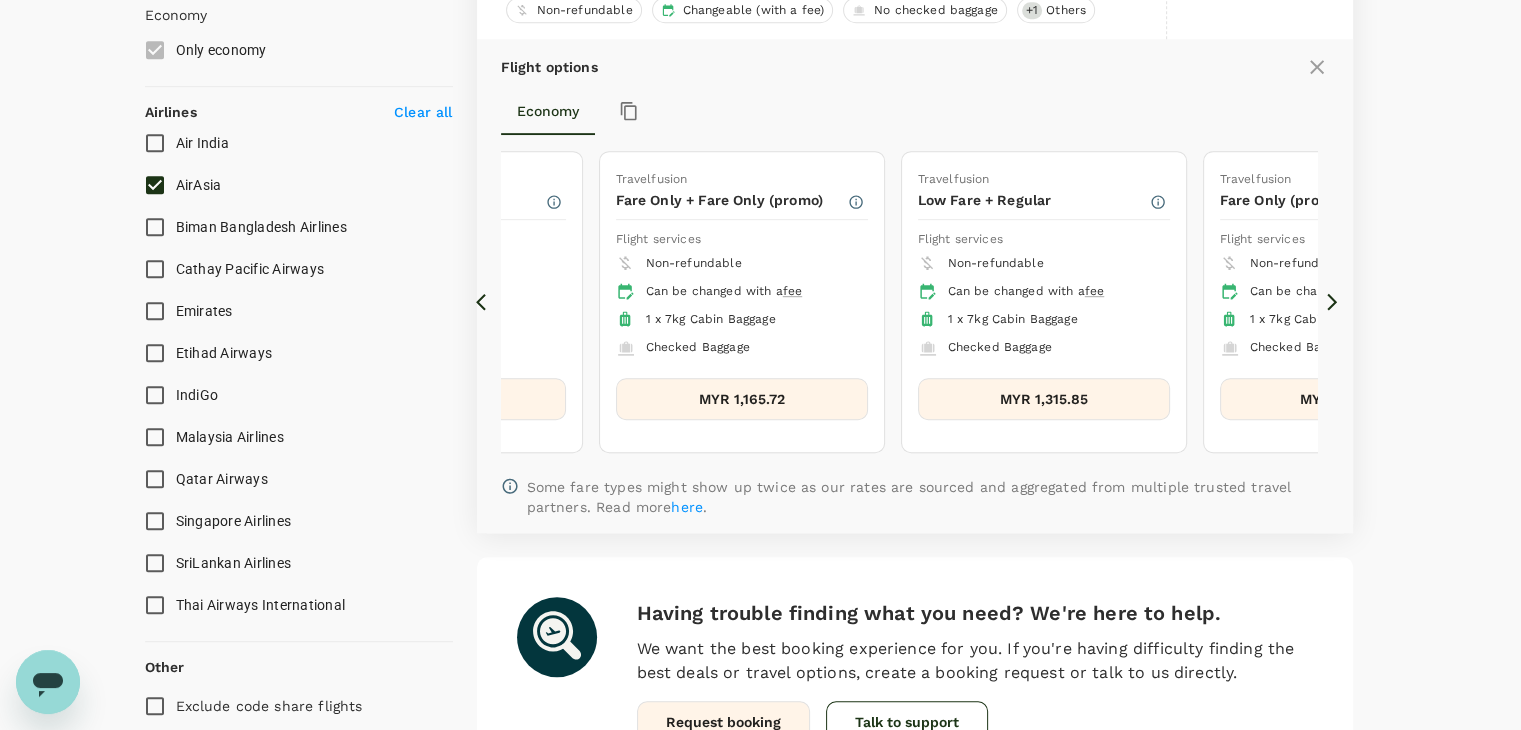 click 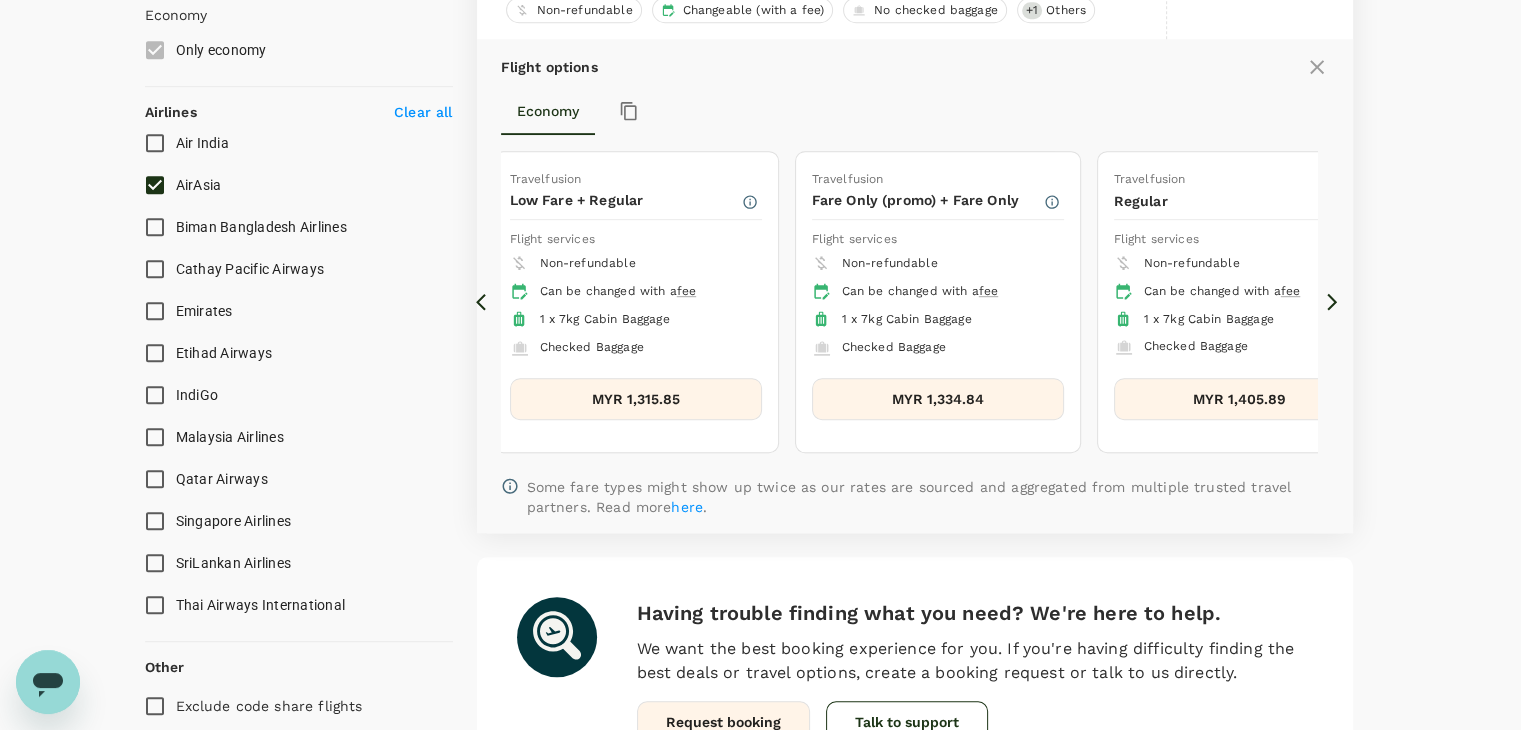 click 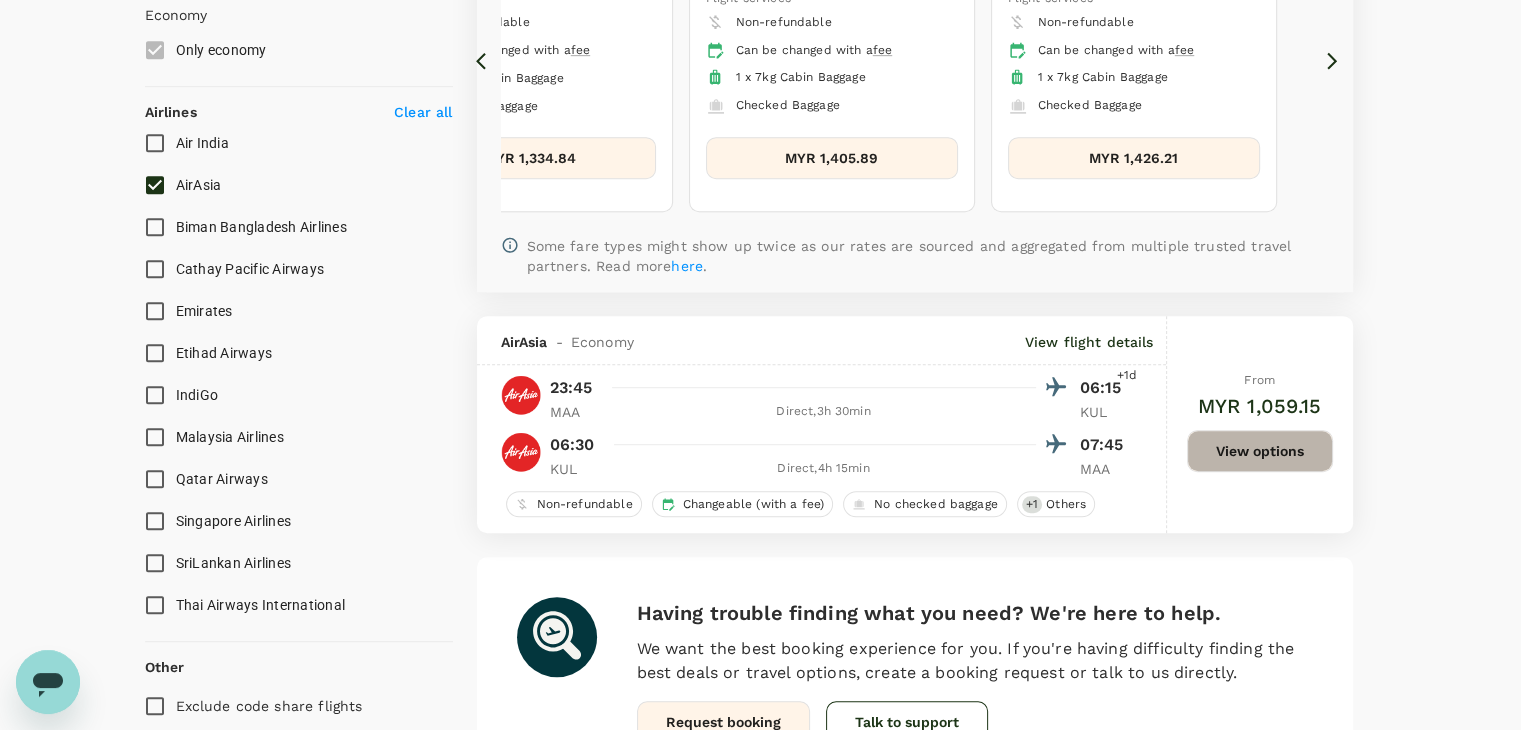 click on "View options" at bounding box center [1260, 451] 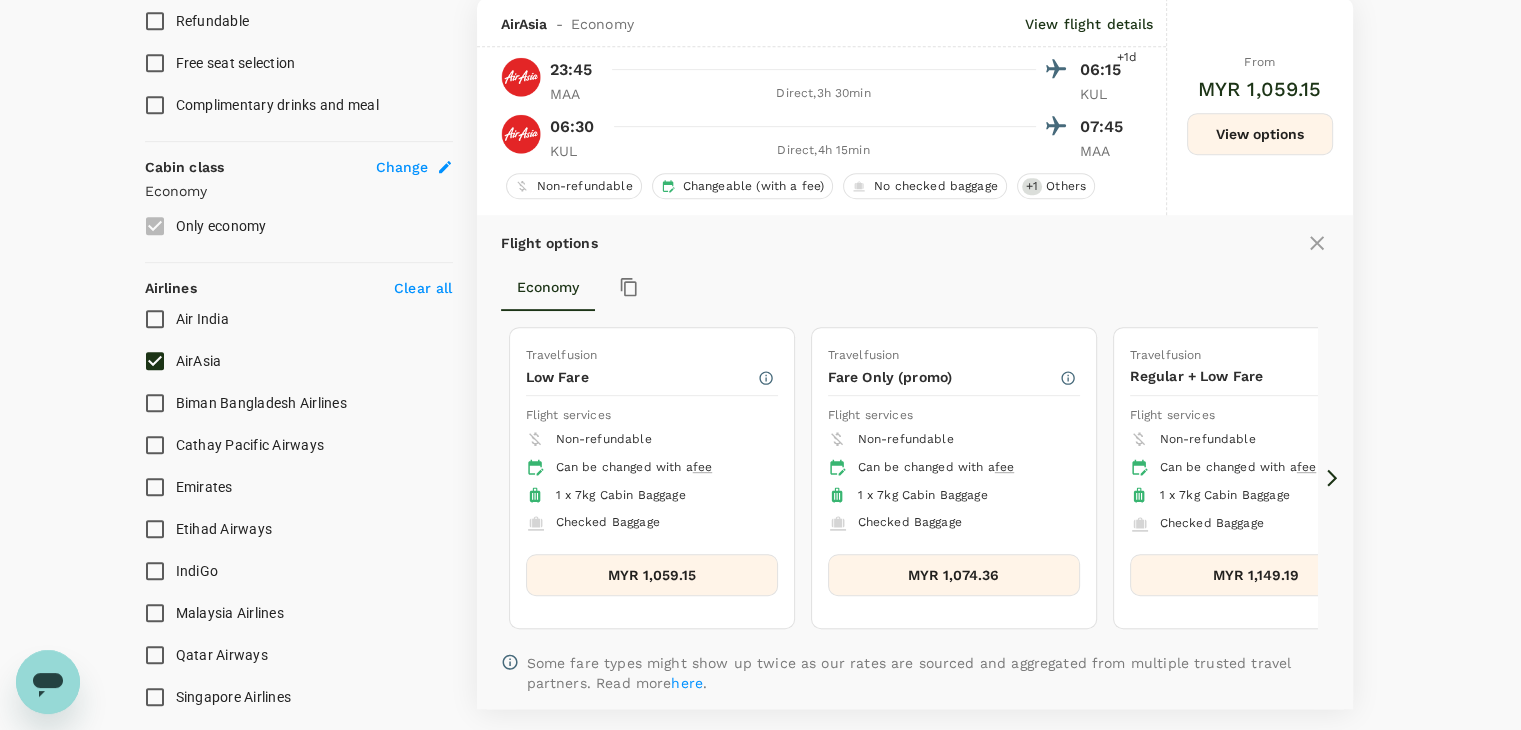 scroll, scrollTop: 956, scrollLeft: 0, axis: vertical 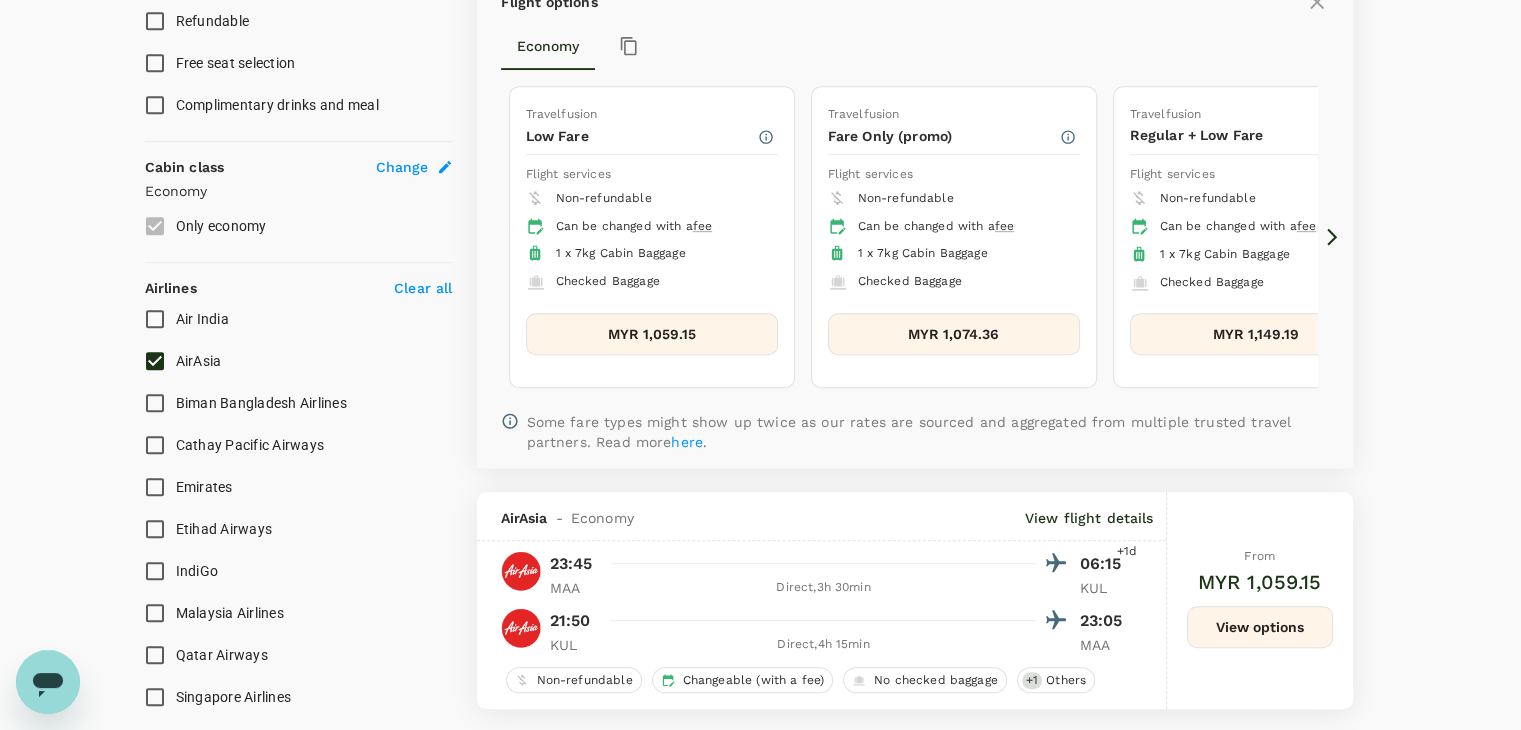 click 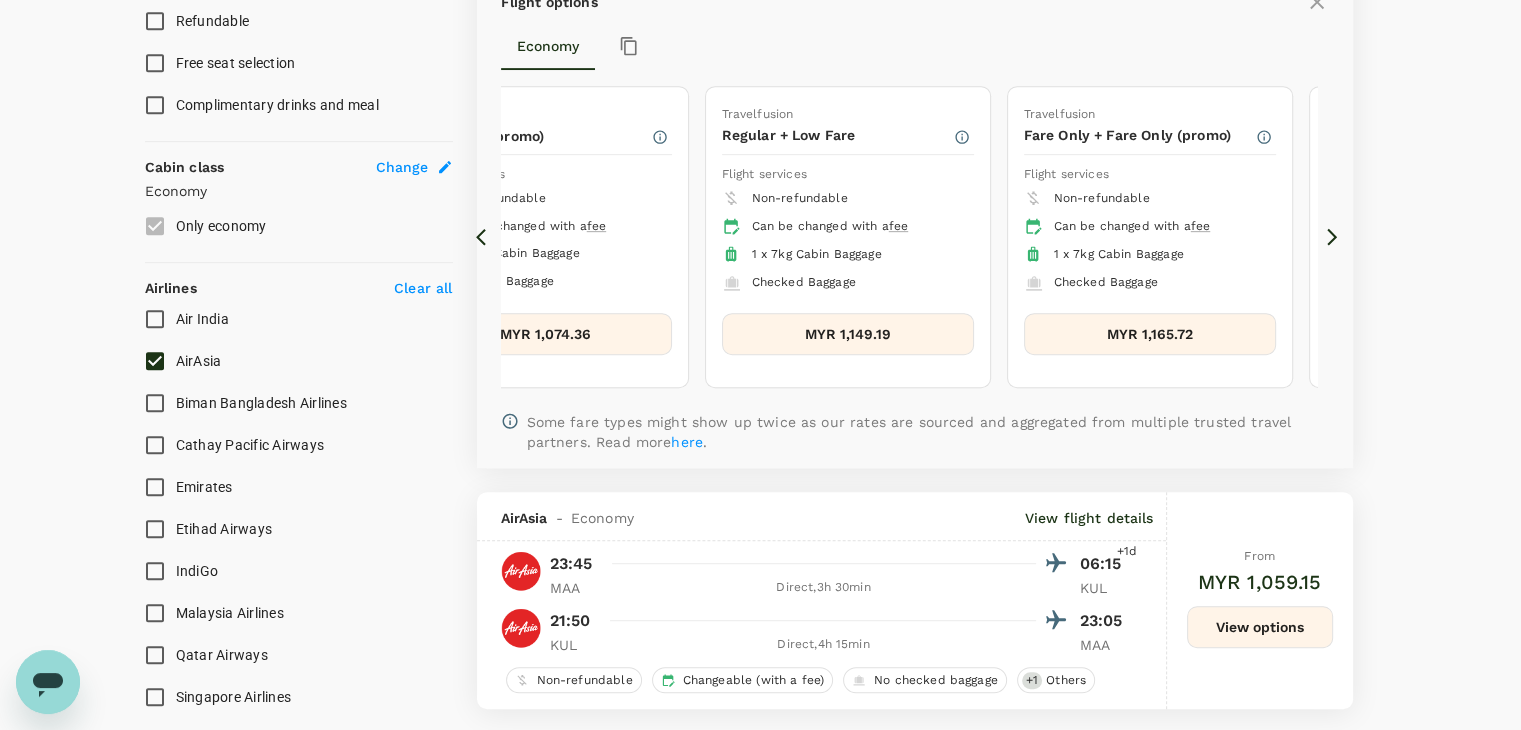 click 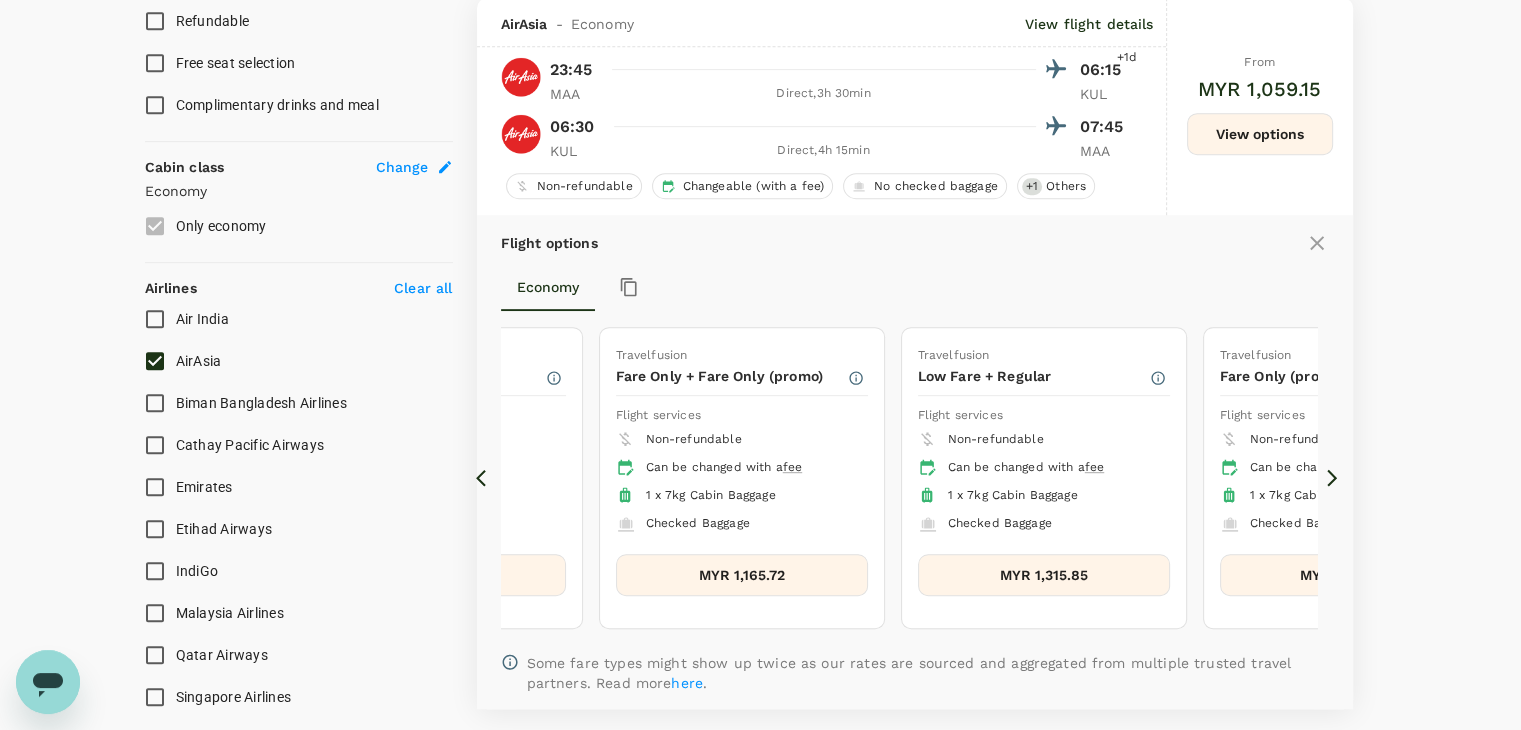 click 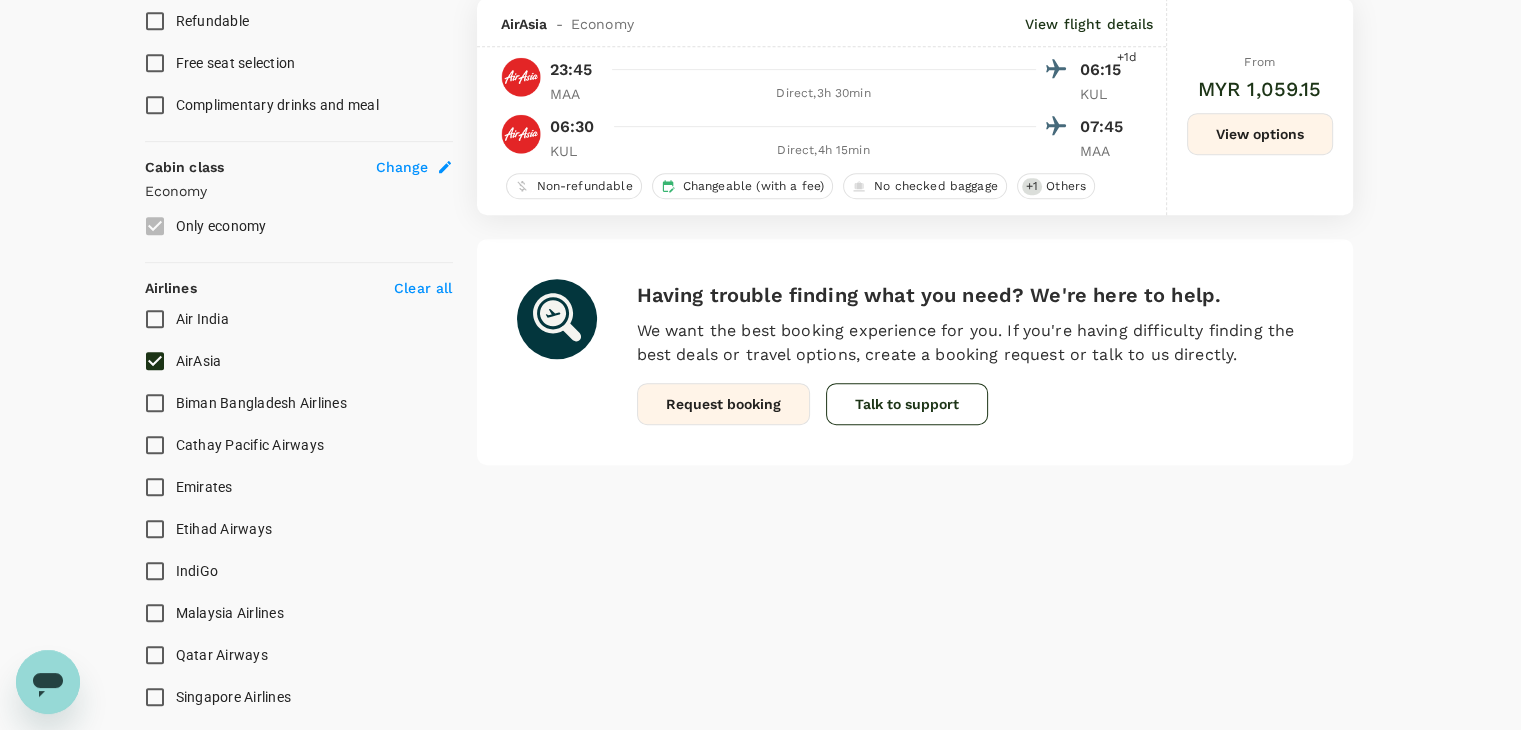 click on "View options" at bounding box center (1260, 134) 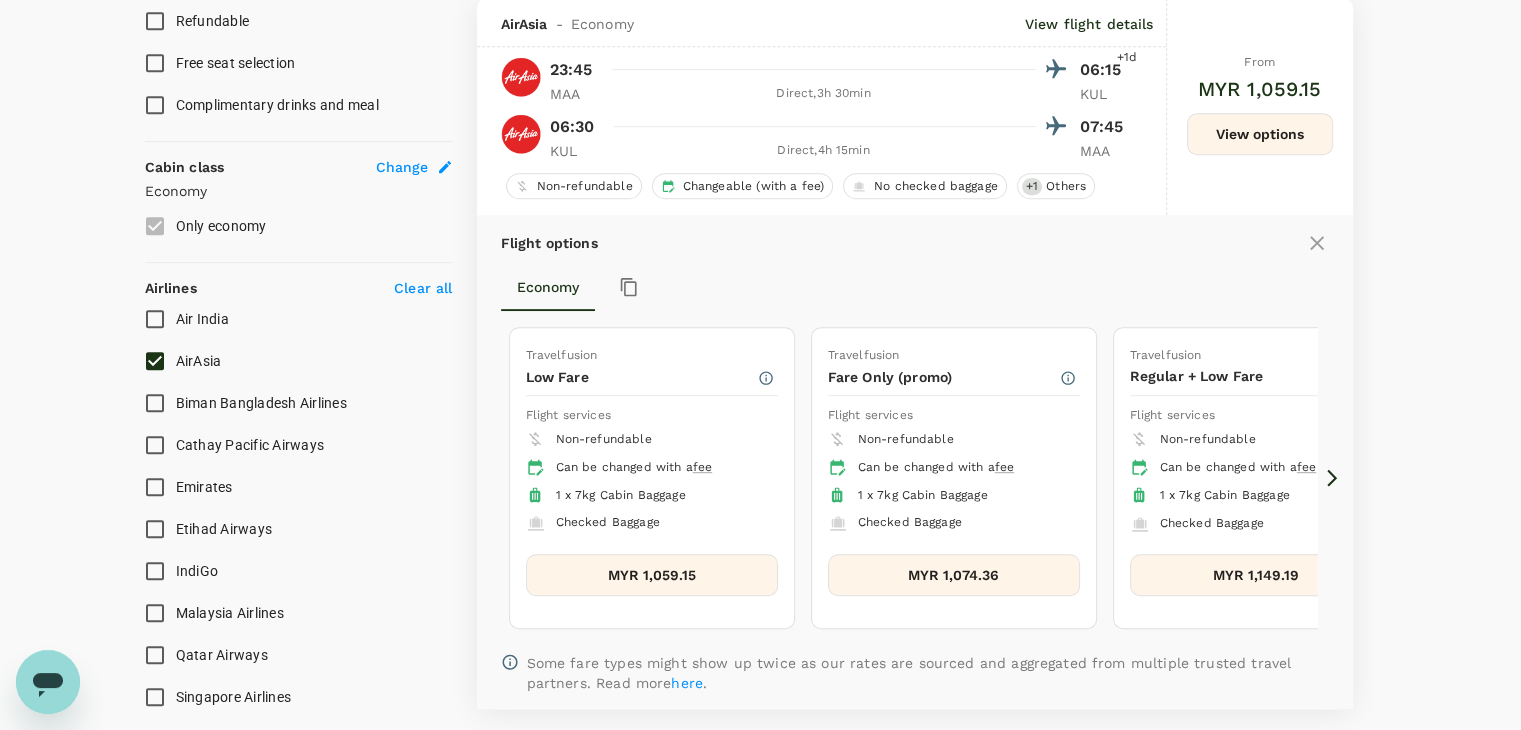 click 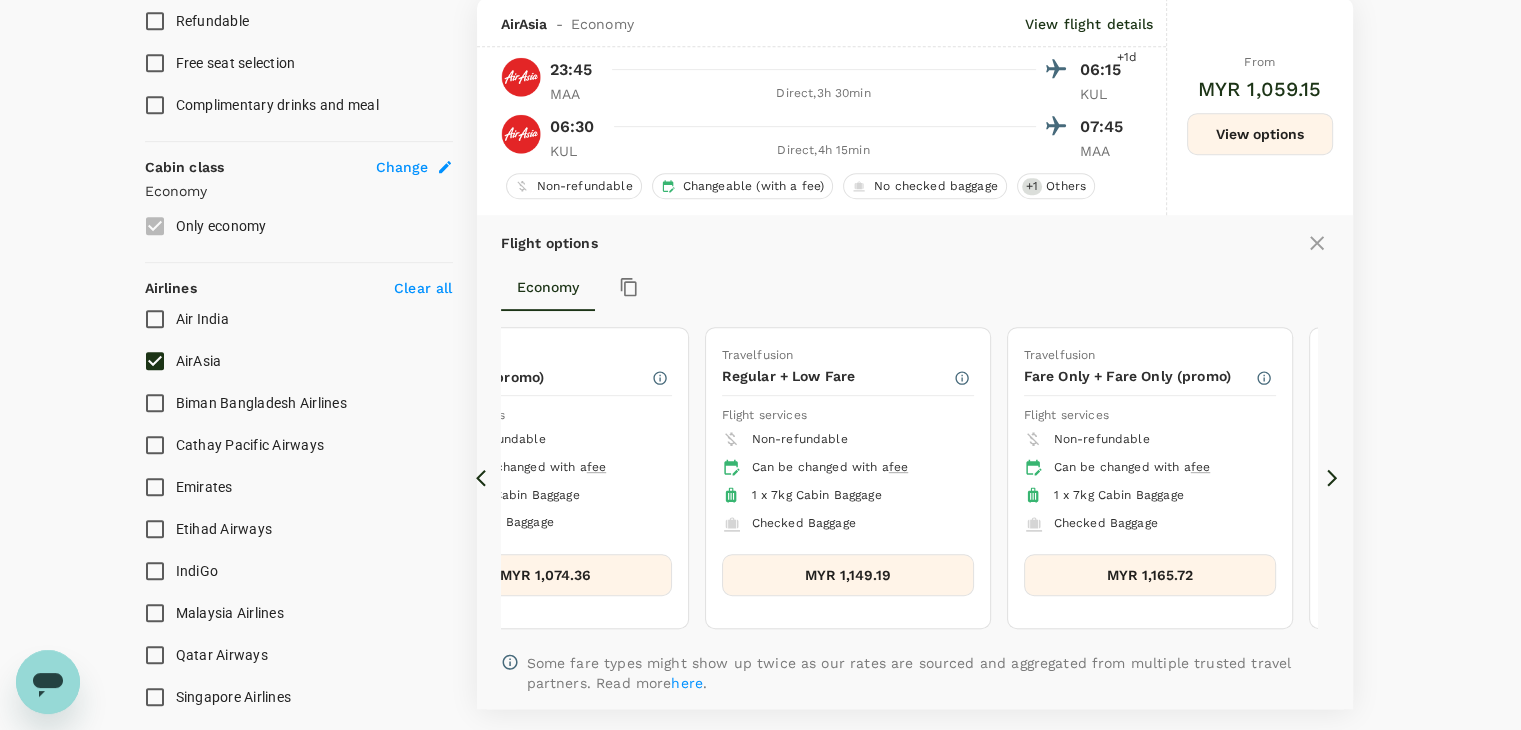 type on "1785" 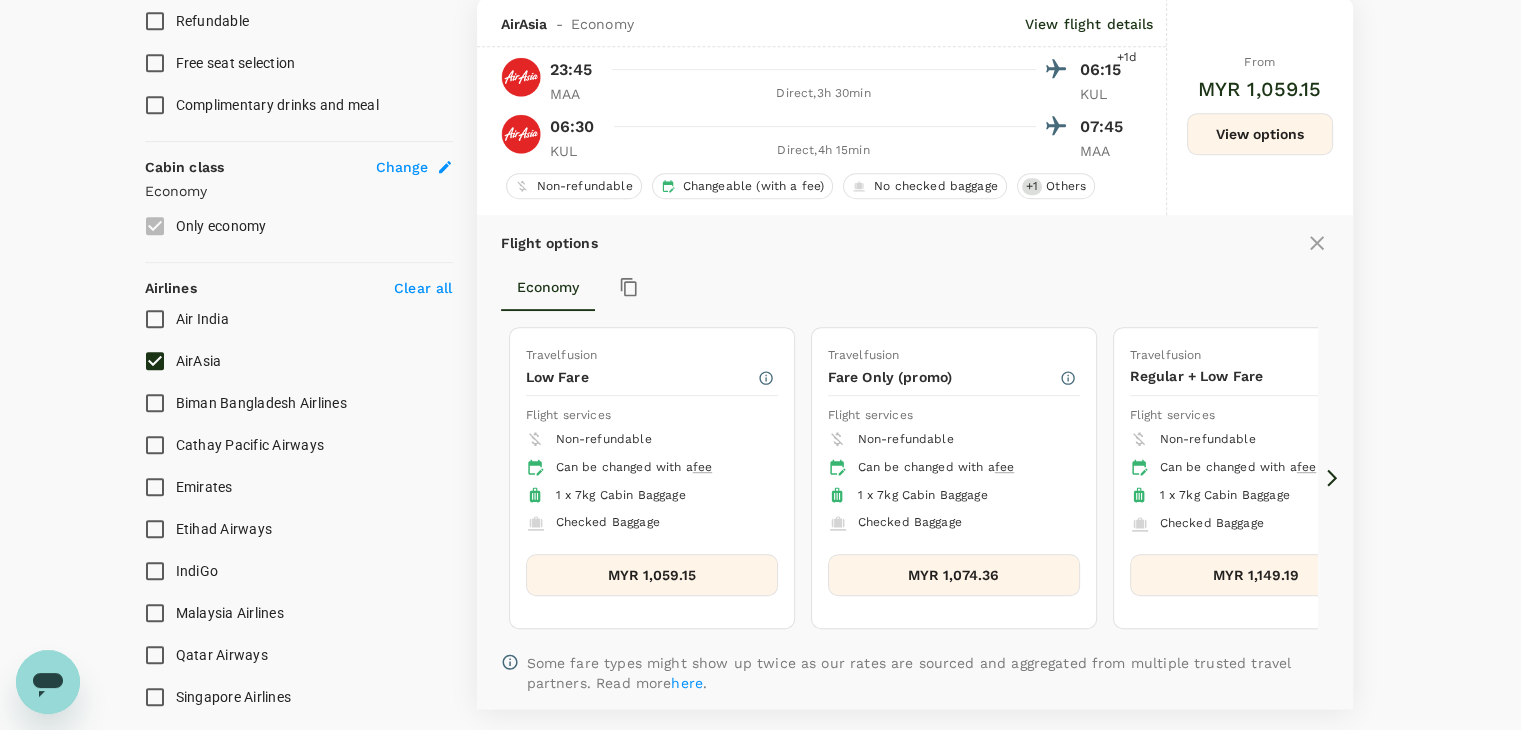 click 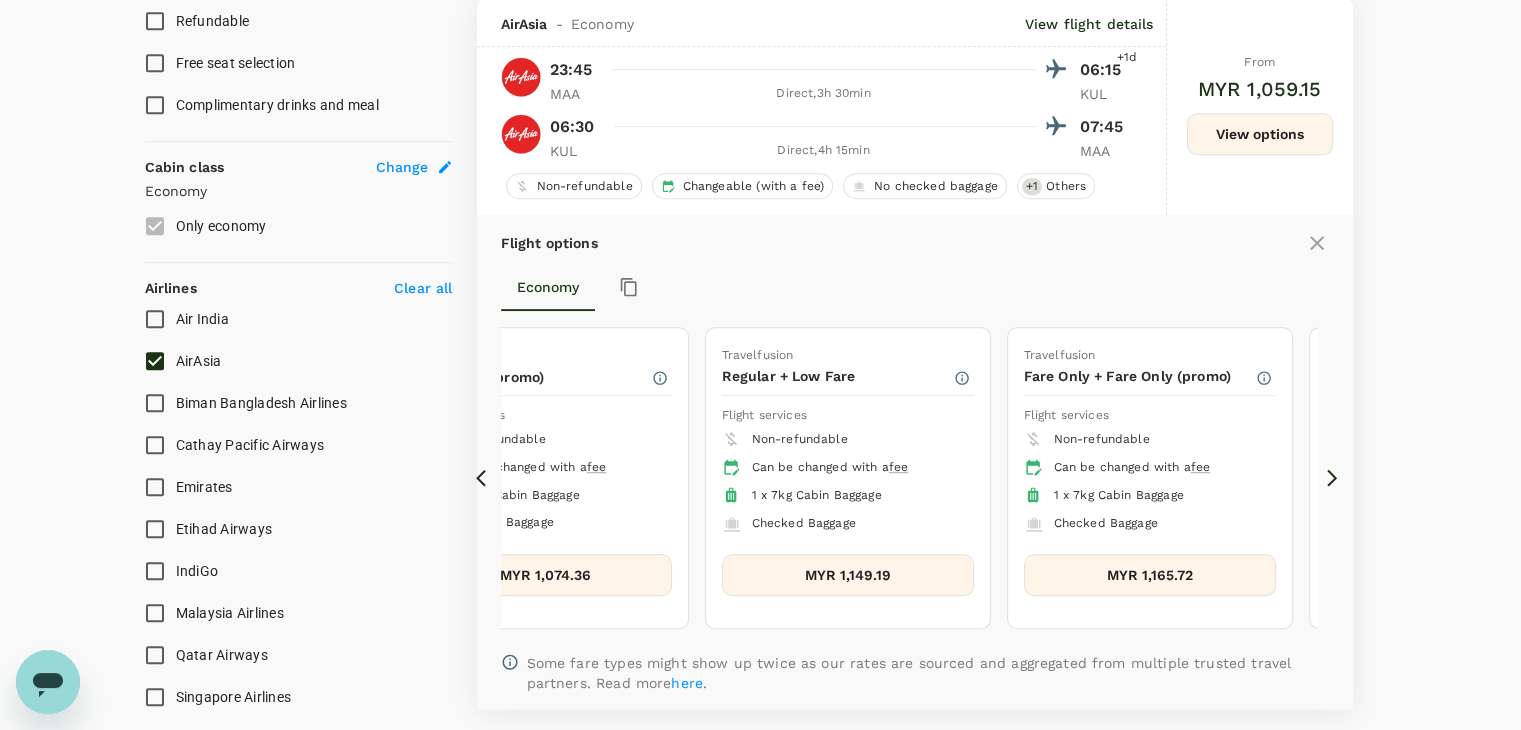 click 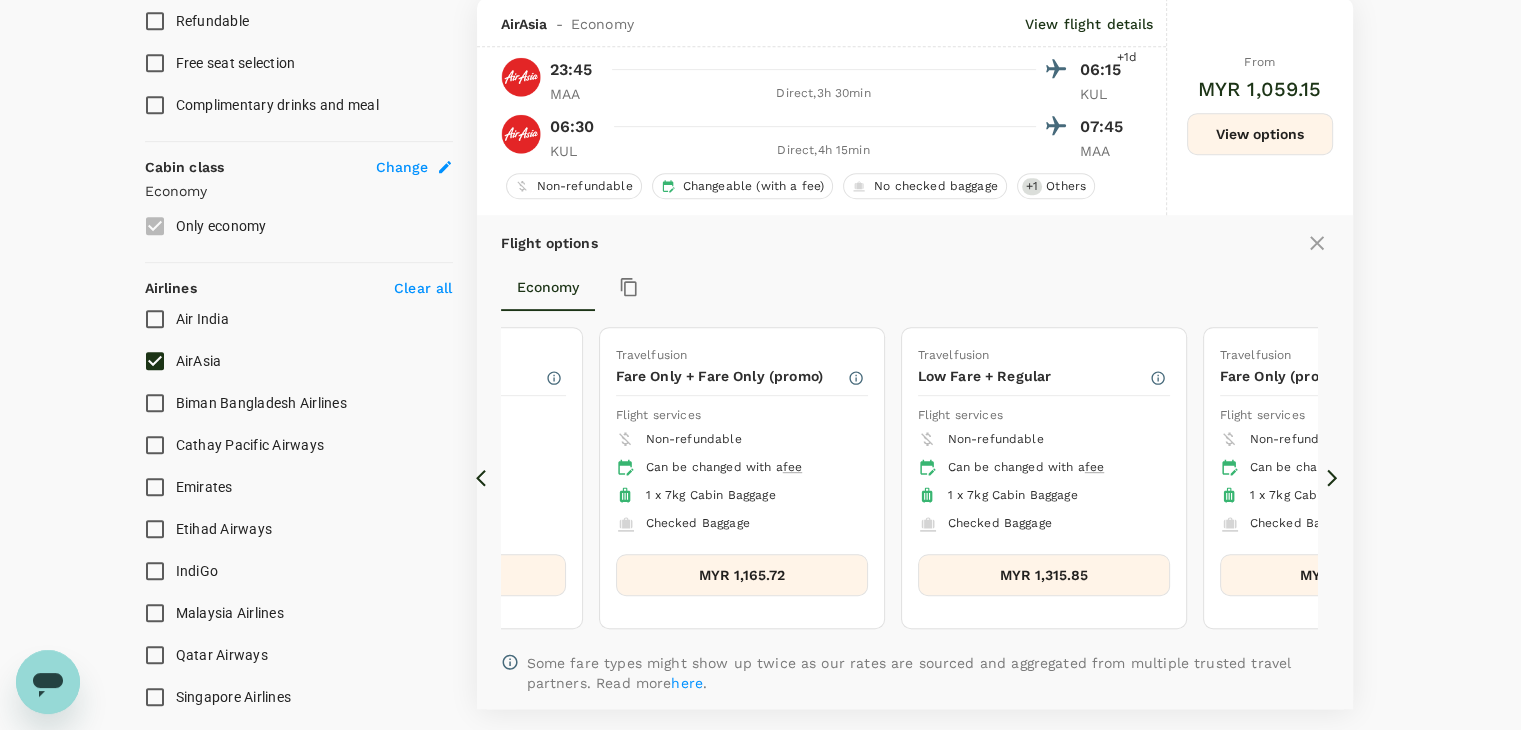 click 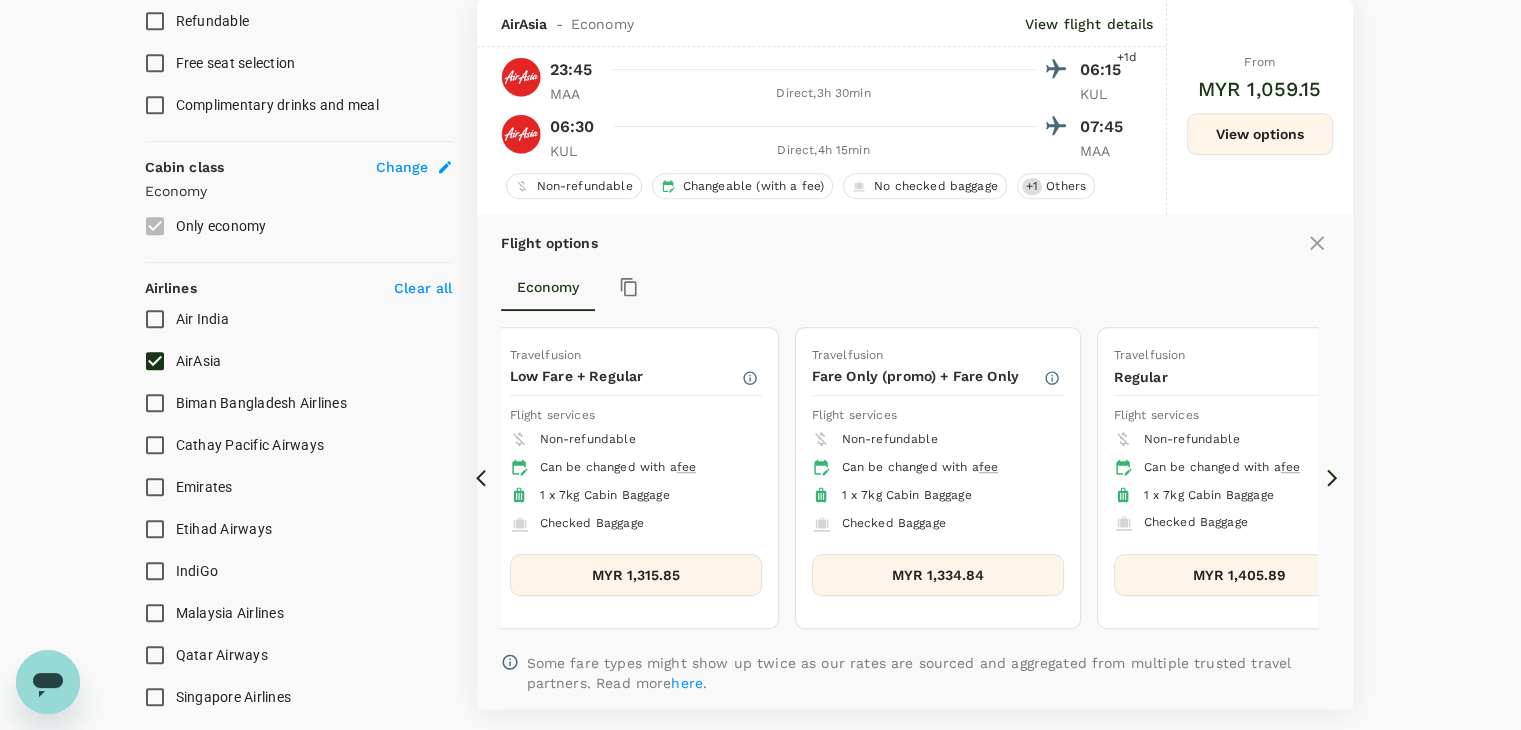 click 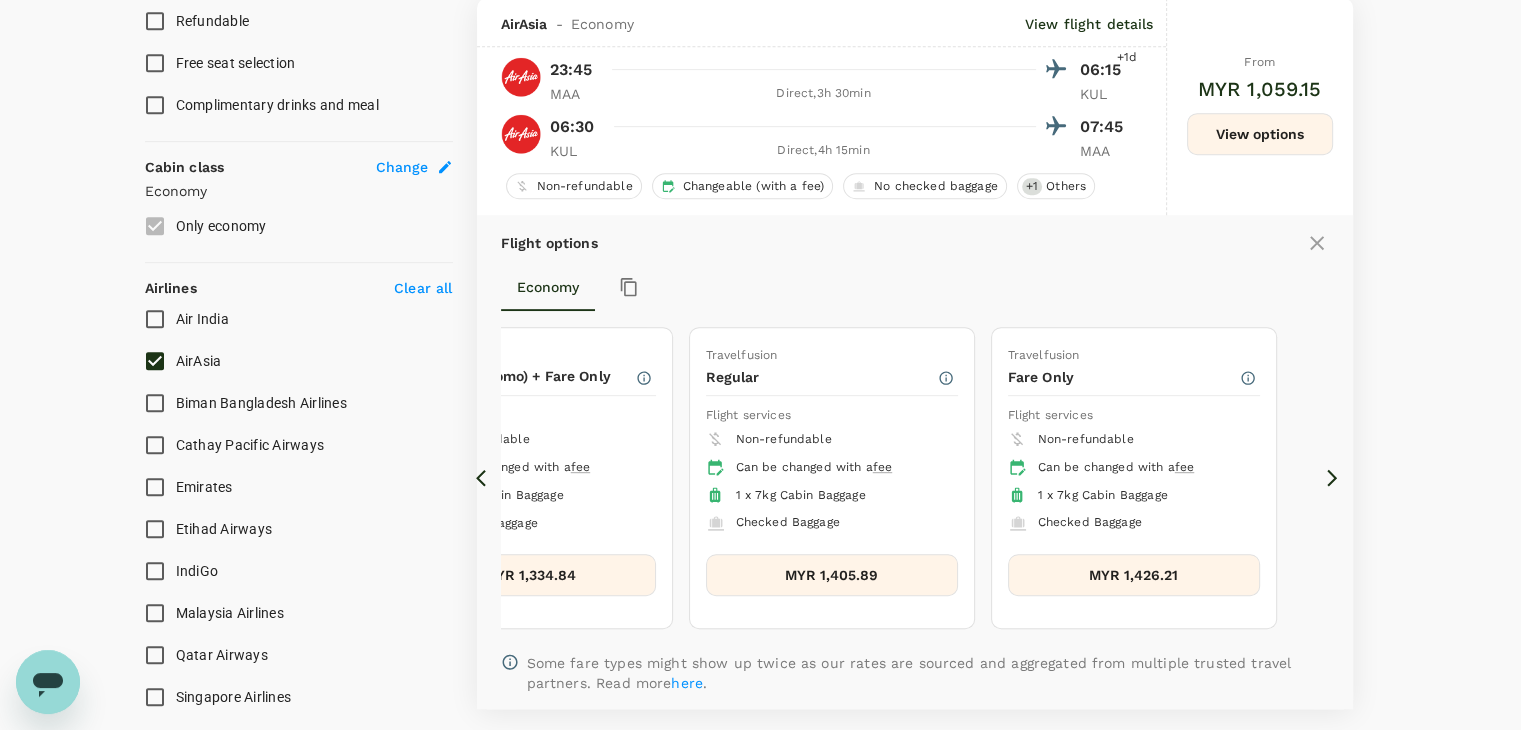 click 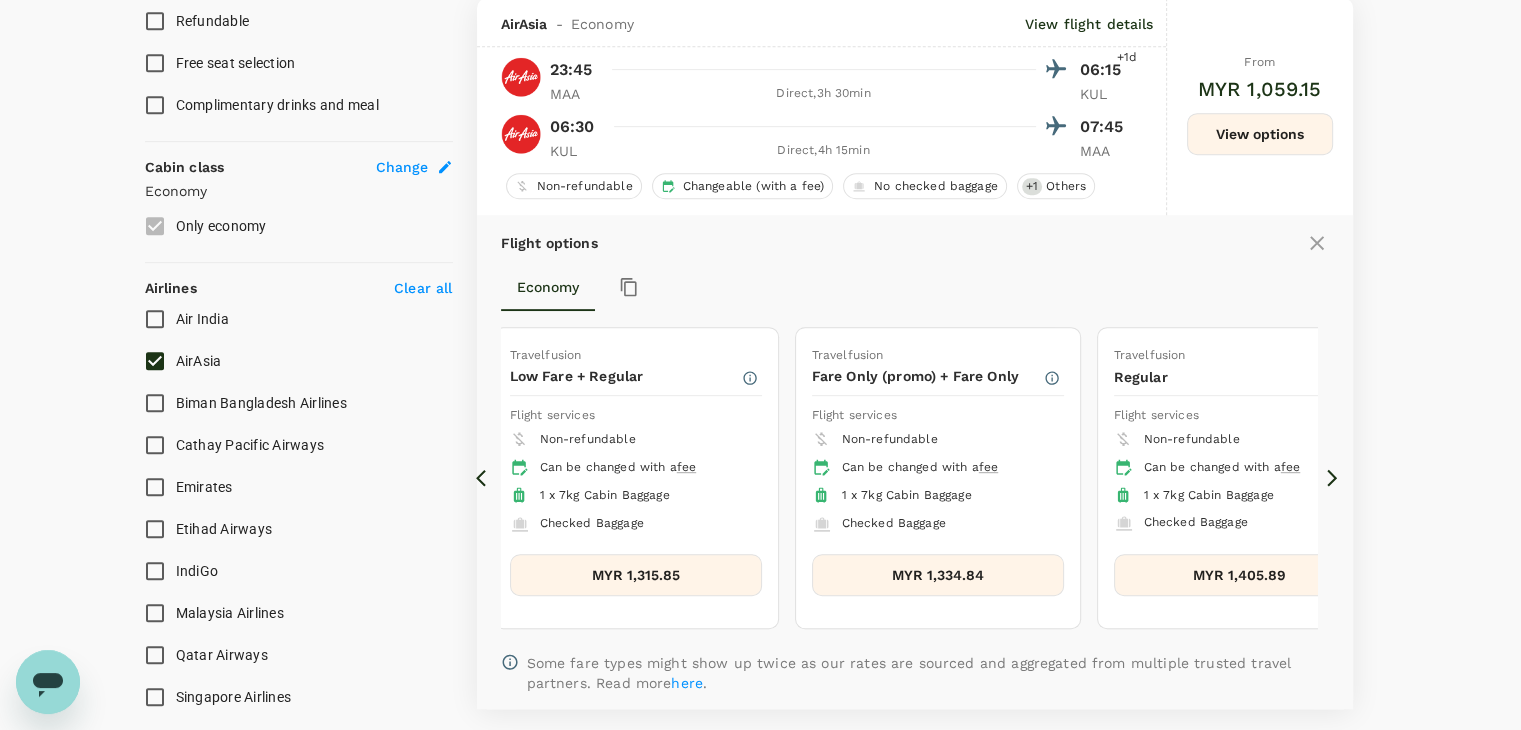 click 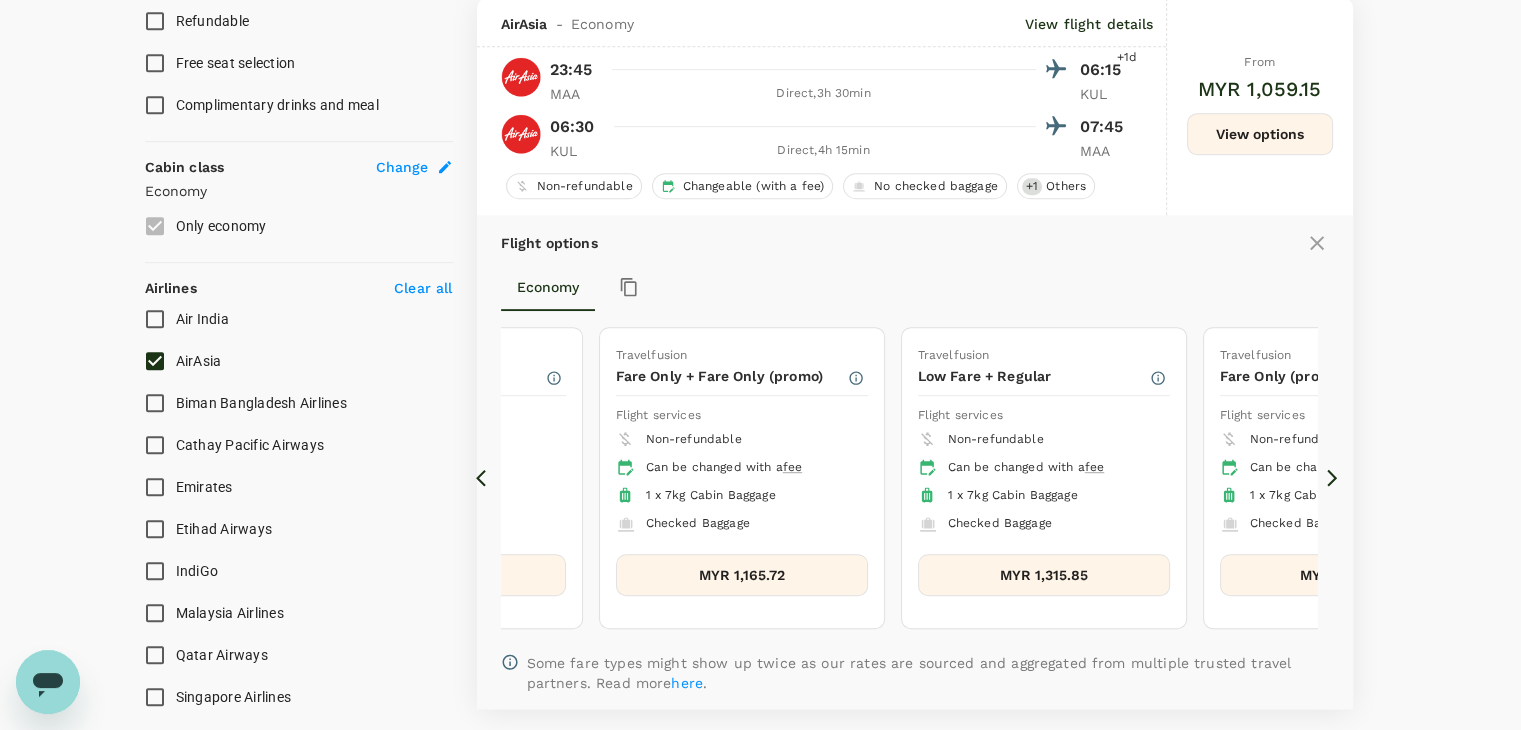 click 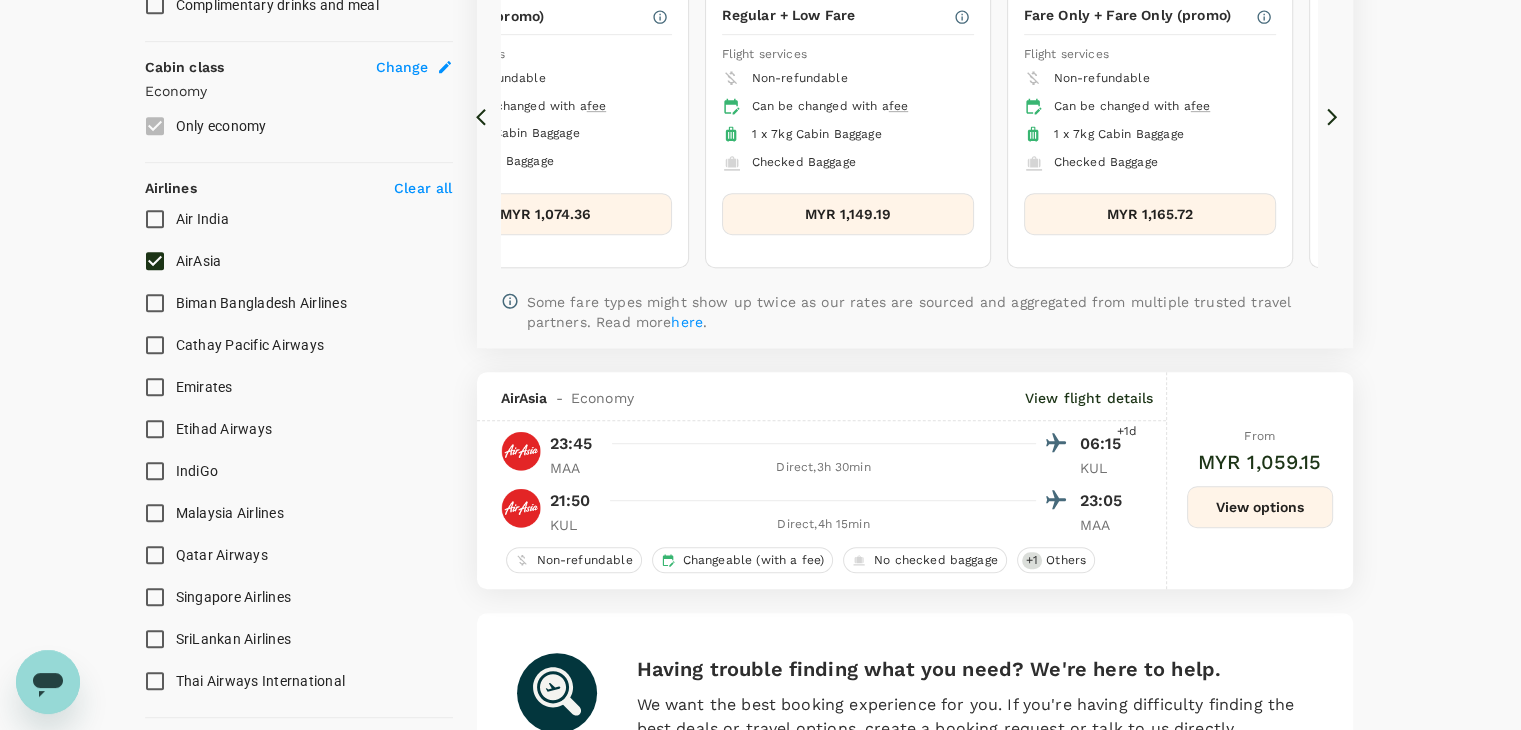 click on "View options" at bounding box center (1260, 507) 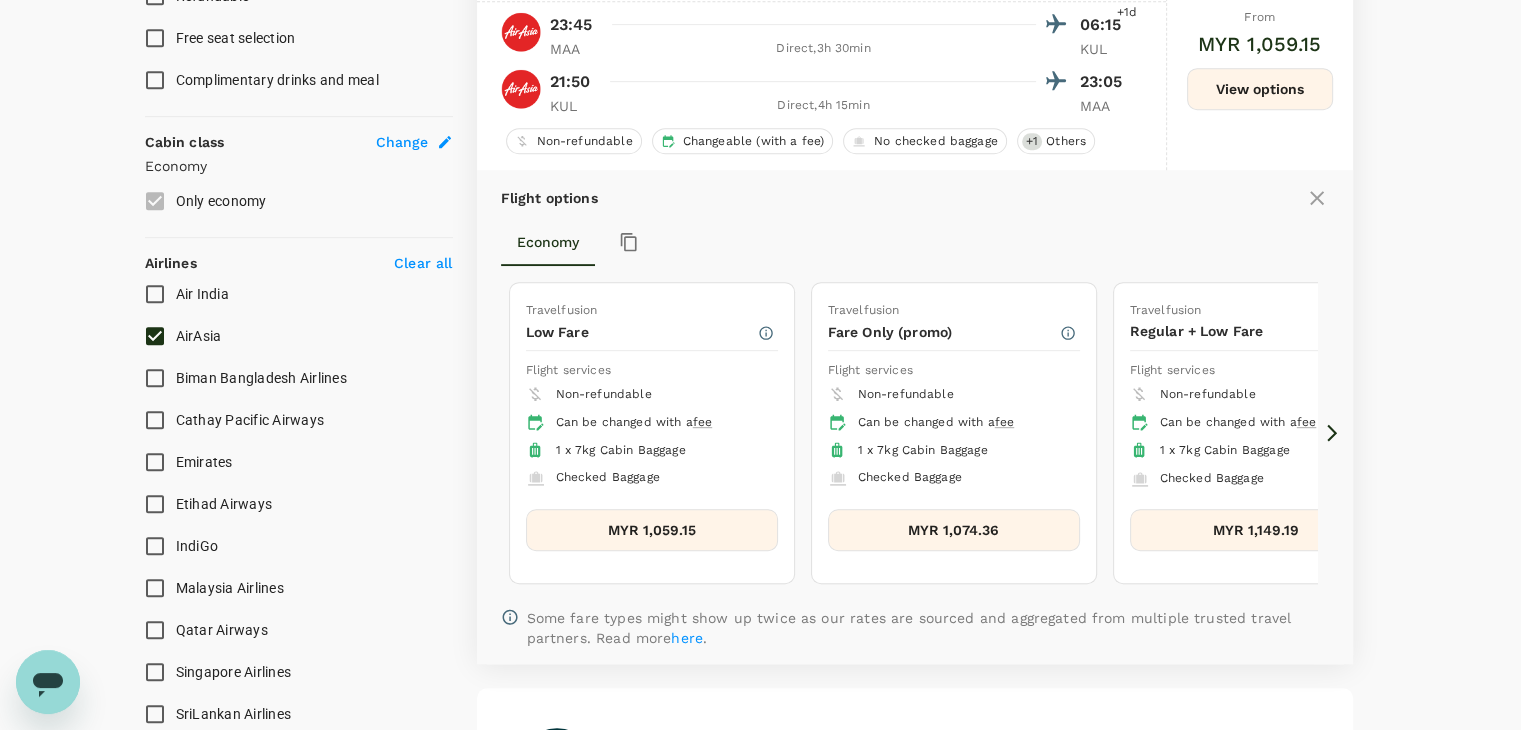 scroll, scrollTop: 936, scrollLeft: 0, axis: vertical 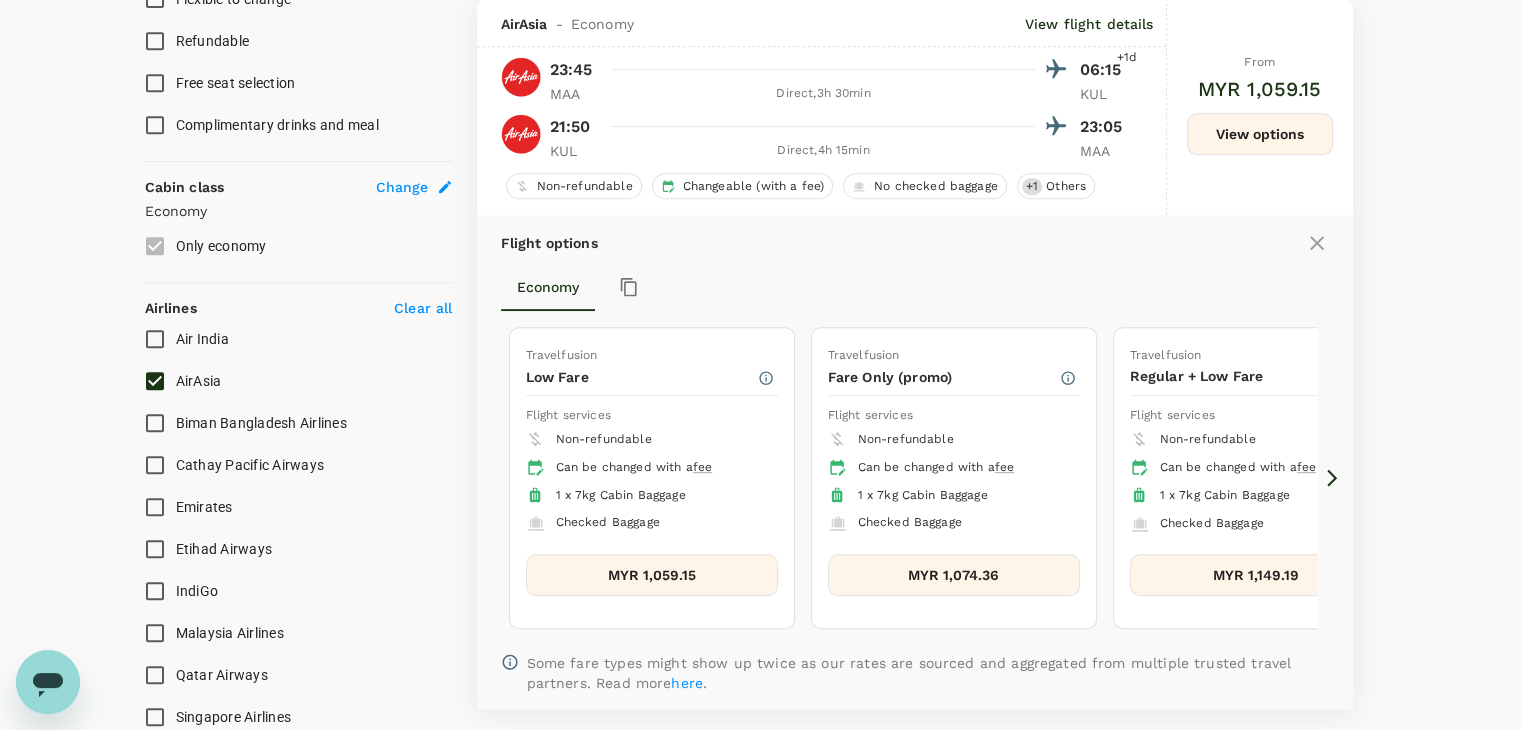 click 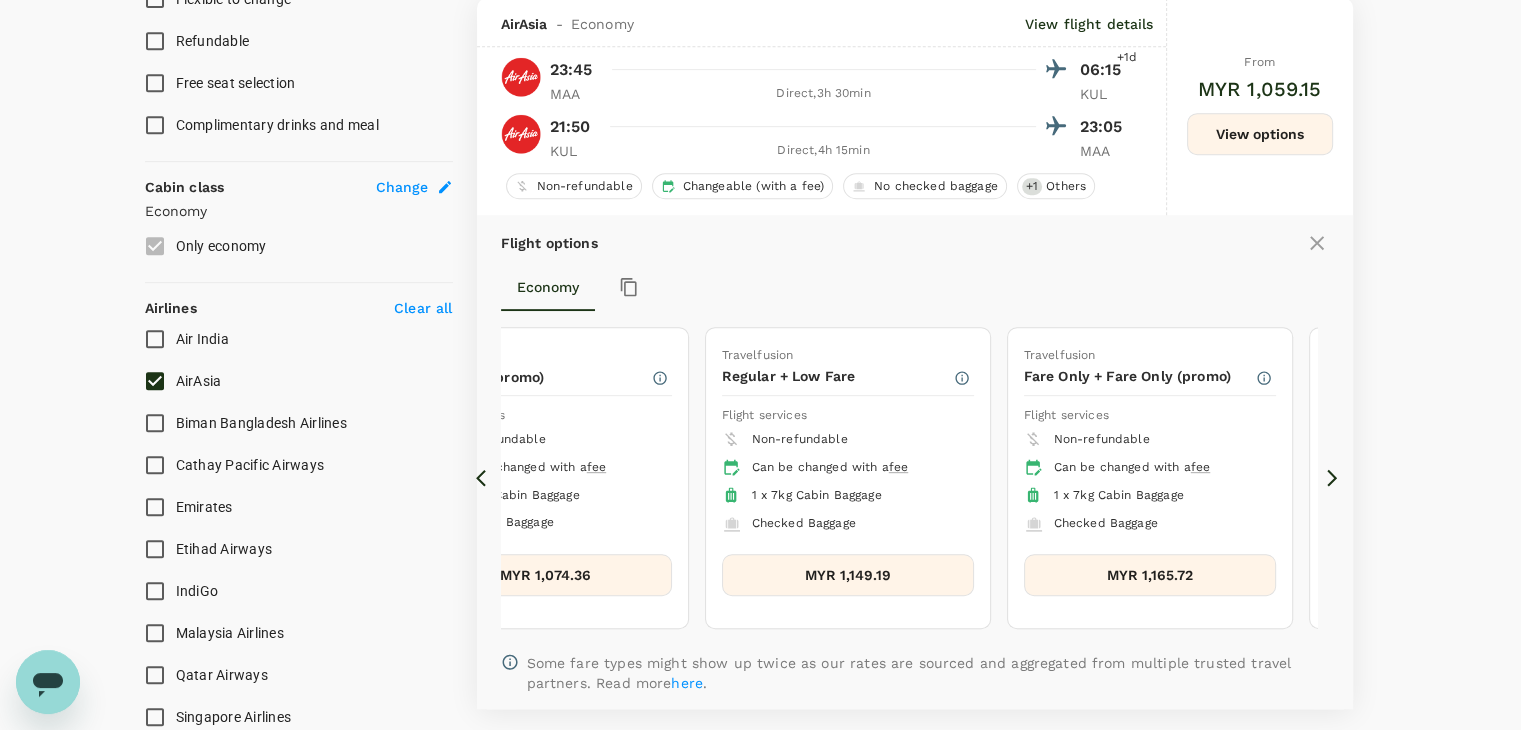 click 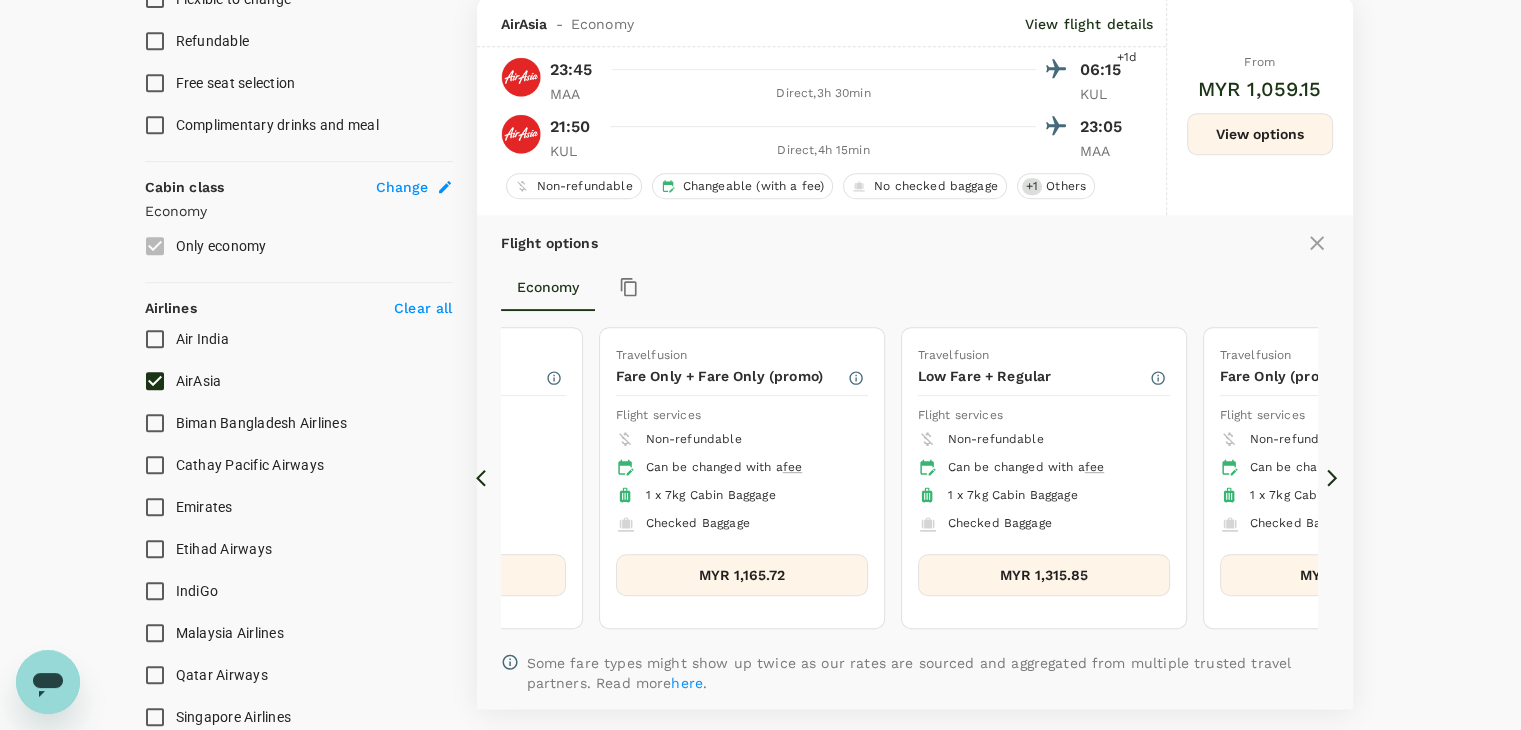 click 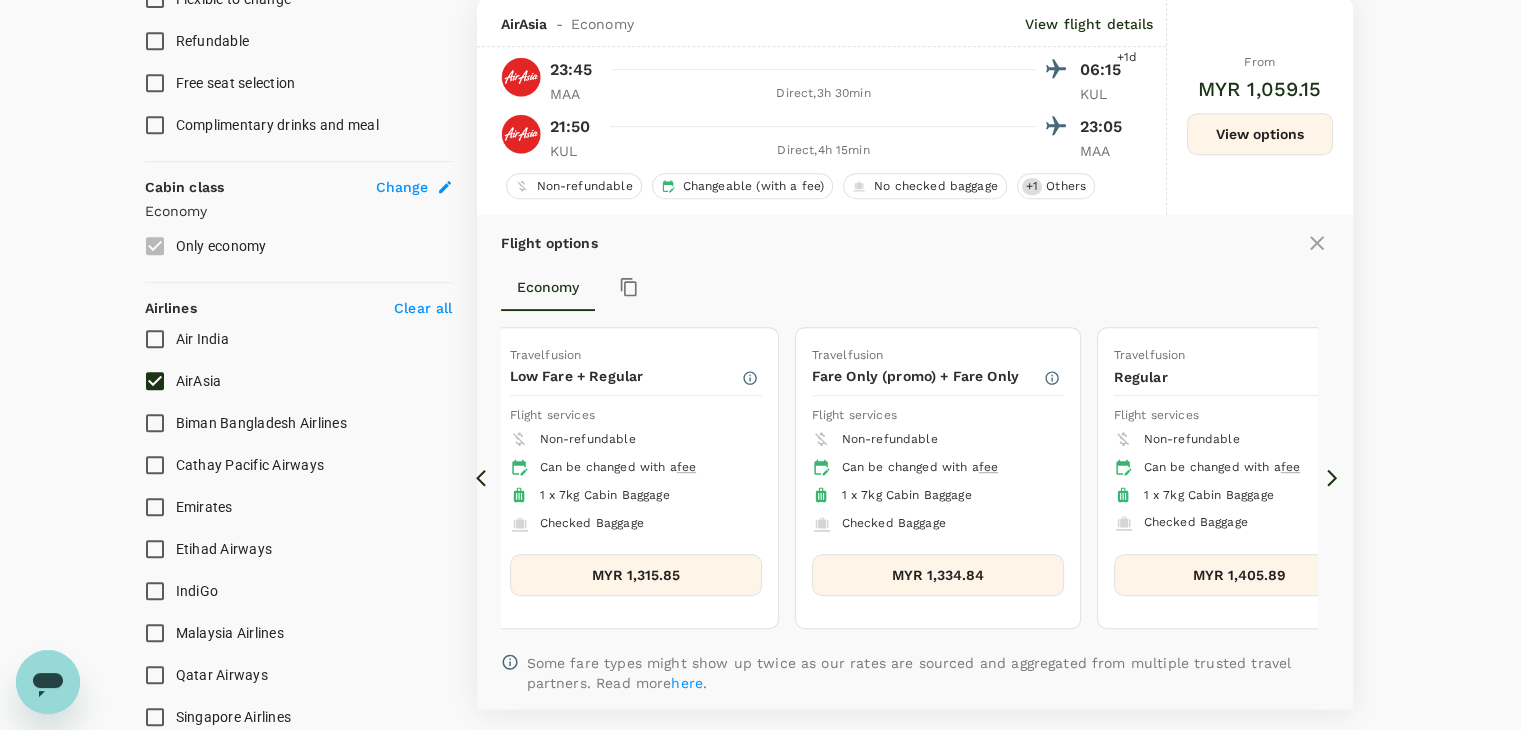 click 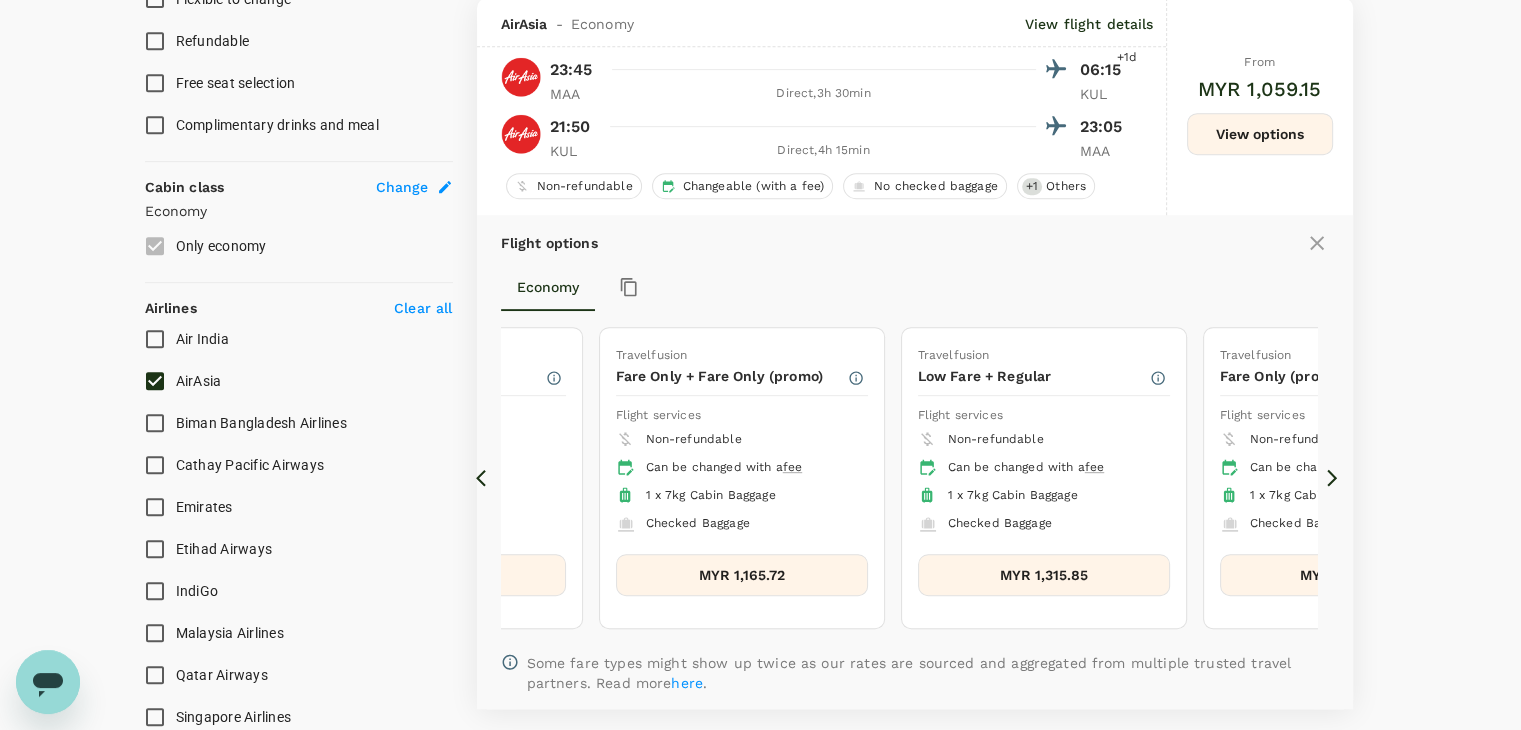click 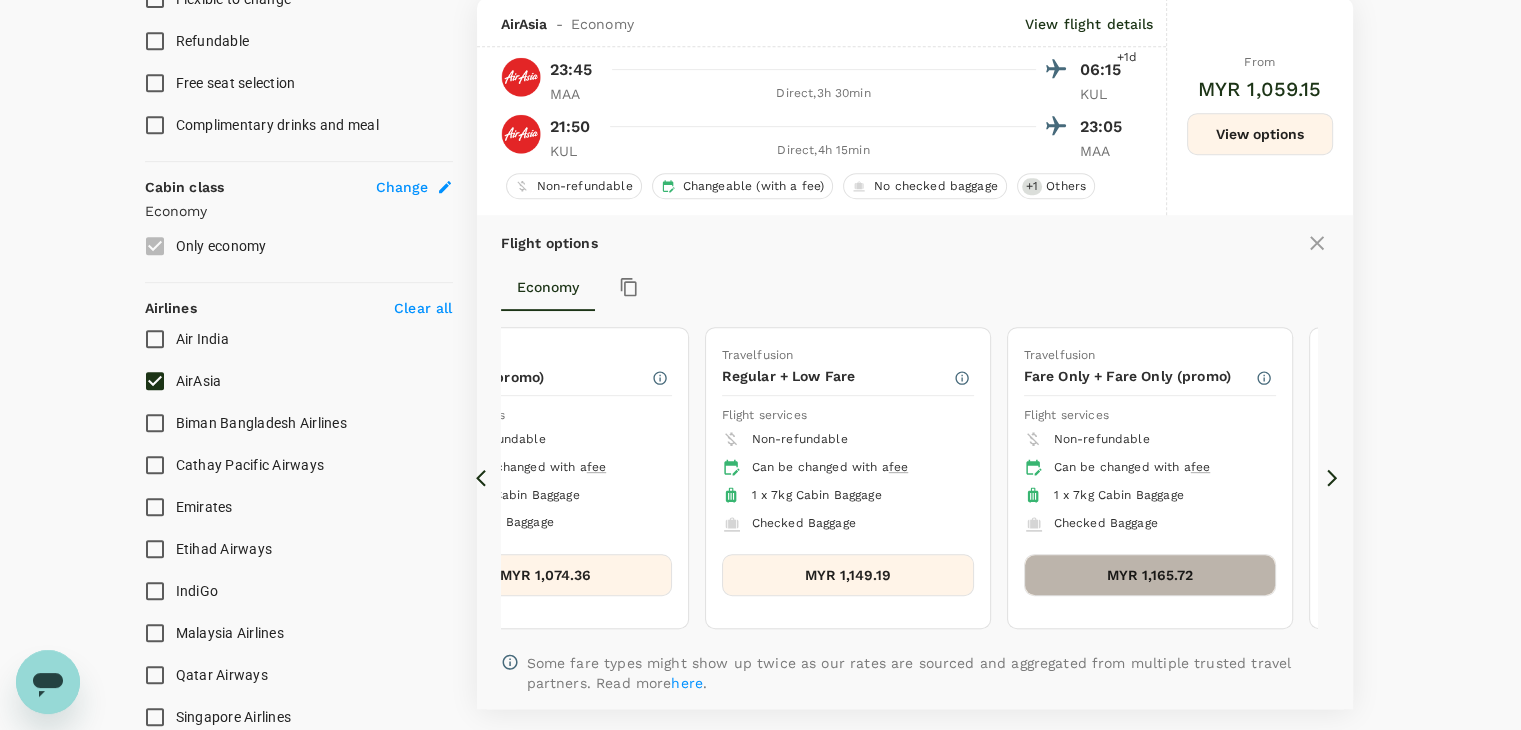 click on "MYR 1,165.72" at bounding box center [1150, 575] 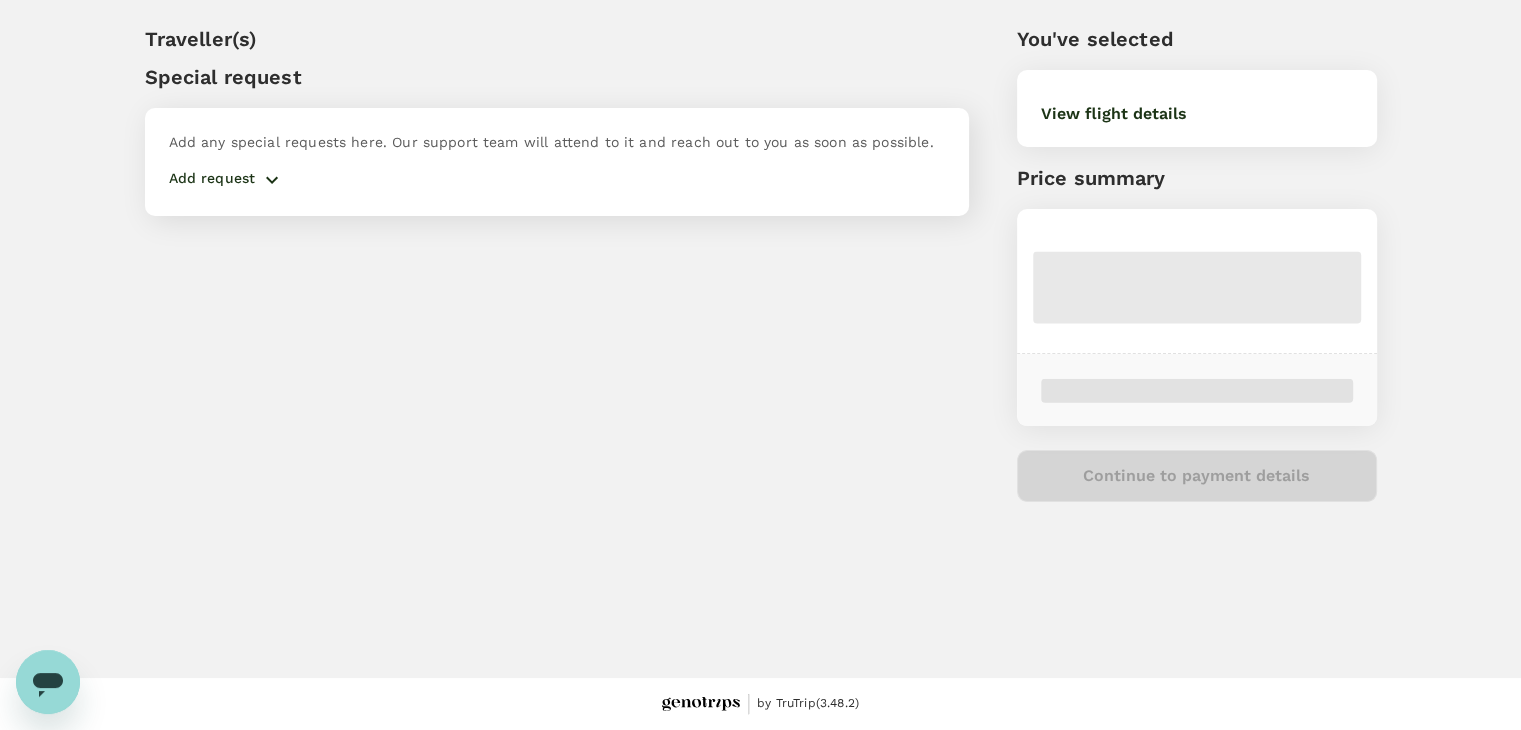 scroll, scrollTop: 0, scrollLeft: 0, axis: both 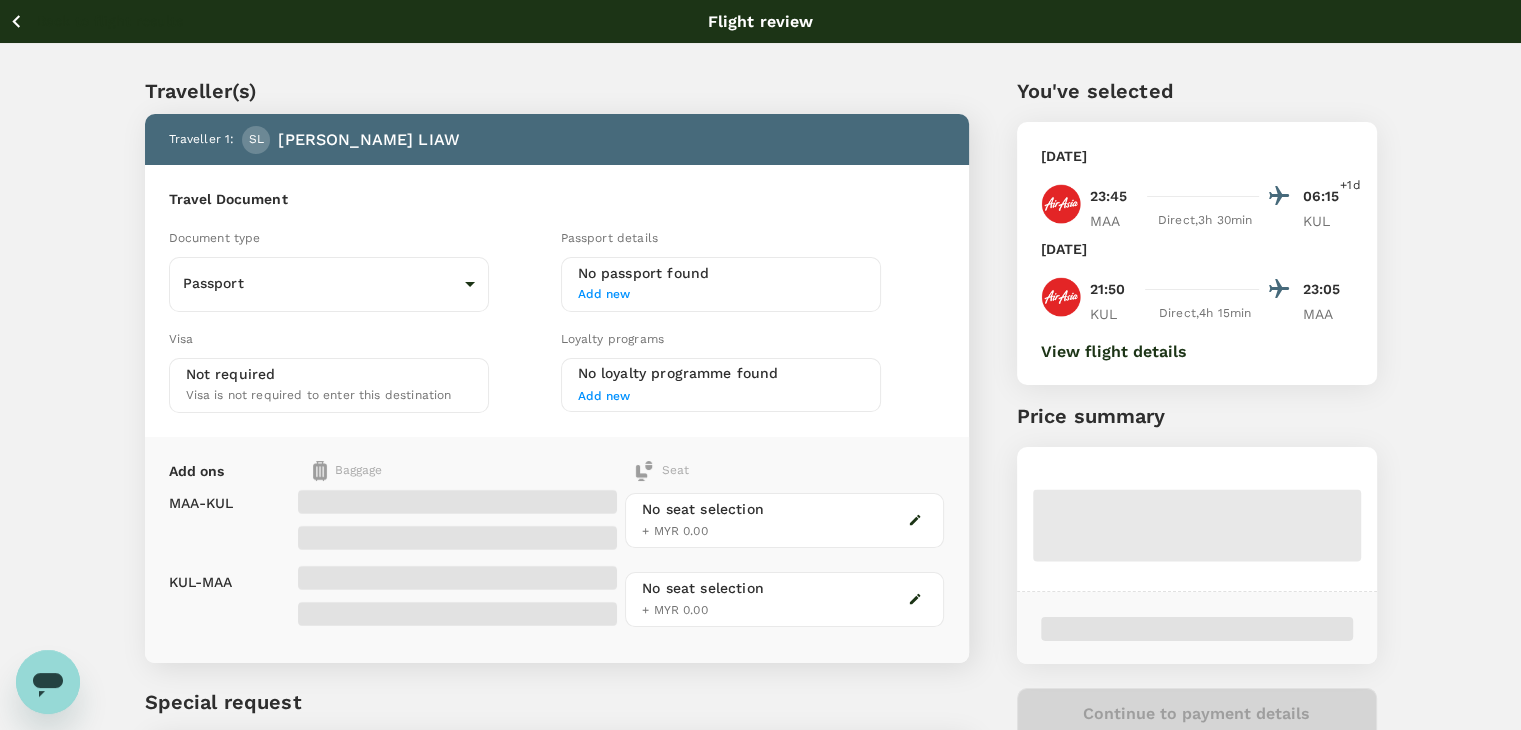 click 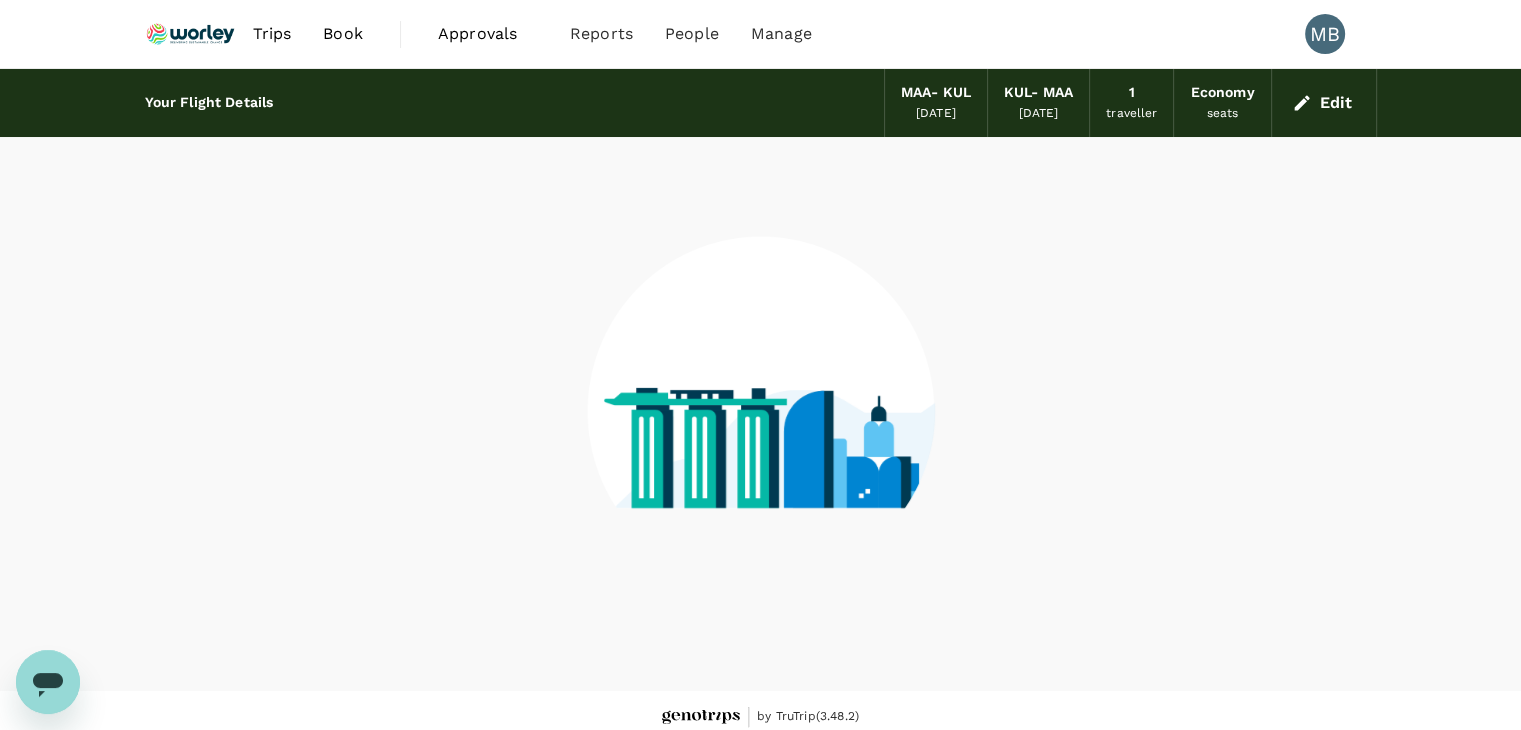 scroll, scrollTop: 13, scrollLeft: 0, axis: vertical 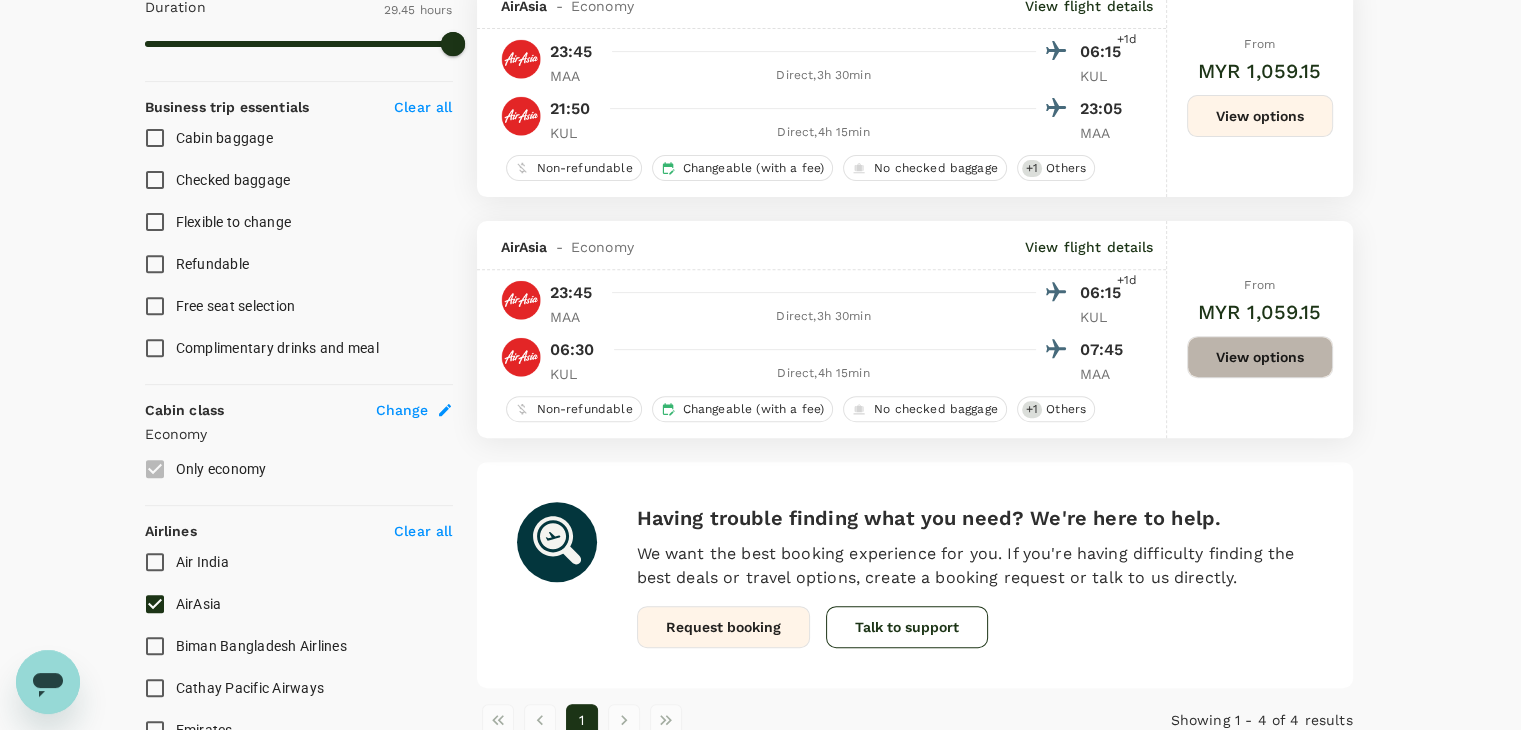 click on "View options" at bounding box center [1260, 357] 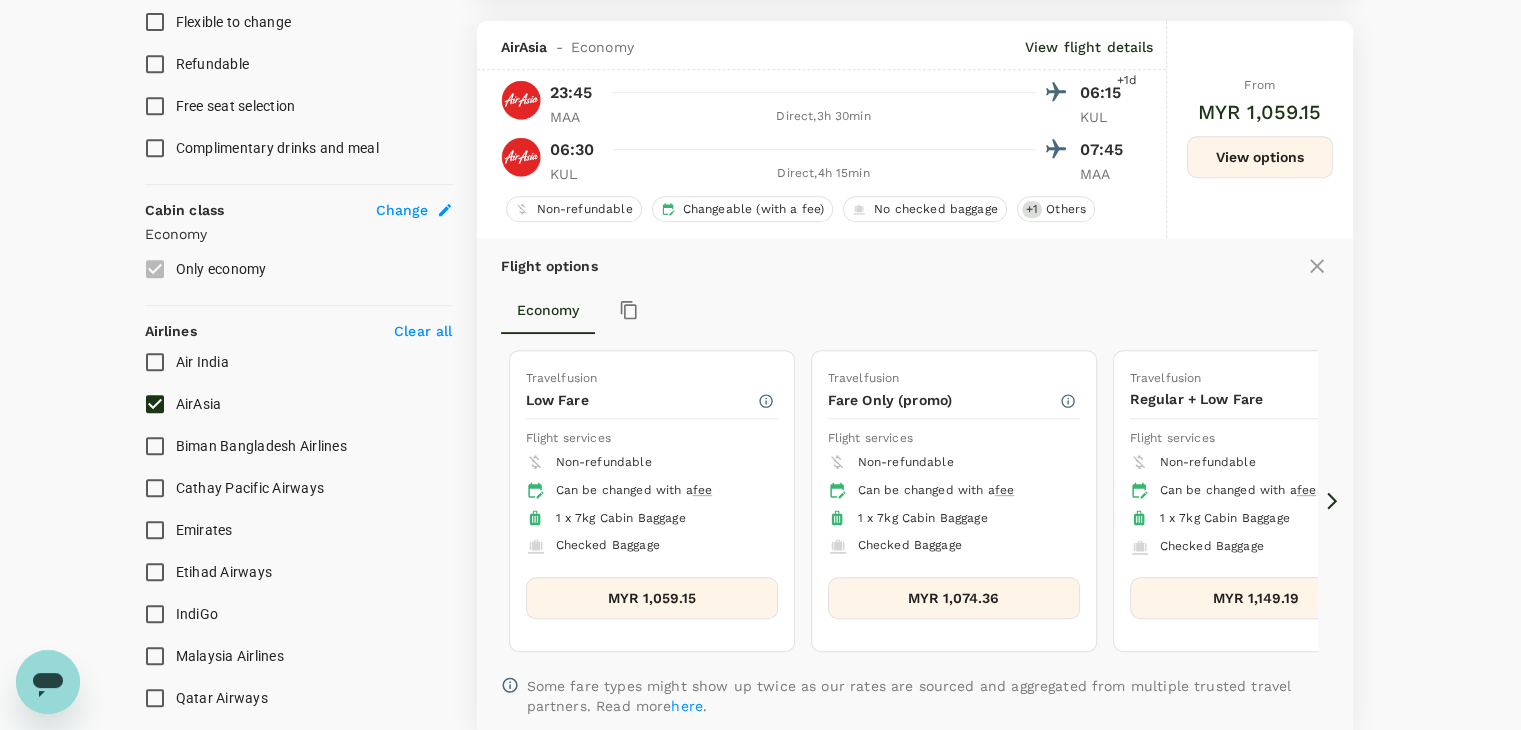 scroll, scrollTop: 936, scrollLeft: 0, axis: vertical 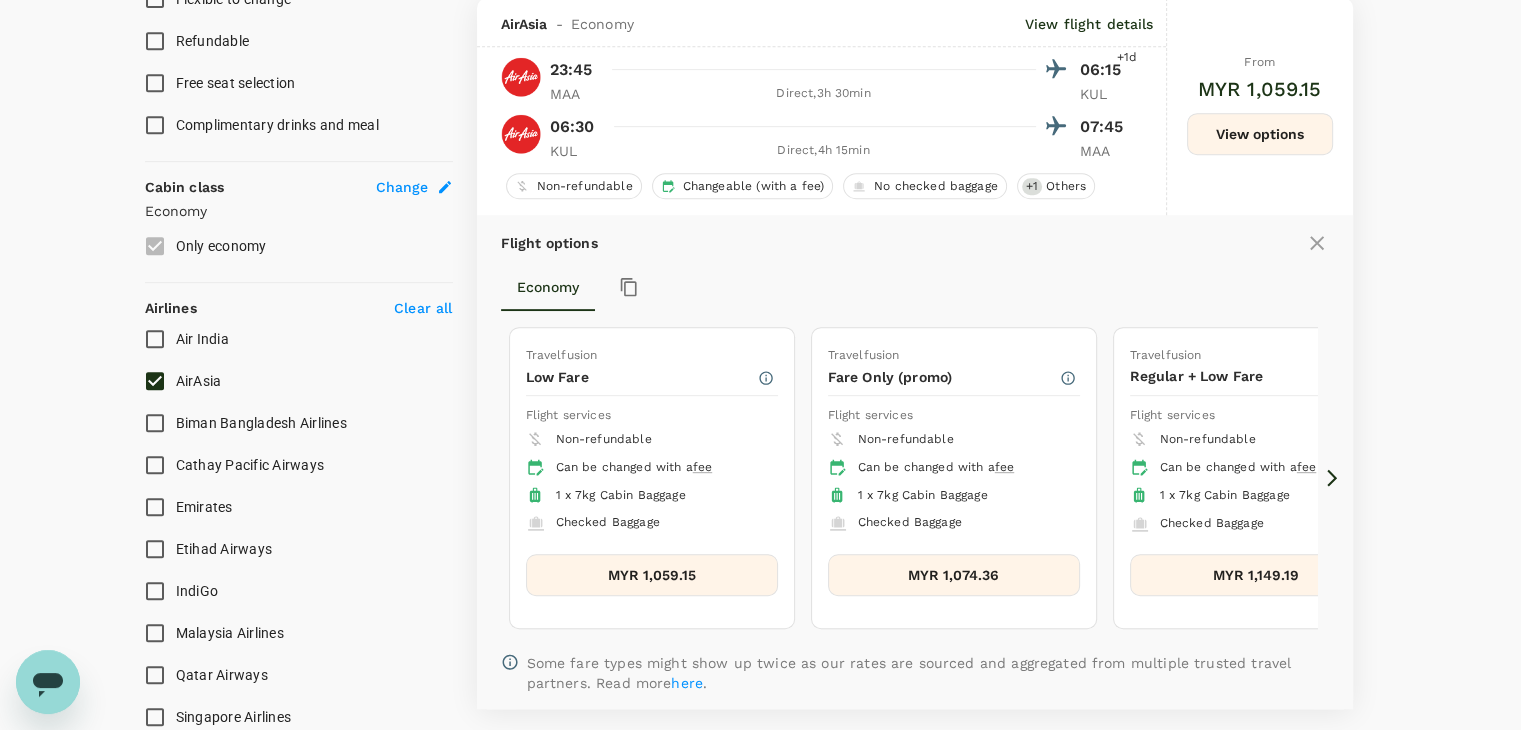 click 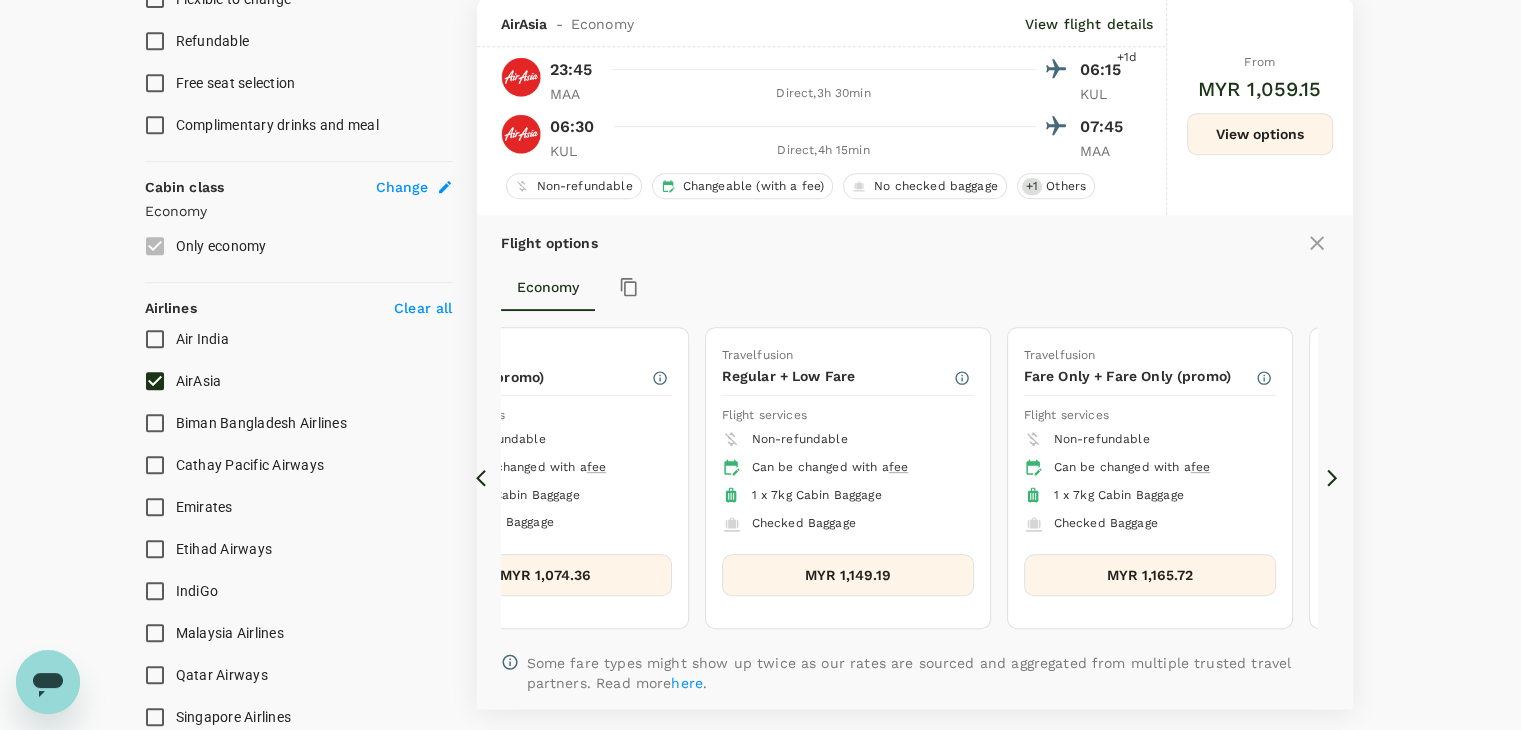 click 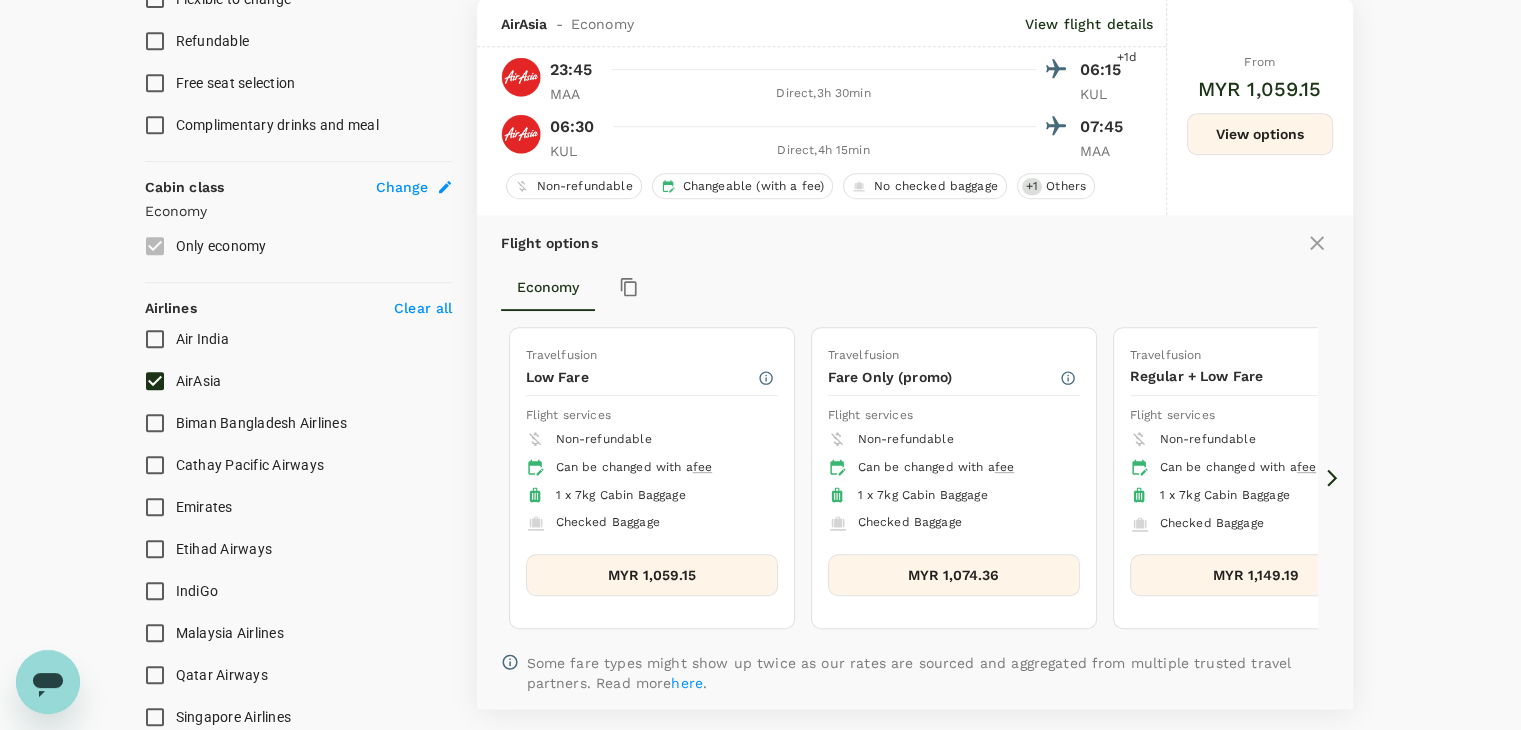 click 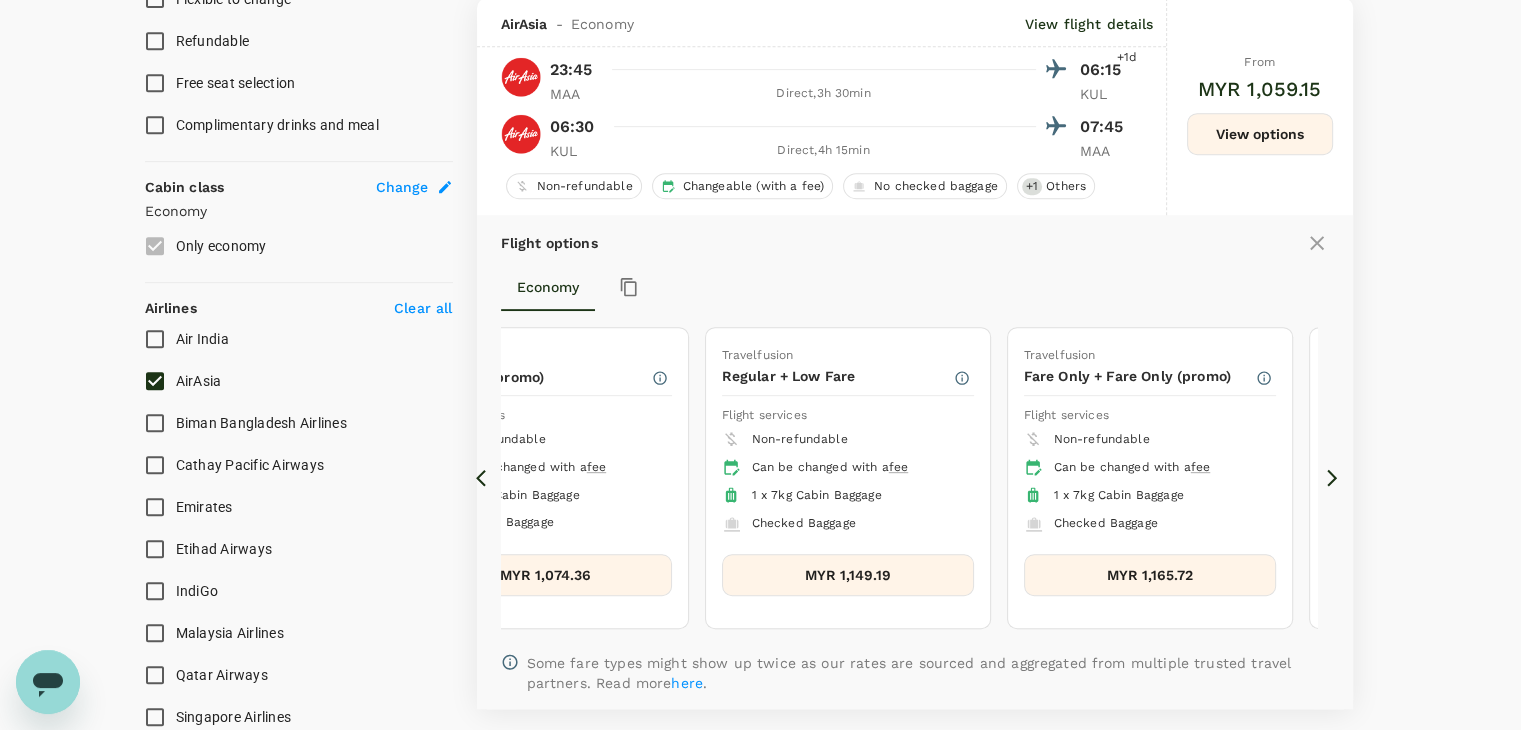 click 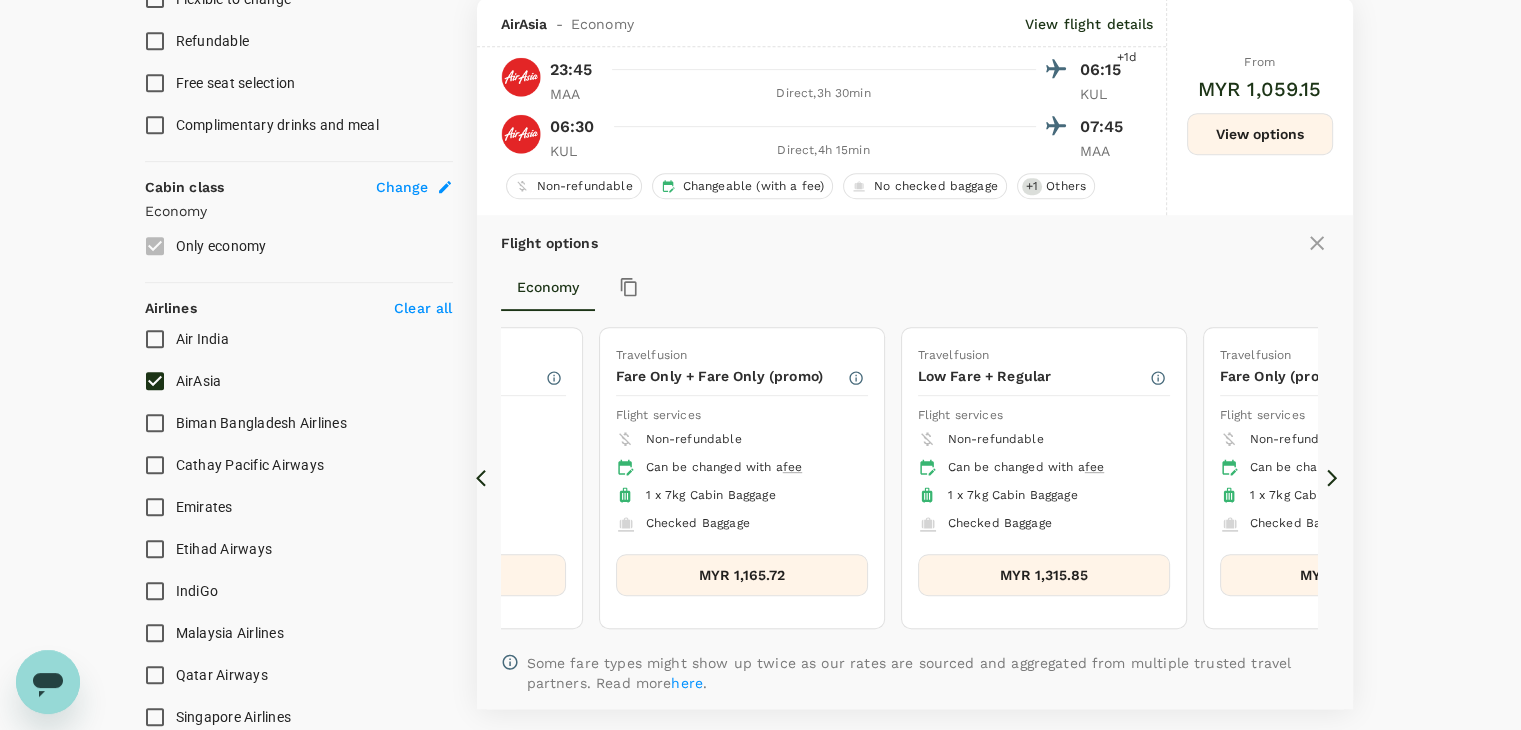 click 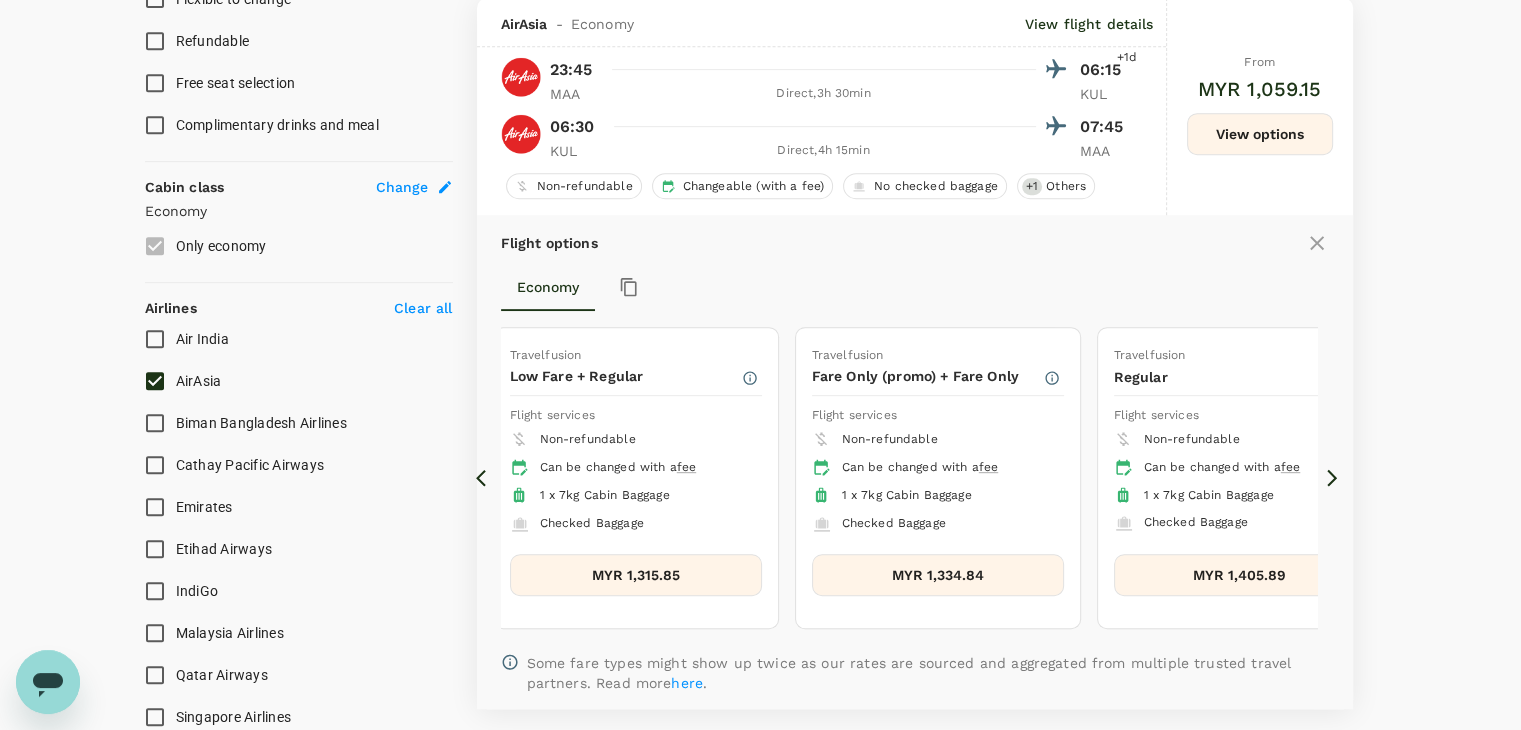click 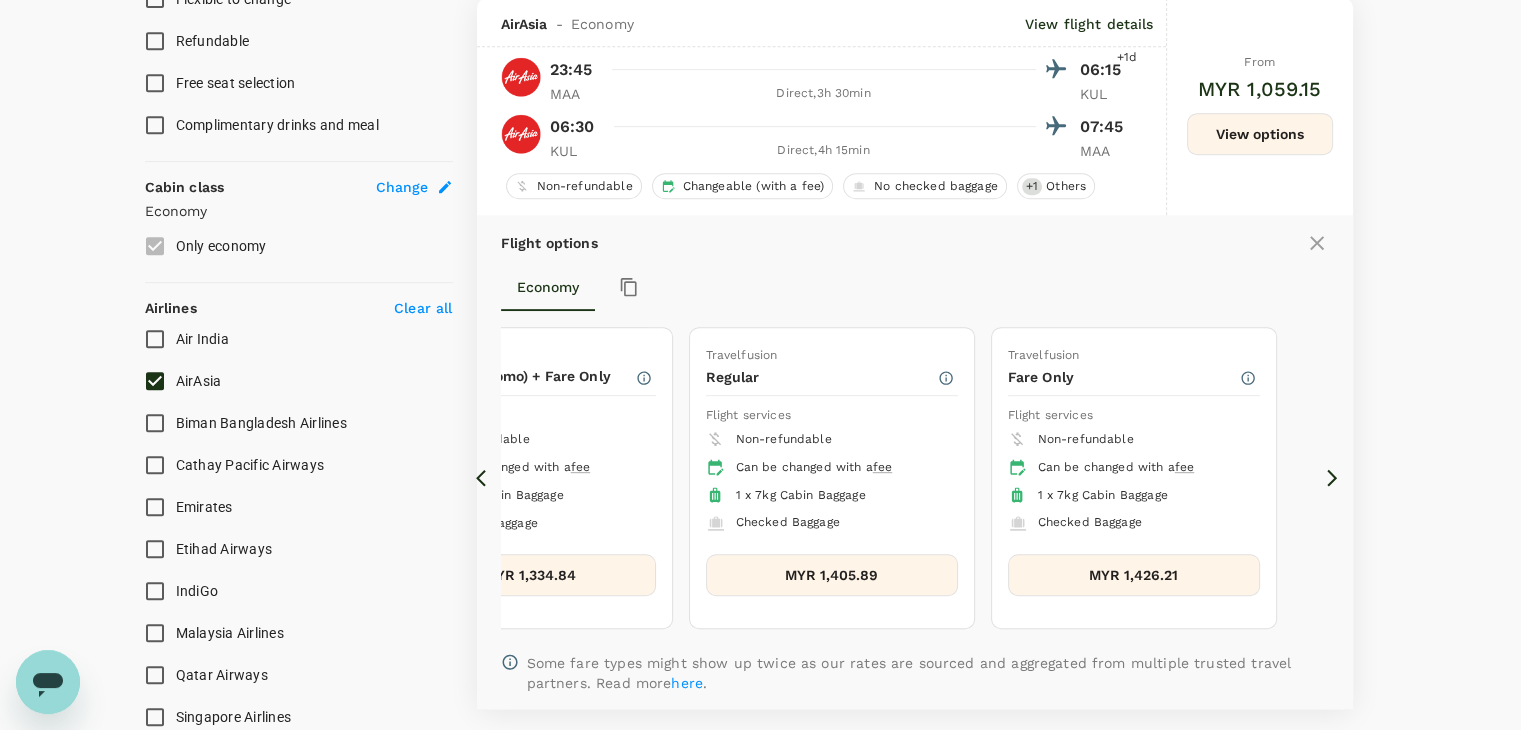 click on "MYR 1,405.89" at bounding box center (832, 575) 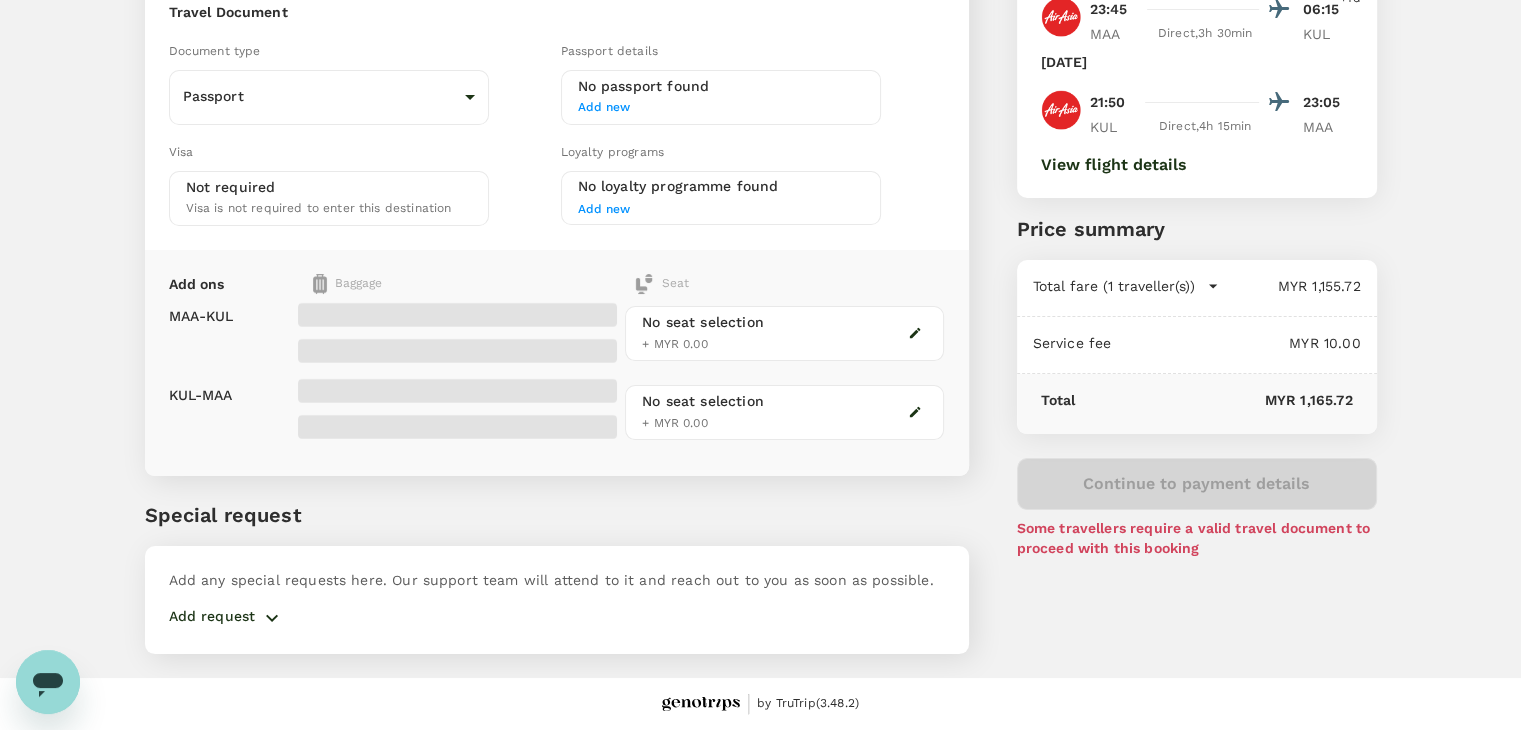 scroll, scrollTop: 0, scrollLeft: 0, axis: both 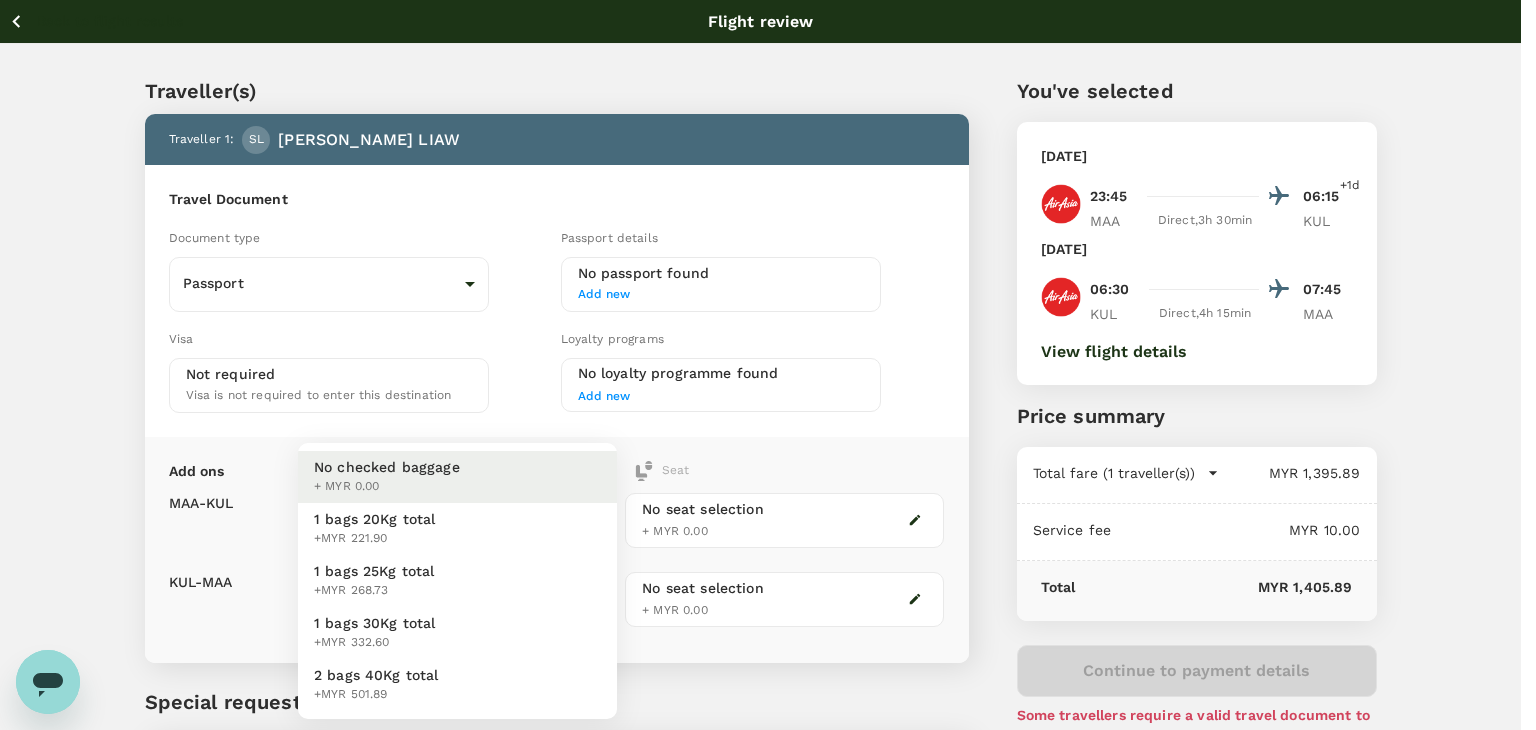 click on "Back to flight results Flight review Traveller(s) Traveller   1 : SL SIN ANN   LIAW Travel Document Document type Passport Passport ​ Passport details No passport found Add new Visa Not required Visa is not required to enter this destination Loyalty programs No loyalty programme found Add new Add ons Baggage Seat MAA  -  KUL KUL  -  MAA No checked baggage + MYR 0.00 ​ No checked baggage + MYR 0.00 ​ No seat selection + MYR 0.00 No seat selection + MYR 0.00 Special request Add any special requests here. Our support team will attend to it and reach out to you as soon as possible. Add request You've selected Sunday, 03 Aug 2025 23:45 06:15 +1d MAA Direct ,  3h 30min KUL Friday, 29 Aug 2025 06:30 07:45 KUL Direct ,  4h 15min MAA View flight details Price summary Total fare (1 traveller(s)) MYR 1,395.89 Air fare MYR 1,395.89 Baggage fee MYR 0.00 Seat fee MYR 0.00 Service fee MYR 10.00 Total MYR 1,405.89 Continue to payment details Some travellers require a valid travel document to proceed with this booking )" at bounding box center [768, 458] 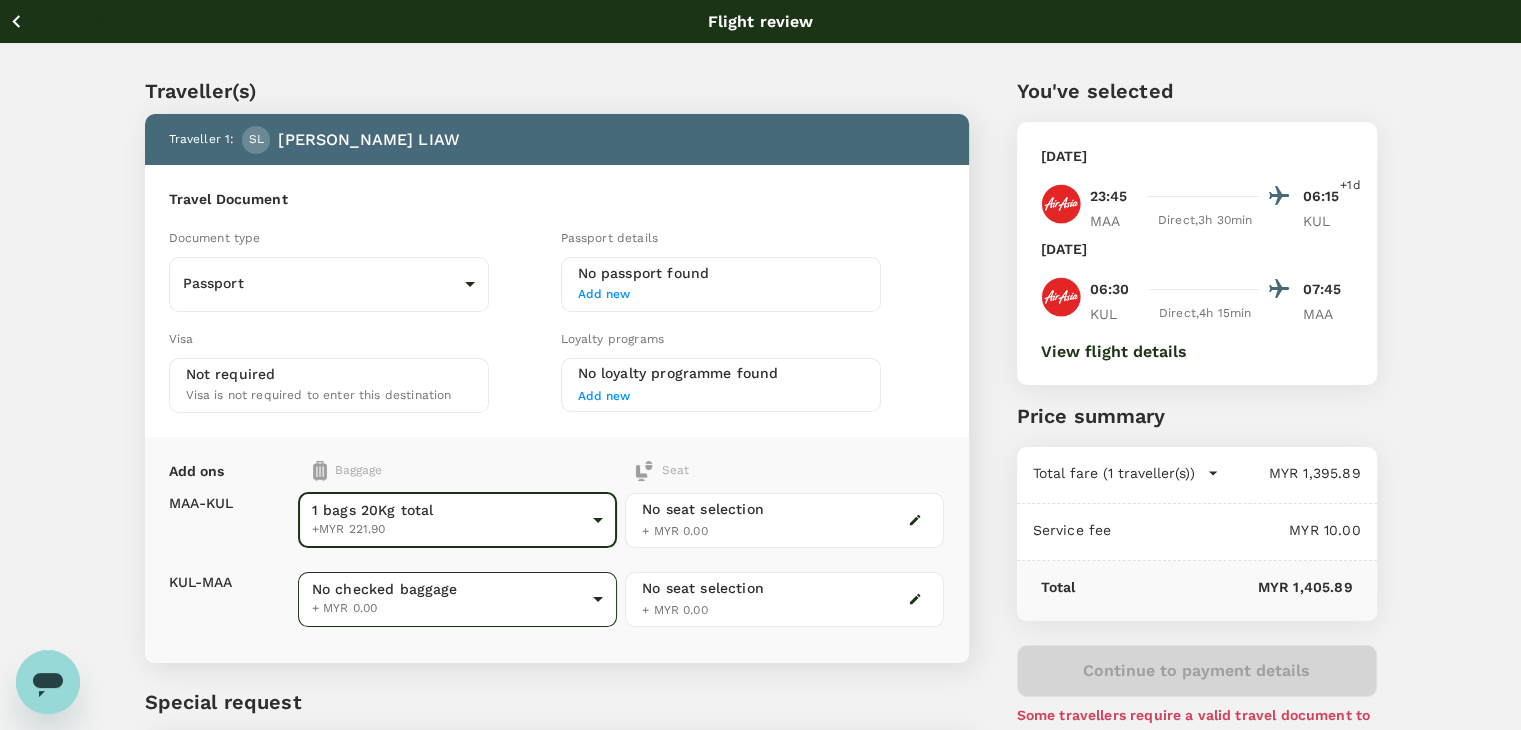 click on "Back to flight results Flight review Traveller(s) Traveller   1 : SL SIN ANN   LIAW Travel Document Document type Passport Passport ​ Passport details No passport found Add new Visa Not required Visa is not required to enter this destination Loyalty programs No loyalty programme found Add new Add ons Baggage Seat MAA  -  KUL KUL  -  MAA 1 bags 20Kg total +MYR 221.90 1 - 221.9 ​ No checked baggage + MYR 0.00 ​ No seat selection + MYR 0.00 No seat selection + MYR 0.00 Special request Add any special requests here. Our support team will attend to it and reach out to you as soon as possible. Add request You've selected Sunday, 03 Aug 2025 23:45 06:15 +1d MAA Direct ,  3h 30min KUL Friday, 29 Aug 2025 06:30 07:45 KUL Direct ,  4h 15min MAA View flight details Price summary Total fare (1 traveller(s)) MYR 1,395.89 Air fare MYR 1,395.89 Baggage fee MYR 0.00 Seat fee MYR 0.00 Service fee MYR 10.00 Total MYR 1,405.89 Continue to payment details by TruTrip  ( 3.48.2   ) View details Edit Add new" at bounding box center [760, 458] 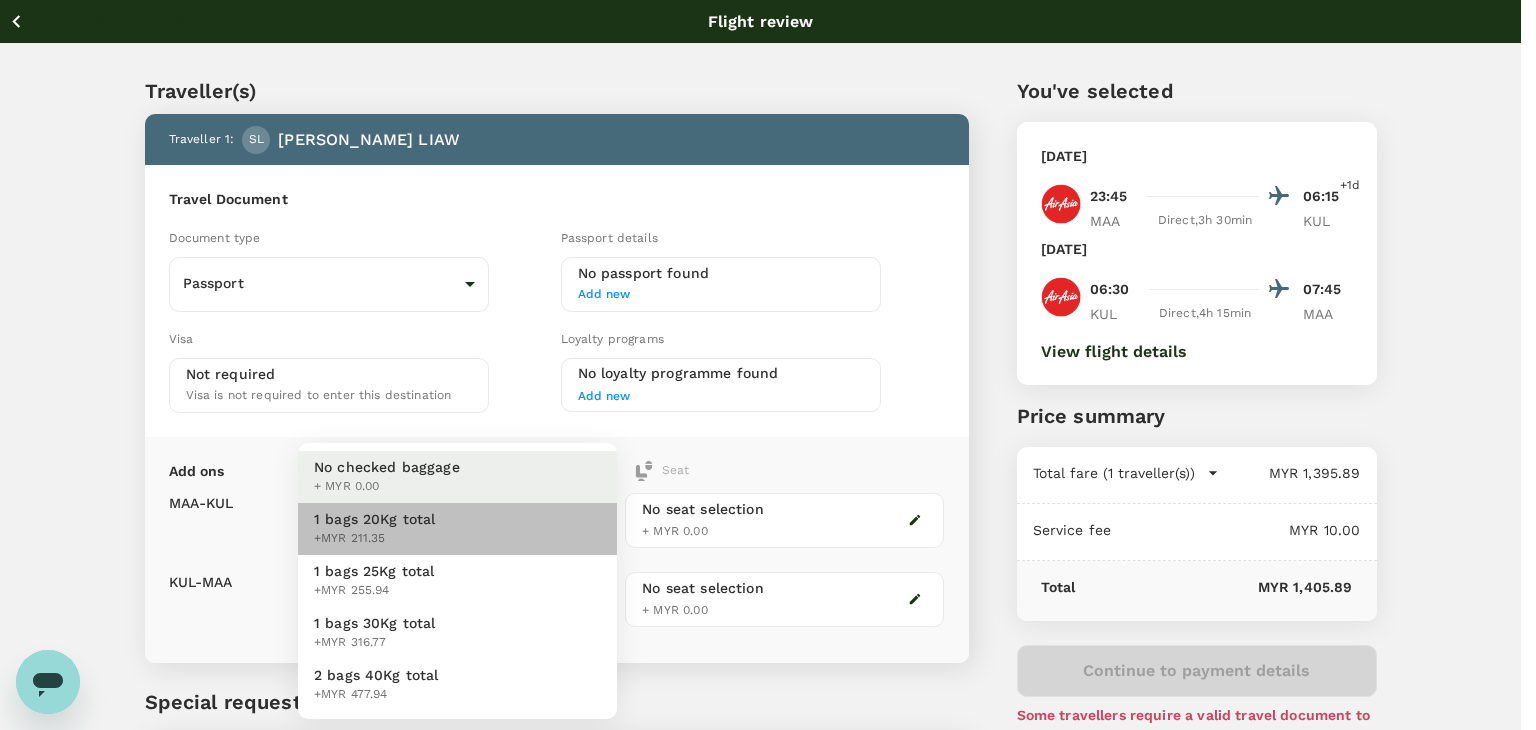 click on "1 bags 20Kg total +MYR 211.35" at bounding box center [457, 529] 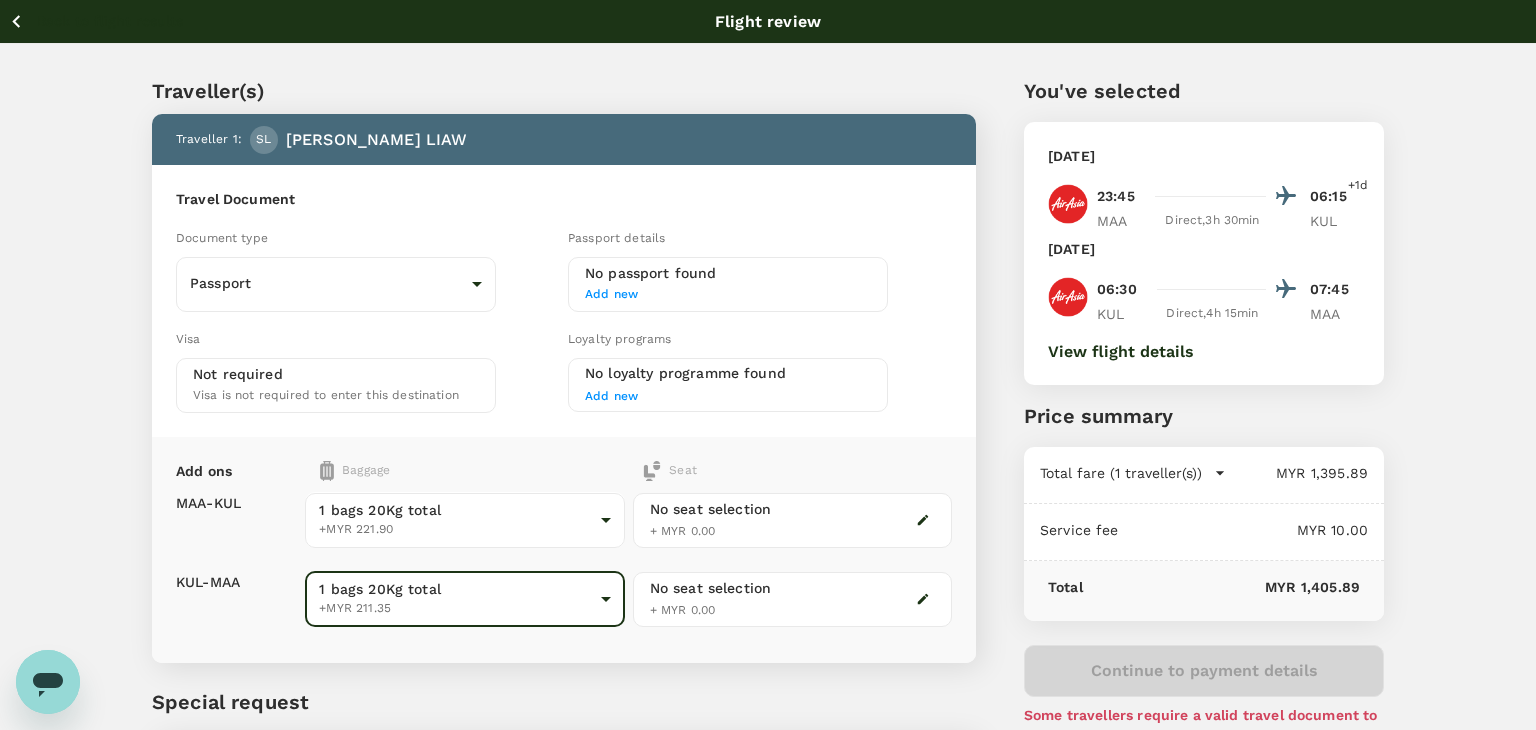 click on "Back to flight results Flight review Traveller(s) Traveller   1 : SL SIN ANN   LIAW Travel Document Document type Passport Passport ​ Passport details No passport found Add new Visa Not required Visa is not required to enter this destination Loyalty programs No loyalty programme found Add new Add ons Baggage Seat MAA  -  KUL KUL  -  MAA 1 bags 20Kg total +MYR 221.90 1 - 221.9 ​ 1 bags 20Kg total +MYR 211.35 1 - 211.35 ​ No seat selection + MYR 0.00 No seat selection + MYR 0.00 Special request Add any special requests here. Our support team will attend to it and reach out to you as soon as possible. Add request You've selected Sunday, 03 Aug 2025 23:45 06:15 +1d MAA Direct ,  3h 30min KUL Friday, 29 Aug 2025 06:30 07:45 KUL Direct ,  4h 15min MAA View flight details Price summary Total fare (1 traveller(s)) MYR 1,395.89 Air fare MYR 1,395.89 Baggage fee MYR 0.00 Seat fee MYR 0.00 Service fee MYR 10.00 Total MYR 1,405.89 Continue to payment details by TruTrip  ( 3.48.2   ) View details Edit Add new" at bounding box center (768, 458) 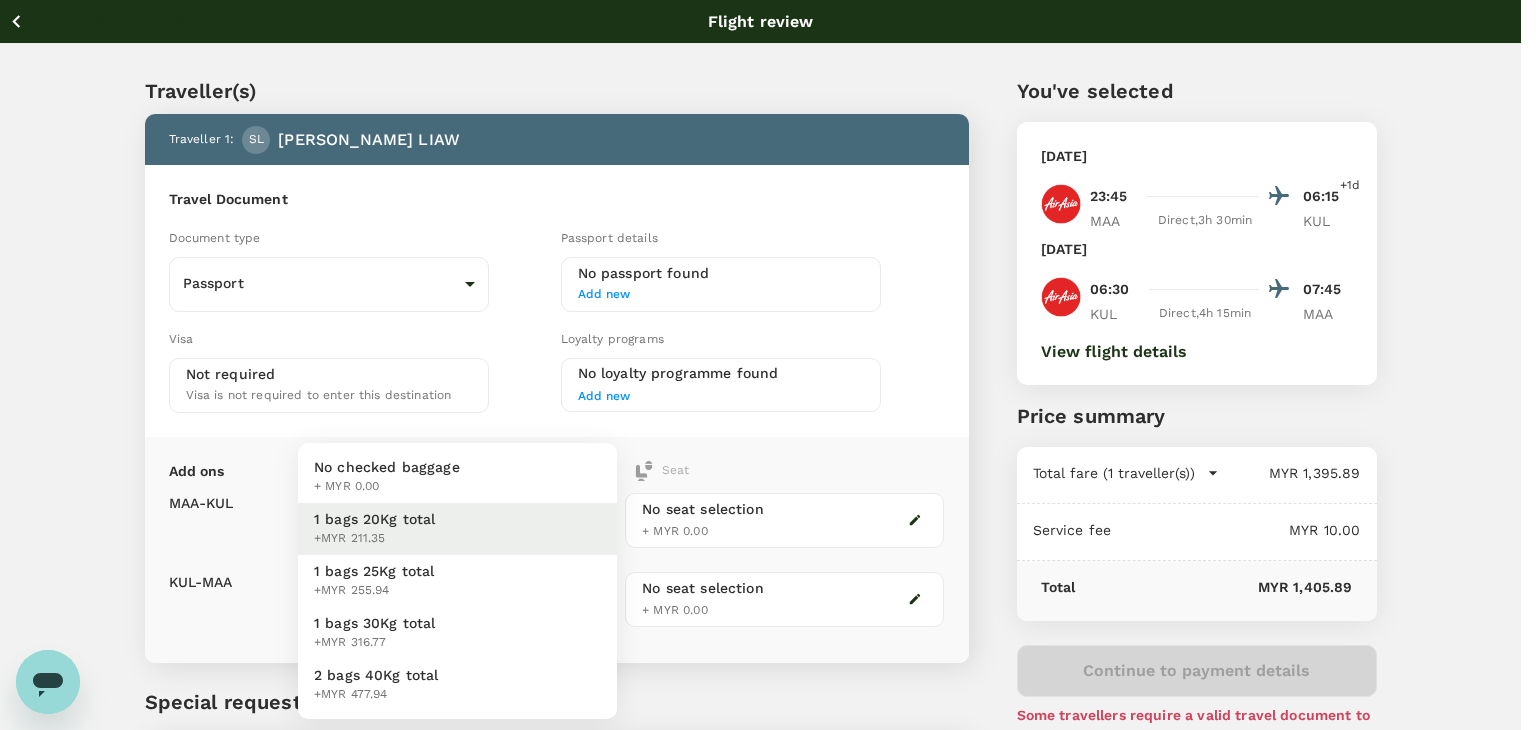 click on "No checked baggage + MYR 0.00" at bounding box center (457, 477) 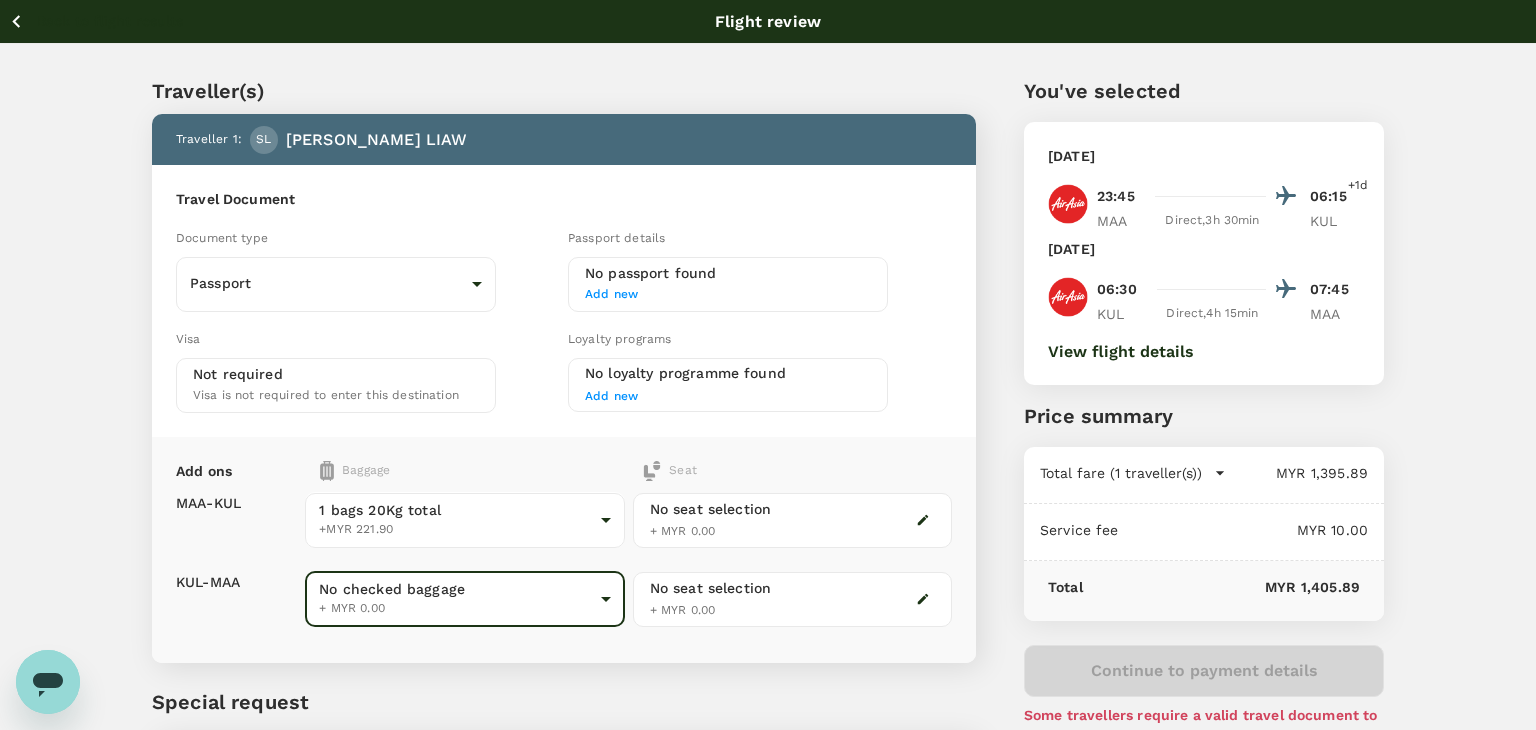 click on "Back to flight results Flight review Traveller(s) Traveller   1 : SL SIN ANN   LIAW Travel Document Document type Passport Passport ​ Passport details No passport found Add new Visa Not required Visa is not required to enter this destination Loyalty programs No loyalty programme found Add new Add ons Baggage Seat MAA  -  KUL KUL  -  MAA 1 bags 20Kg total +MYR 221.90 1 - 221.9 ​ No checked baggage + MYR 0.00 ​ No seat selection + MYR 0.00 No seat selection + MYR 0.00 Special request Add any special requests here. Our support team will attend to it and reach out to you as soon as possible. Add request You've selected Sunday, 03 Aug 2025 23:45 06:15 +1d MAA Direct ,  3h 30min KUL Friday, 29 Aug 2025 06:30 07:45 KUL Direct ,  4h 15min MAA View flight details Price summary Total fare (1 traveller(s)) MYR 1,395.89 Air fare MYR 1,395.89 Baggage fee MYR 0.00 Seat fee MYR 0.00 Service fee MYR 10.00 Total MYR 1,405.89 Continue to payment details by TruTrip  ( 3.48.2   ) View details Edit Add new" at bounding box center (768, 458) 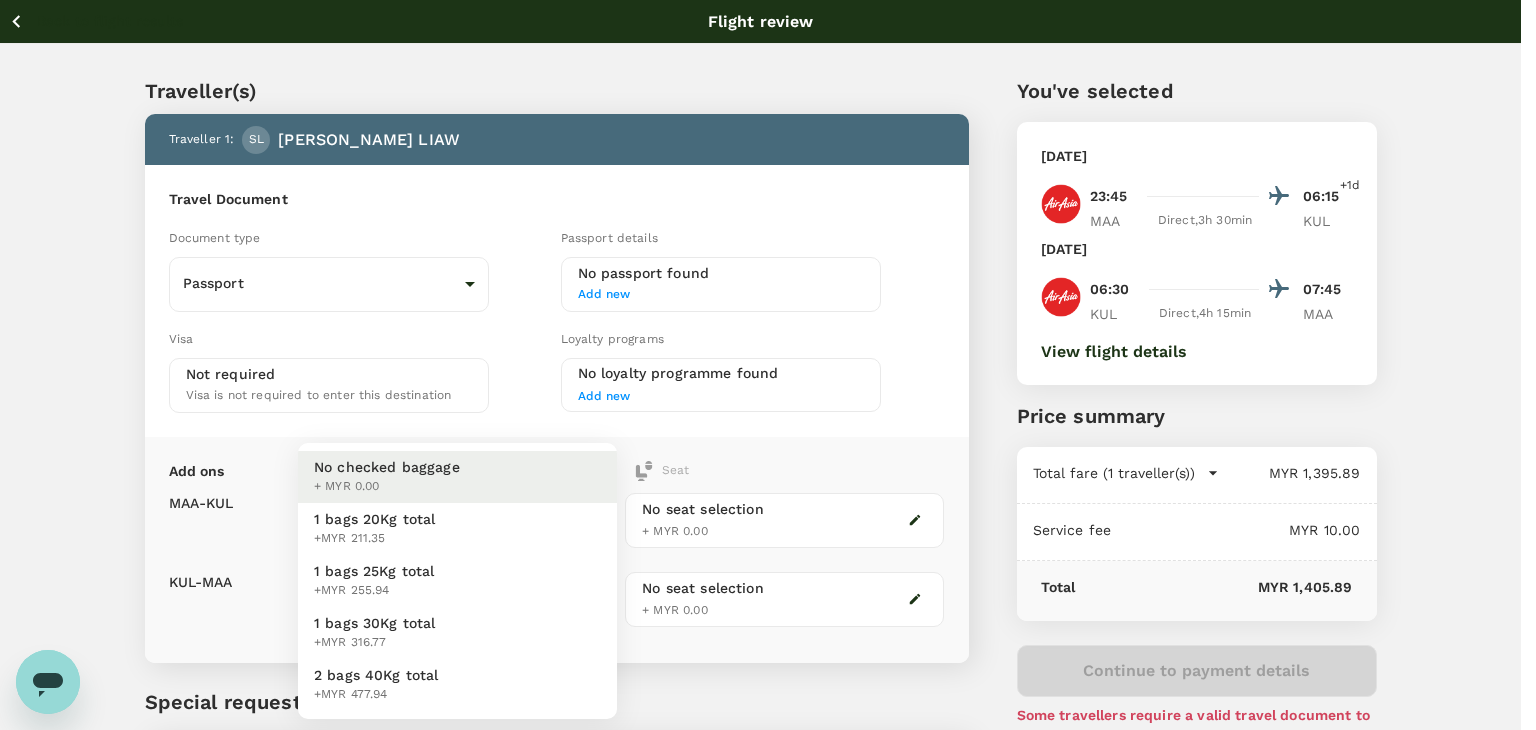 click on "1 bags 20Kg total +MYR 211.35" at bounding box center (457, 529) 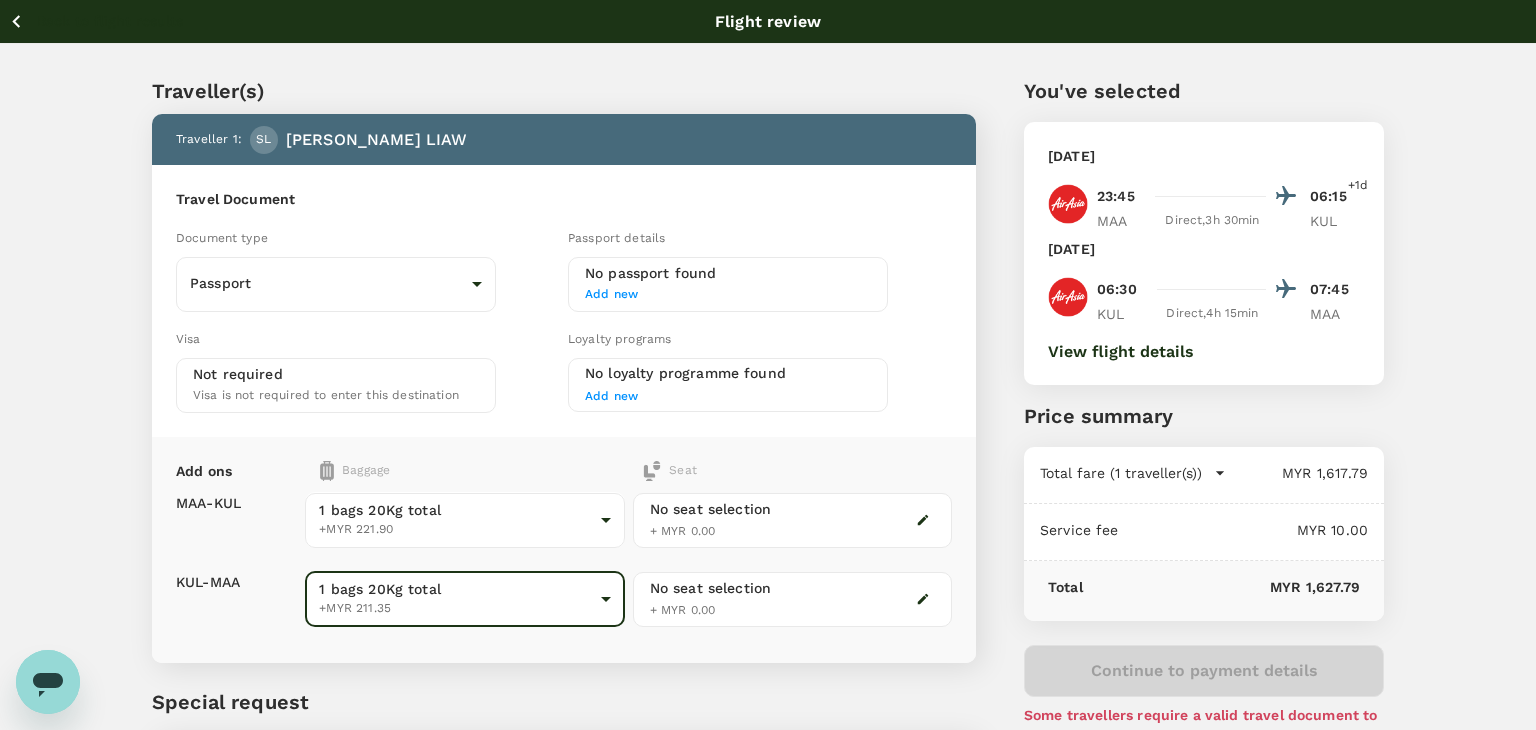 click on "Back to flight results Flight review Traveller(s) Traveller   1 : SL SIN ANN   LIAW Travel Document Document type Passport Passport ​ Passport details No passport found Add new Visa Not required Visa is not required to enter this destination Loyalty programs No loyalty programme found Add new Add ons Baggage Seat MAA  -  KUL KUL  -  MAA 1 bags 20Kg total +MYR 221.90 1 - 221.9 ​ 1 bags 20Kg total +MYR 211.35 1 - 211.35 ​ No seat selection + MYR 0.00 No seat selection + MYR 0.00 Special request Add any special requests here. Our support team will attend to it and reach out to you as soon as possible. Add request You've selected Sunday, 03 Aug 2025 23:45 06:15 +1d MAA Direct ,  3h 30min KUL Friday, 29 Aug 2025 06:30 07:45 KUL Direct ,  4h 15min MAA View flight details Price summary Total fare (1 traveller(s)) MYR 1,617.79 Air fare MYR 1,395.89 Baggage fee MYR 221.90 Seat fee MYR 0.00 Service fee MYR 10.00 Total MYR 1,627.79 Continue to payment details by TruTrip  ( 3.48.2   ) View details Edit Add new" at bounding box center [768, 458] 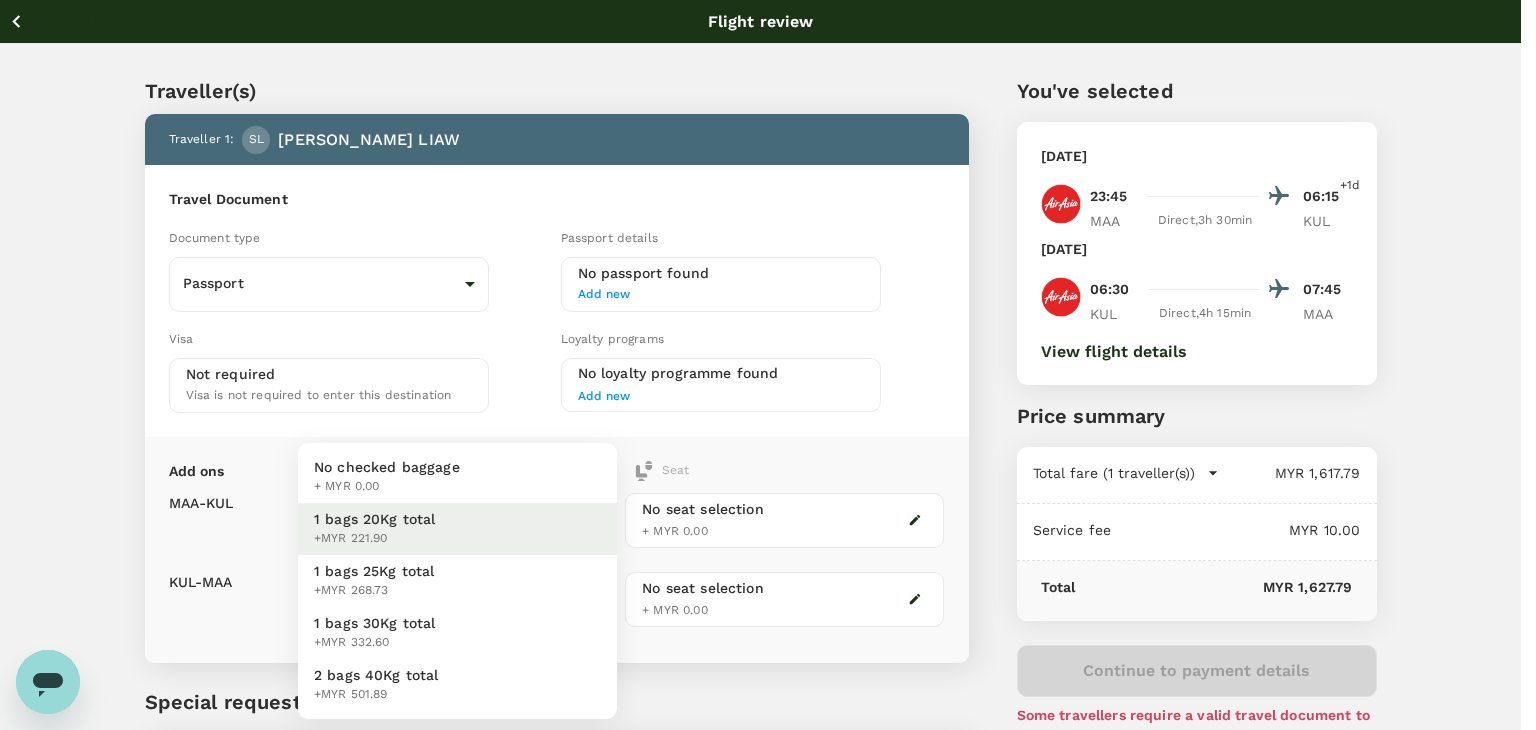 click on "1 bags 20Kg total +MYR 221.90" at bounding box center [457, 529] 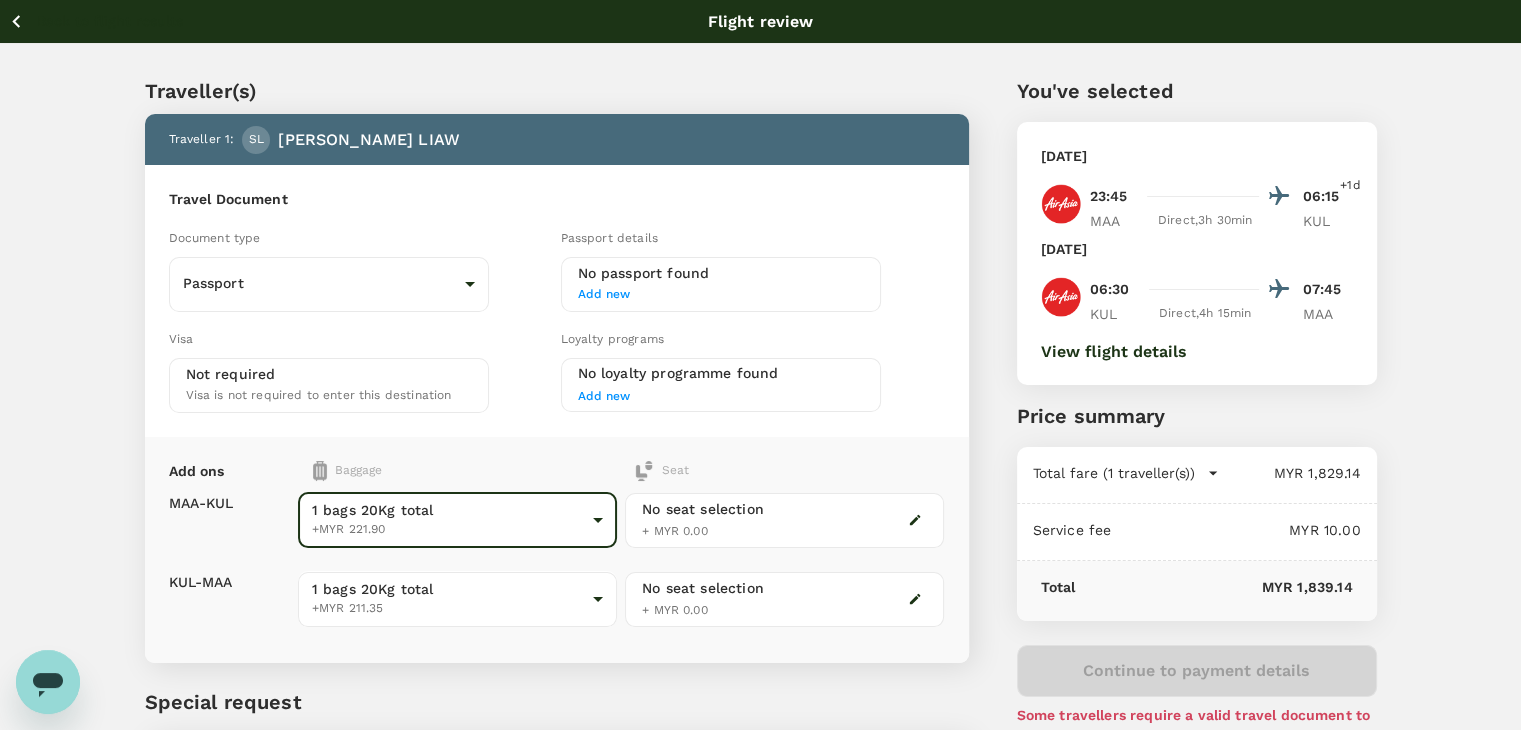 click 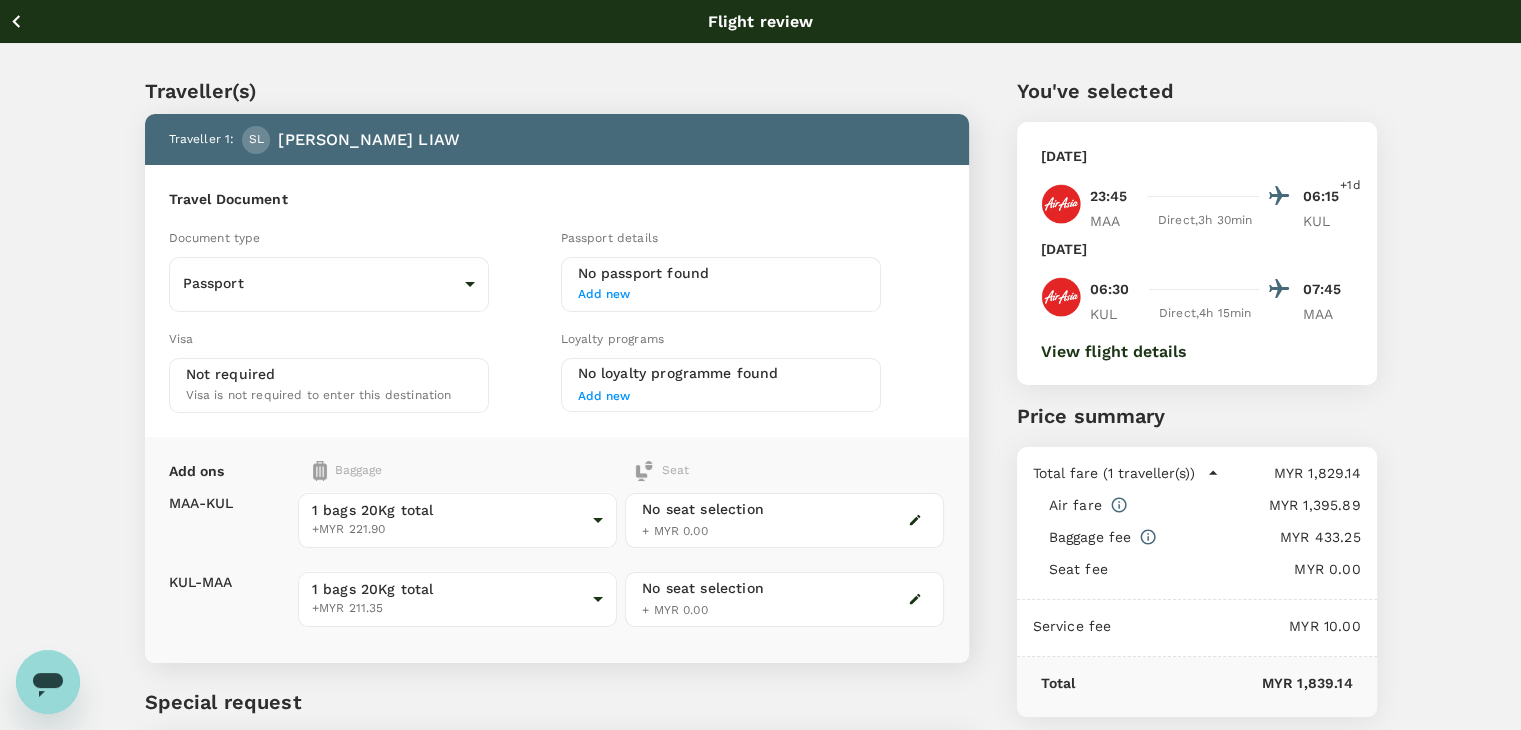 click 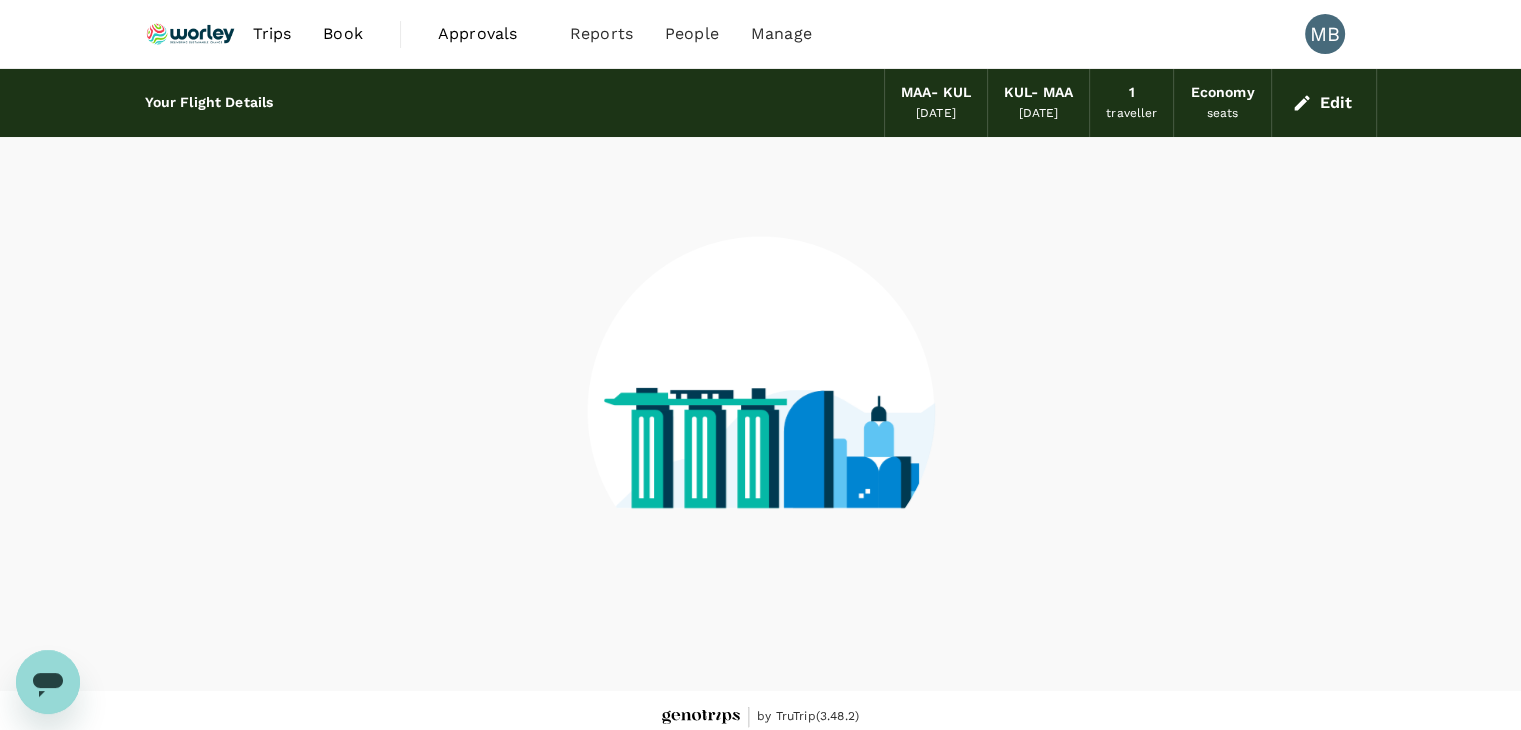 scroll, scrollTop: 13, scrollLeft: 0, axis: vertical 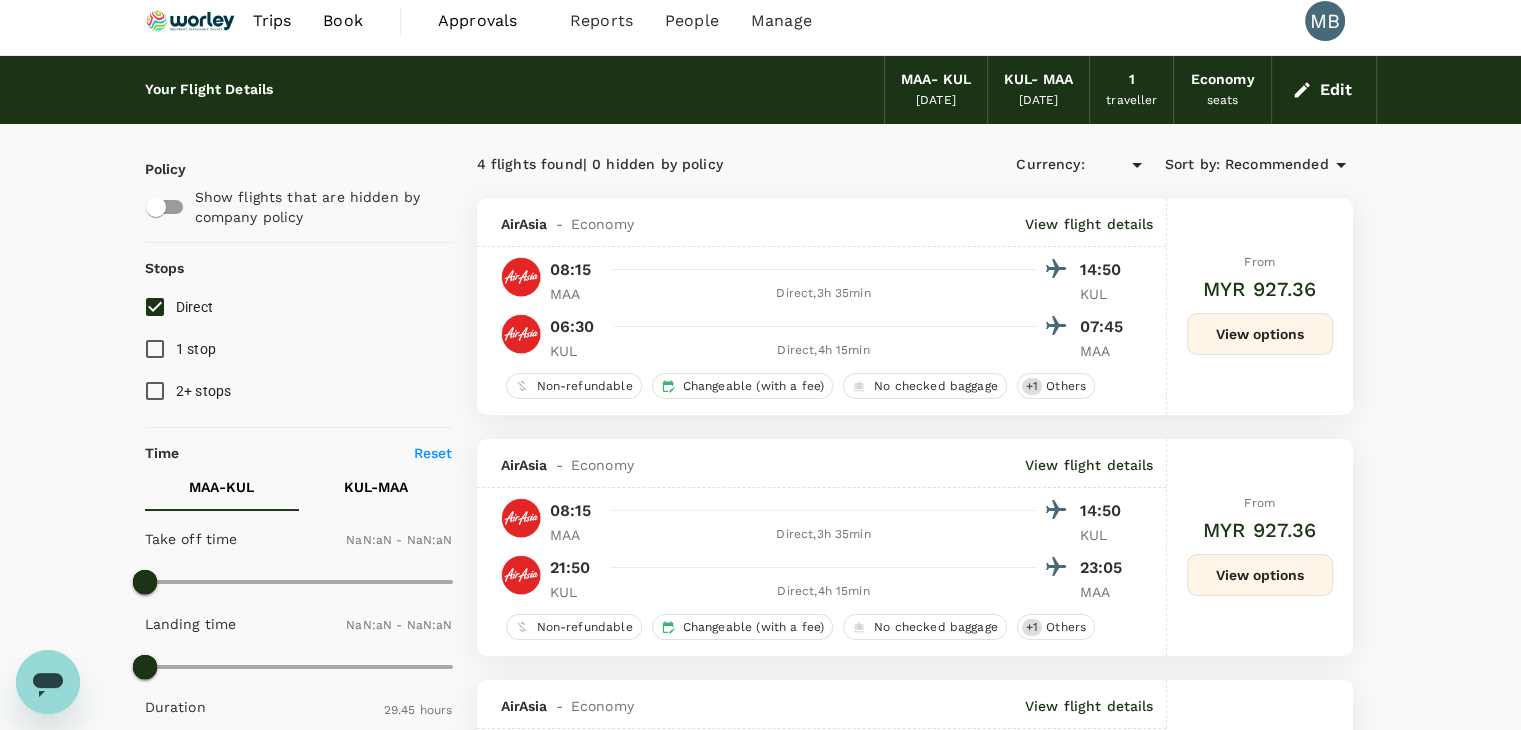 type on "MYR" 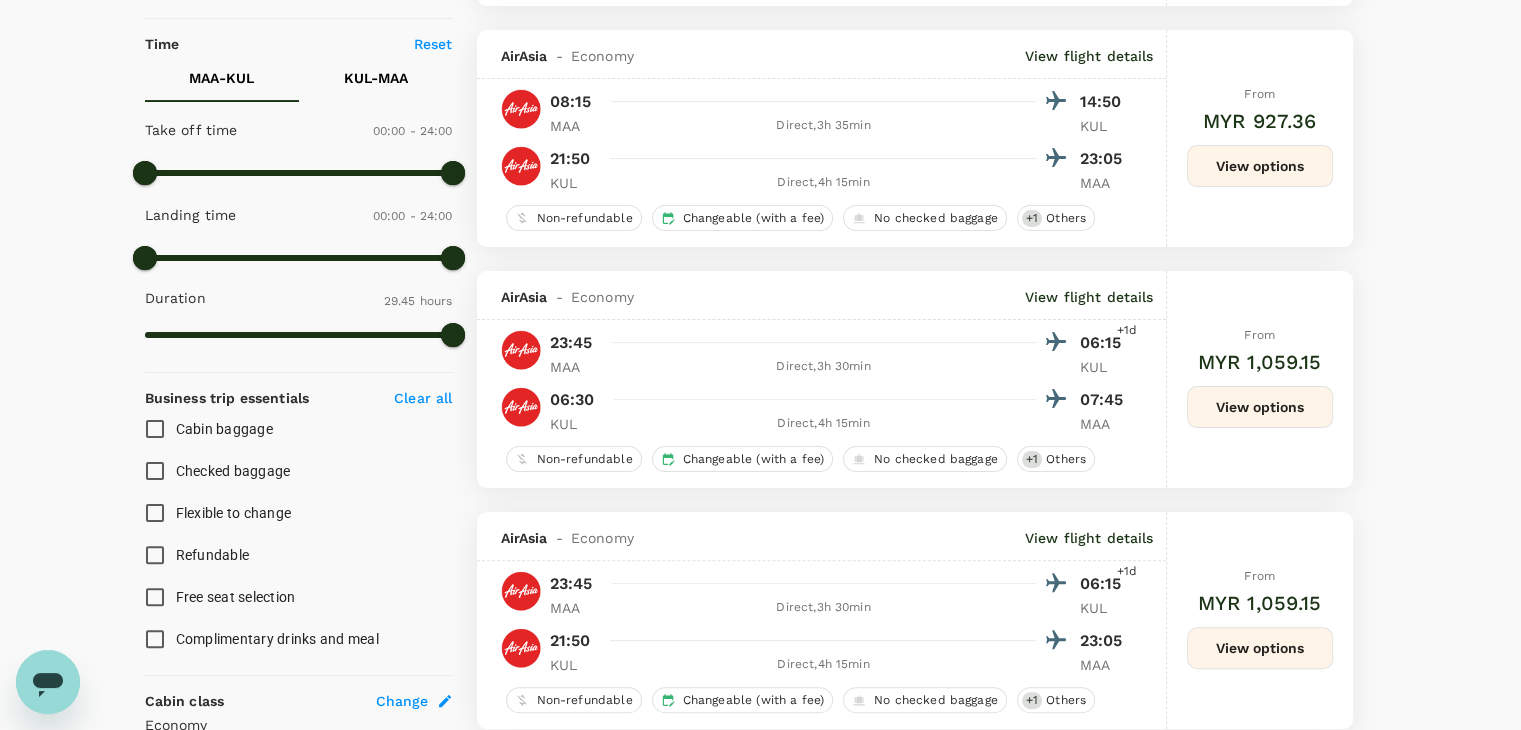 scroll, scrollTop: 513, scrollLeft: 0, axis: vertical 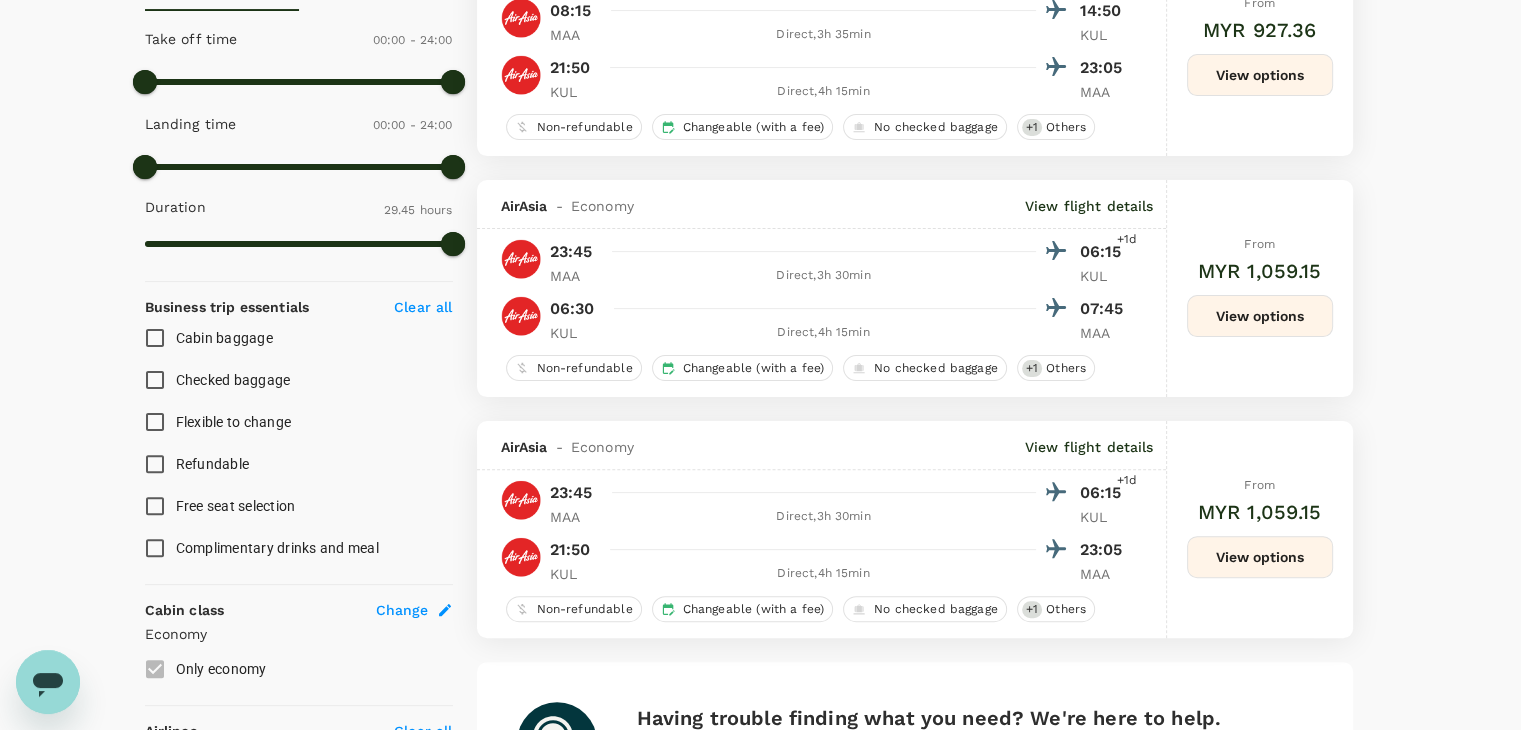 click on "View options" at bounding box center (1260, 557) 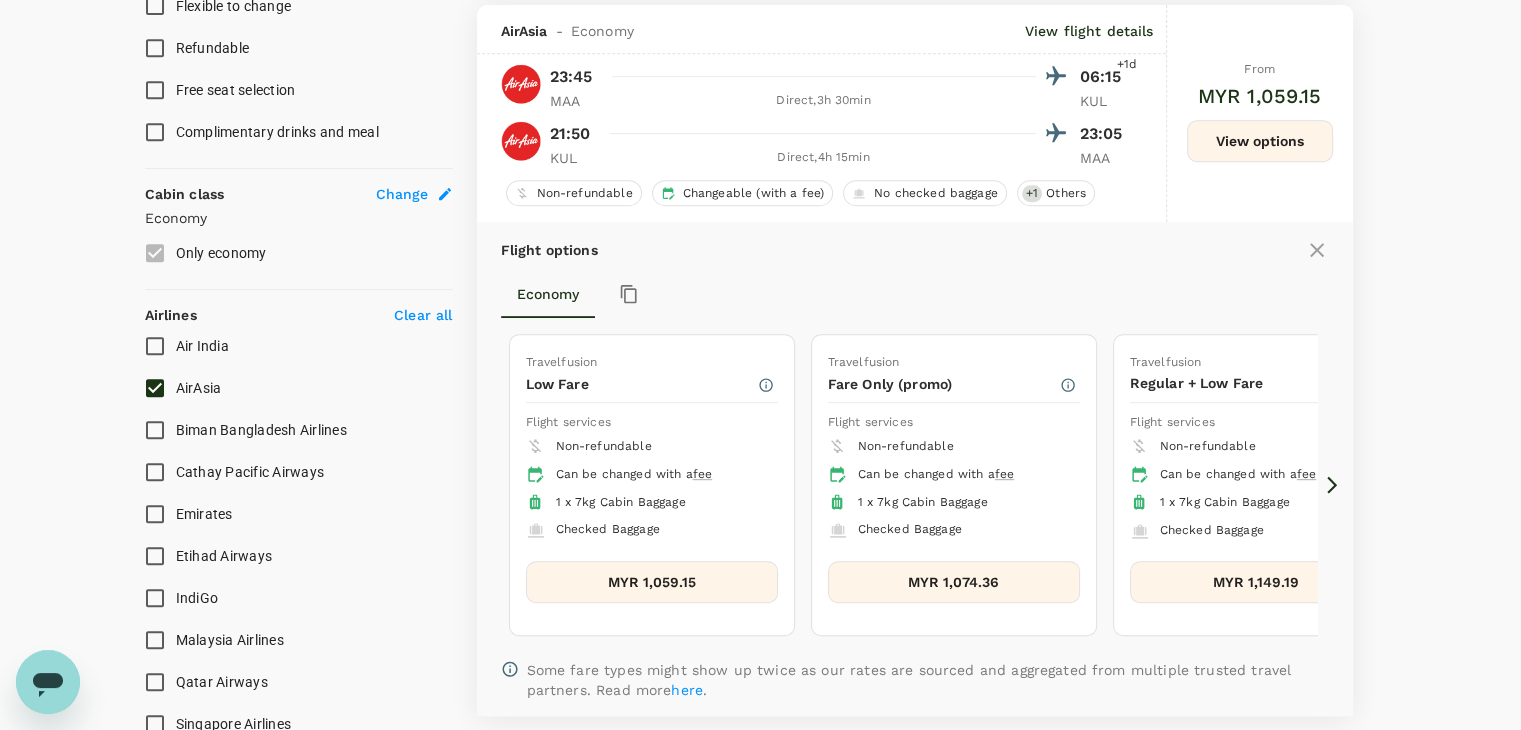 scroll, scrollTop: 936, scrollLeft: 0, axis: vertical 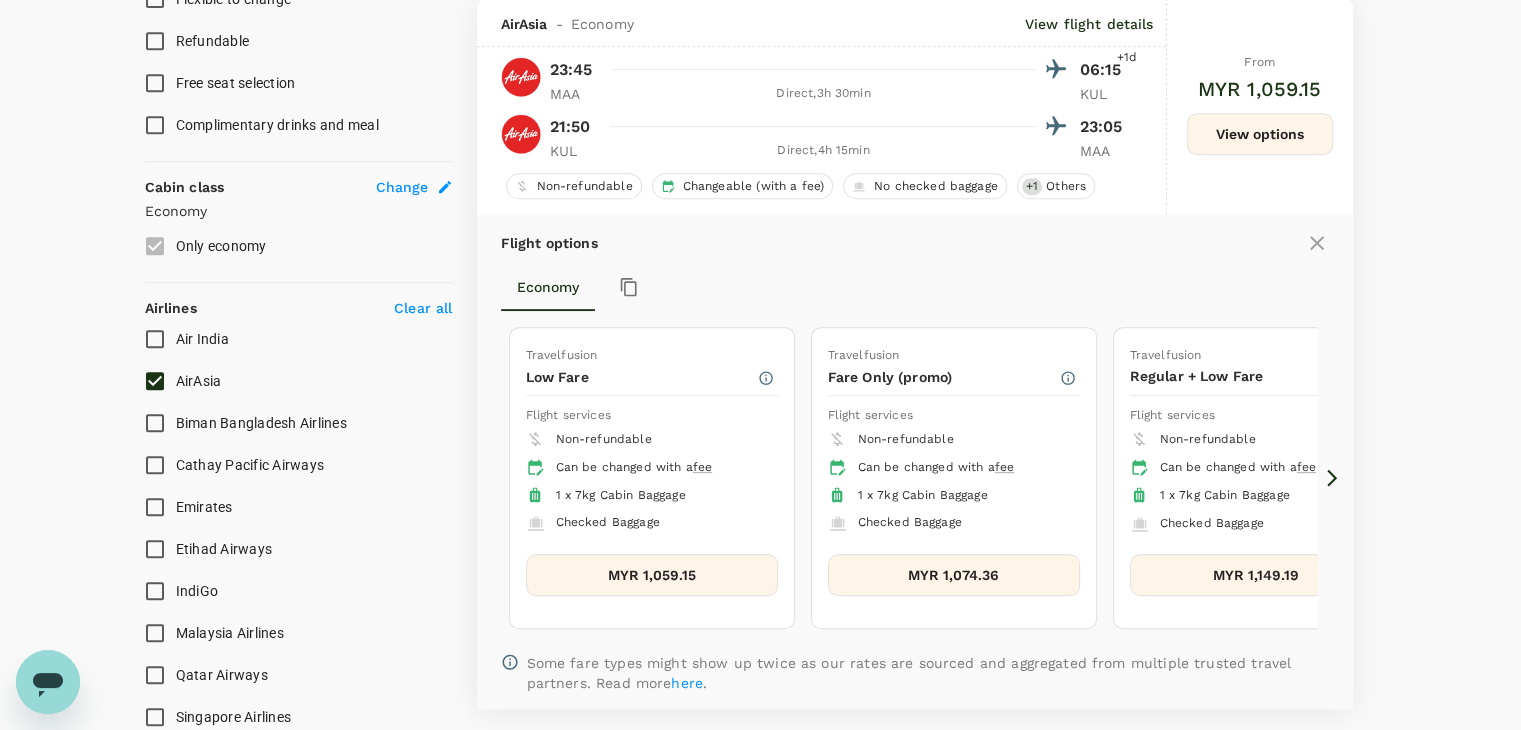 click 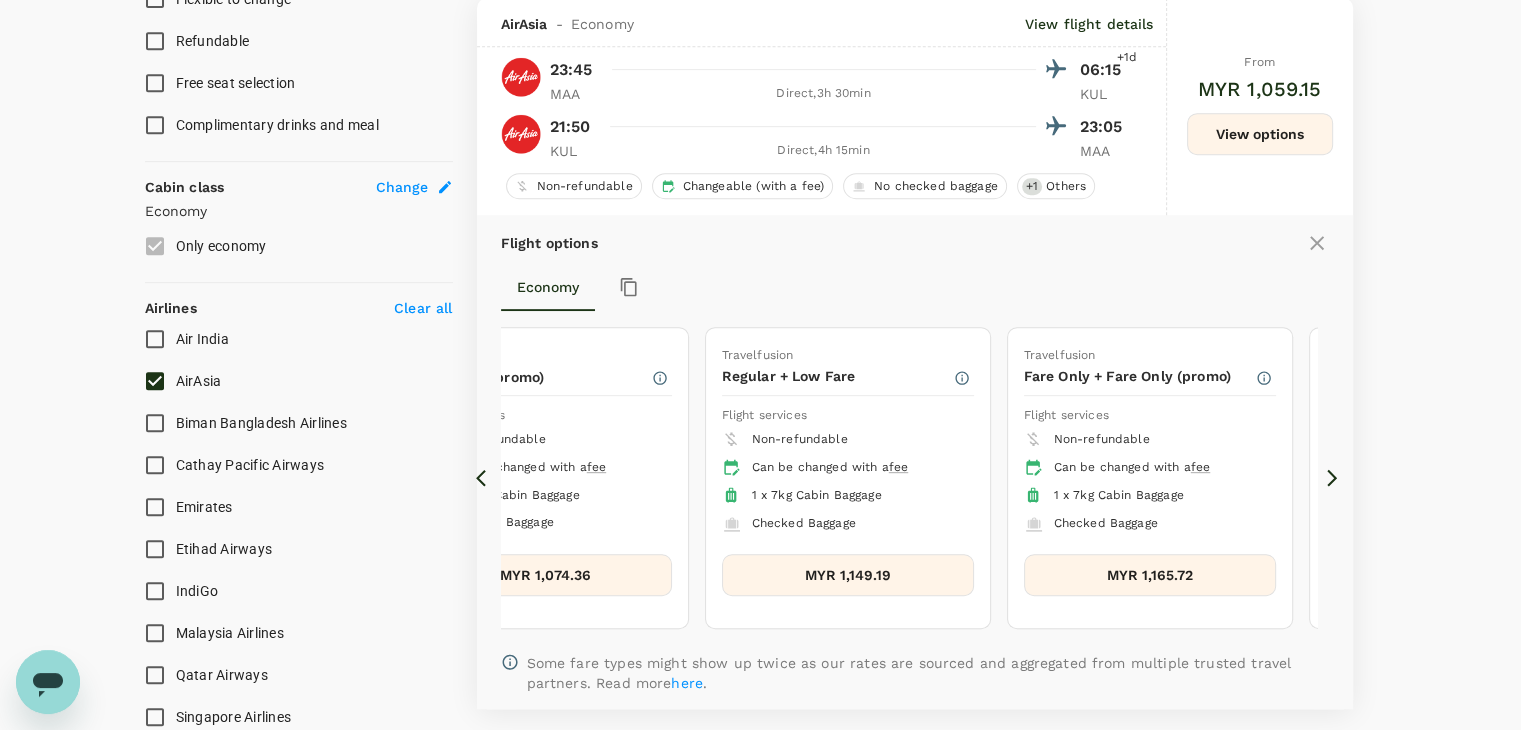 click 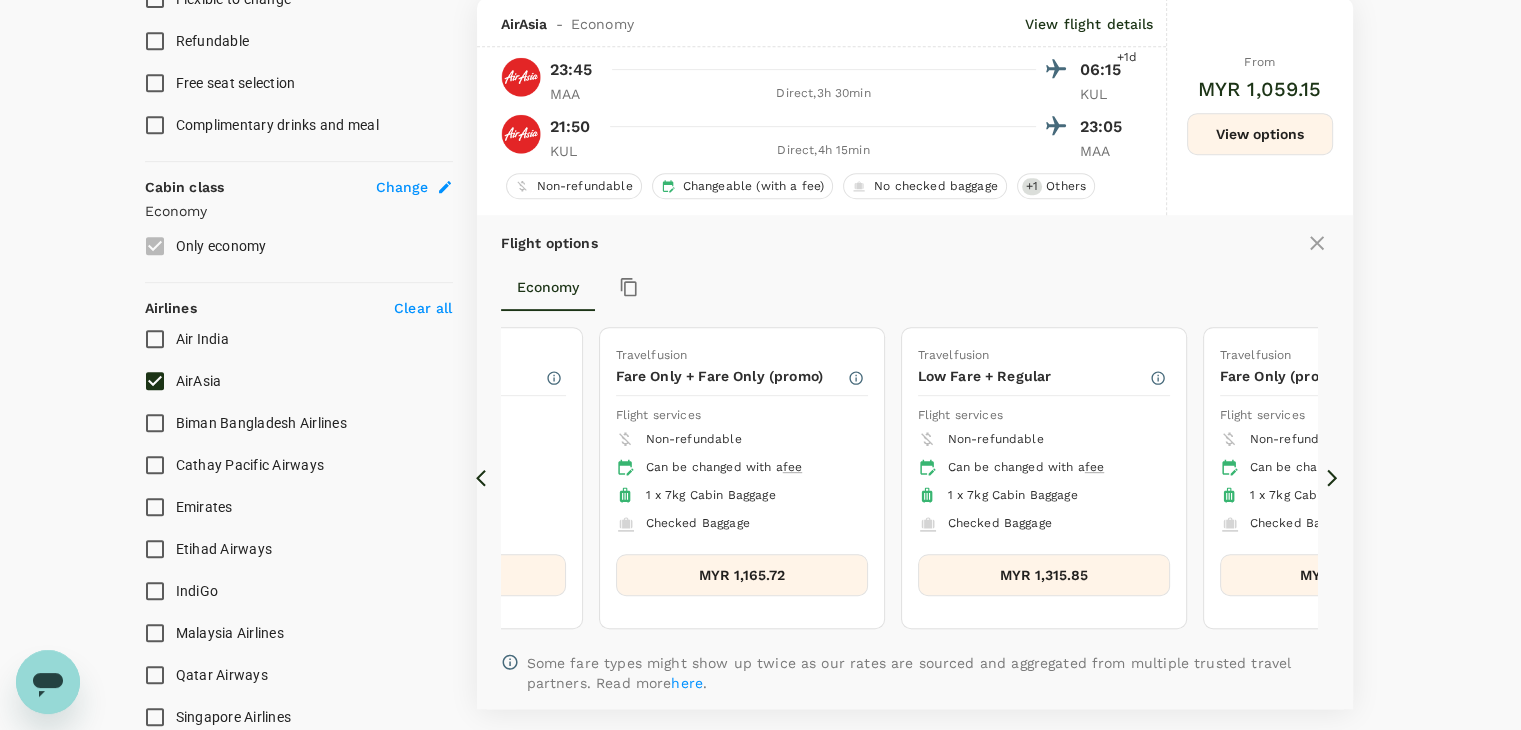 click 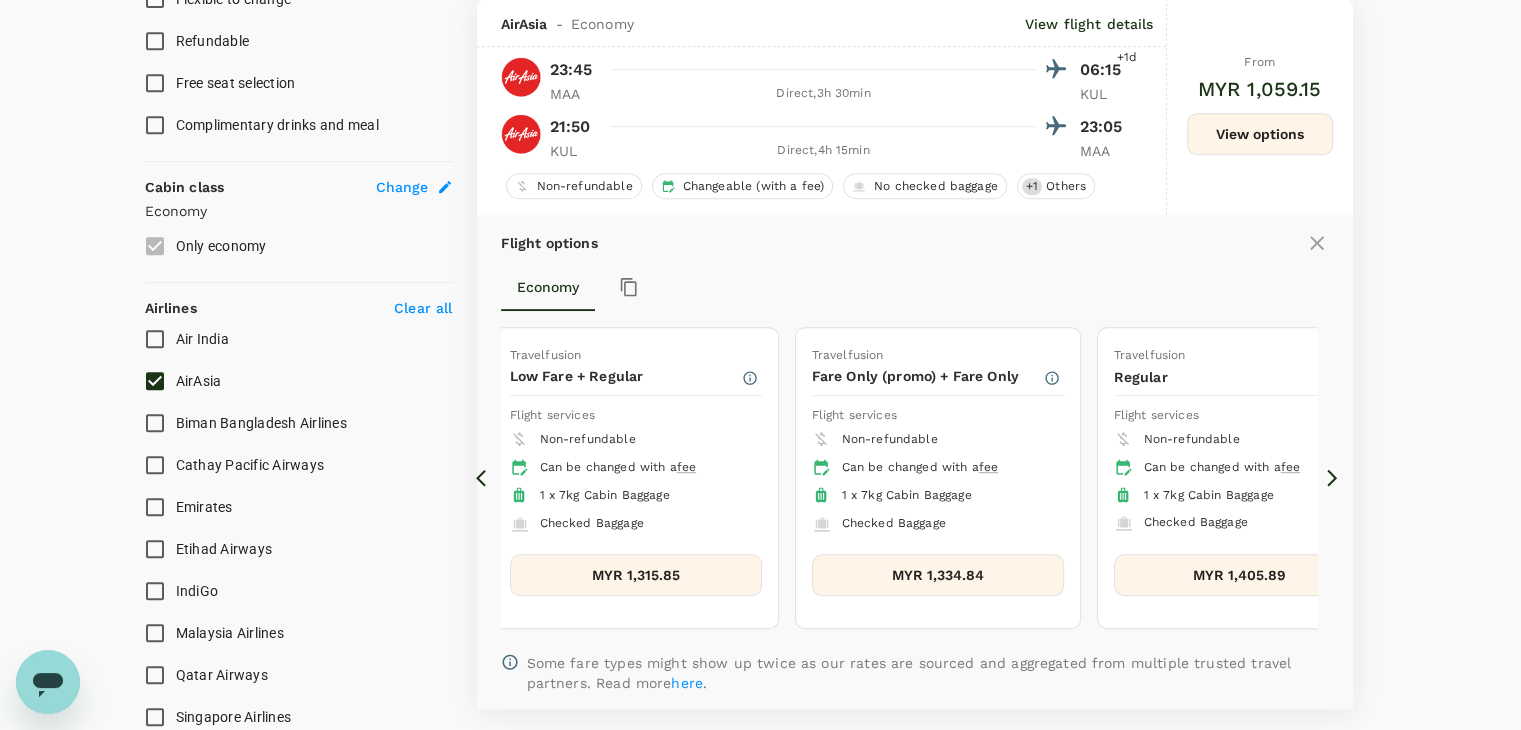 click 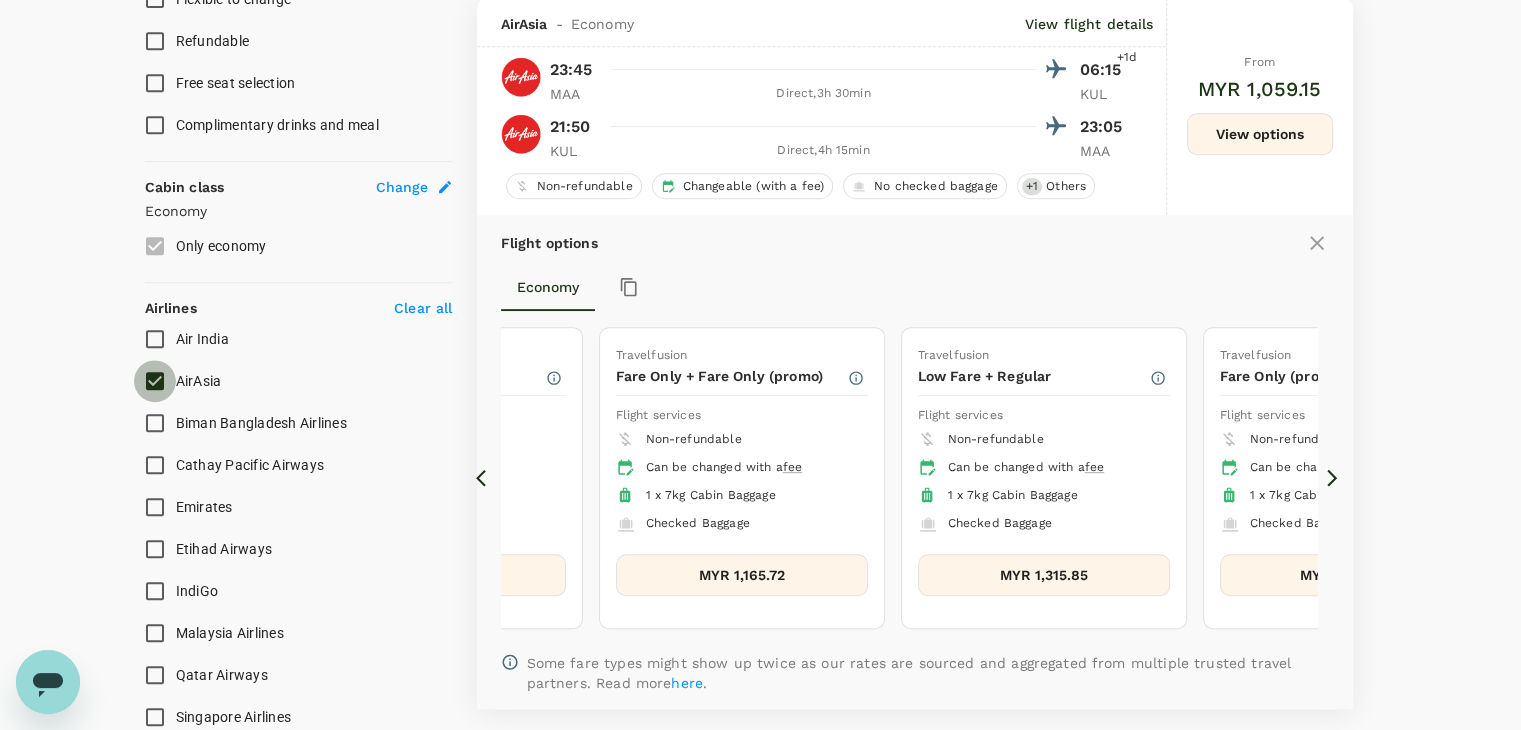 click on "AirAsia" at bounding box center [155, 381] 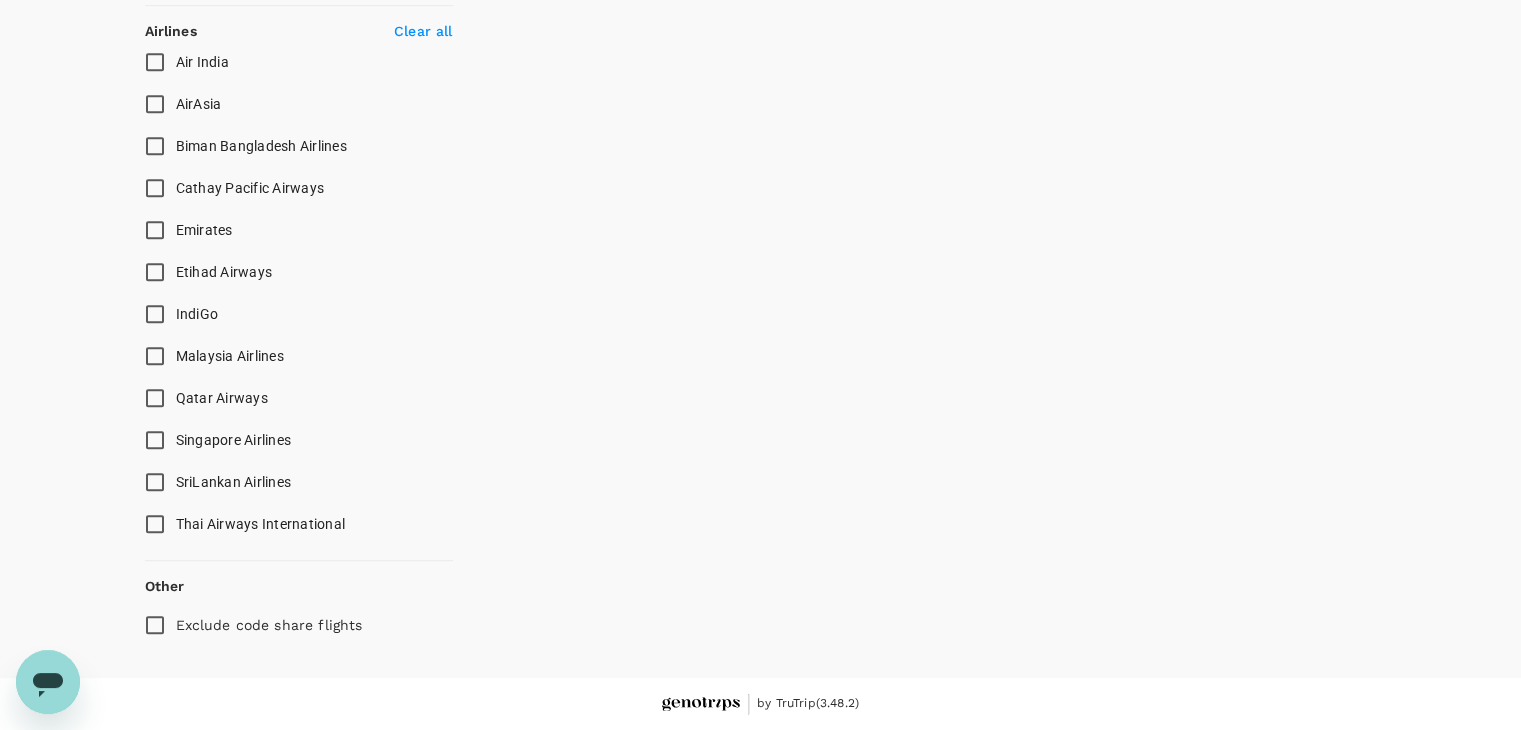 scroll, scrollTop: 1210, scrollLeft: 0, axis: vertical 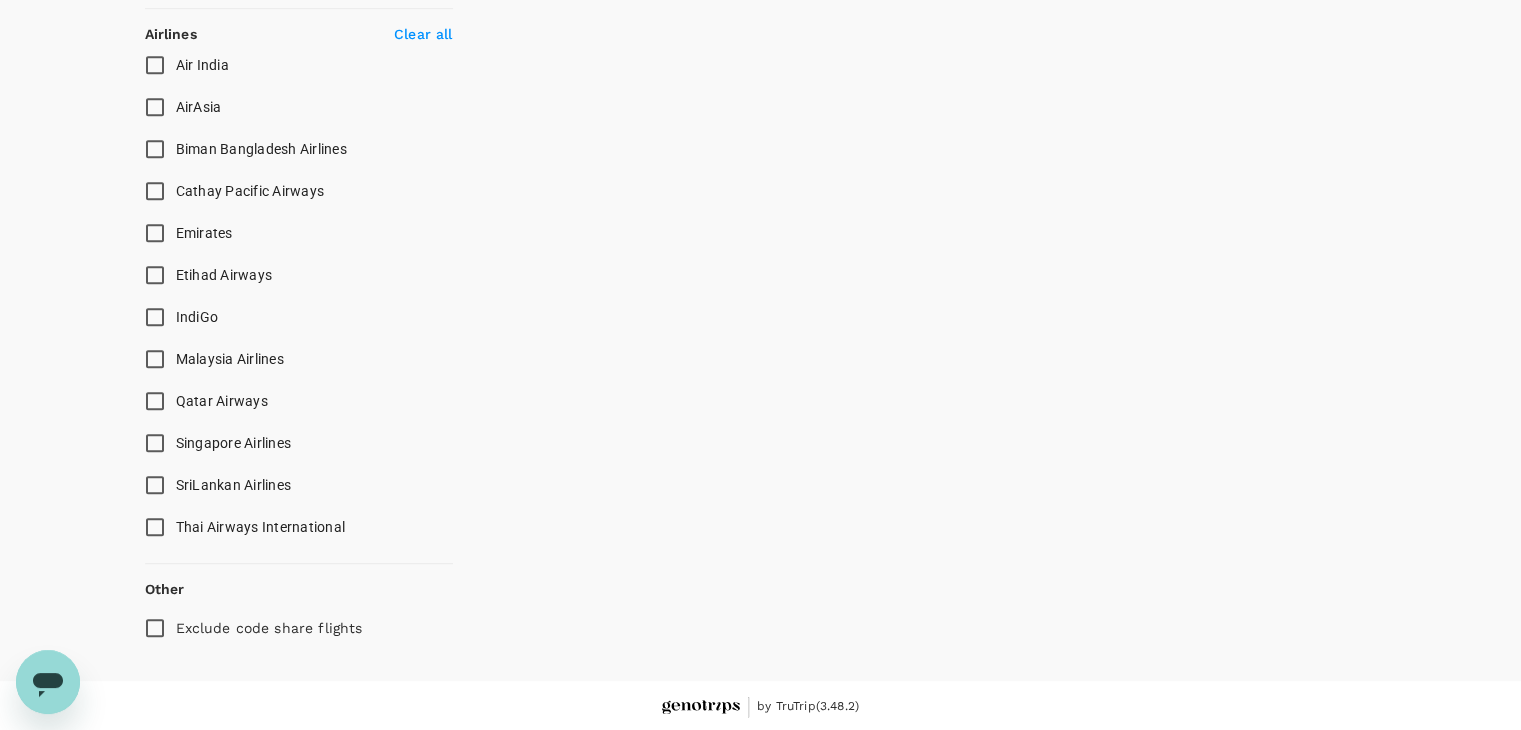 click on "Malaysia Airlines" at bounding box center (155, 359) 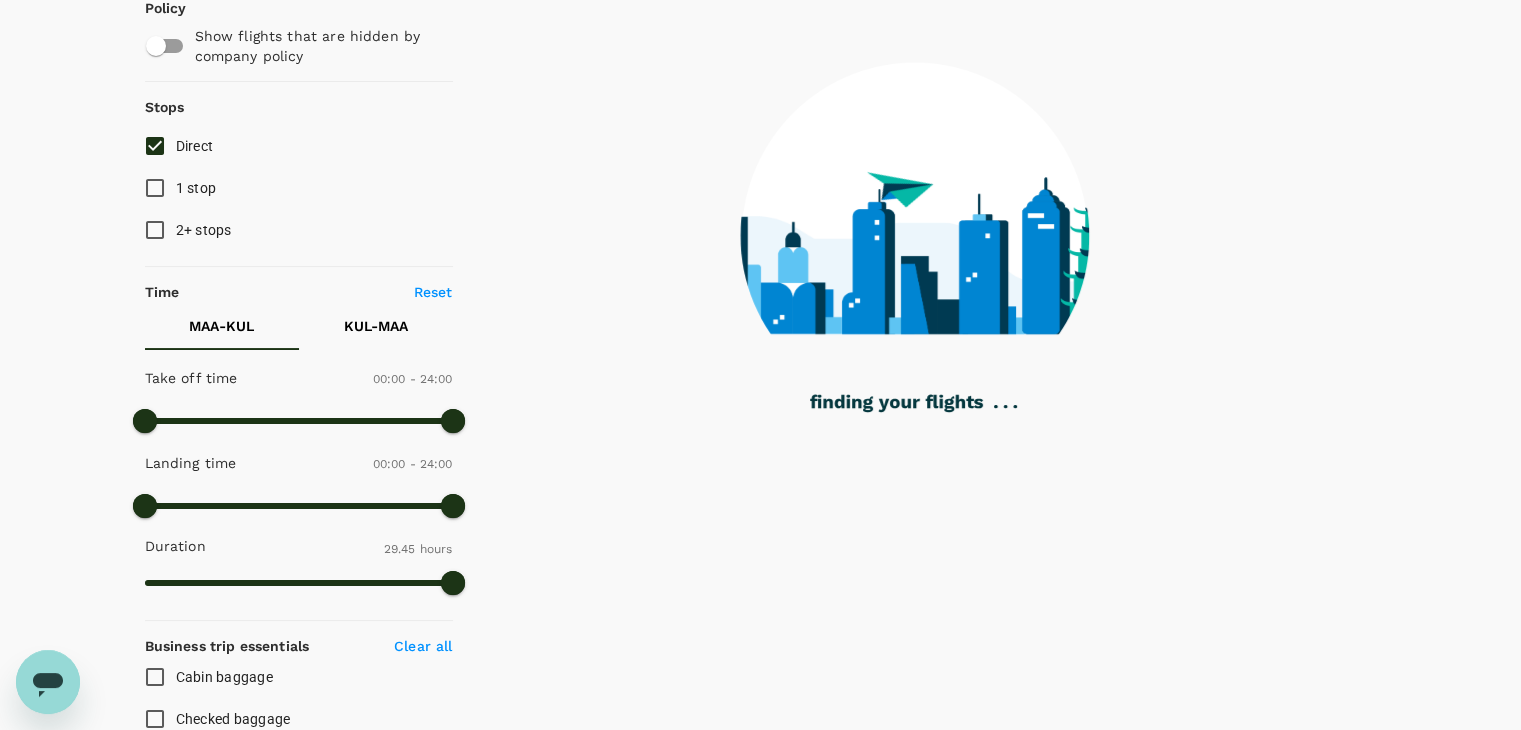 scroll, scrollTop: 0, scrollLeft: 0, axis: both 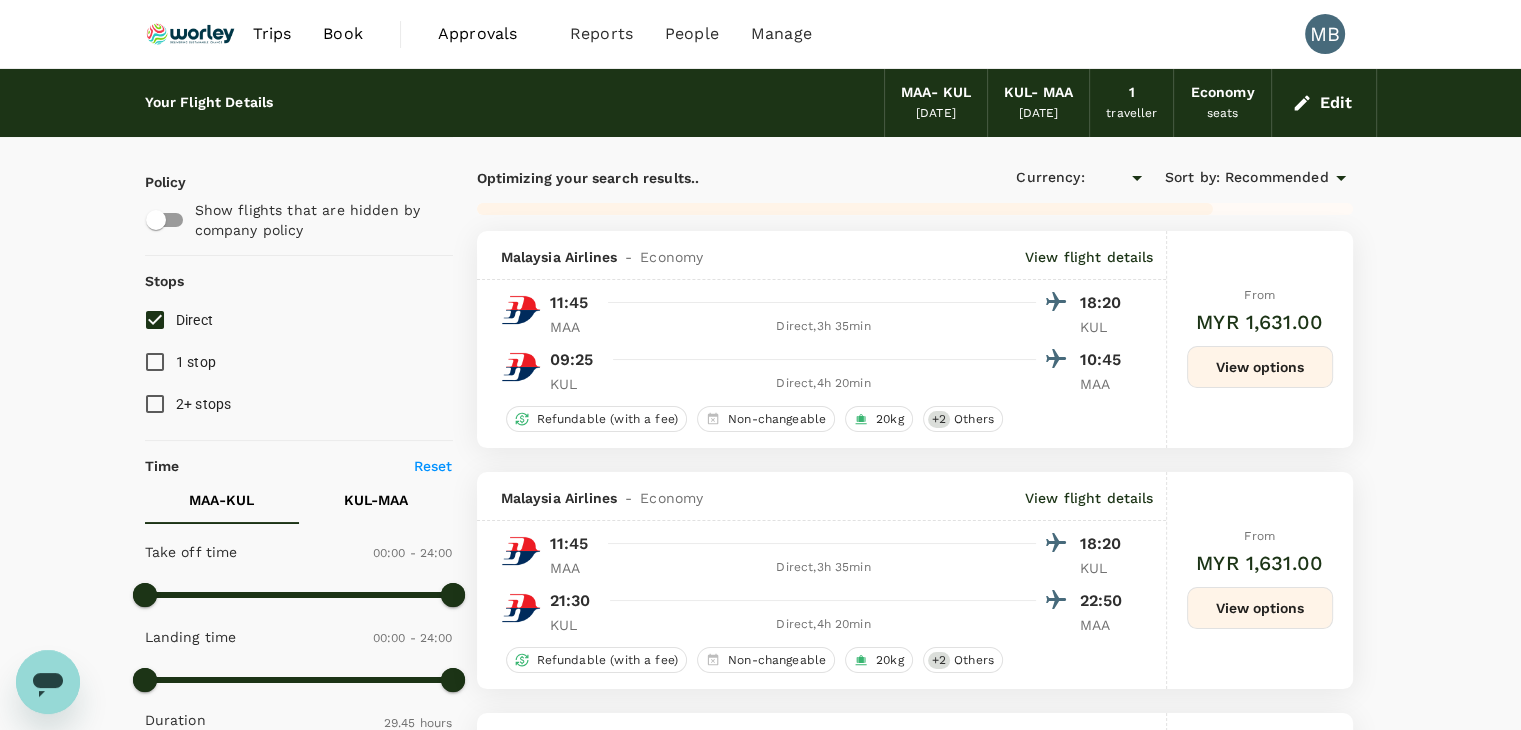 type on "MYR" 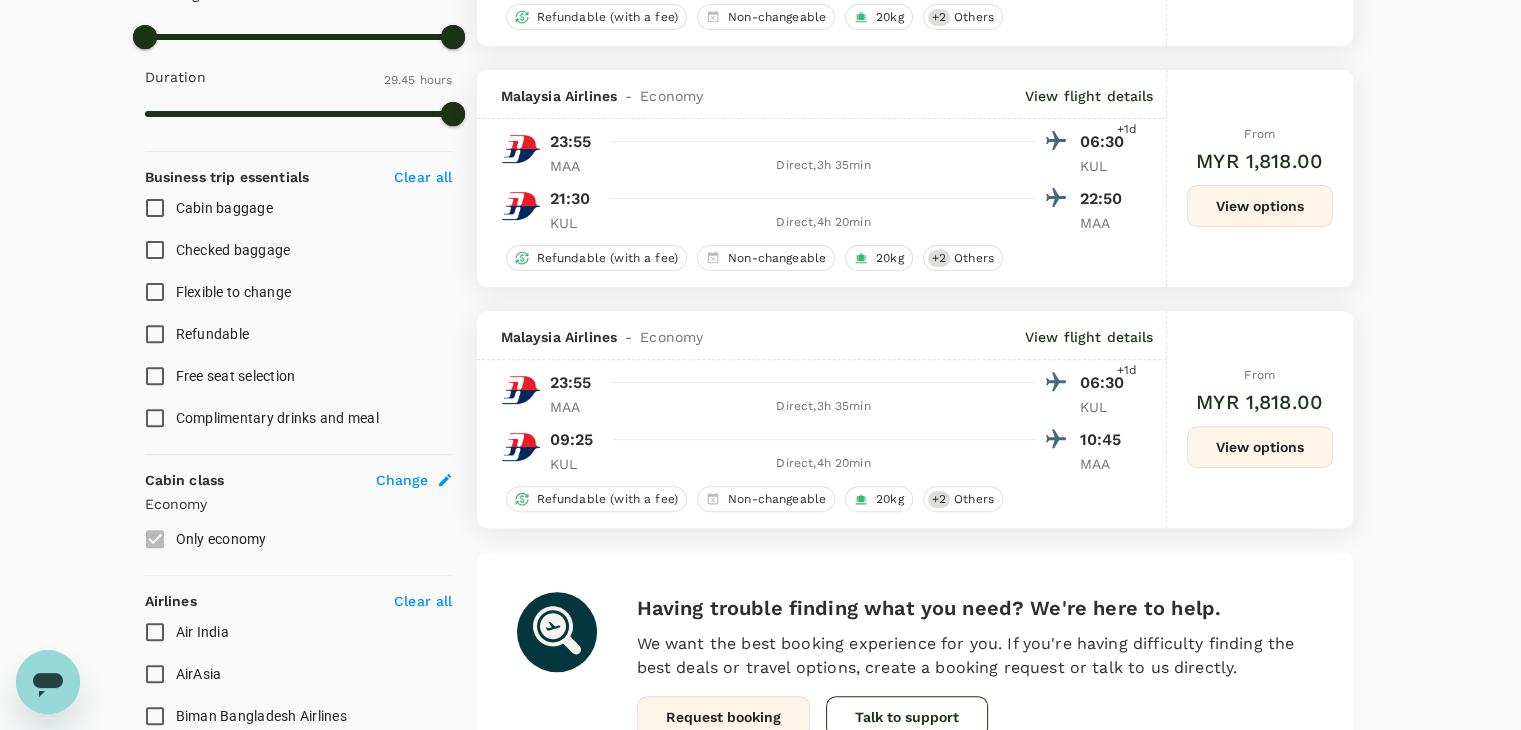 scroll, scrollTop: 700, scrollLeft: 0, axis: vertical 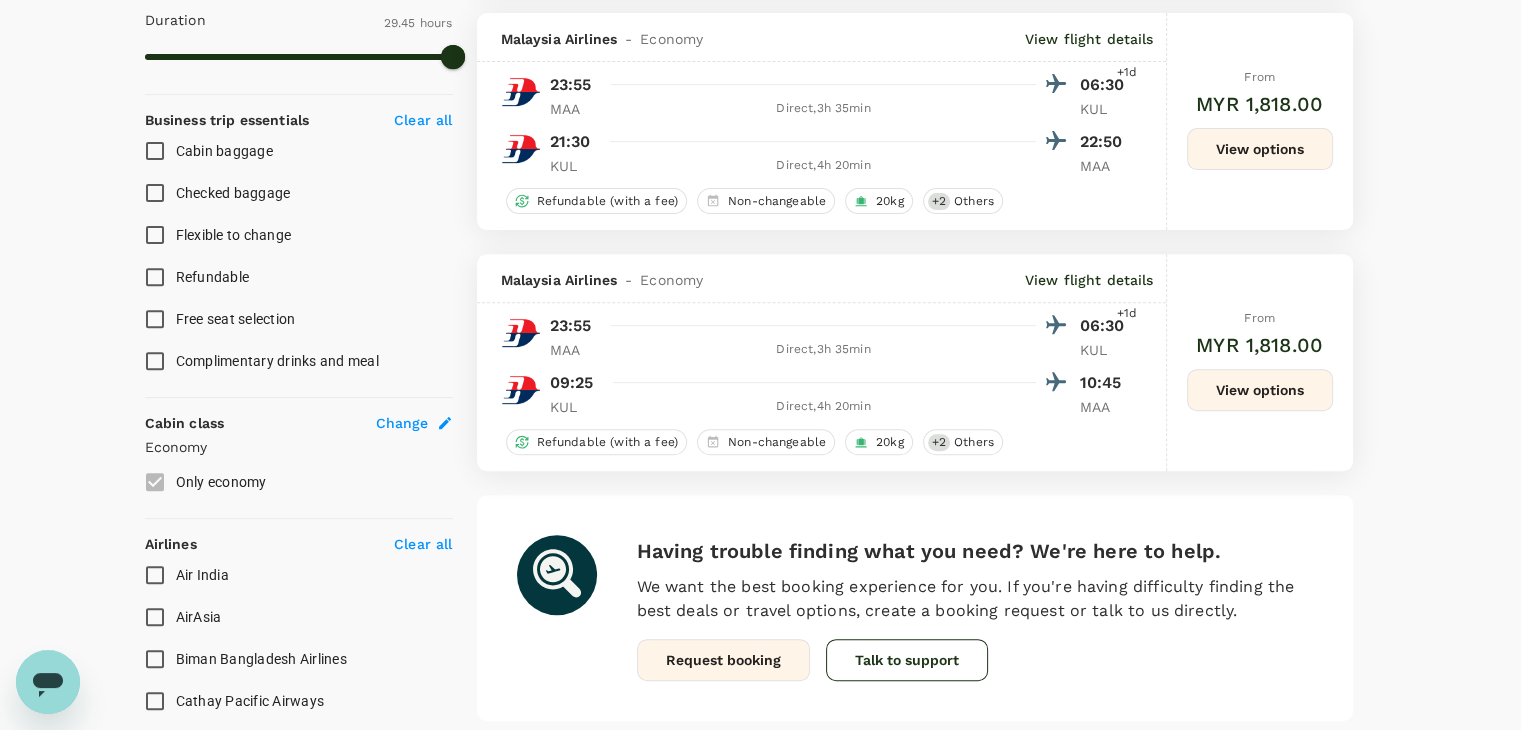 click on "View options" at bounding box center [1260, 390] 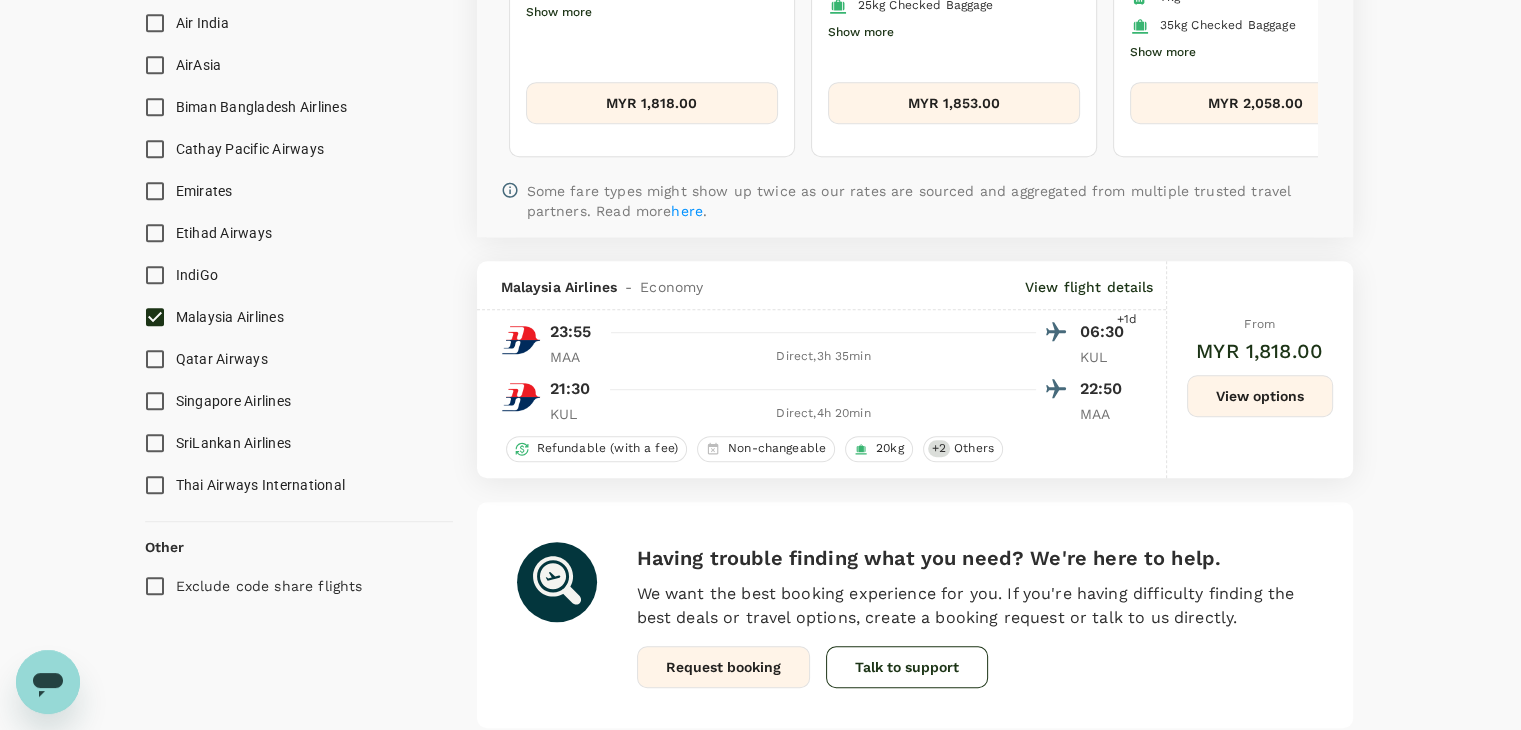 scroll, scrollTop: 1056, scrollLeft: 0, axis: vertical 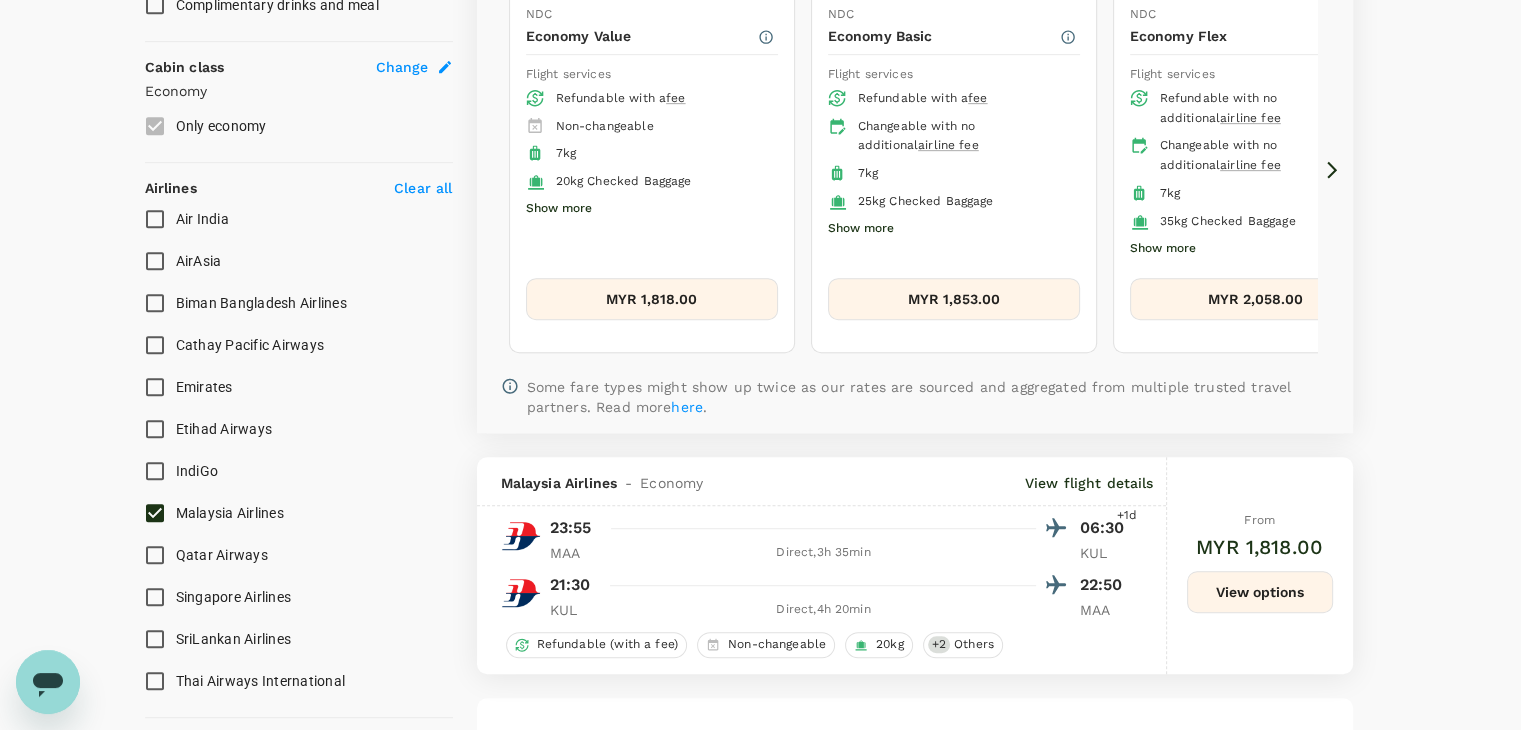 click 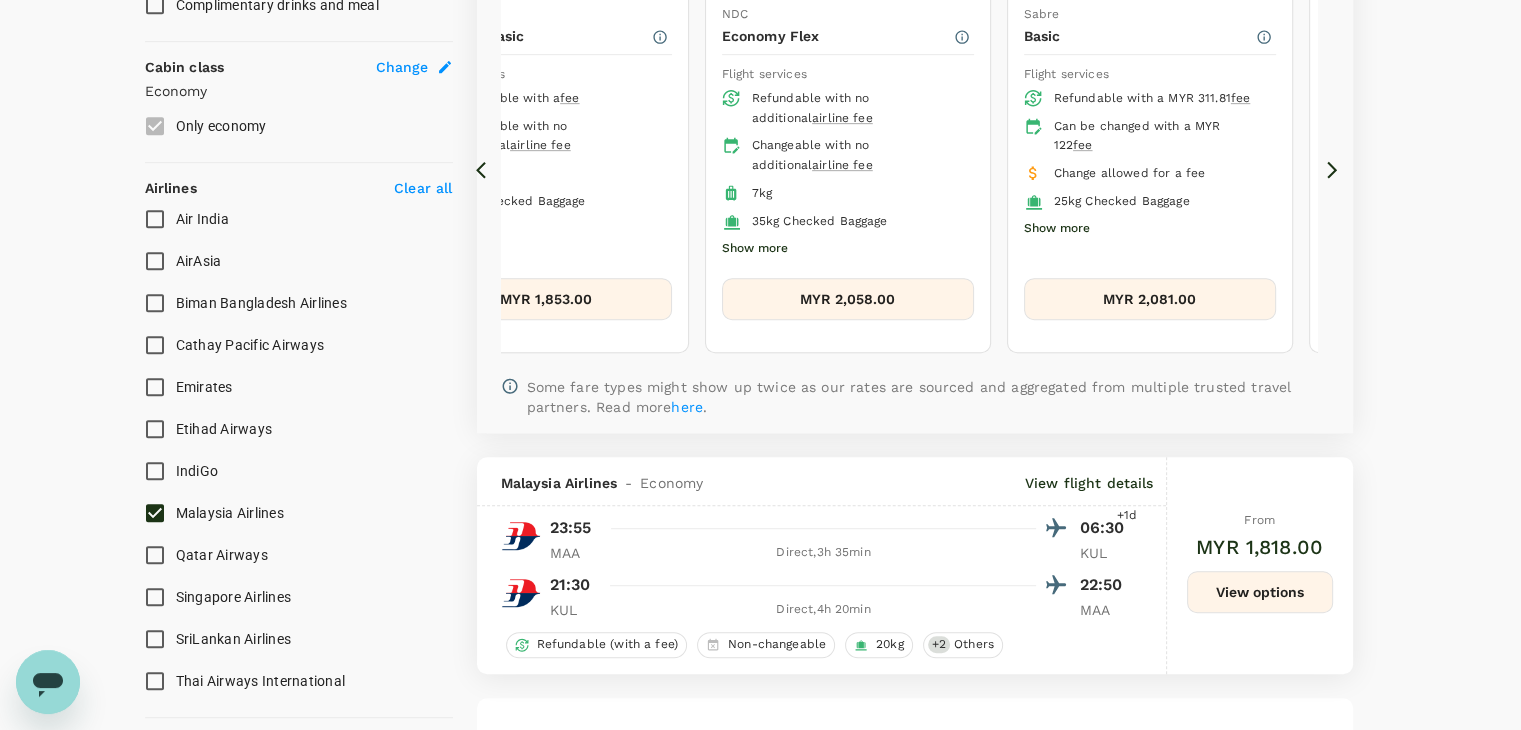 click 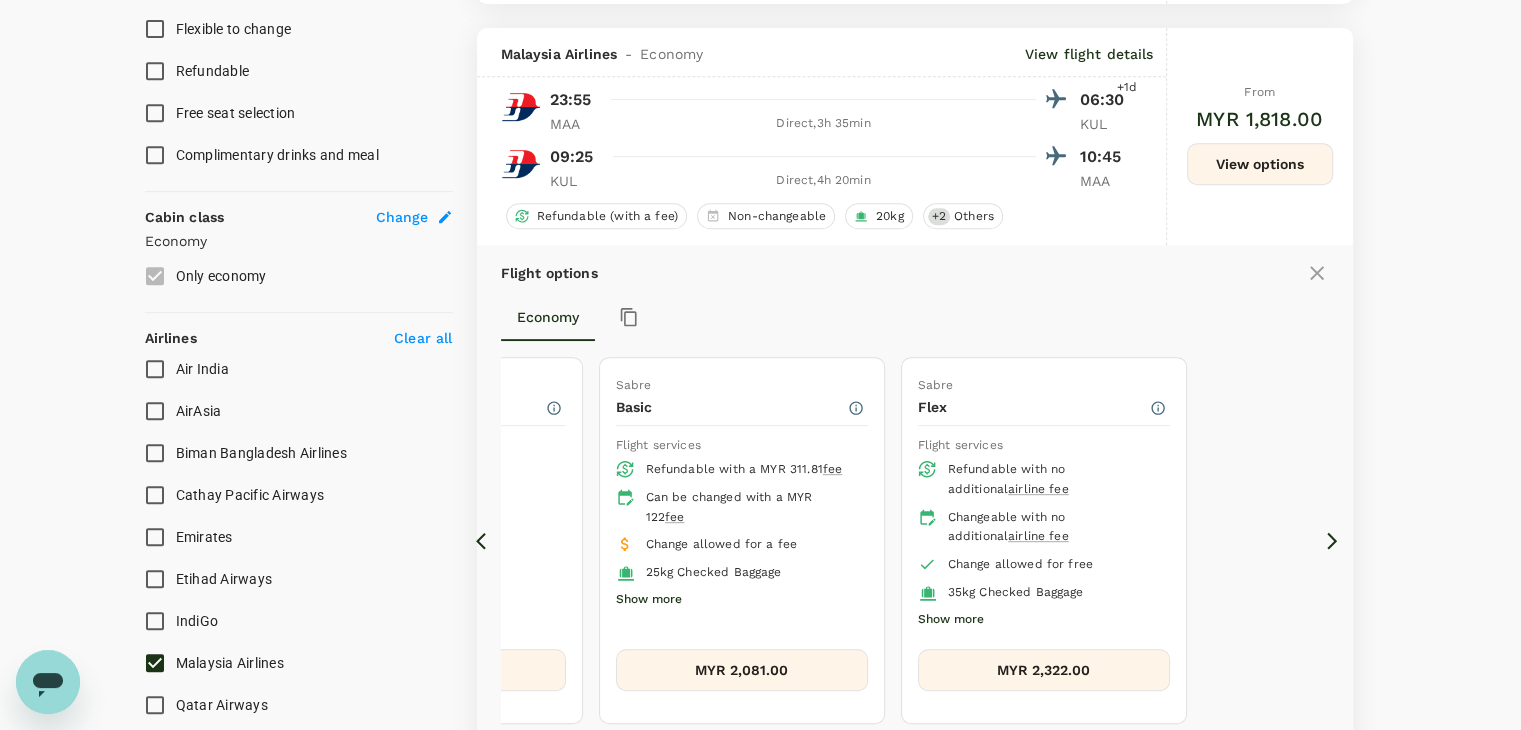 scroll, scrollTop: 1056, scrollLeft: 0, axis: vertical 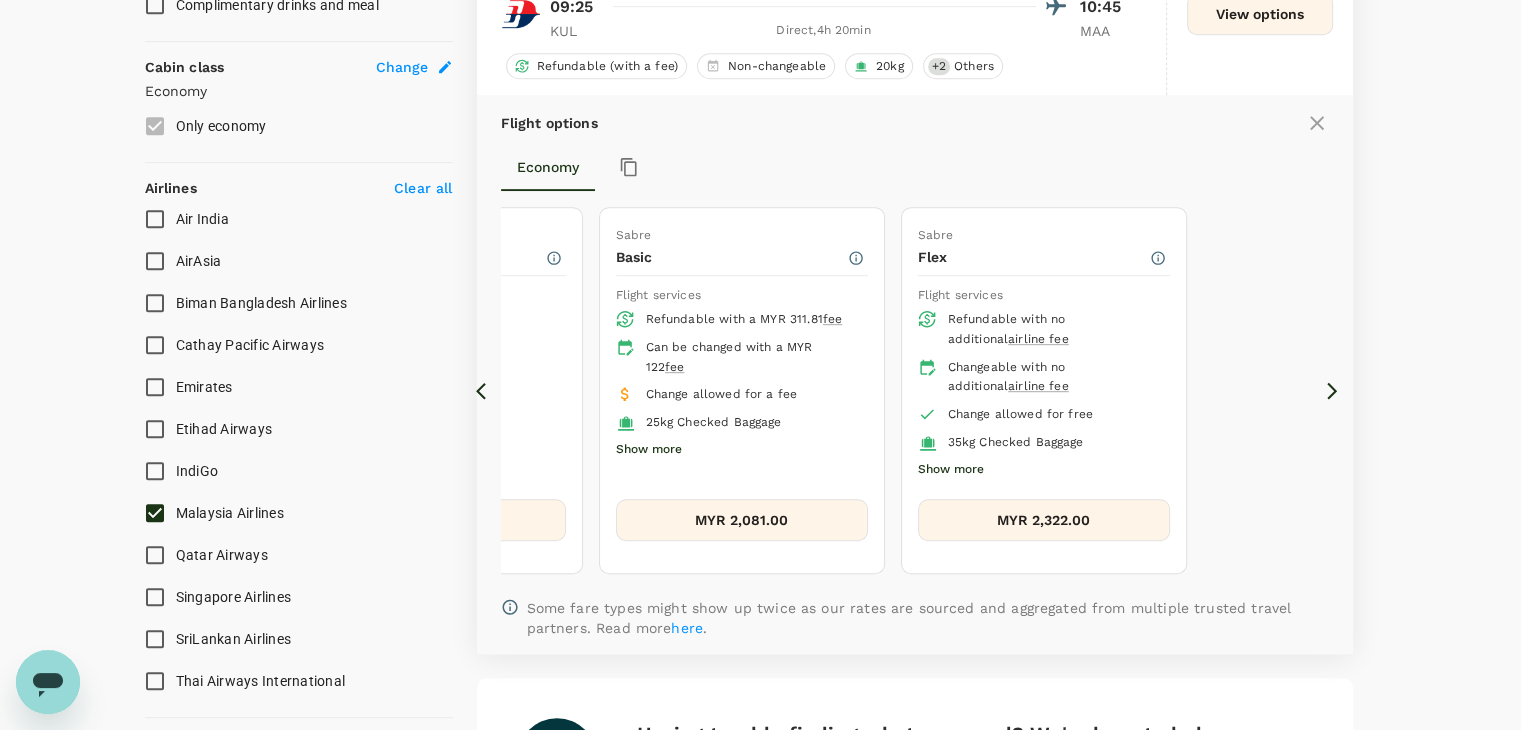 click on "Malaysia Airlines" at bounding box center (155, 513) 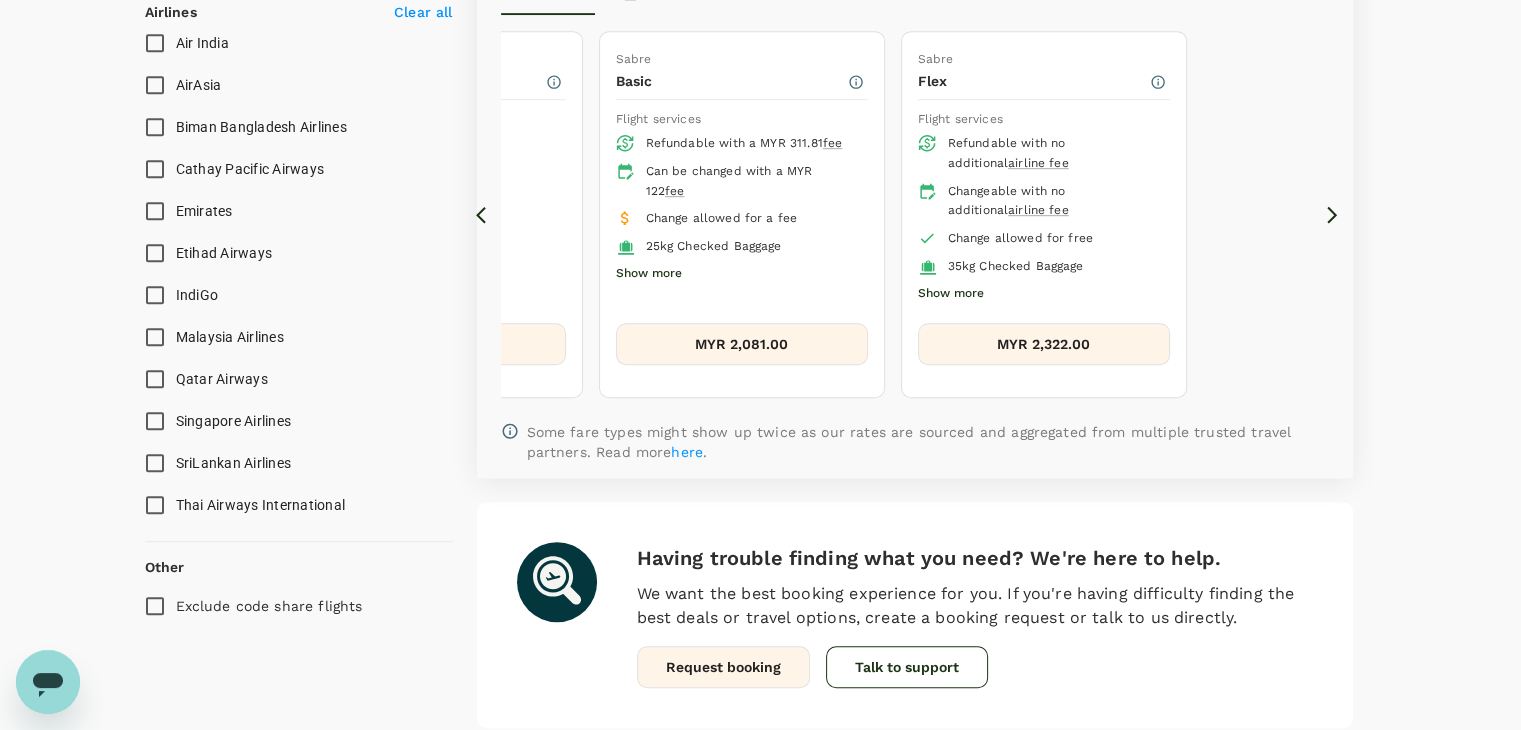 scroll, scrollTop: 1210, scrollLeft: 0, axis: vertical 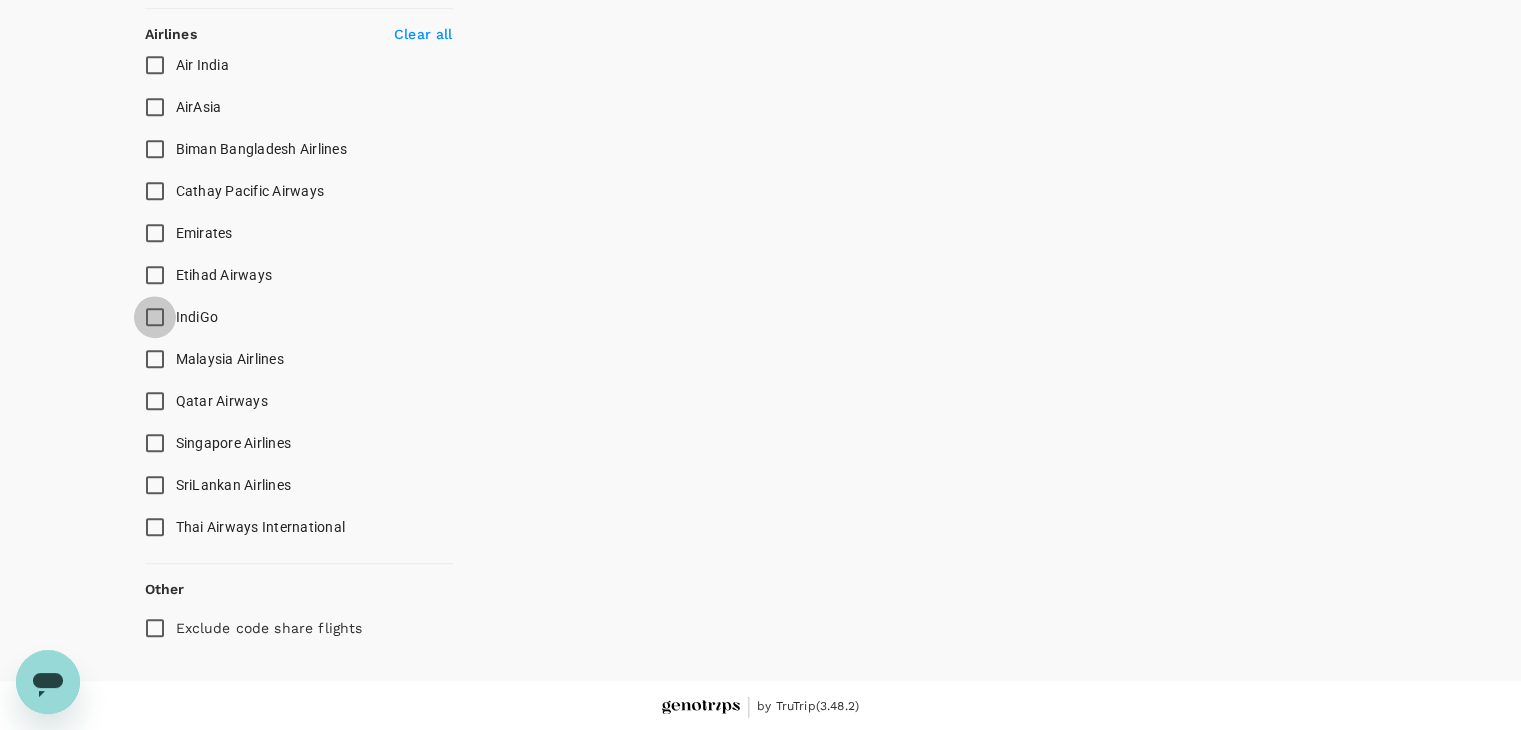 click on "IndiGo" at bounding box center [155, 317] 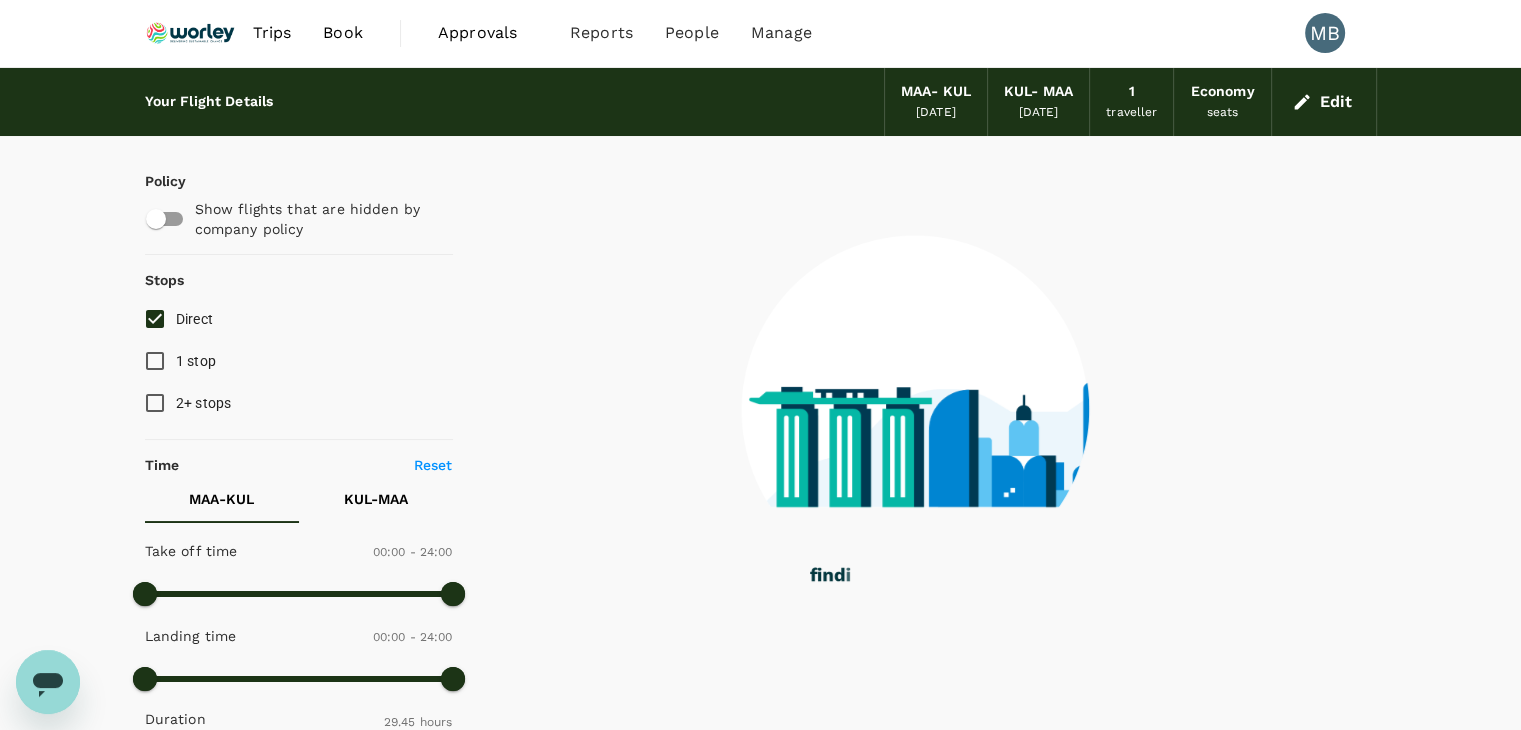 scroll, scrollTop: 0, scrollLeft: 0, axis: both 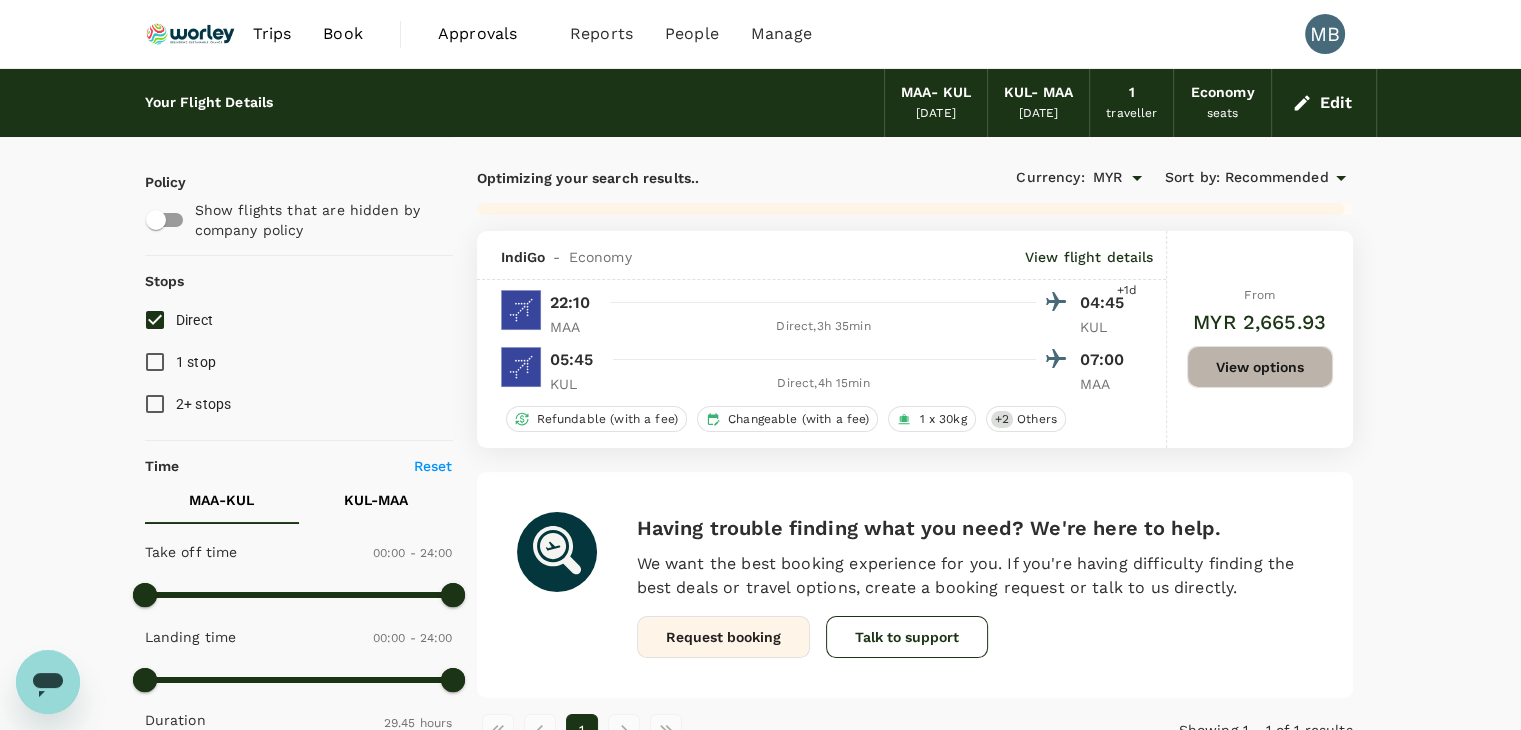 click on "View options" at bounding box center (1260, 367) 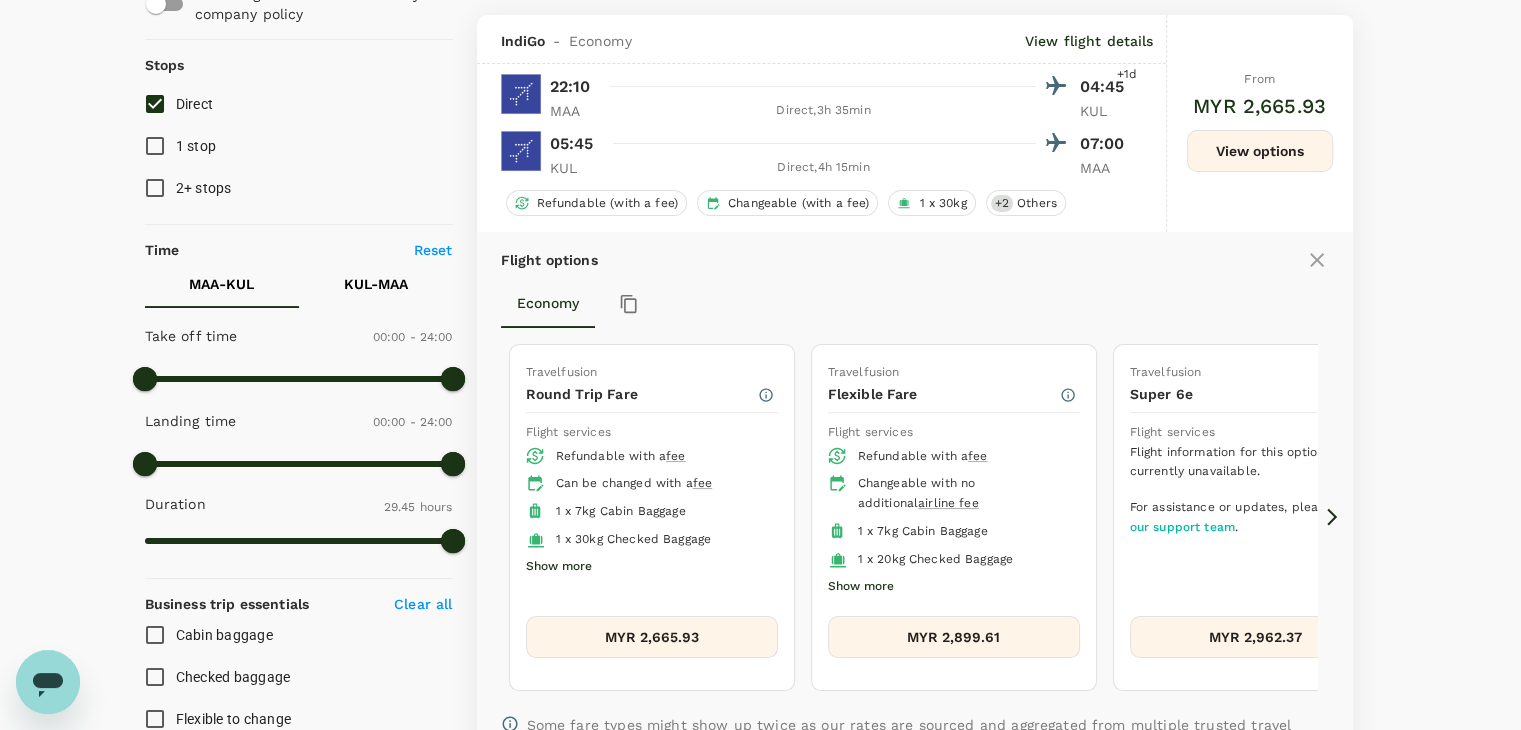 scroll, scrollTop: 231, scrollLeft: 0, axis: vertical 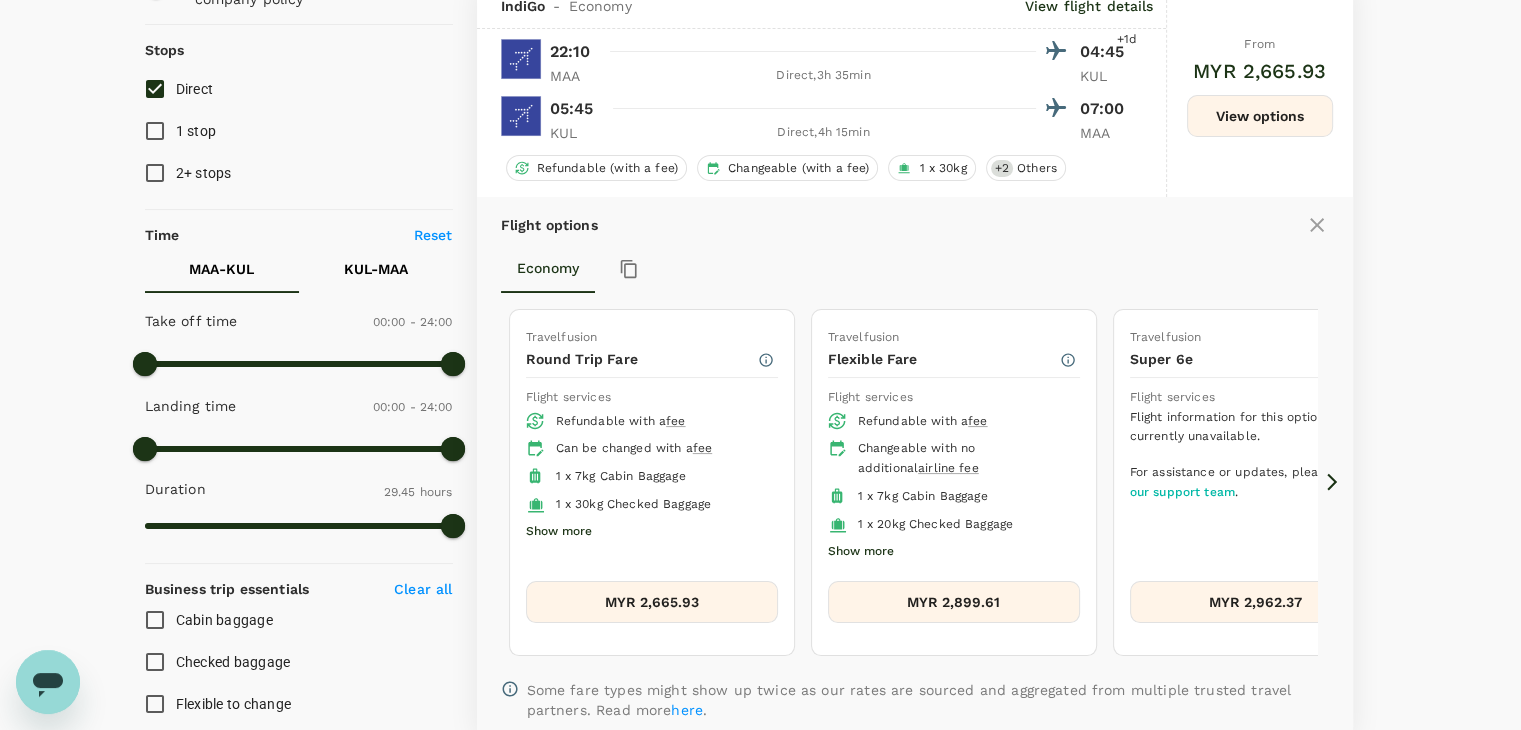 click 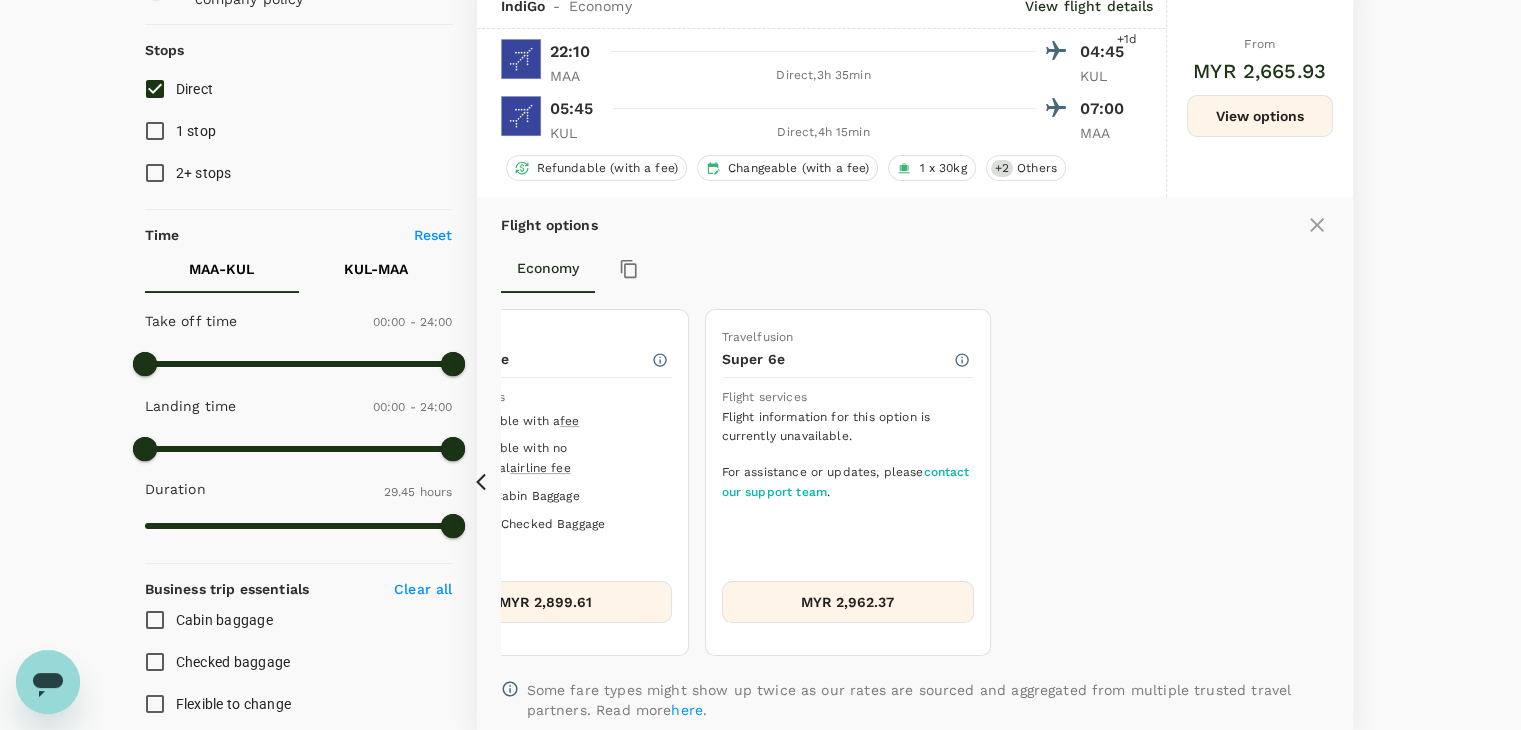 click 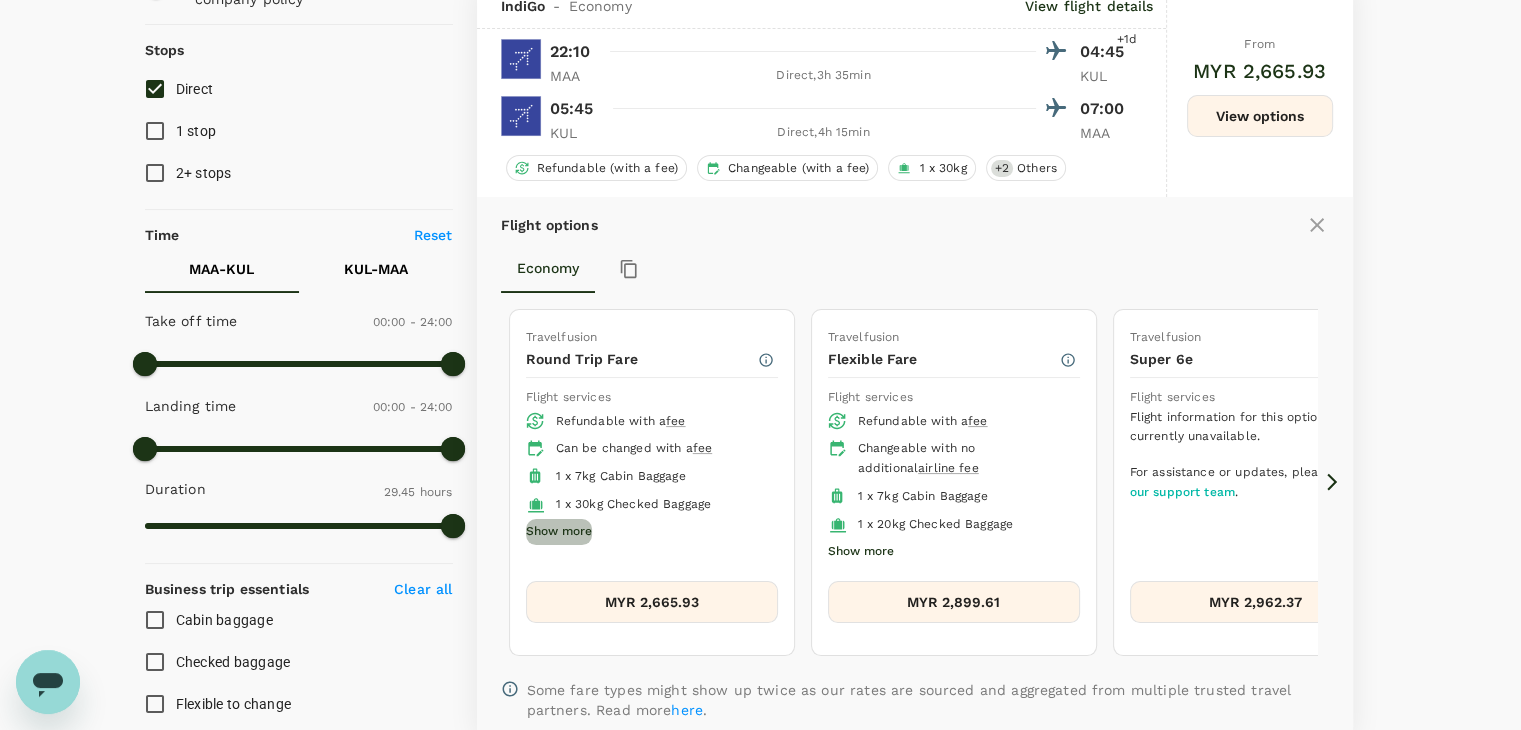 click on "Show more" at bounding box center [559, 532] 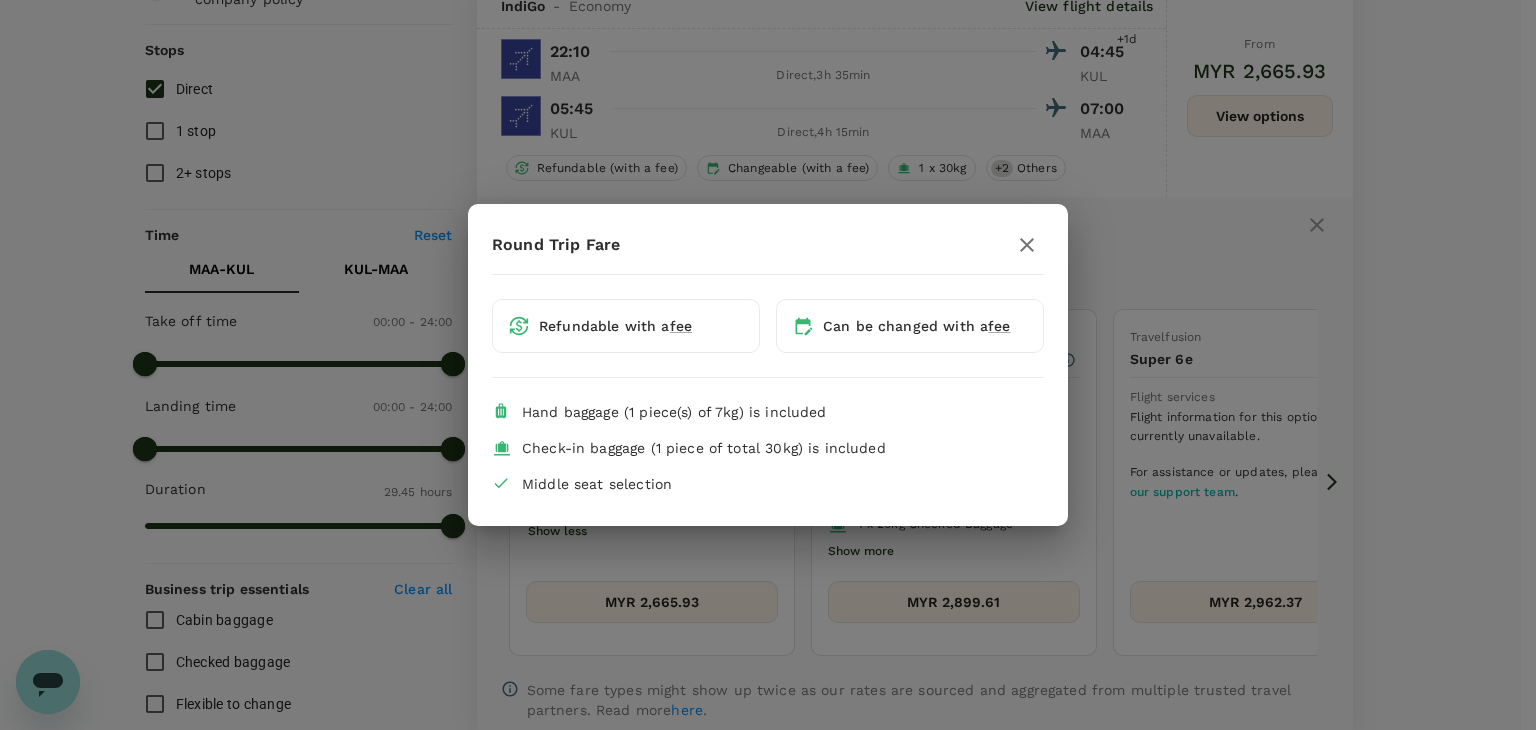 click 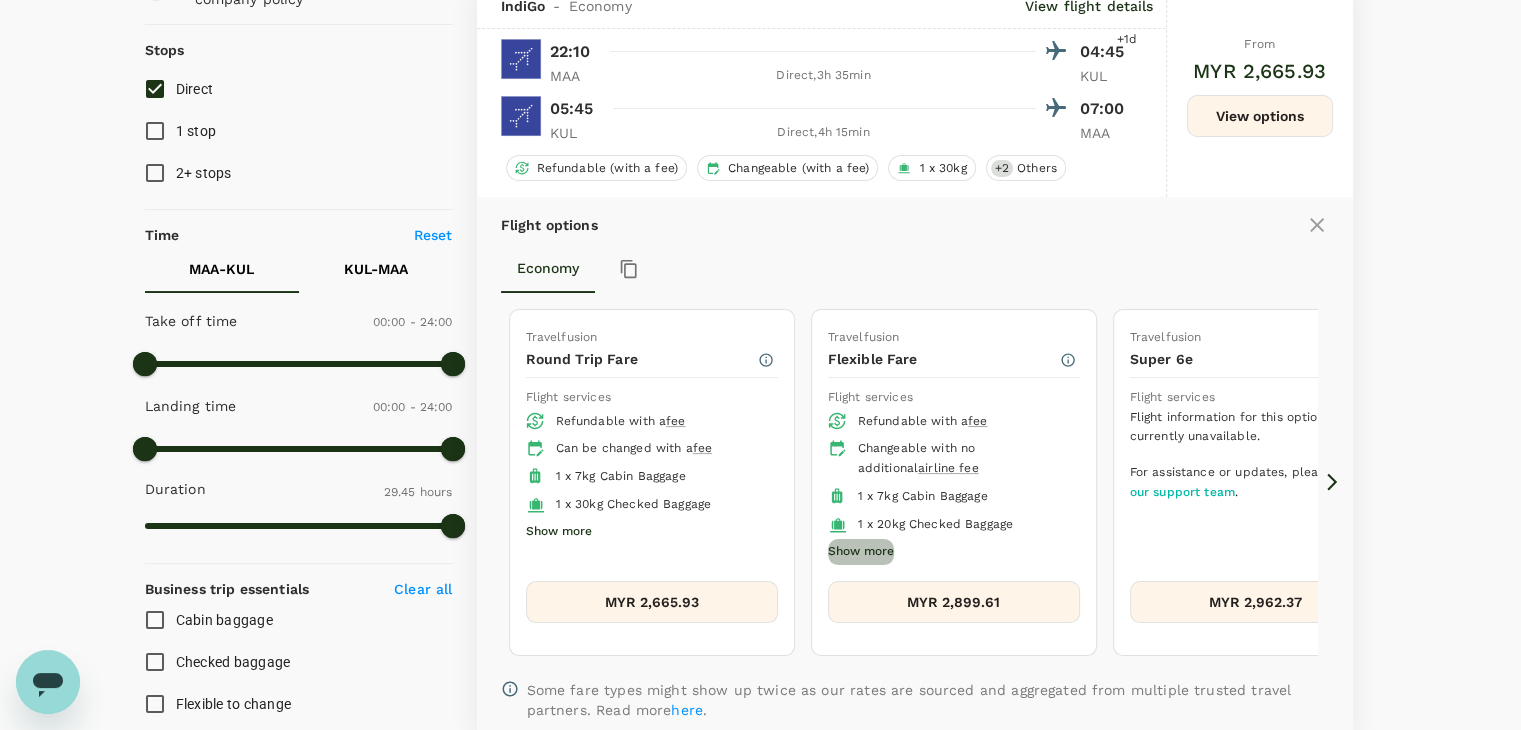 click on "Show more" at bounding box center [861, 552] 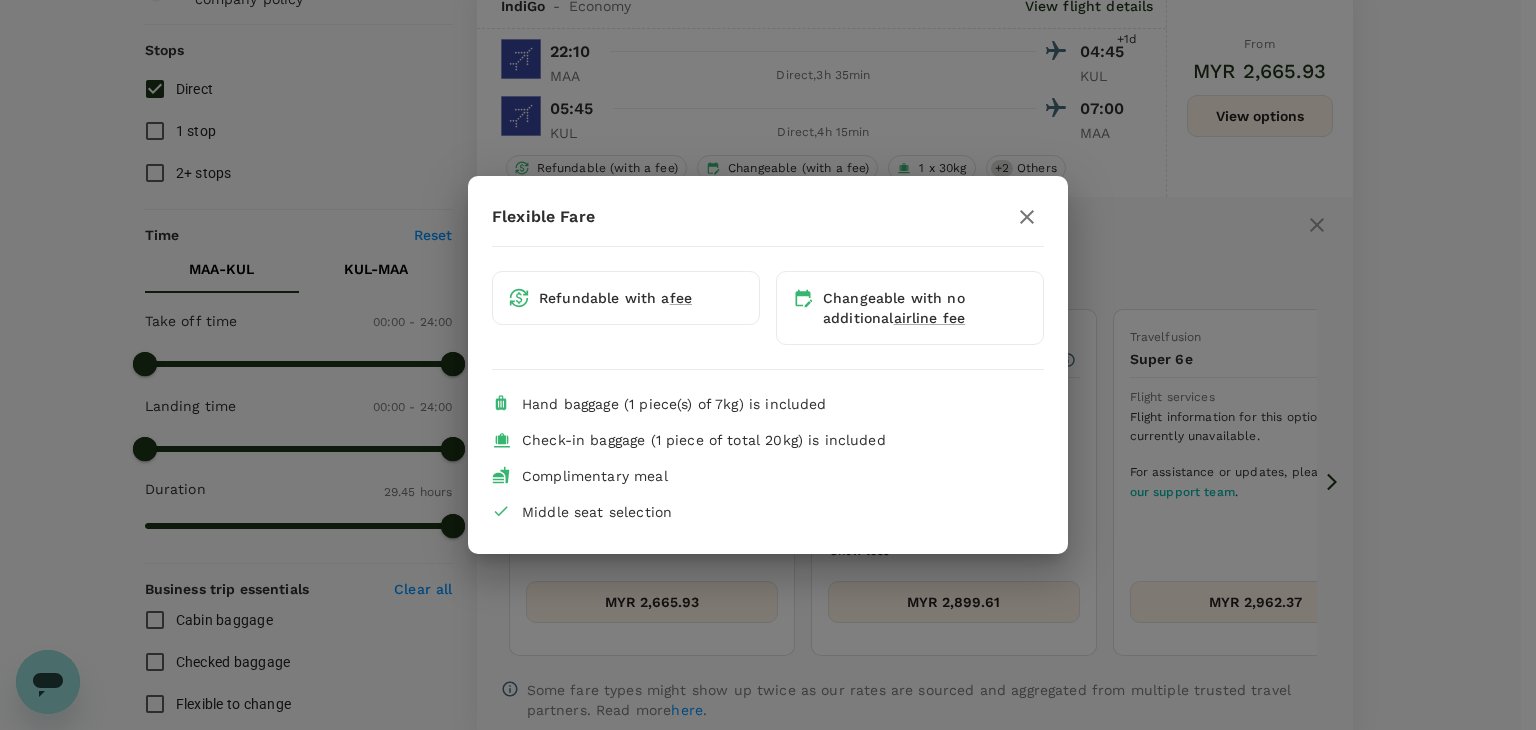 click 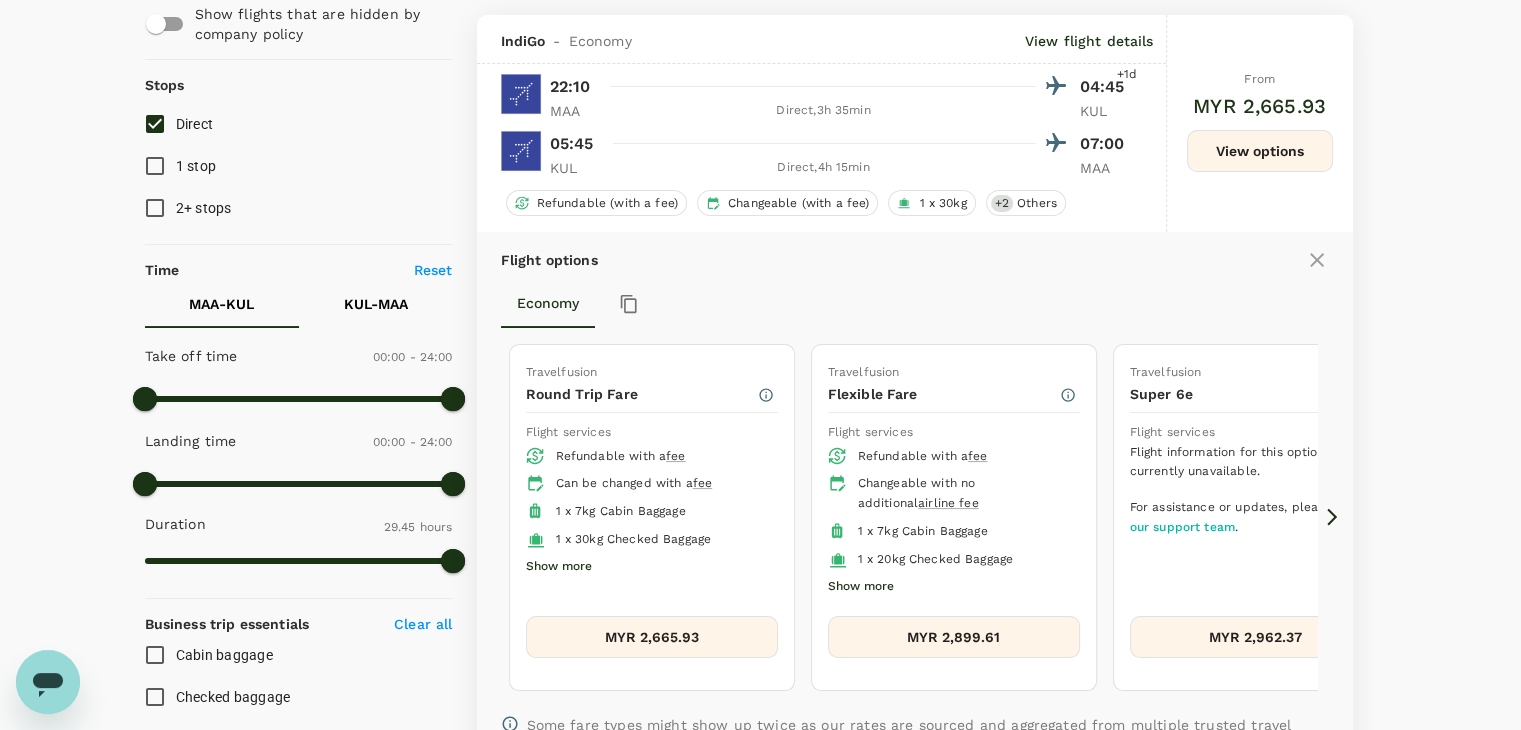 scroll, scrollTop: 231, scrollLeft: 0, axis: vertical 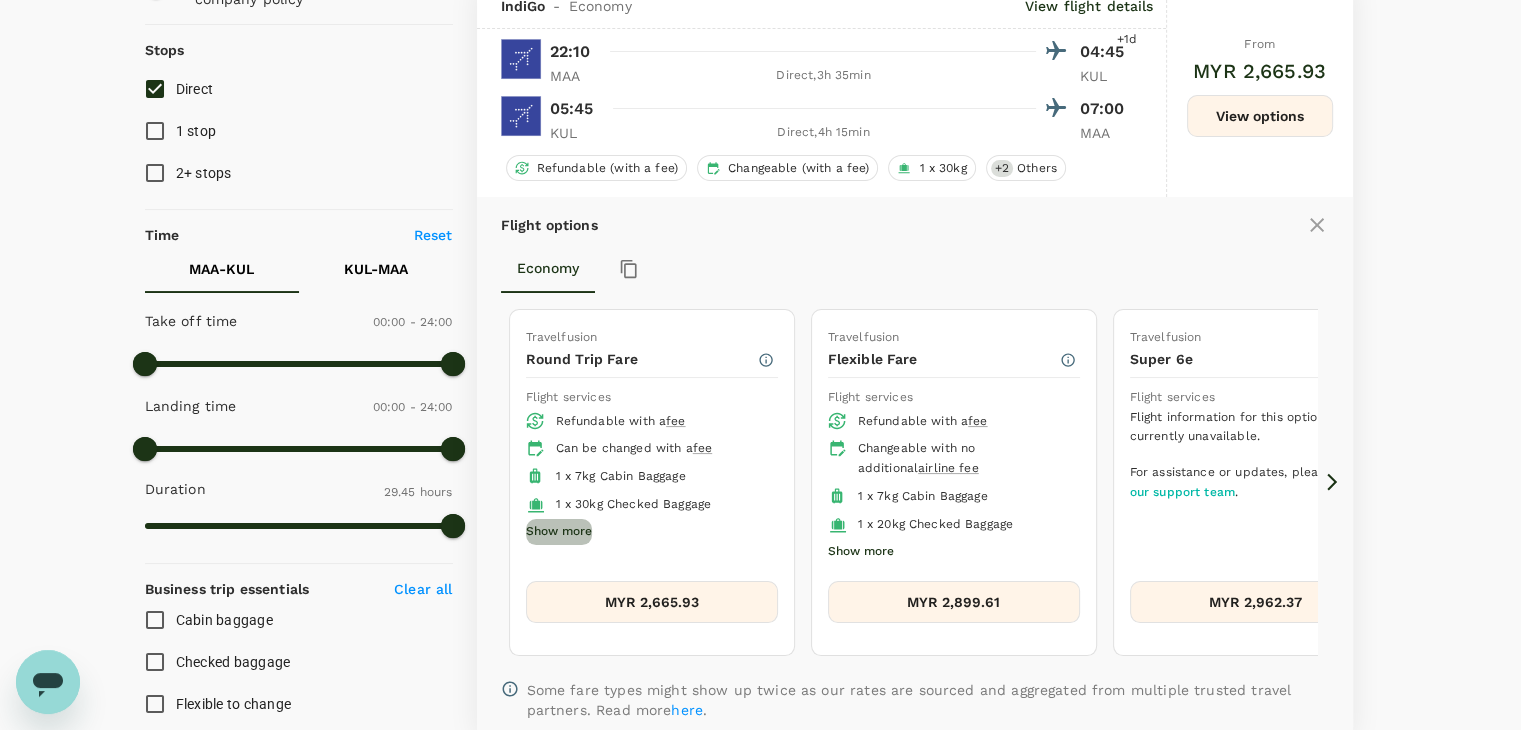 click on "Show more" at bounding box center (559, 532) 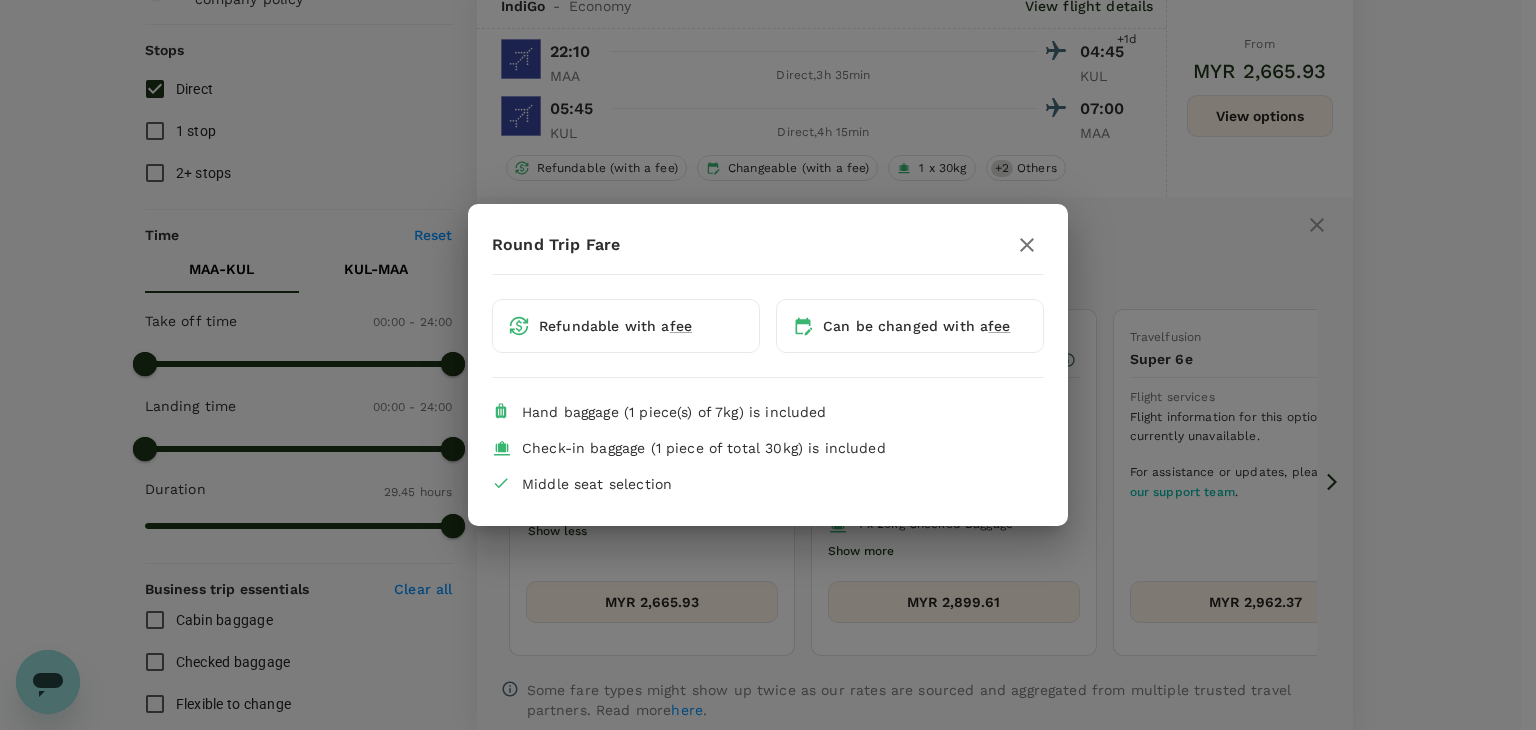 click 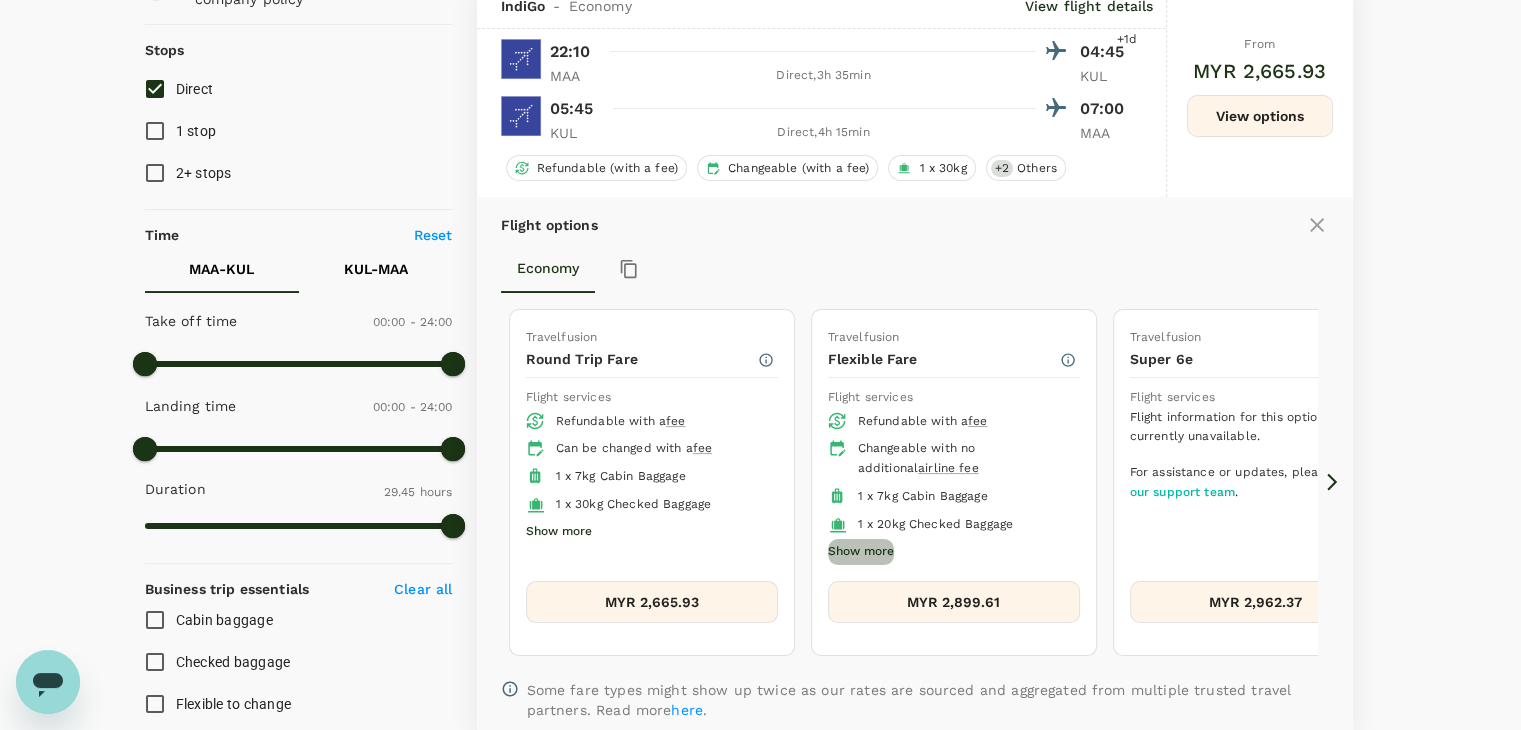 click on "Show more" at bounding box center [861, 552] 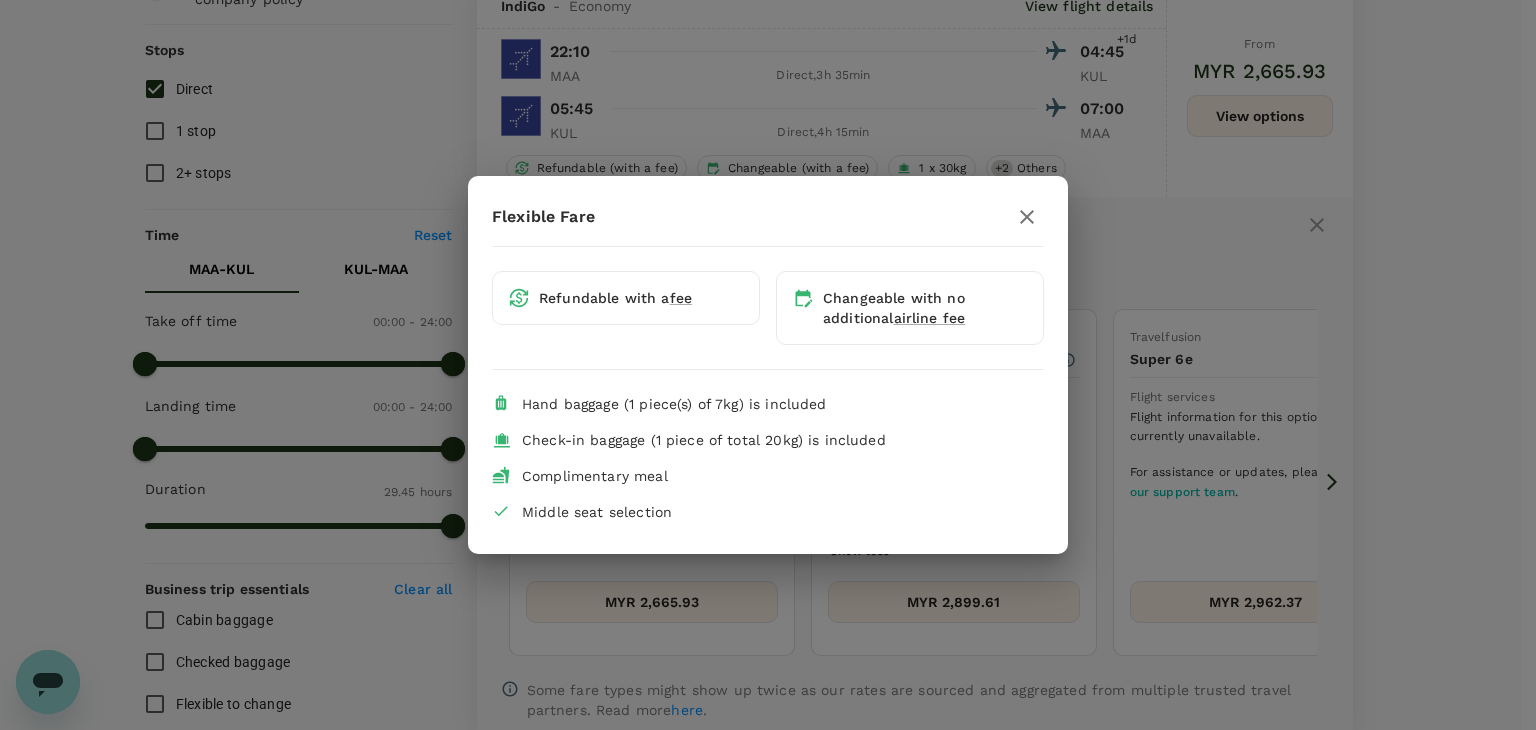 click 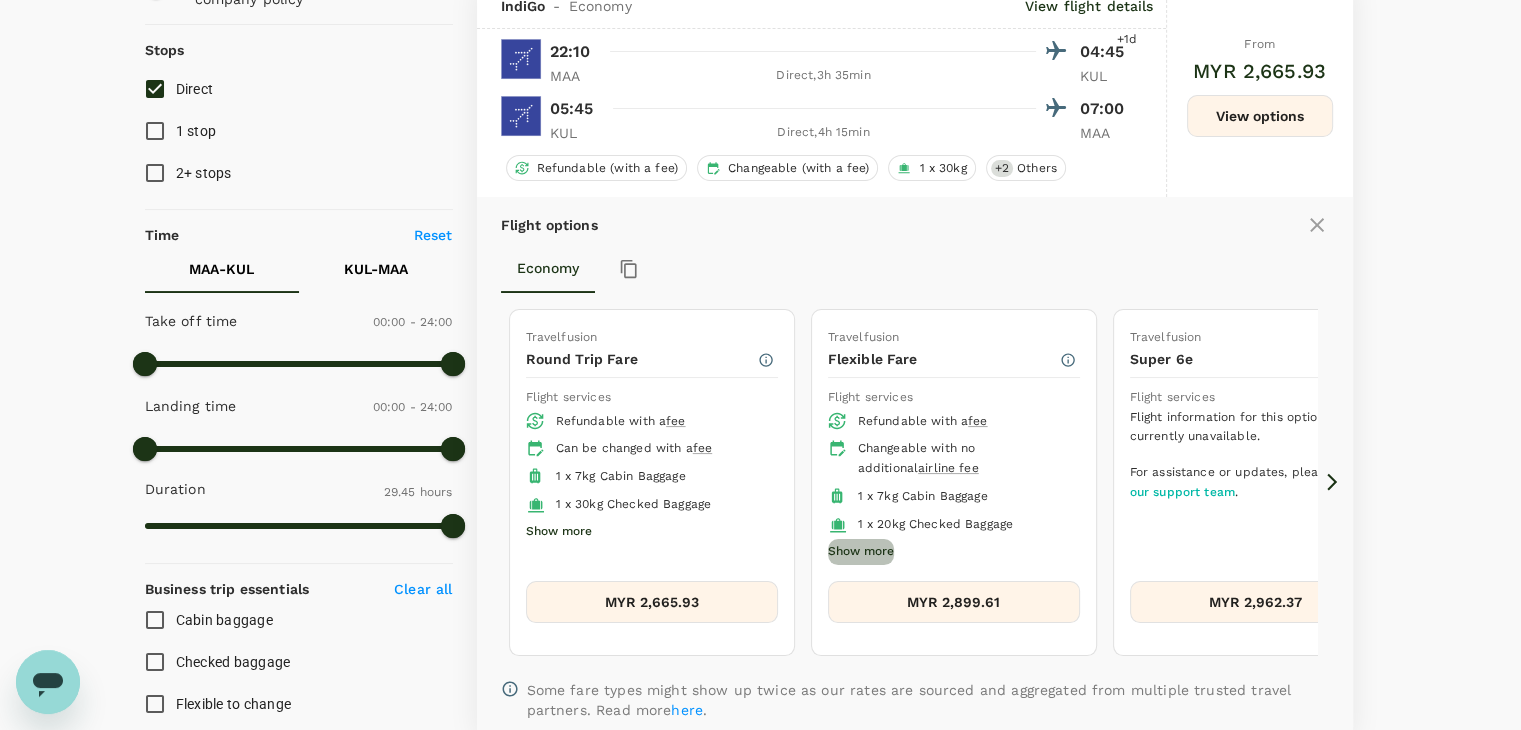 click on "Show more" at bounding box center [861, 552] 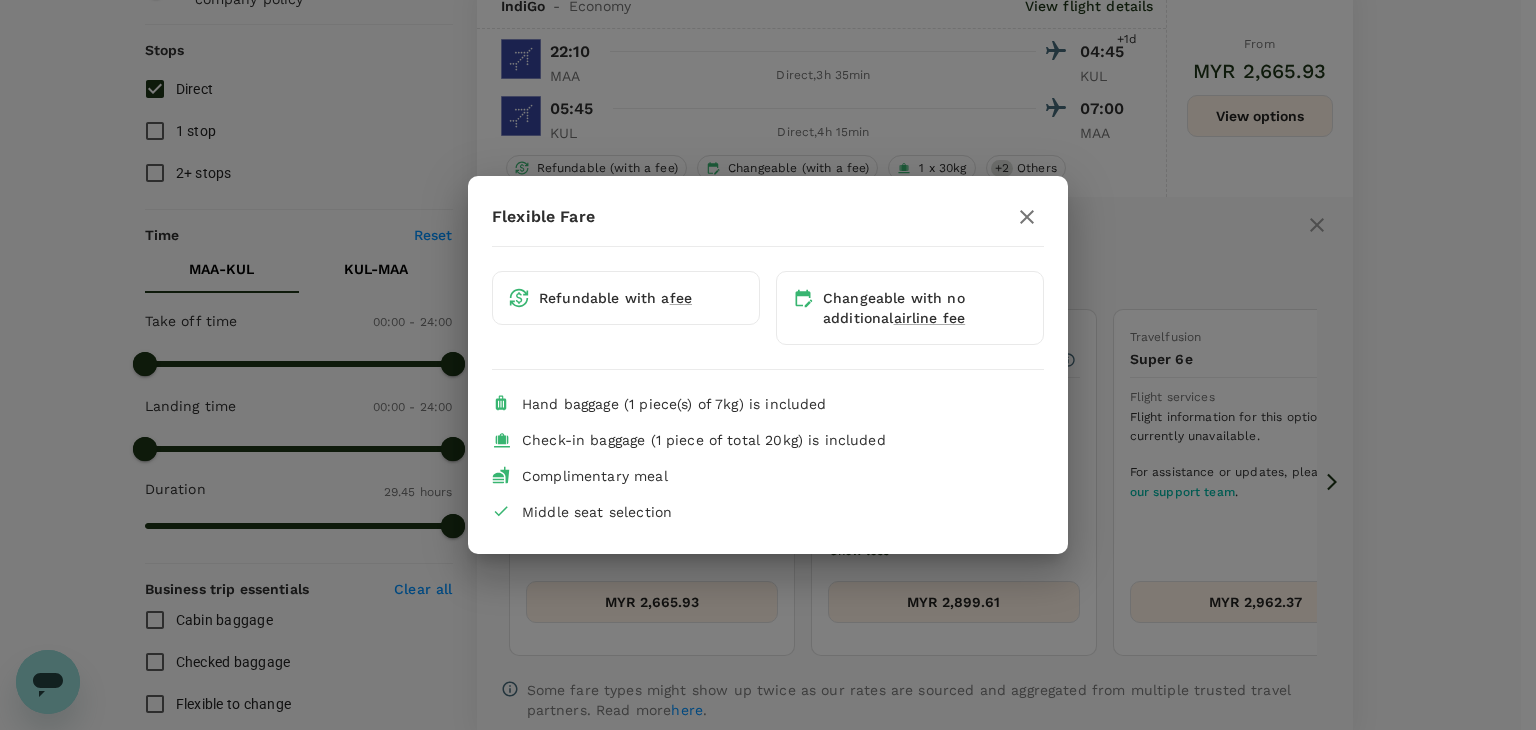 click 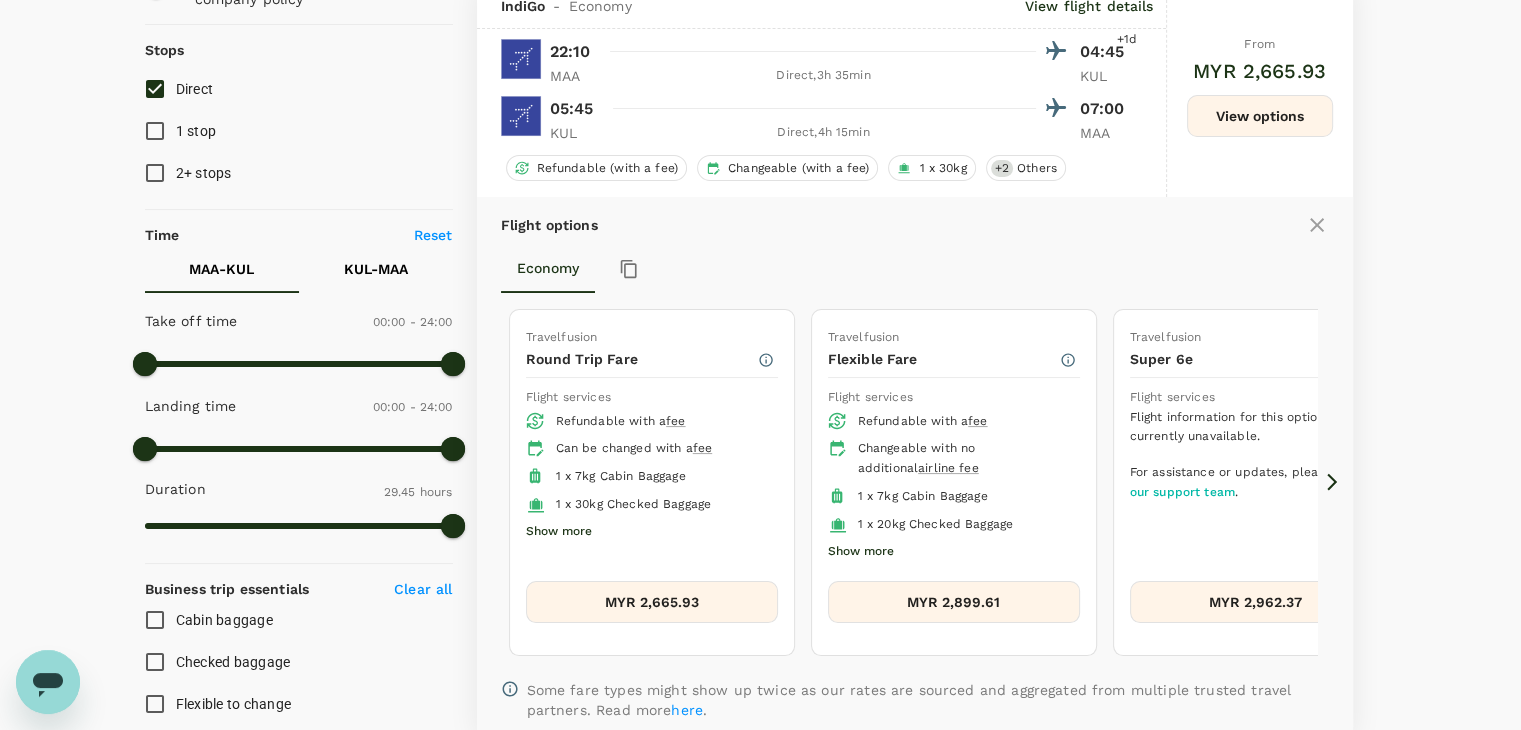 click on "Show more" at bounding box center [559, 532] 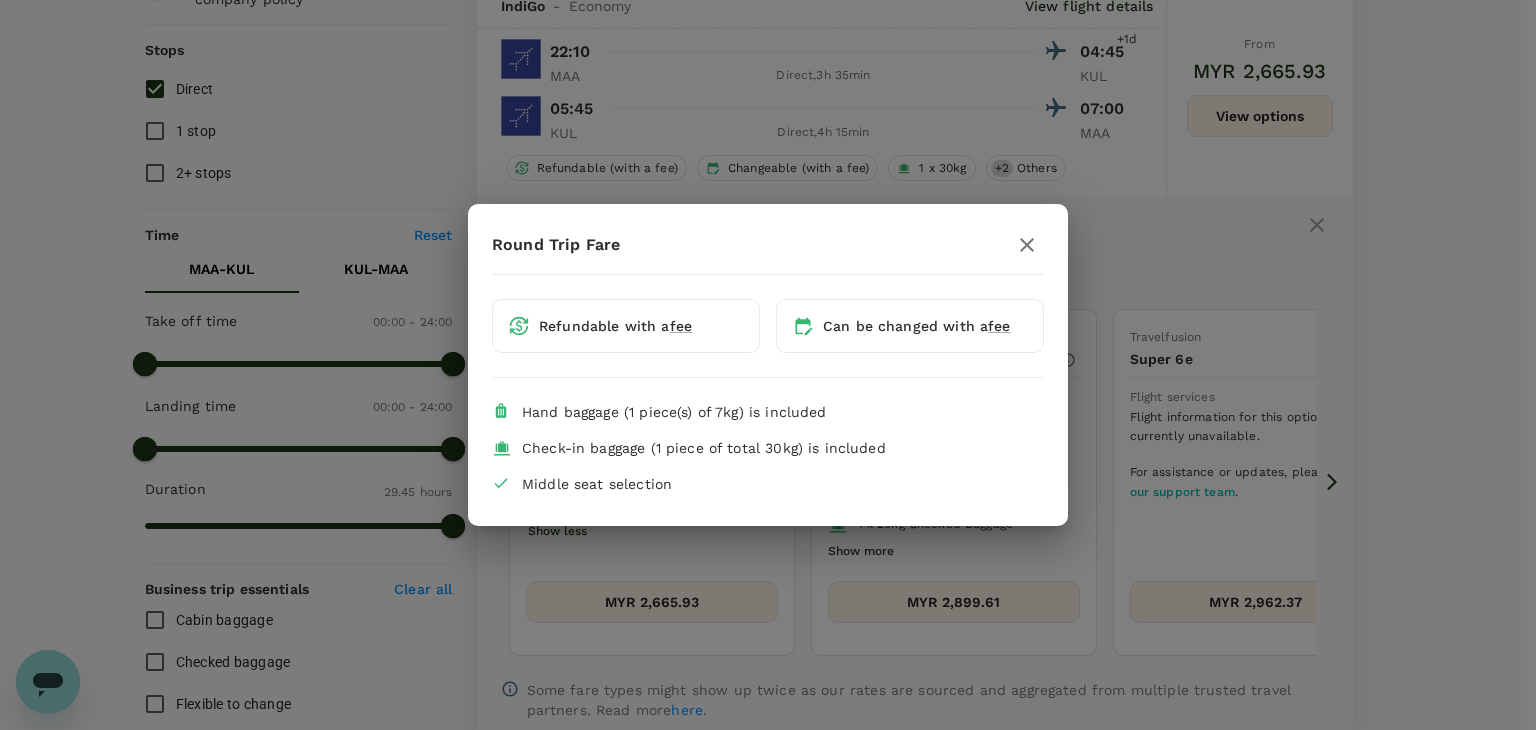 click 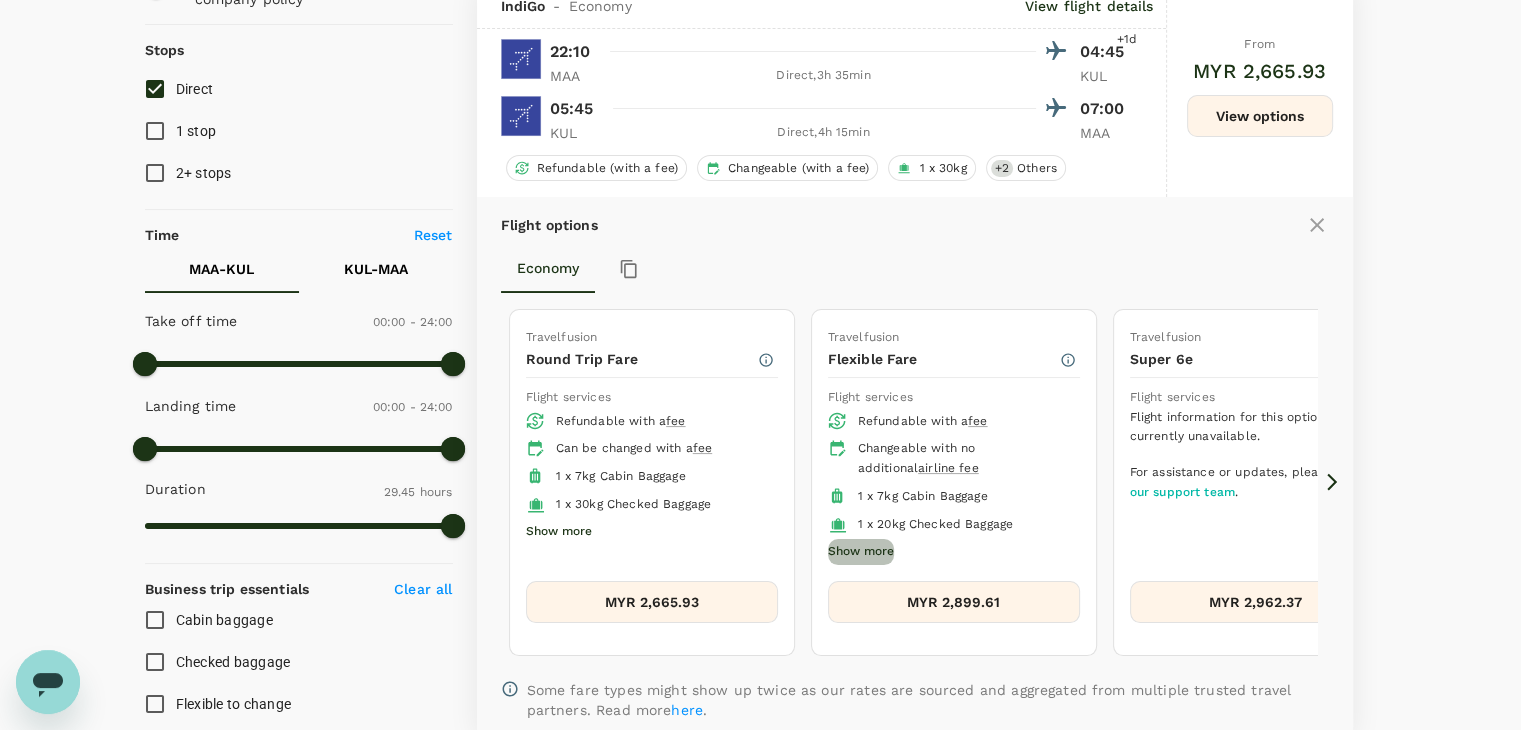 click on "Show more" at bounding box center (861, 552) 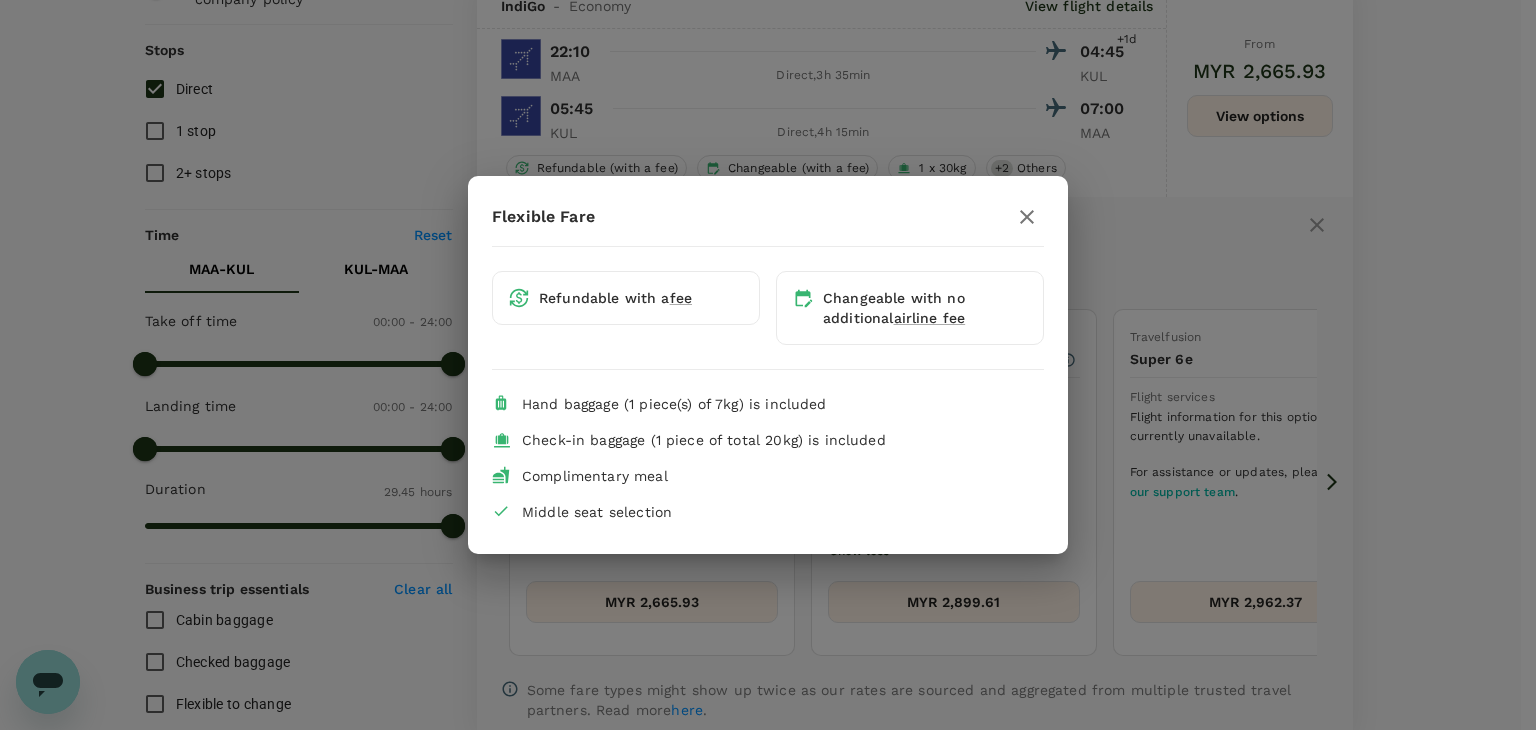 click 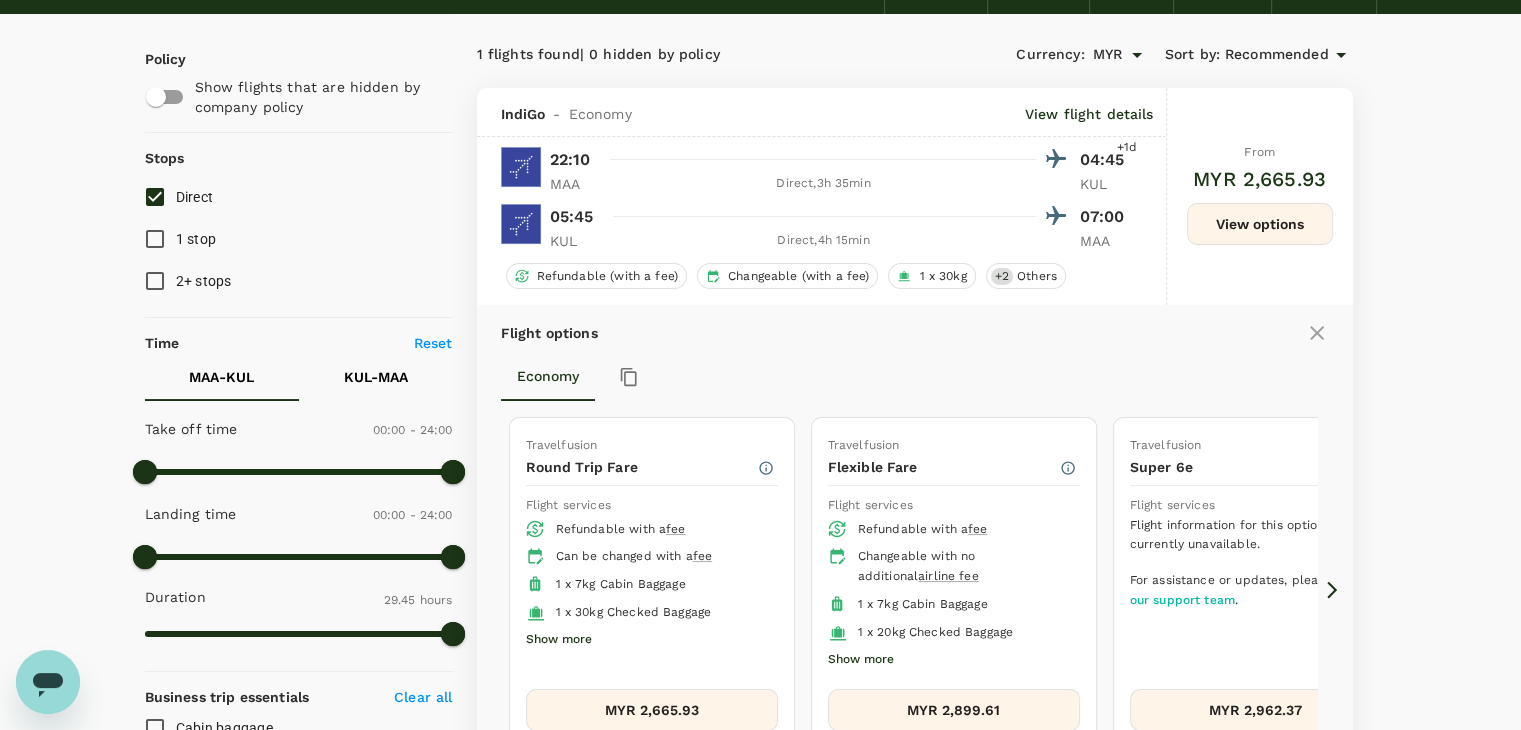 scroll, scrollTop: 0, scrollLeft: 0, axis: both 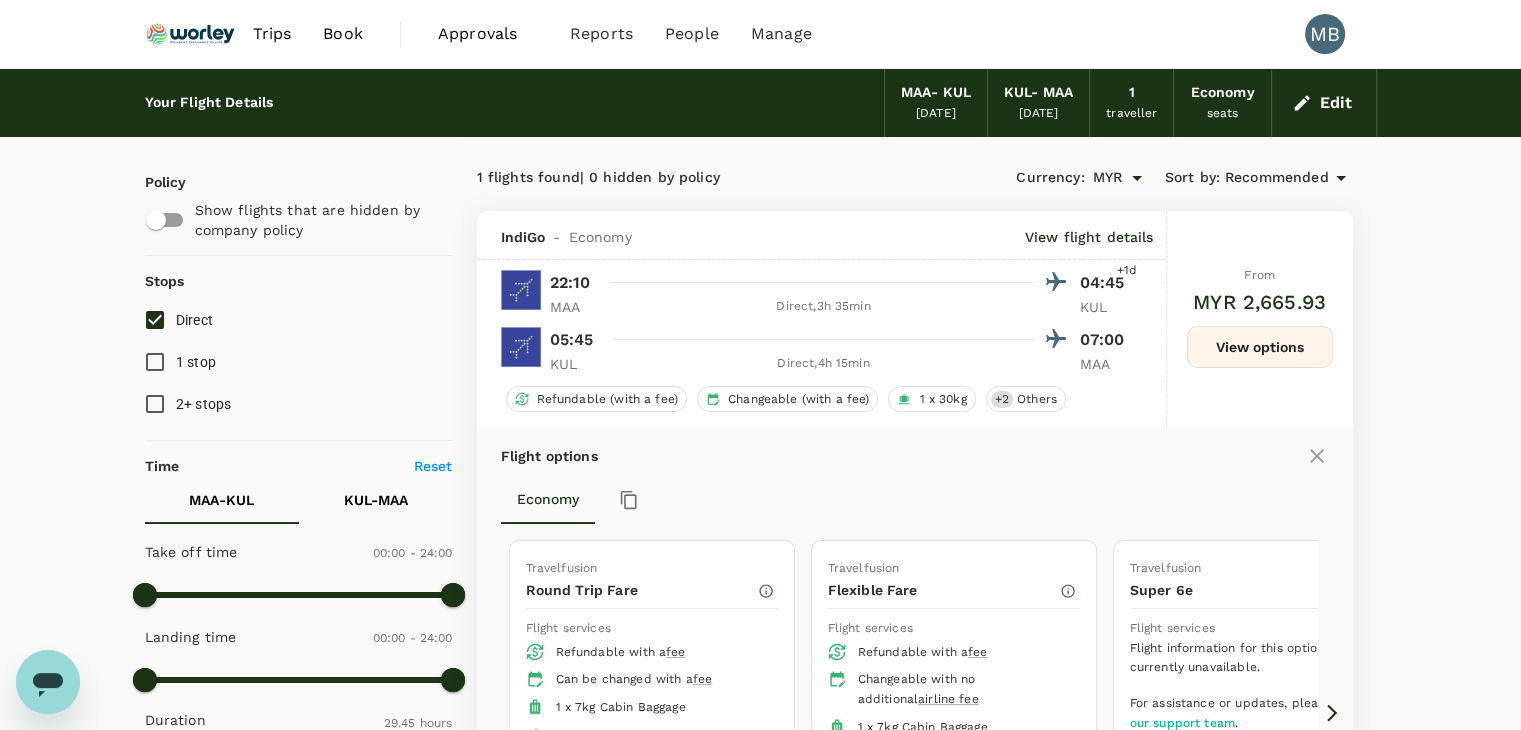 click at bounding box center [191, 34] 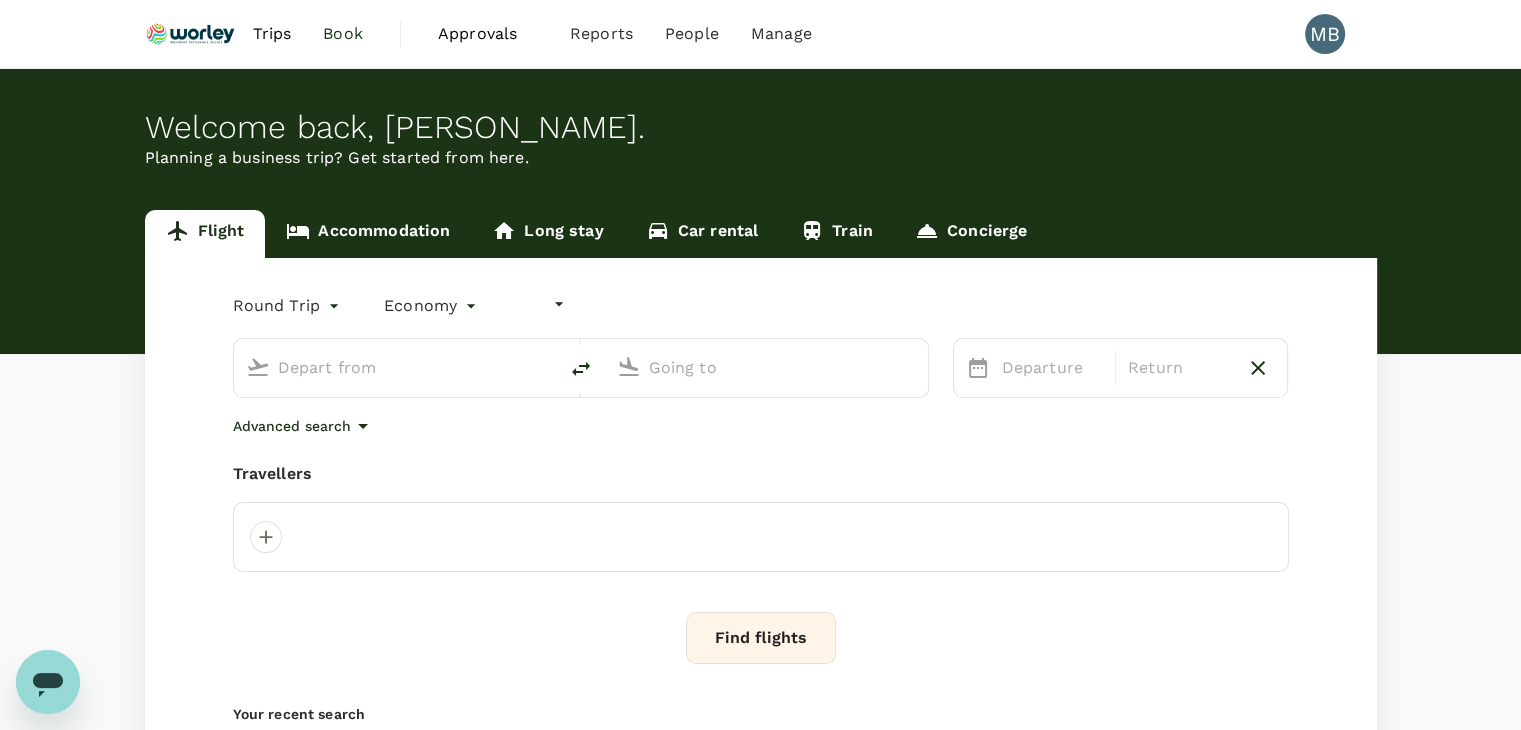 type on "undefined, undefined (any)" 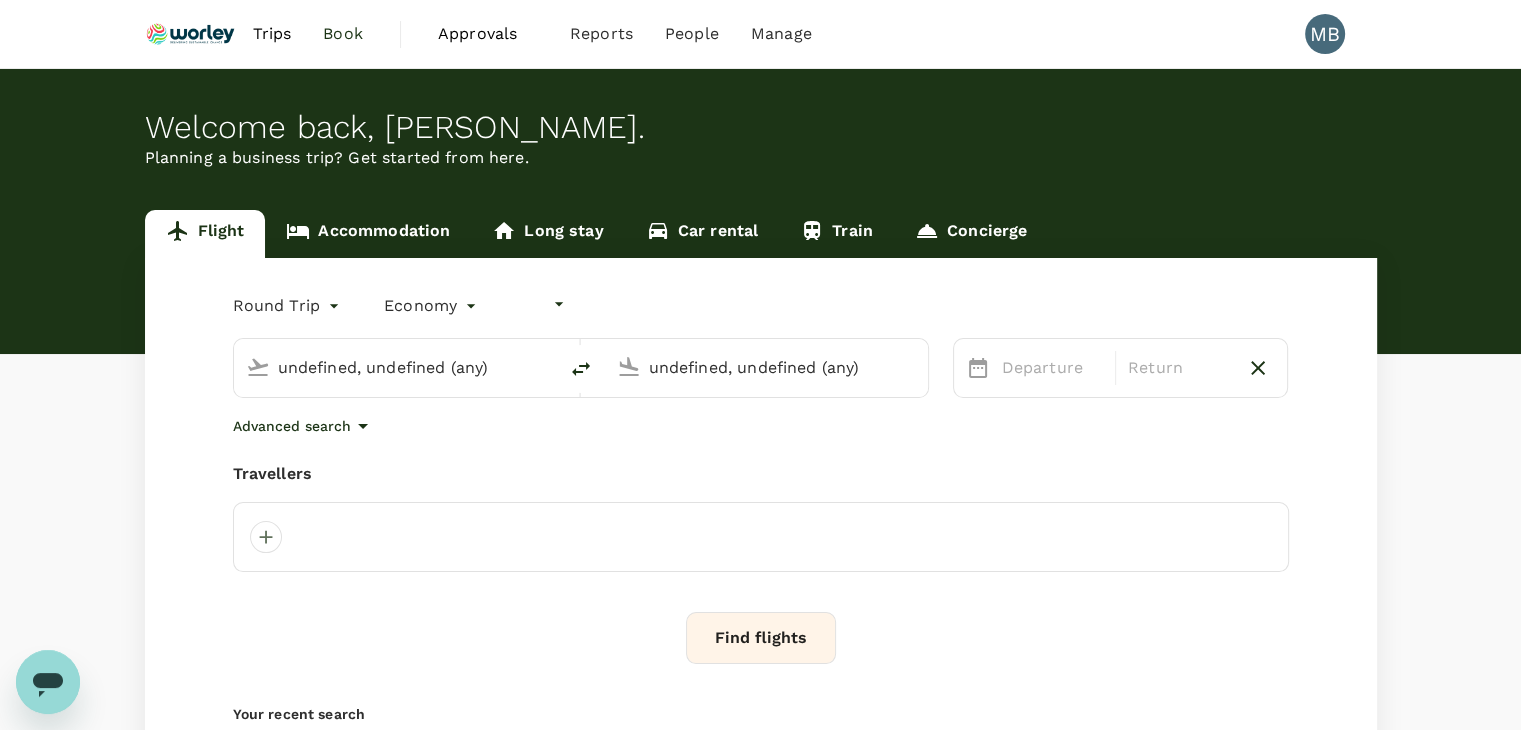 type 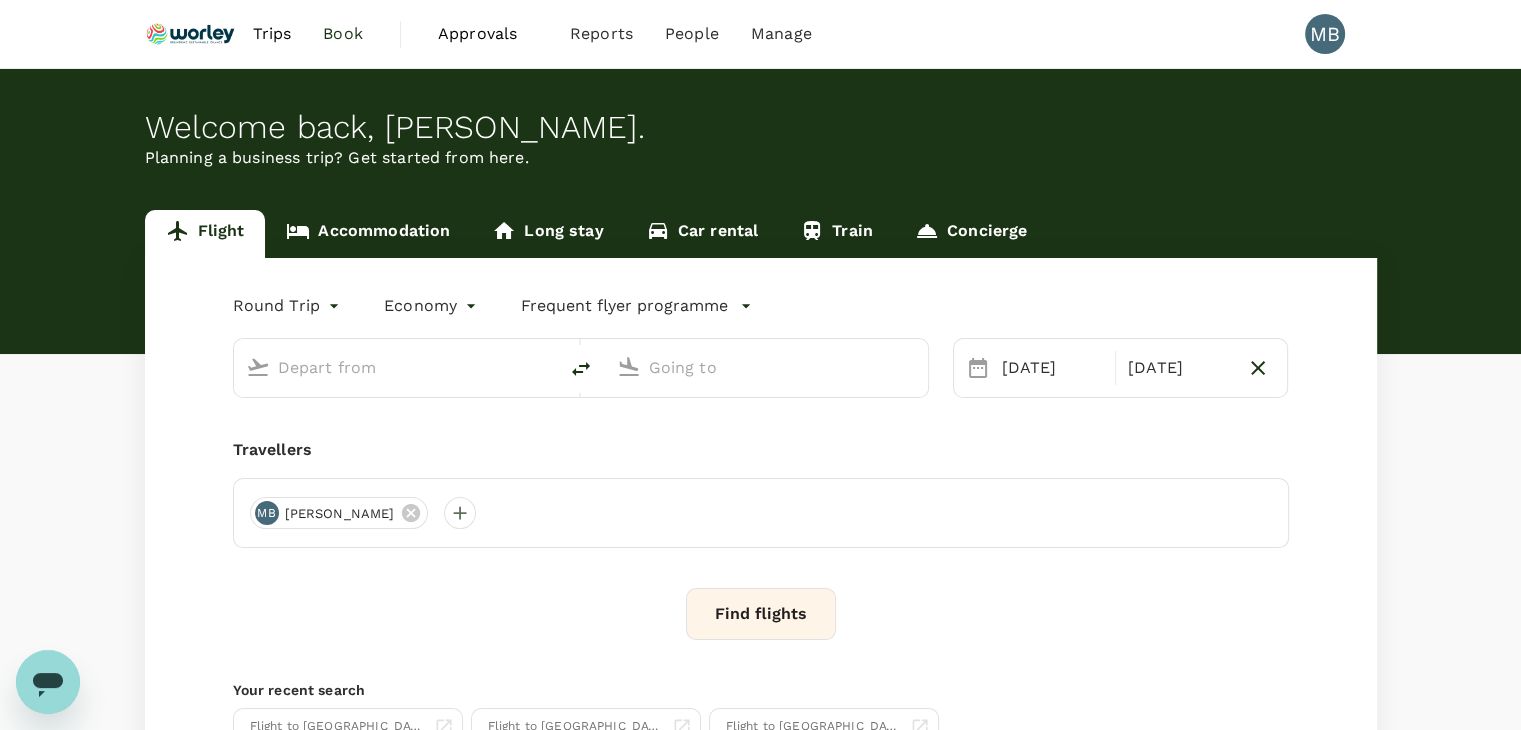 type on "Chennai Intl (MAA)" 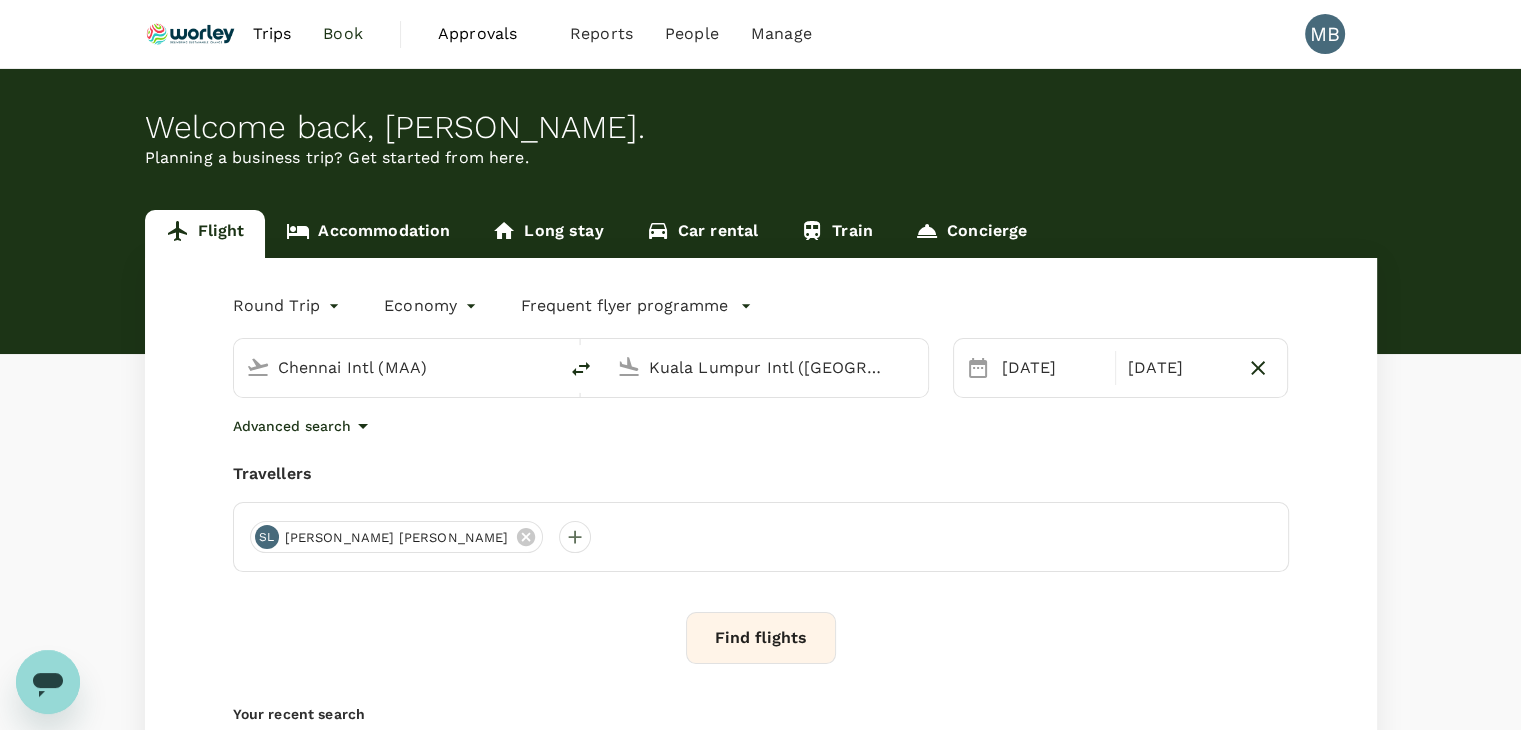 type 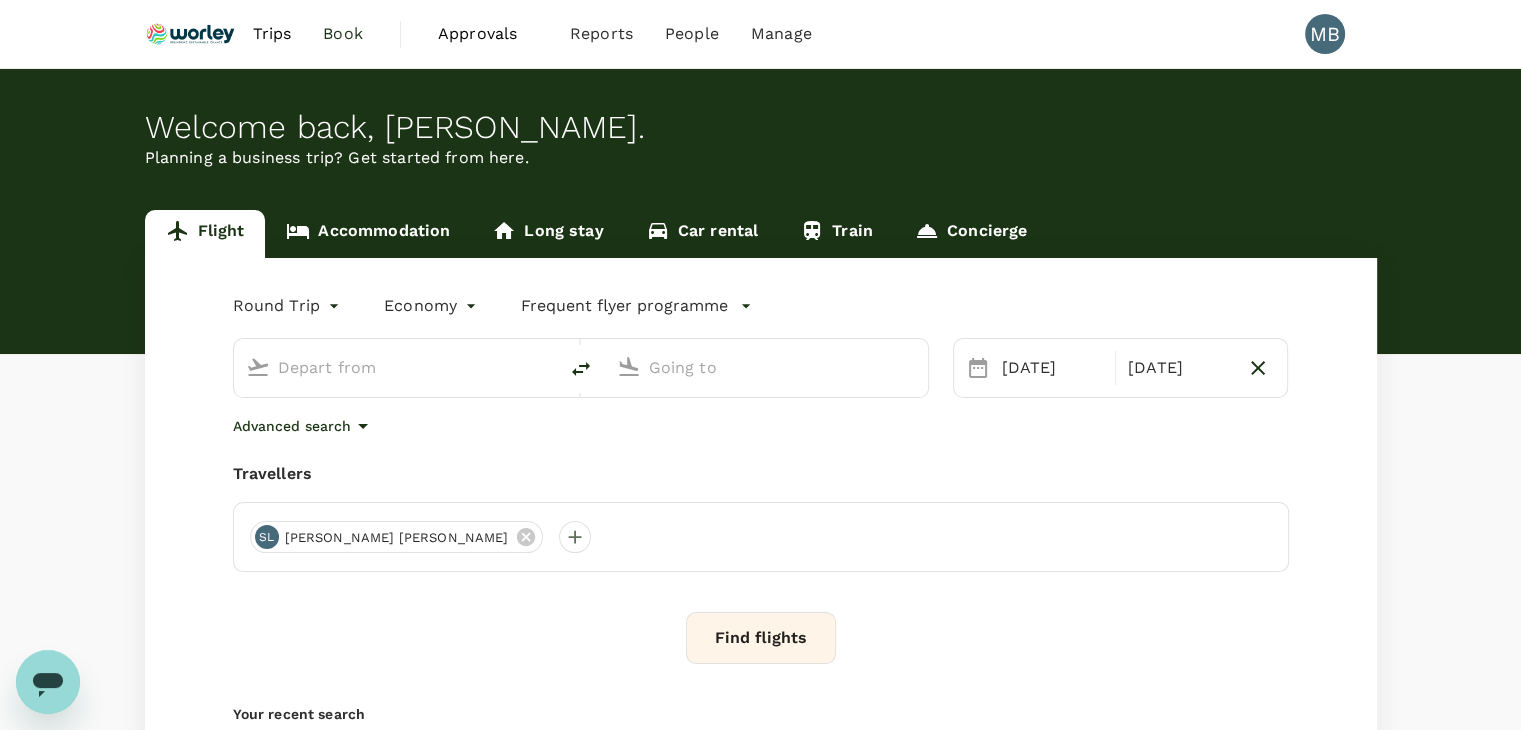 type on "Chennai Intl (MAA)" 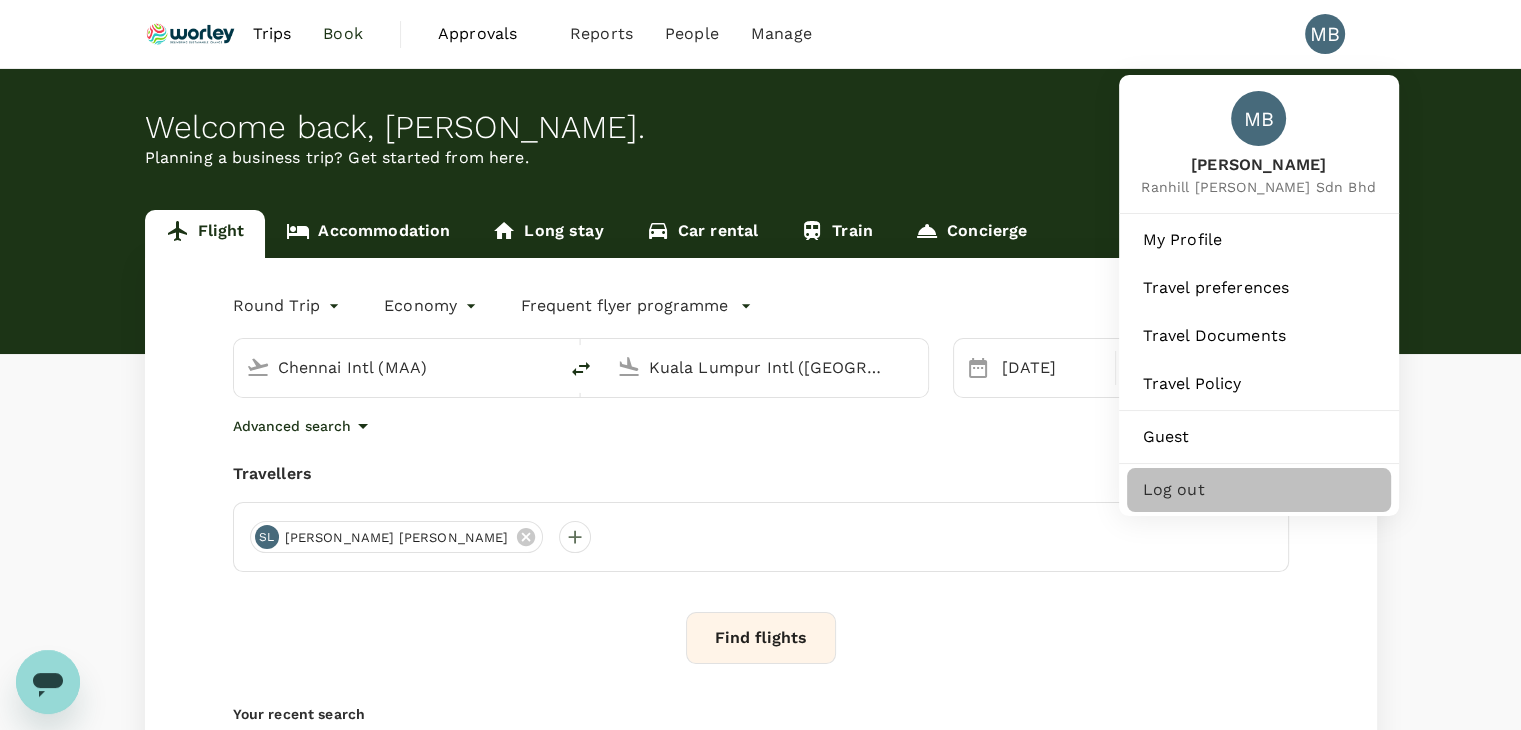click on "Log out" at bounding box center (1259, 490) 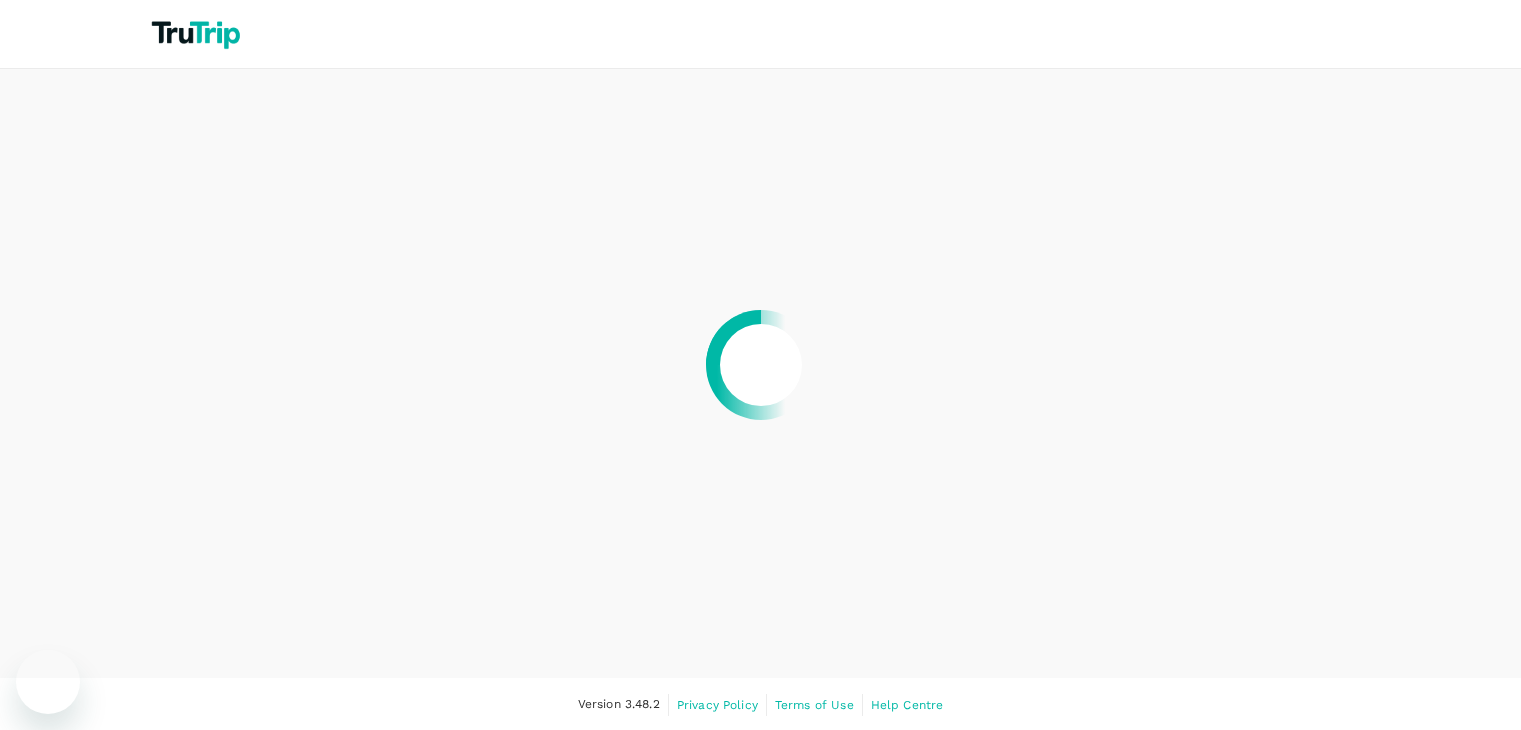 scroll, scrollTop: 0, scrollLeft: 0, axis: both 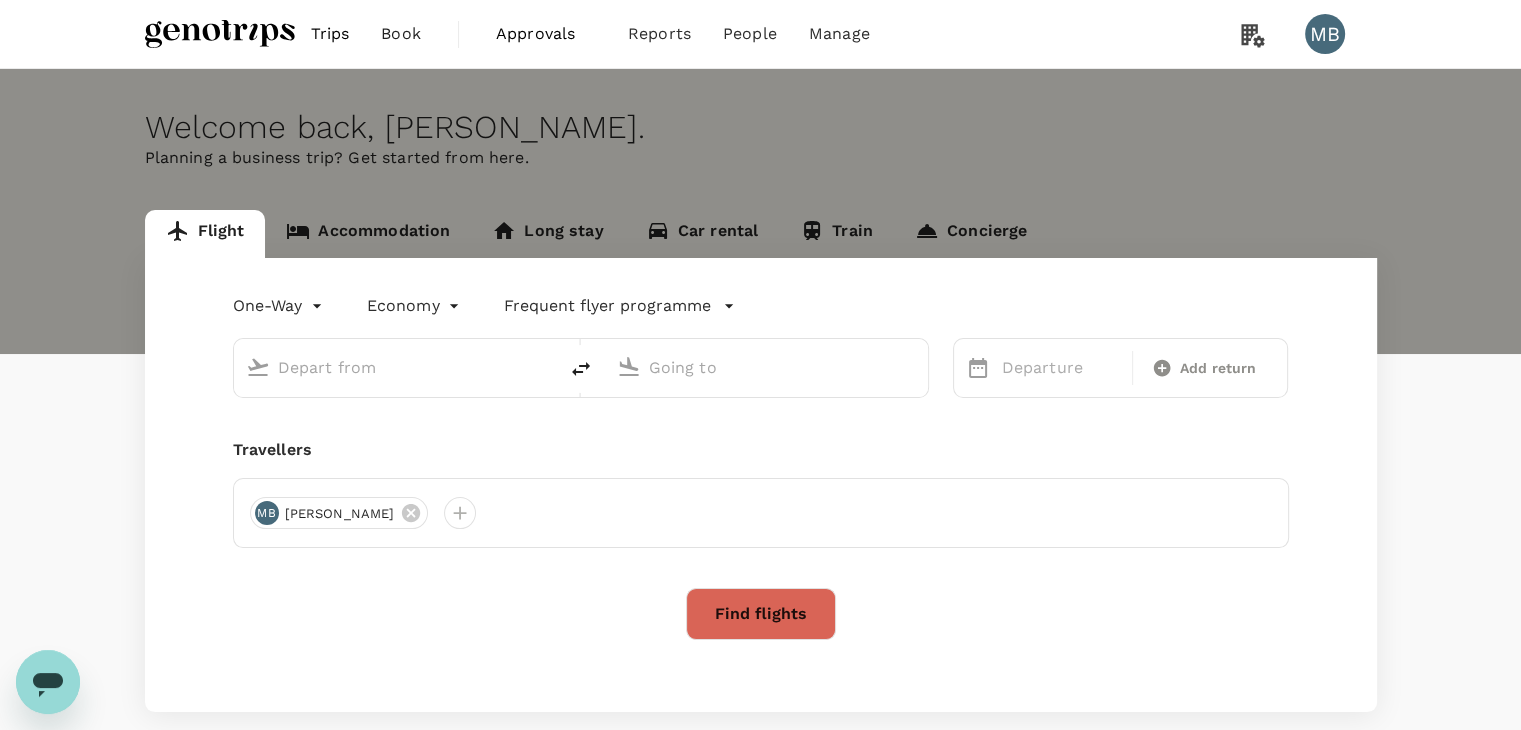 type on "roundtrip" 